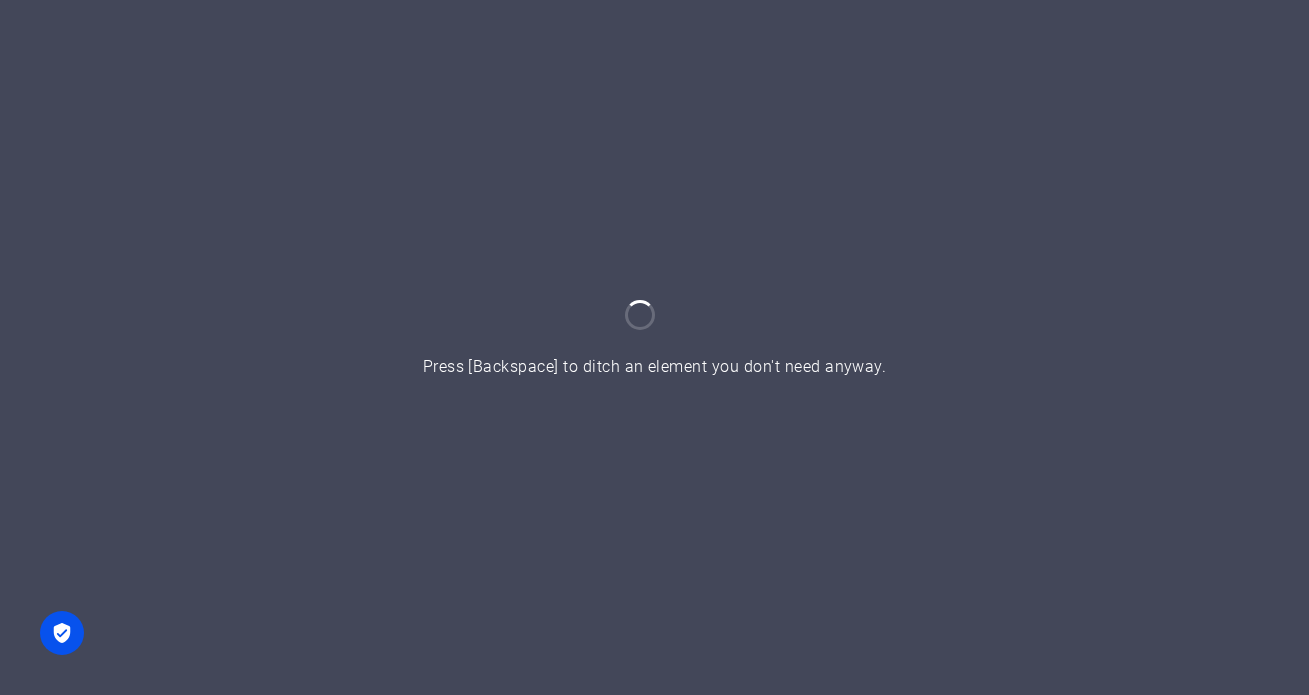 scroll, scrollTop: 0, scrollLeft: 0, axis: both 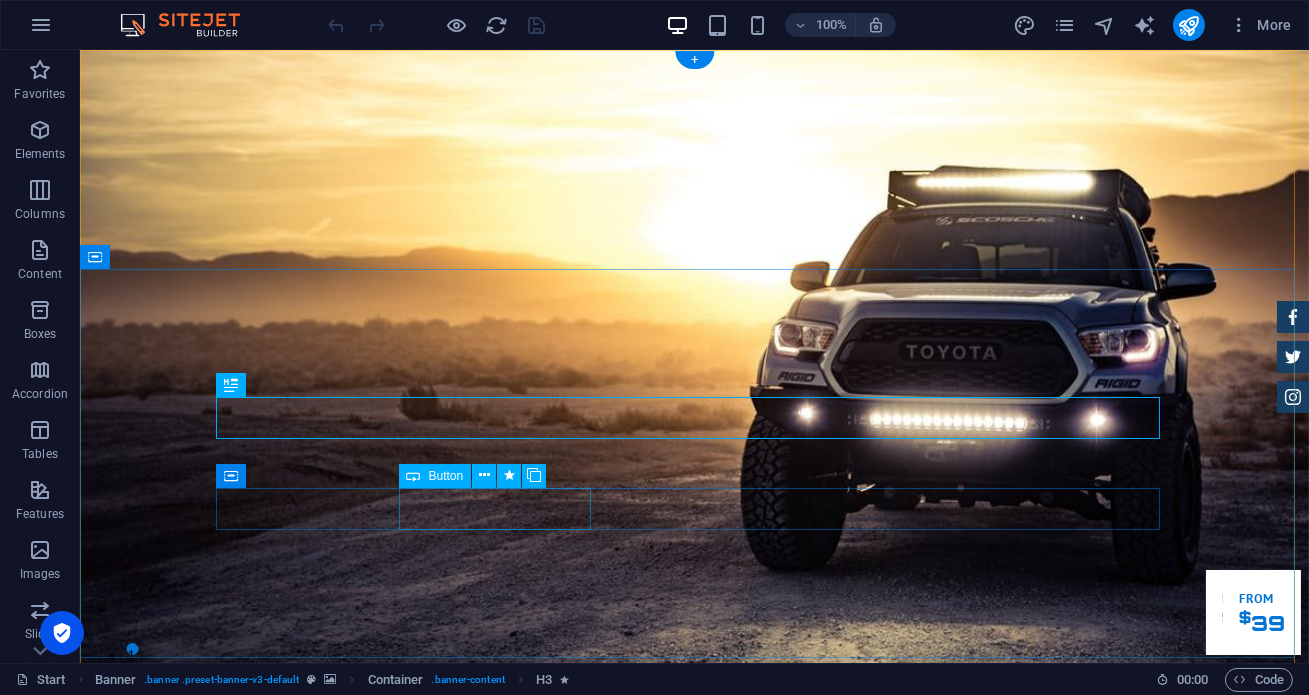 click on "Booking Segera" at bounding box center (695, 1323) 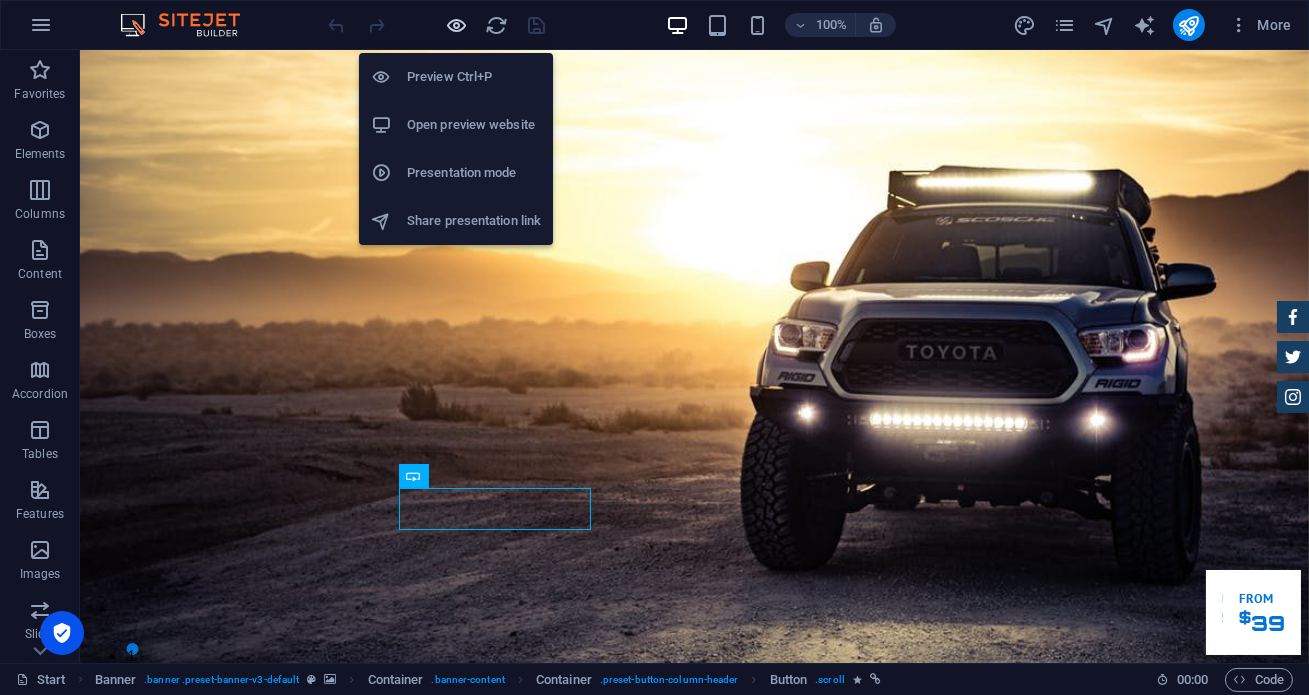 click at bounding box center [457, 25] 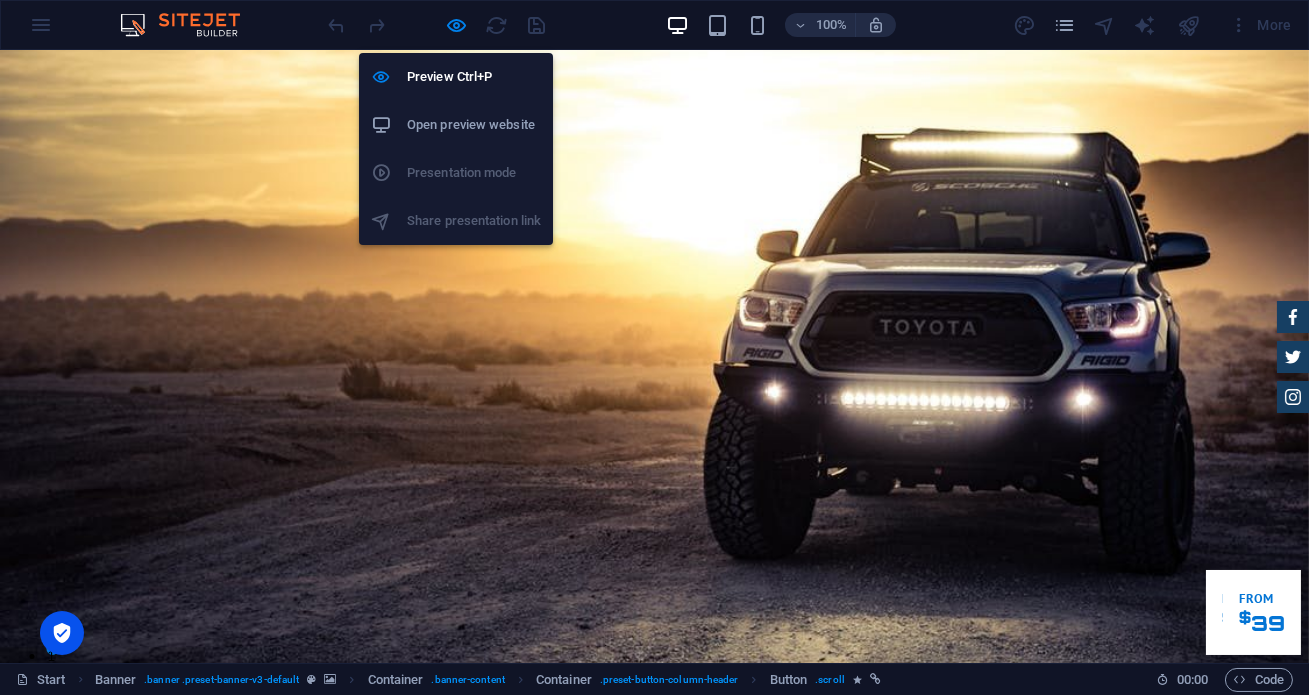 click on "Open preview website" at bounding box center (474, 125) 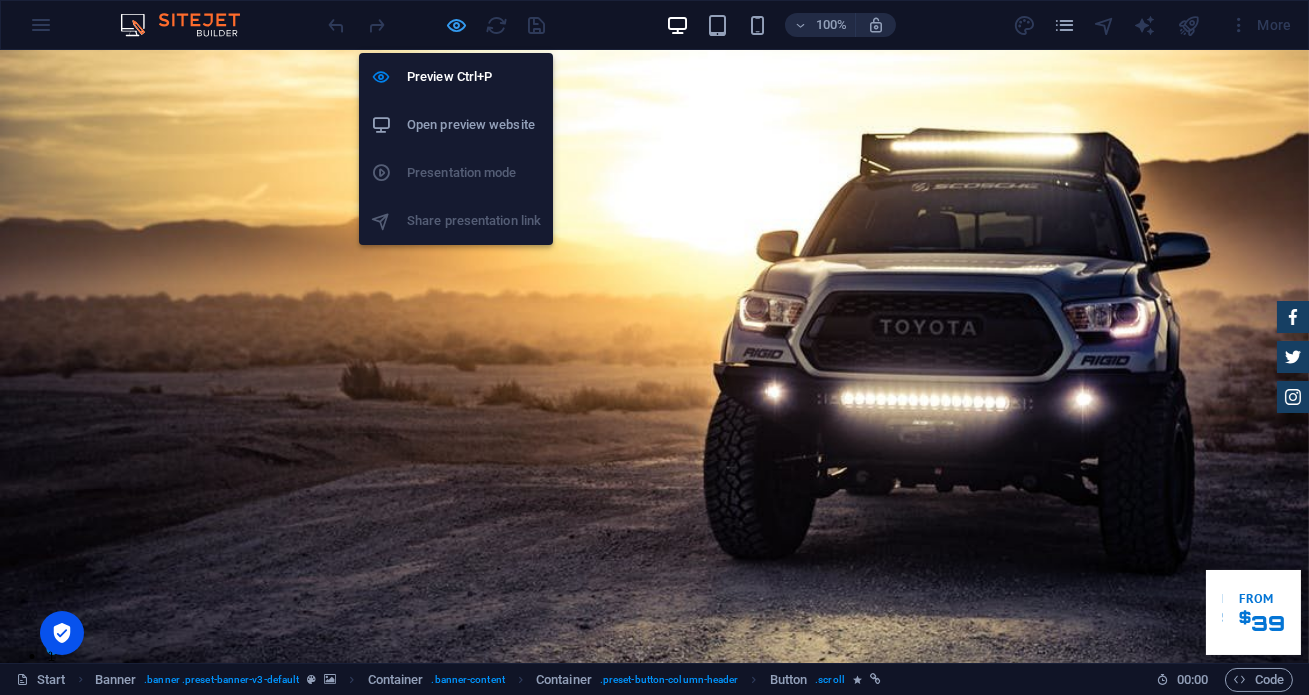click at bounding box center (457, 25) 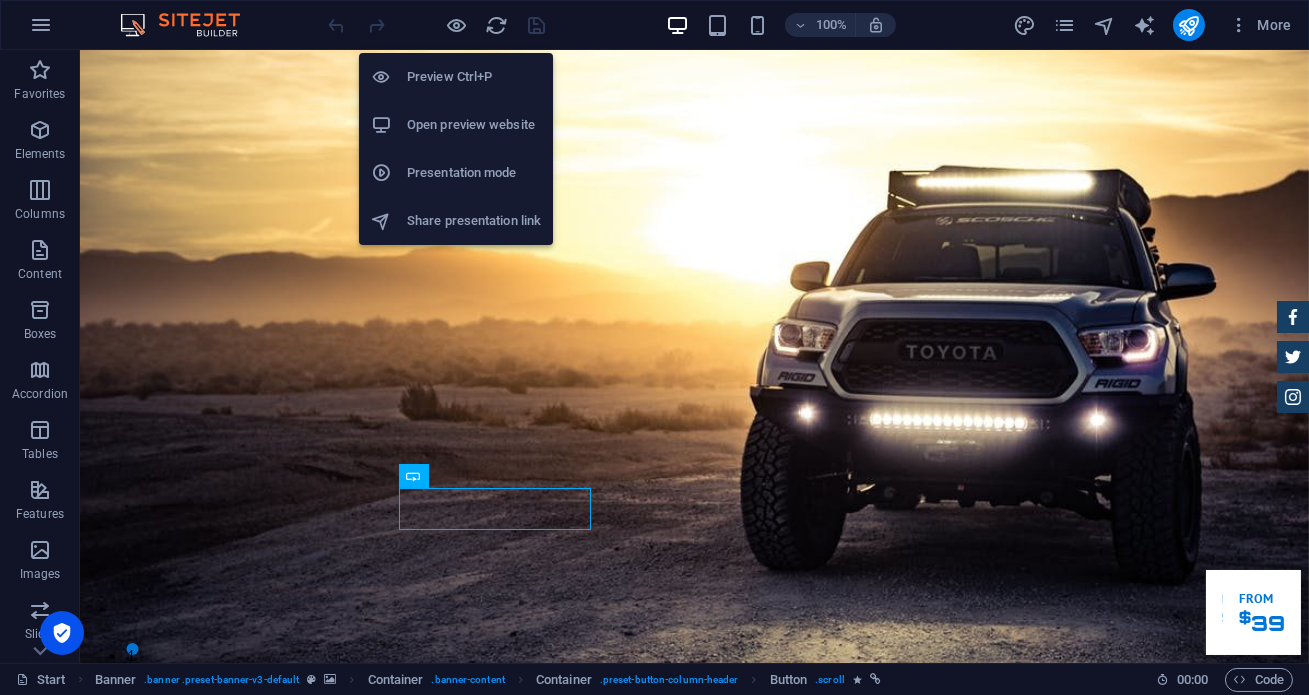 click on "Preview Ctrl+P" at bounding box center (474, 77) 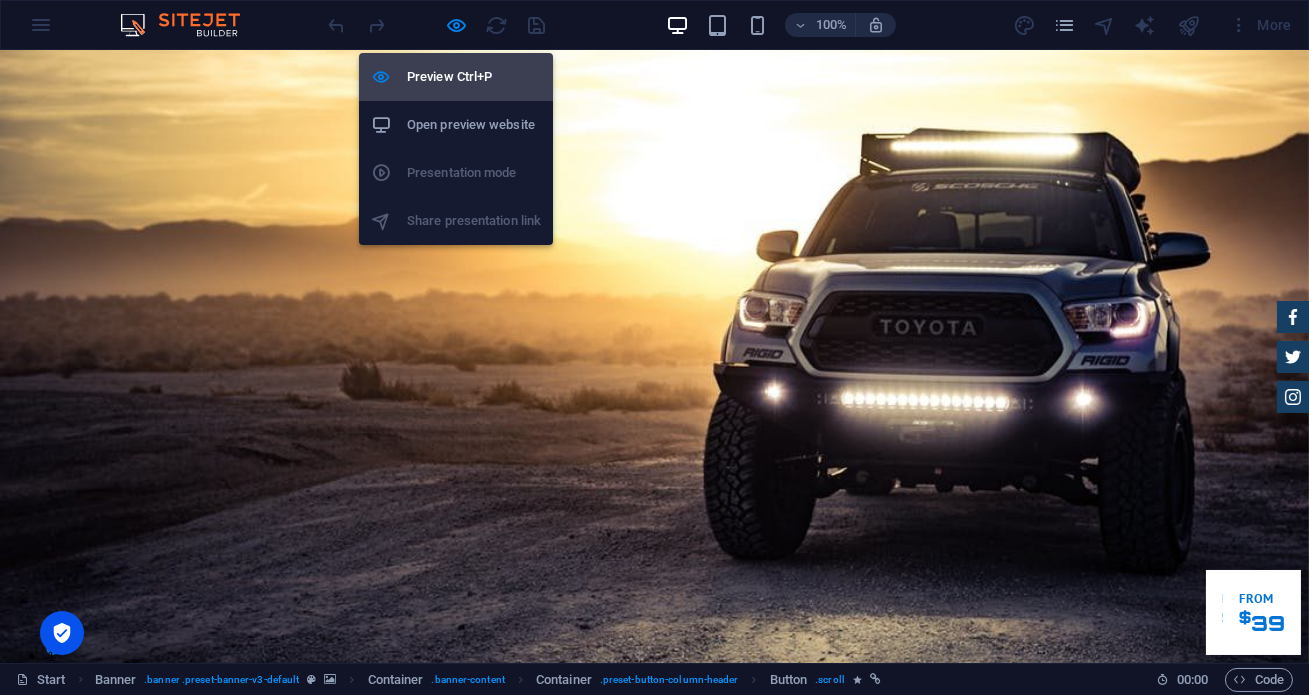 click on "Preview Ctrl+P" at bounding box center (474, 77) 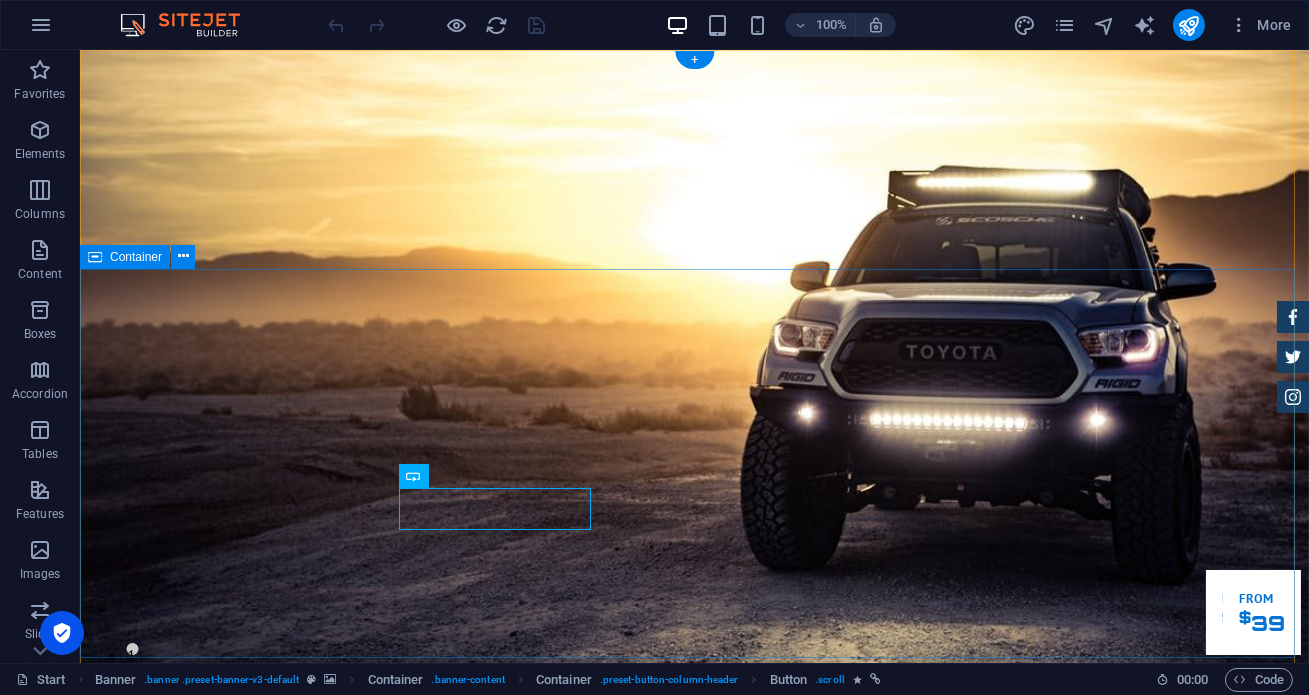 click on "Garuda transportasi. Rental Mobil Terpercaya, Aman, Amanah Serta Profesional  Cek Layanan  Booking Segera" at bounding box center [694, 1238] 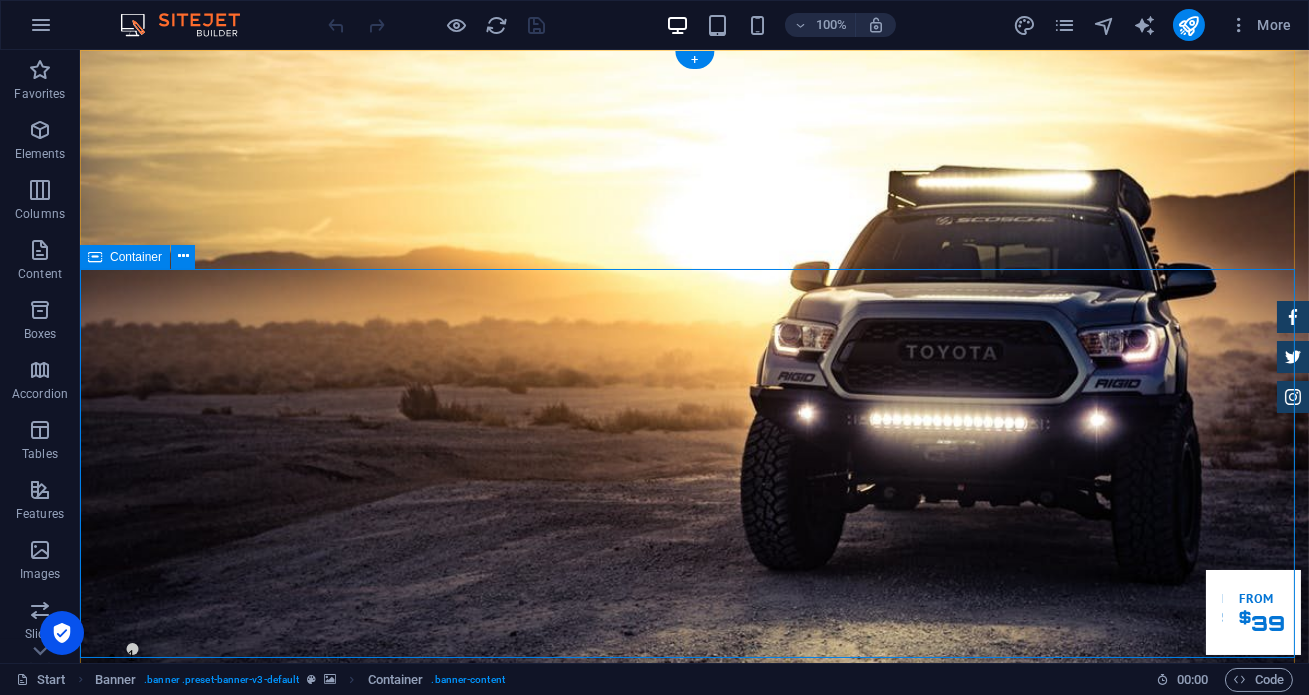 click on "Garuda transportasi. Rental Mobil Terpercaya, Aman, Amanah Serta Profesional  Cek Layanan  Booking Segera" at bounding box center [694, 1238] 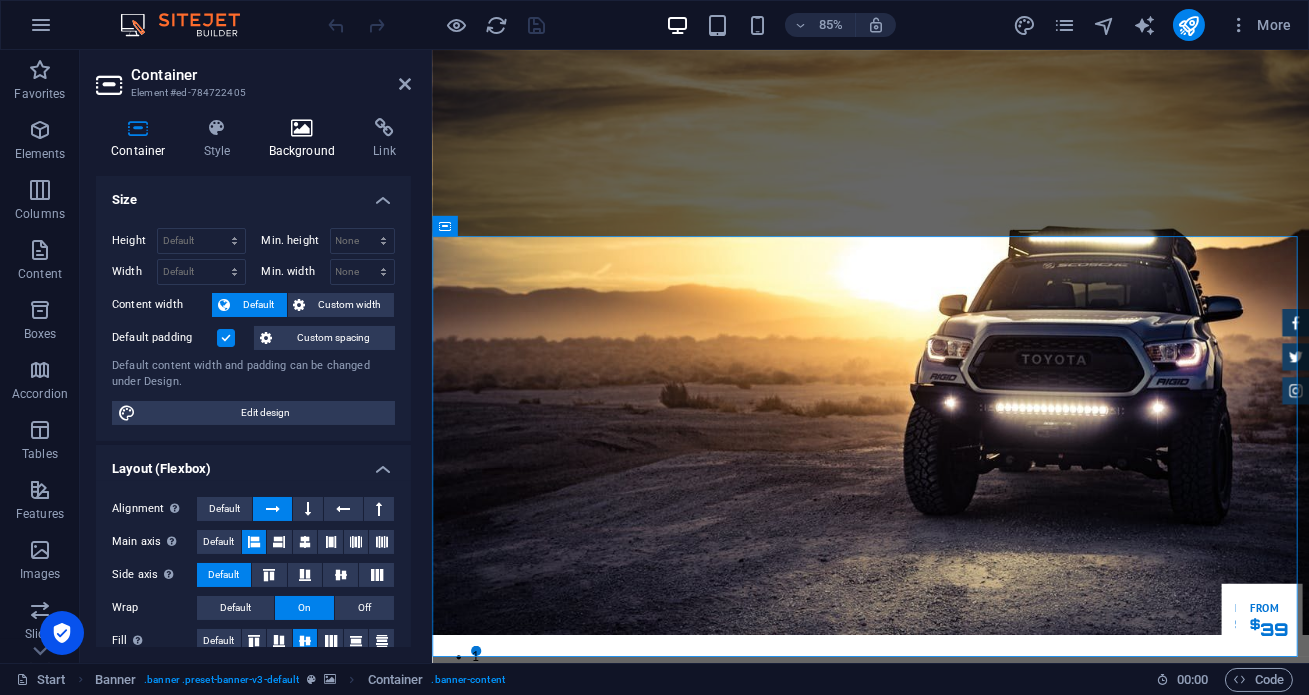 click at bounding box center (302, 128) 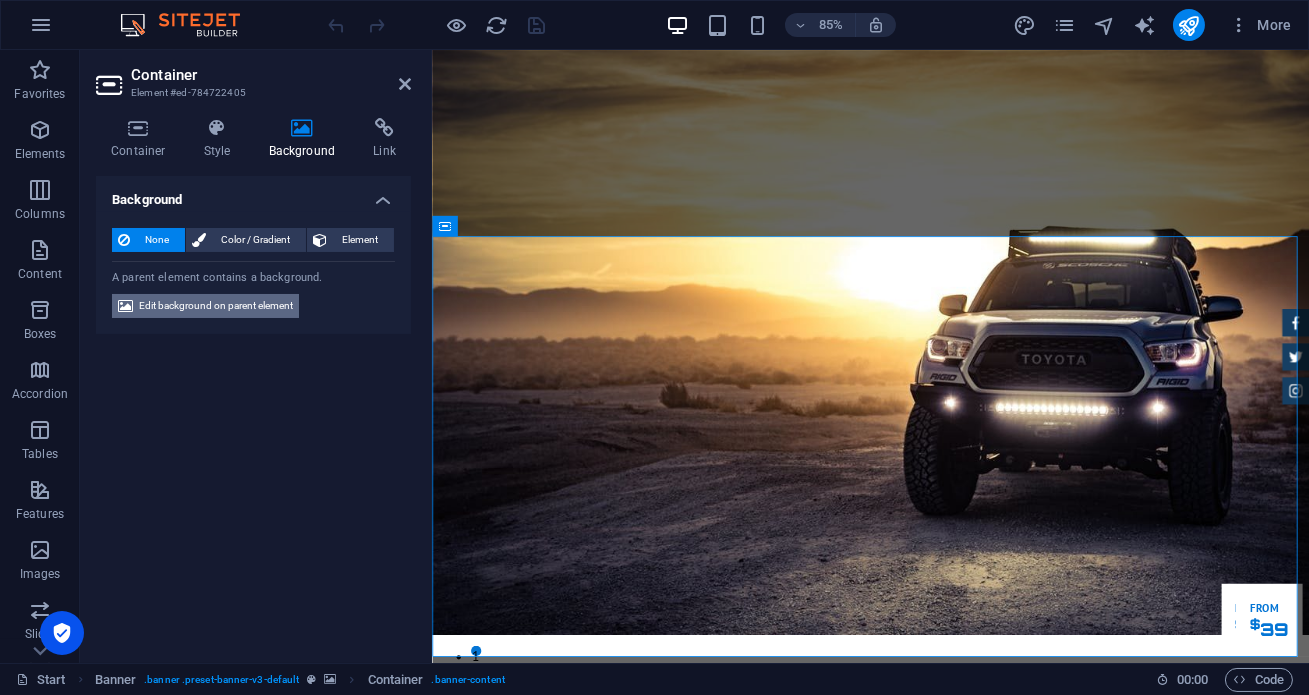 click on "Edit background on parent element" at bounding box center [216, 306] 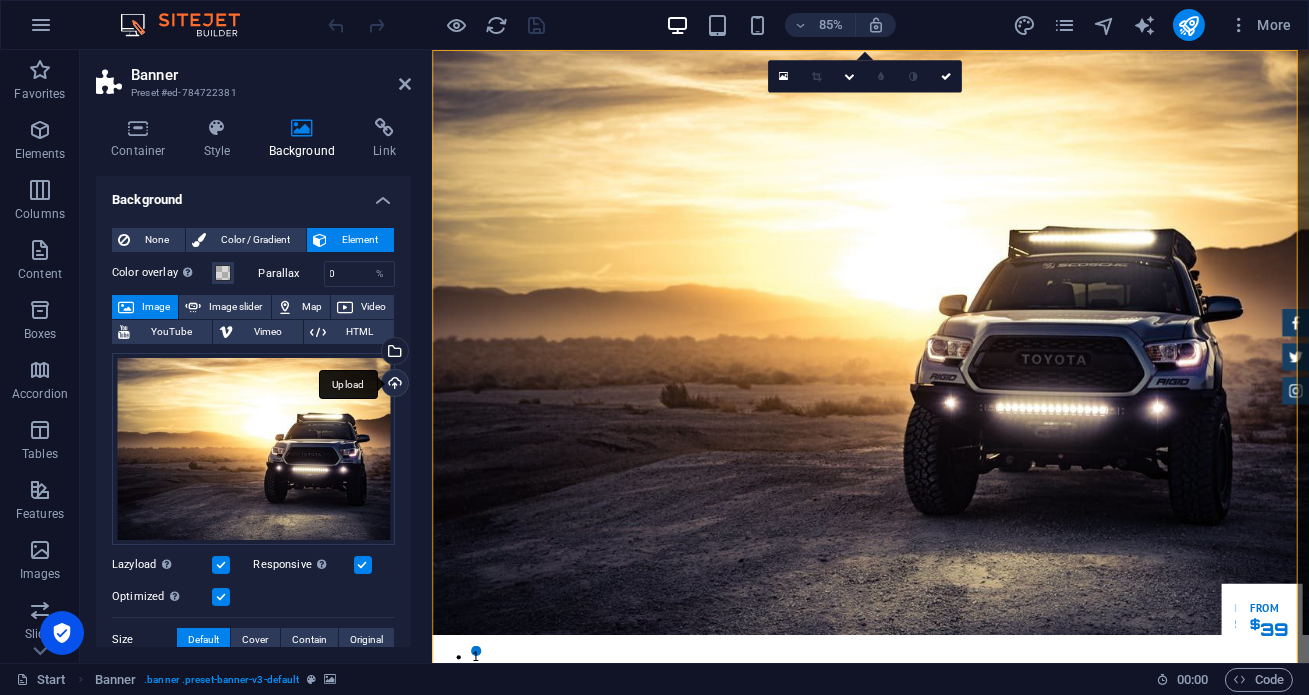 click on "Upload" at bounding box center [393, 385] 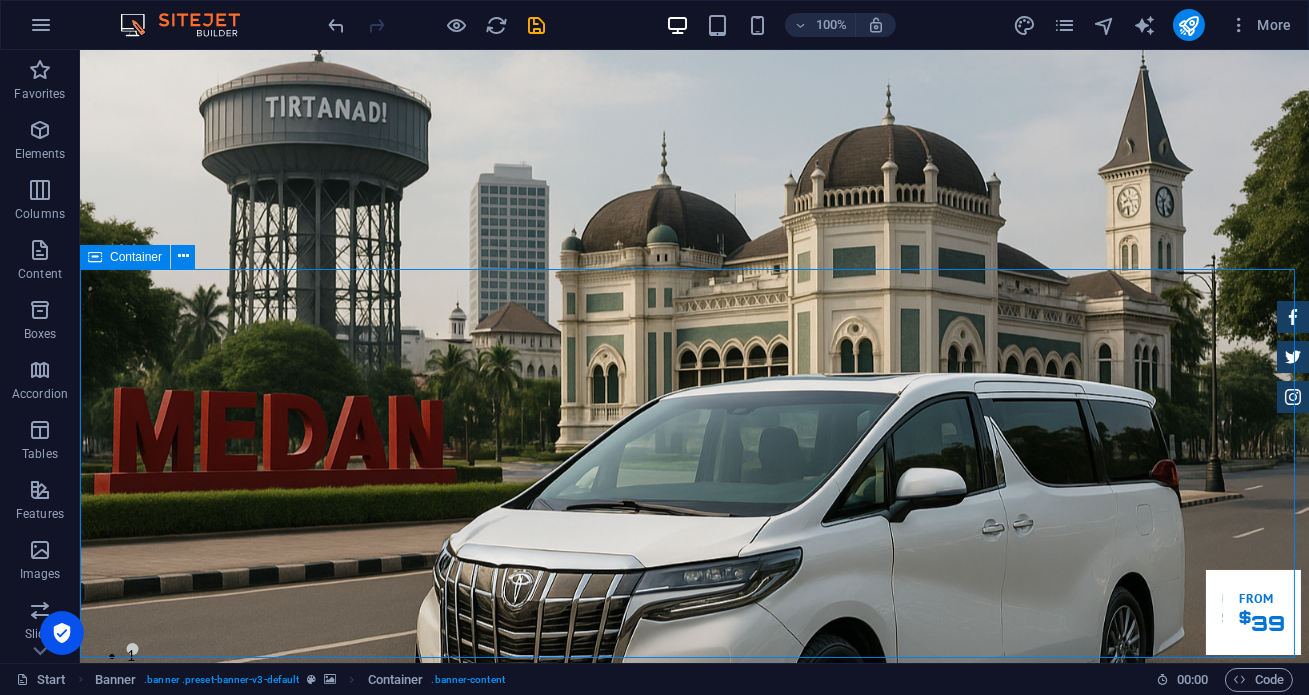 drag, startPoint x: 305, startPoint y: 359, endPoint x: 645, endPoint y: 312, distance: 343.23315 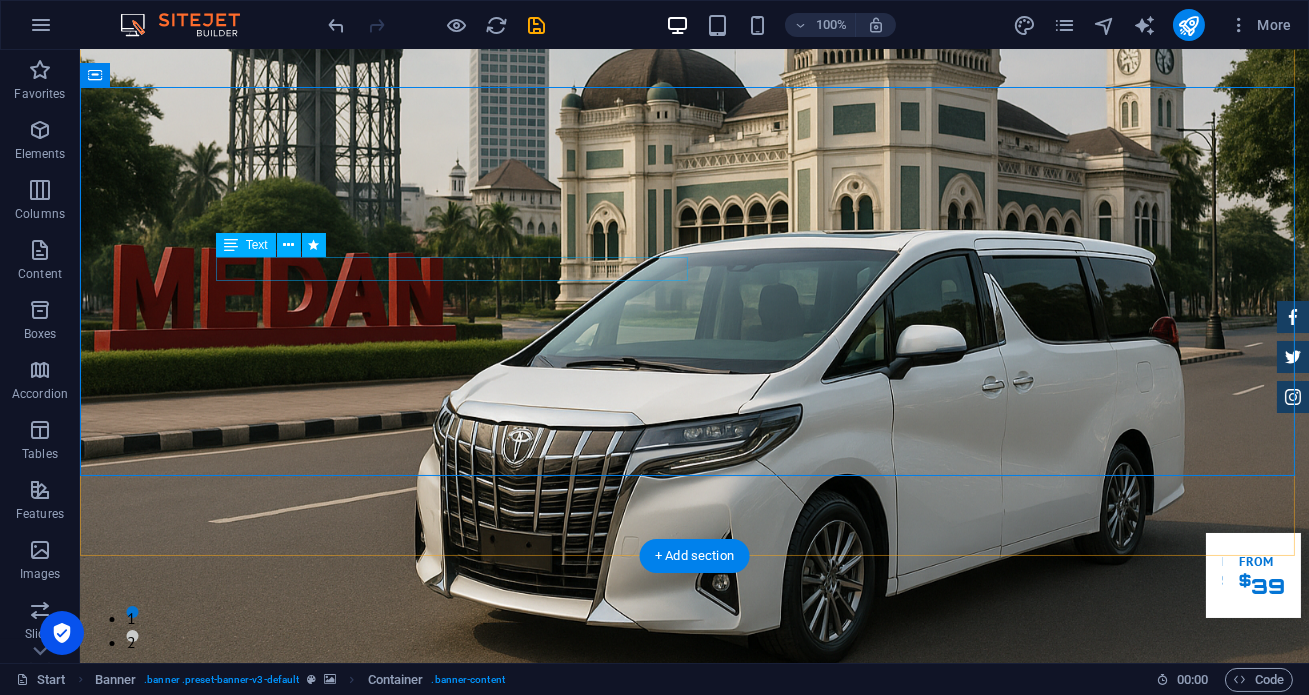 scroll, scrollTop: 0, scrollLeft: 0, axis: both 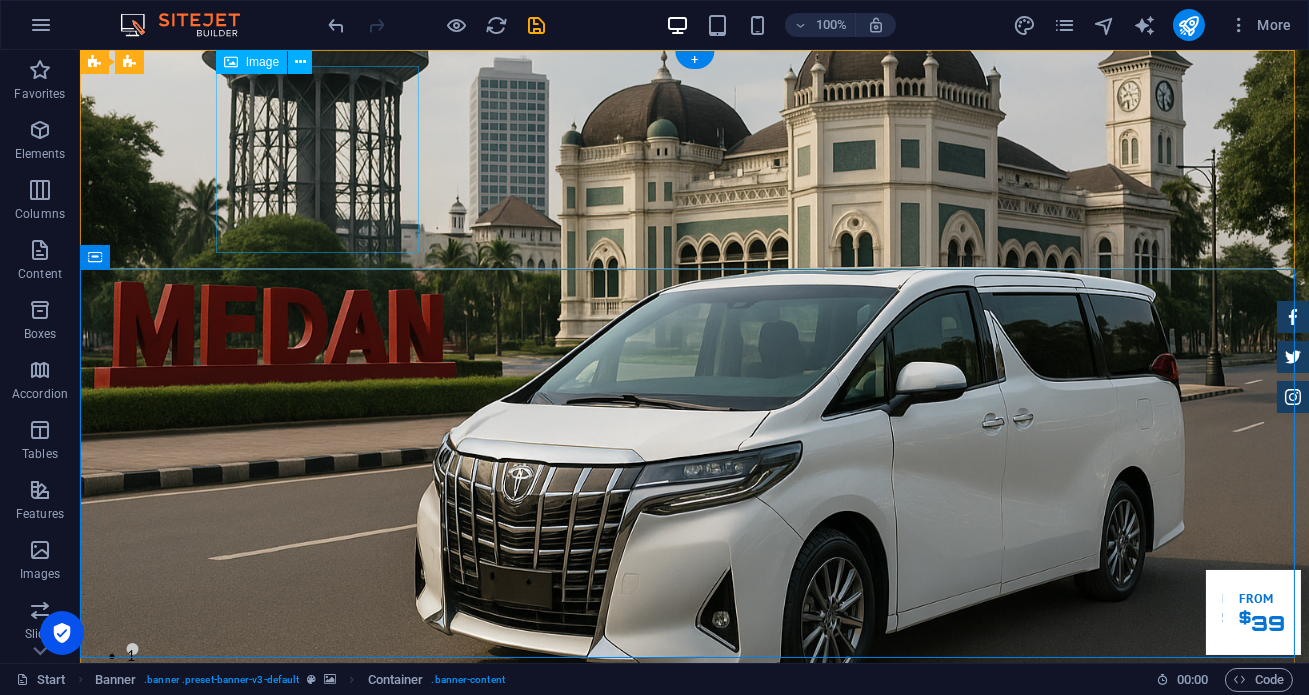 click at bounding box center [695, 847] 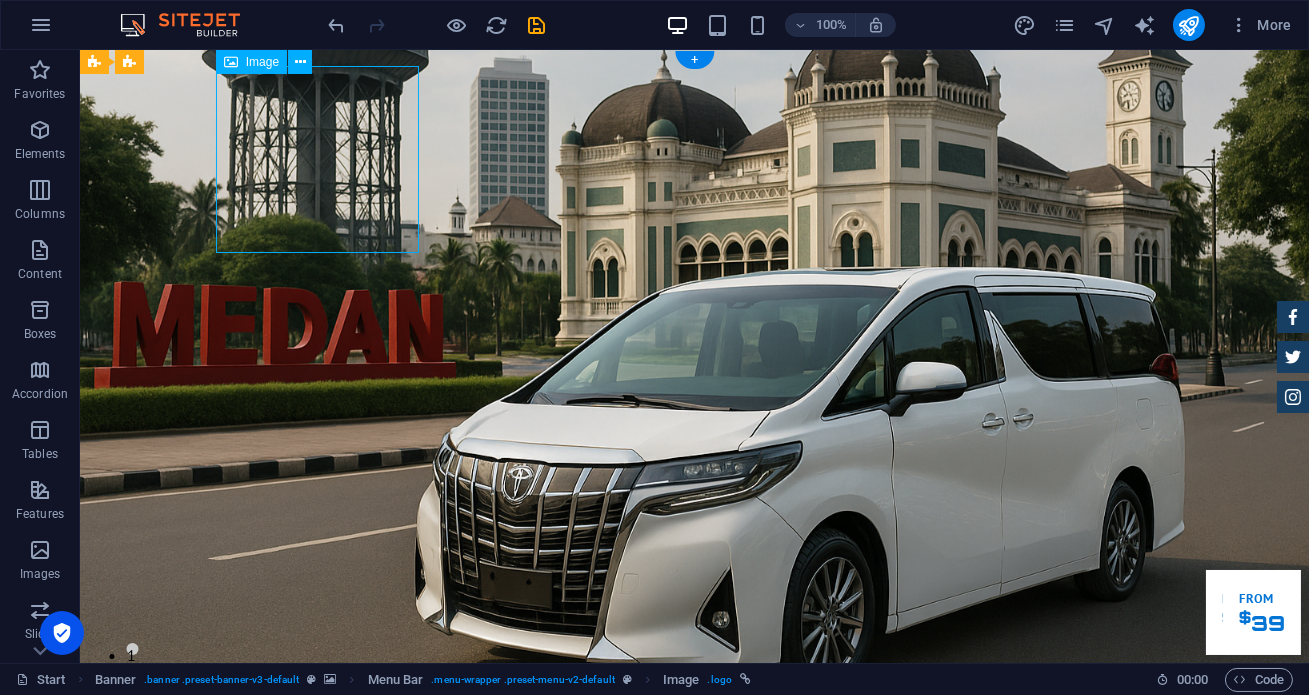 drag, startPoint x: 329, startPoint y: 164, endPoint x: 264, endPoint y: 156, distance: 65.490456 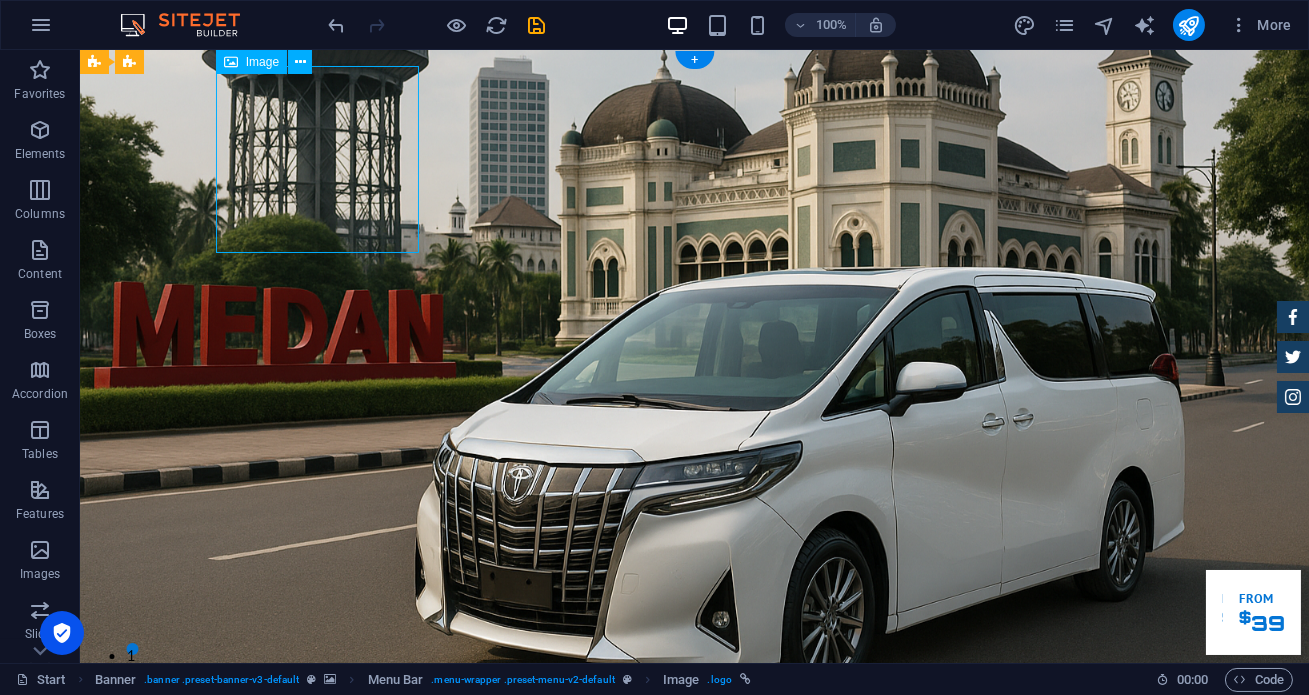 click at bounding box center [695, 847] 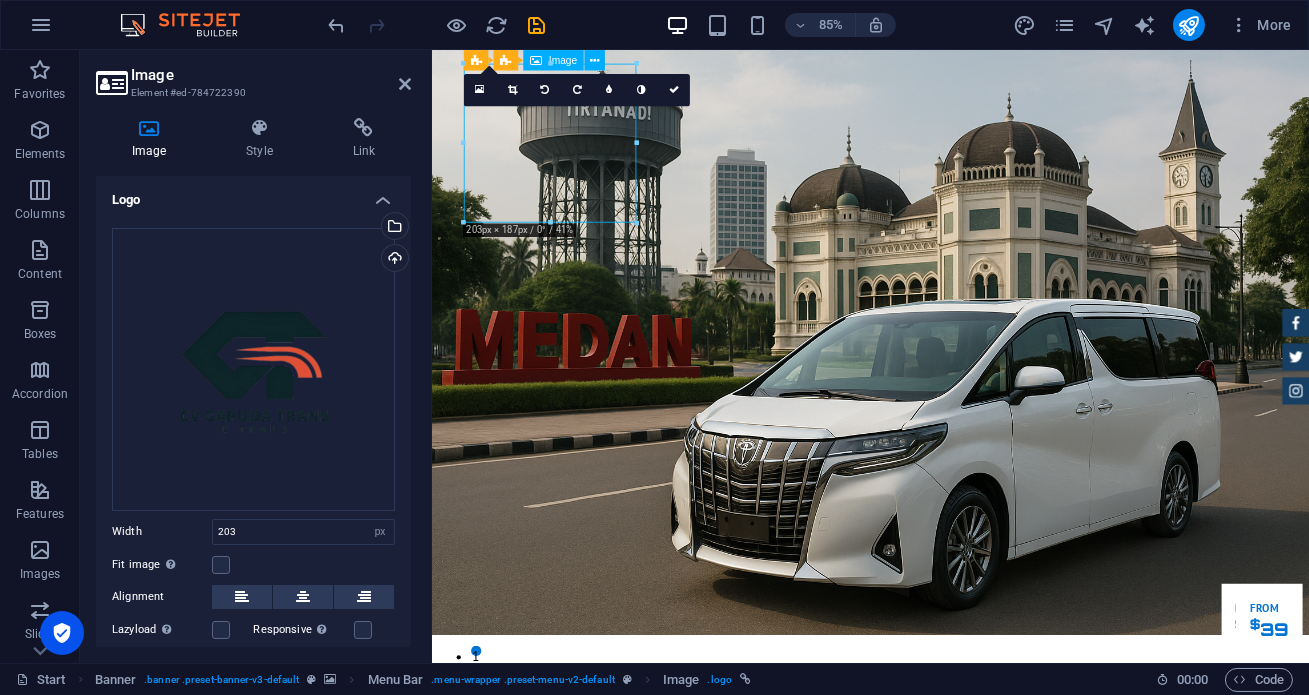 drag, startPoint x: 554, startPoint y: 166, endPoint x: 513, endPoint y: 163, distance: 41.109608 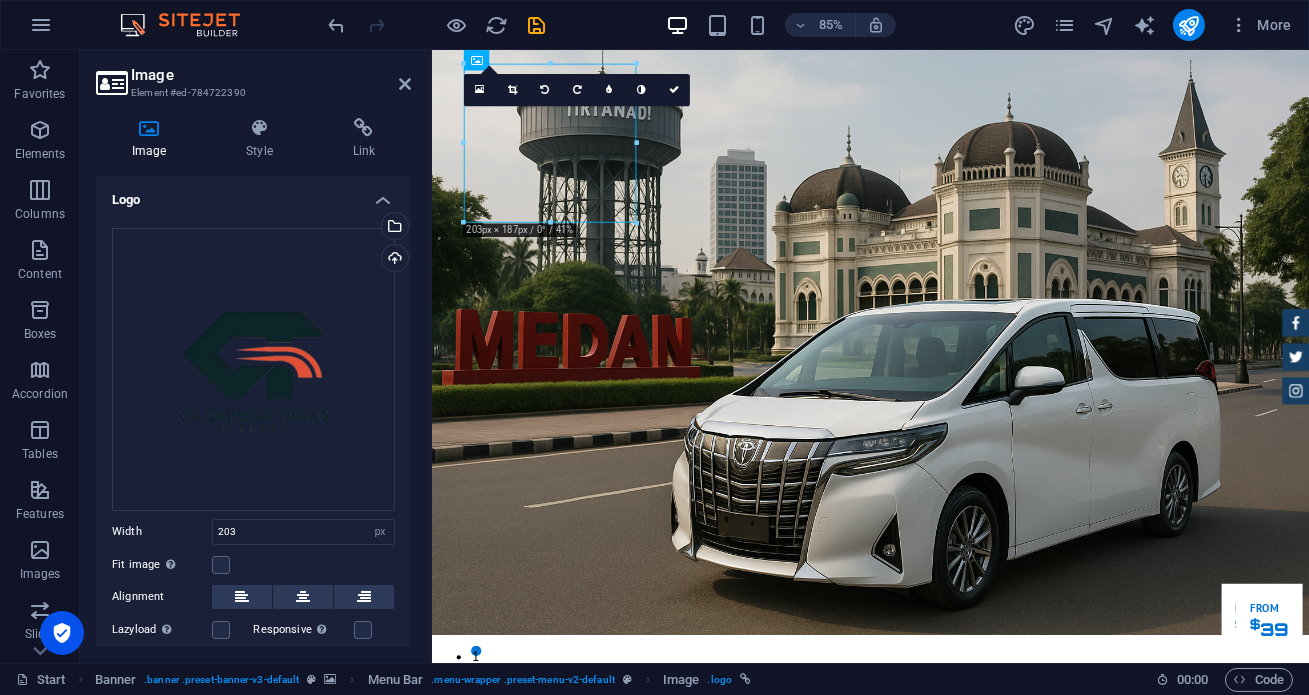 click on "Image Element #ed-784722390" at bounding box center (253, 76) 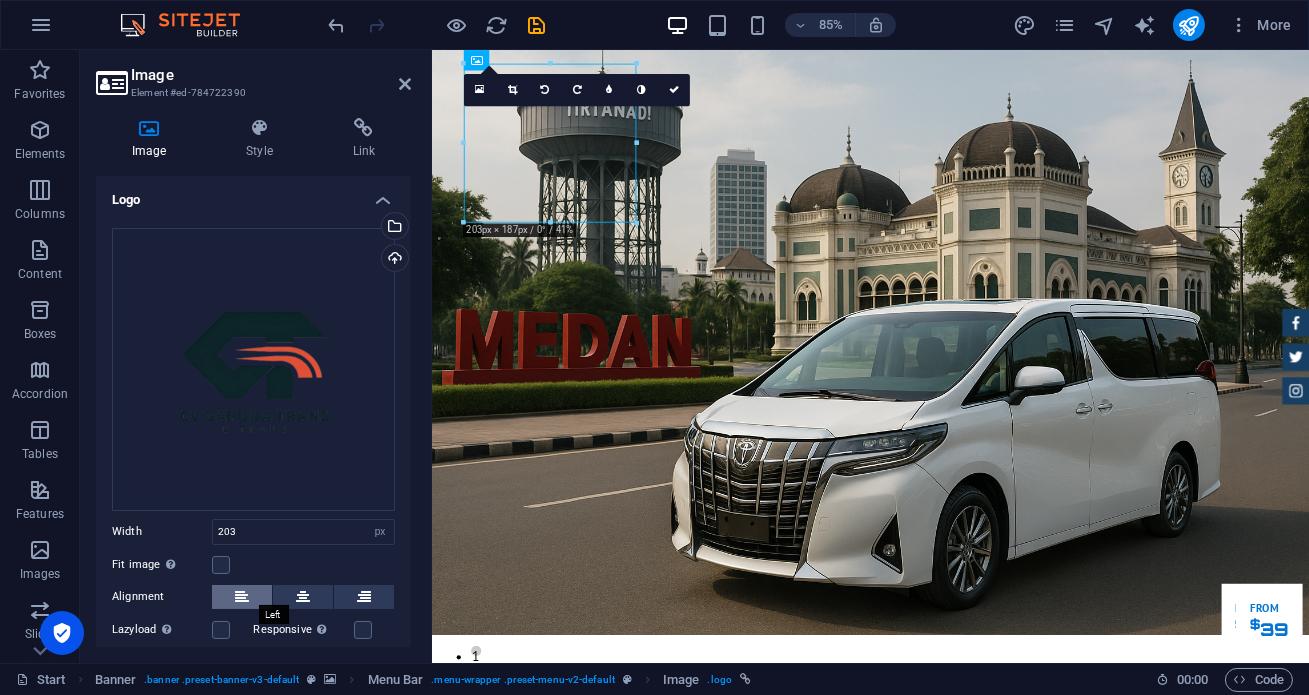 click at bounding box center (242, 597) 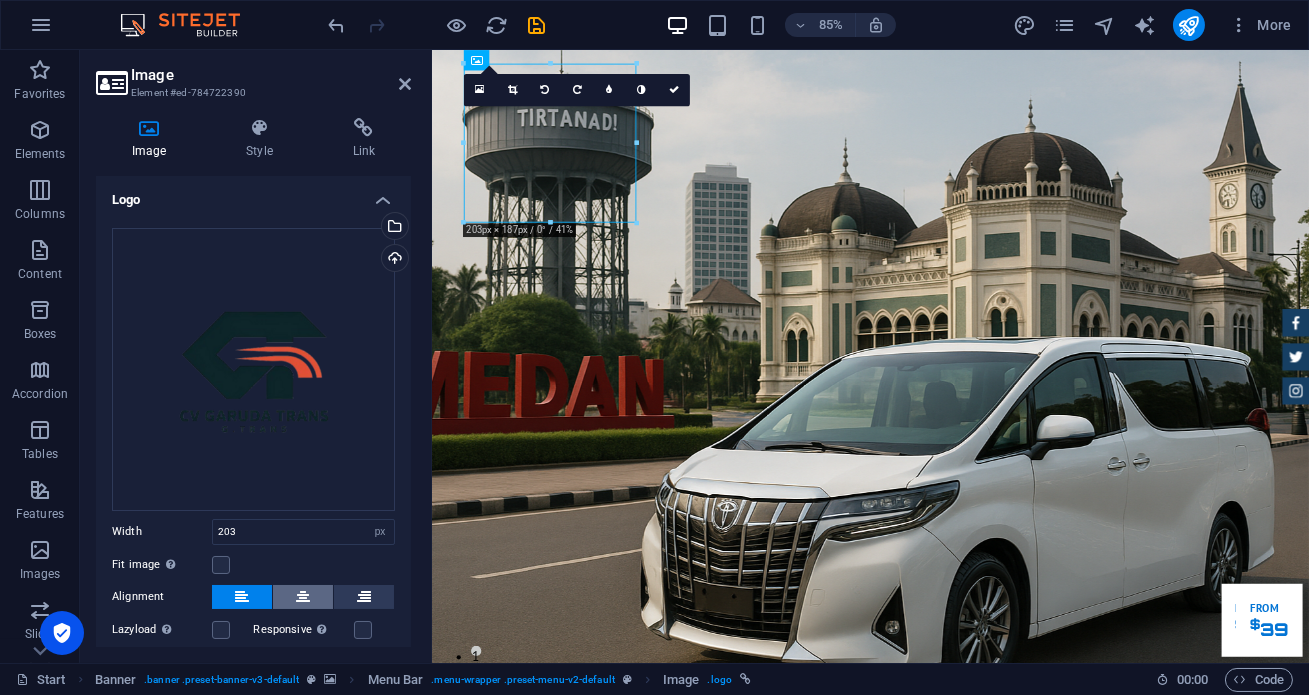 drag, startPoint x: 246, startPoint y: 587, endPoint x: 277, endPoint y: 585, distance: 31.06445 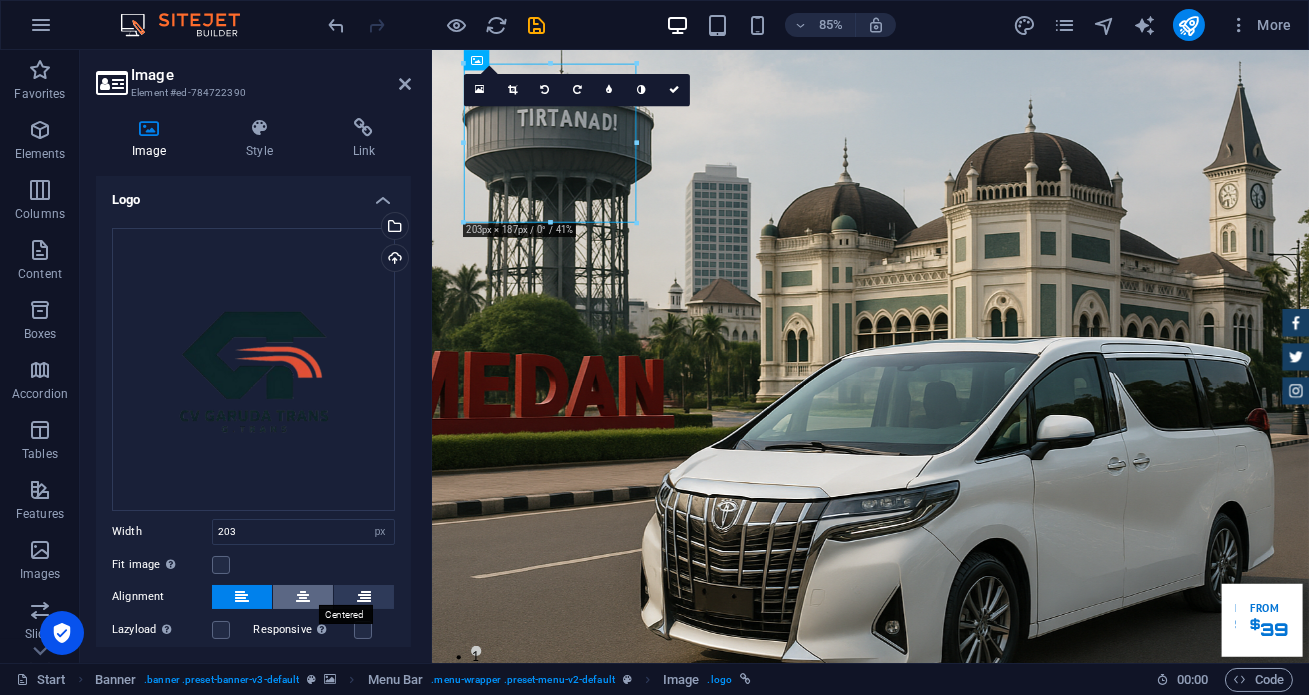 click at bounding box center [303, 597] 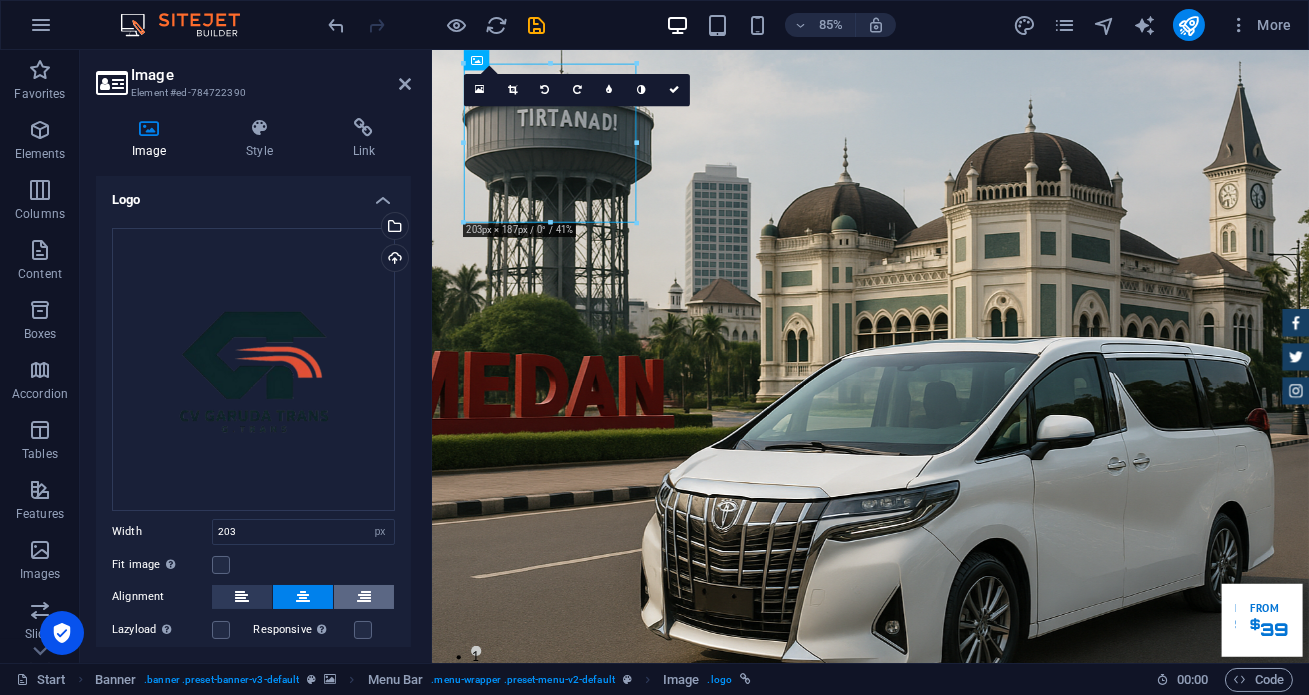 click at bounding box center (364, 597) 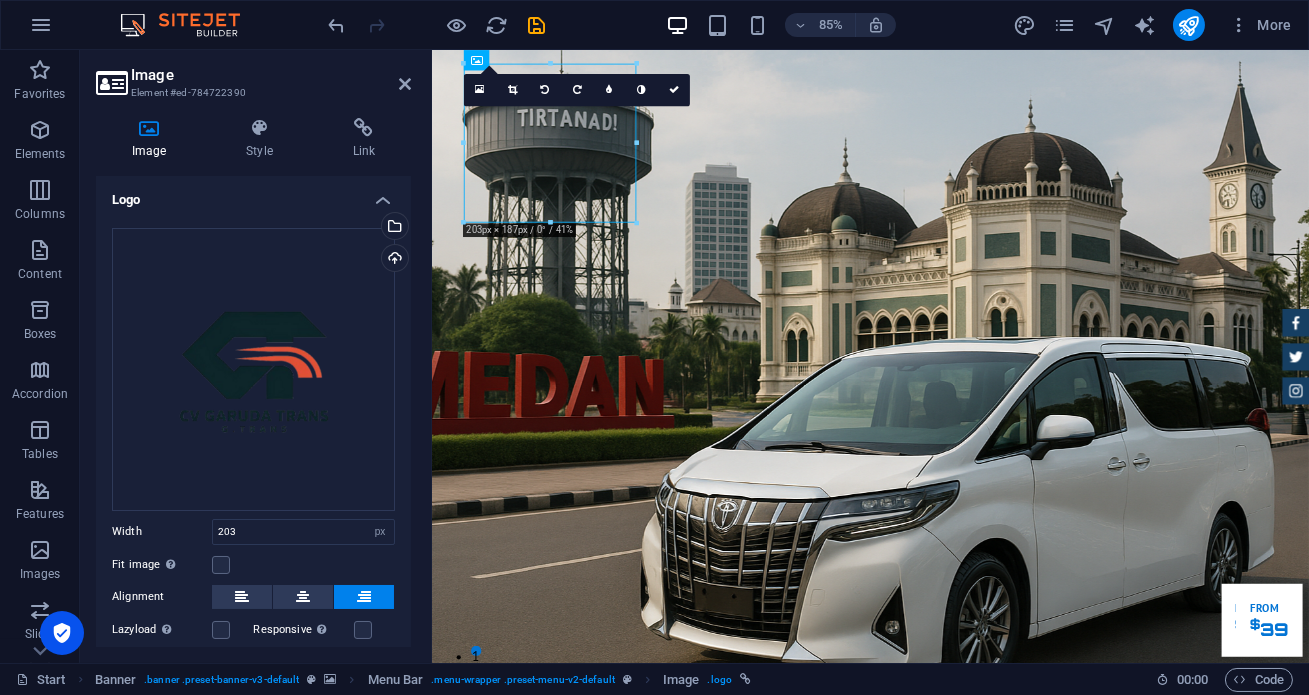 click at bounding box center (364, 597) 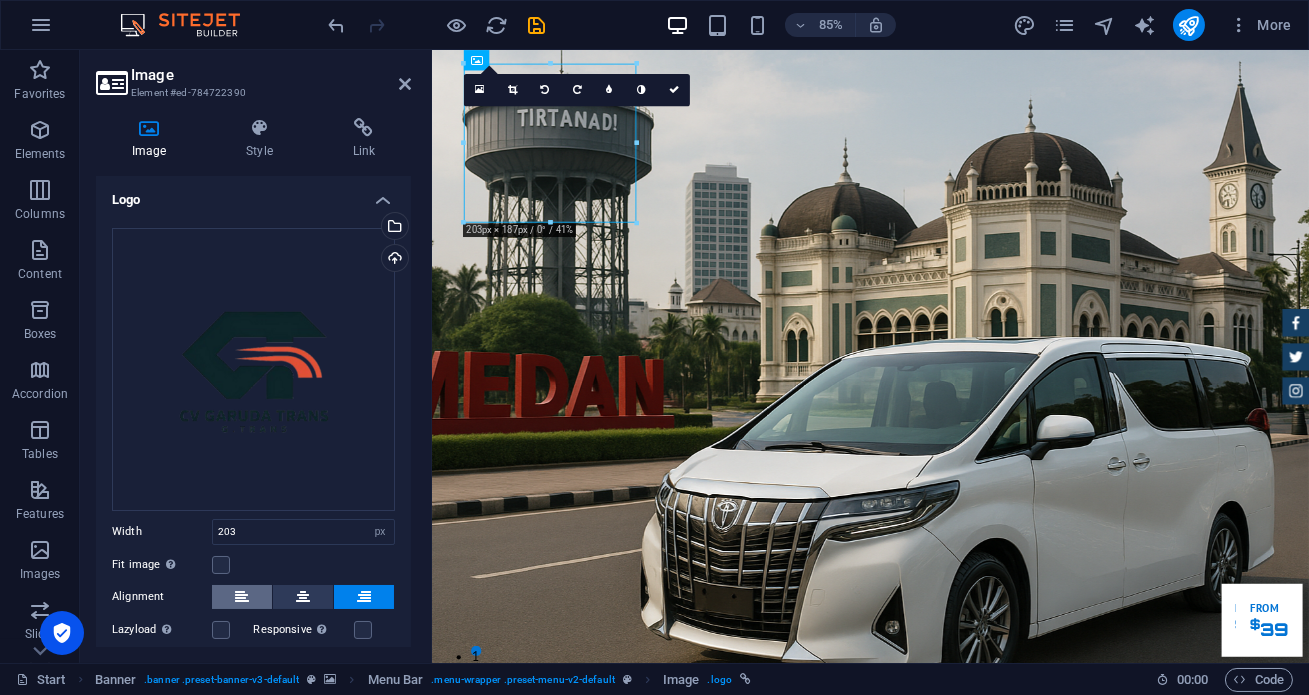 click at bounding box center [242, 597] 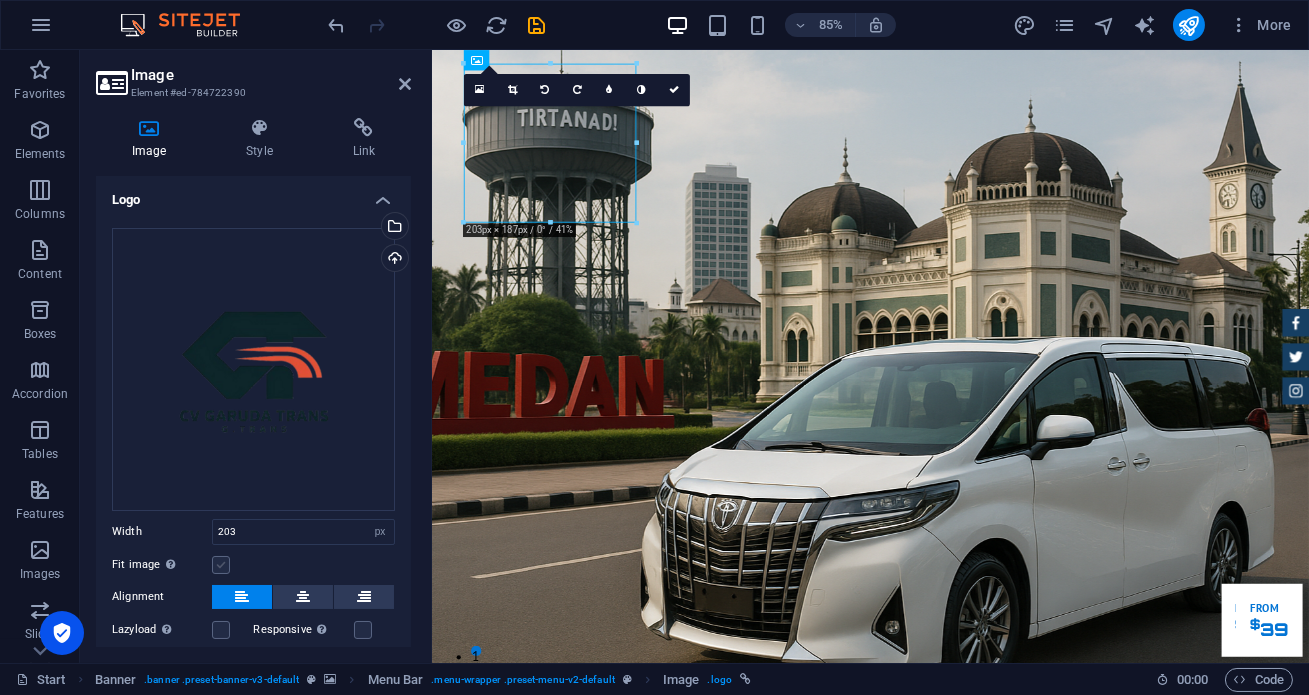 click at bounding box center [221, 565] 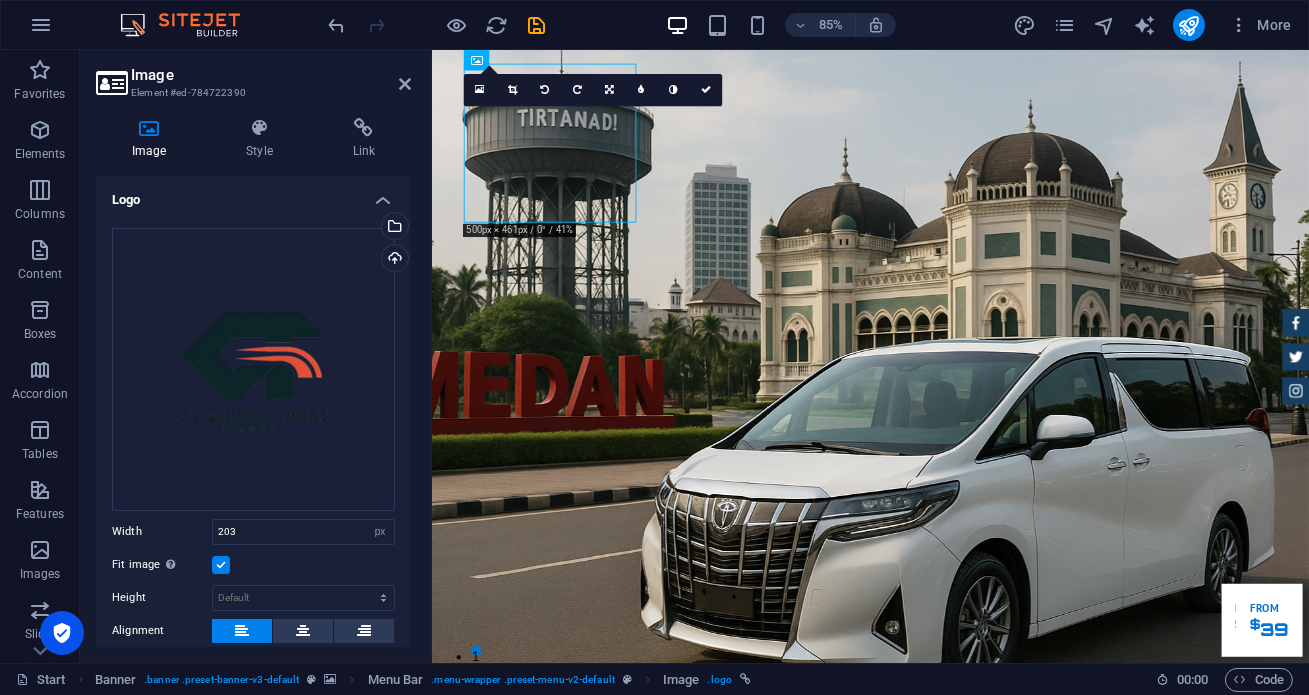 click at bounding box center (221, 565) 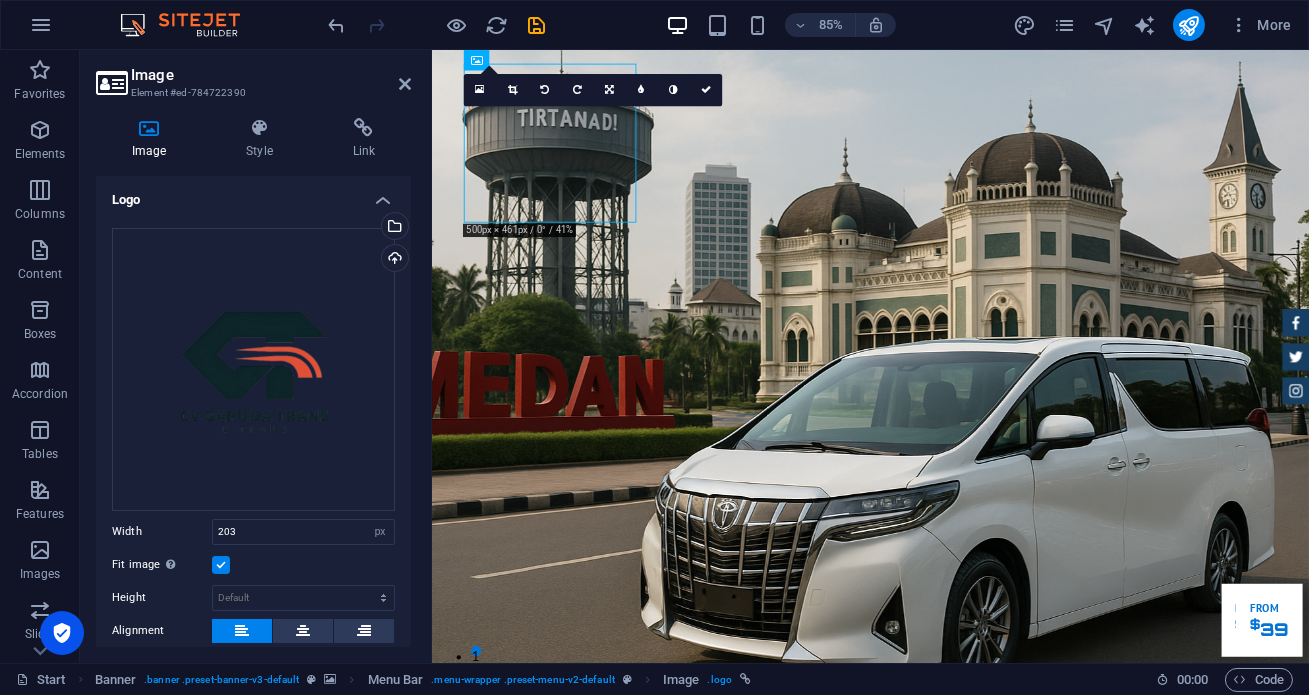 click on "Fit image Automatically fit image to a fixed width and height" at bounding box center (0, 0) 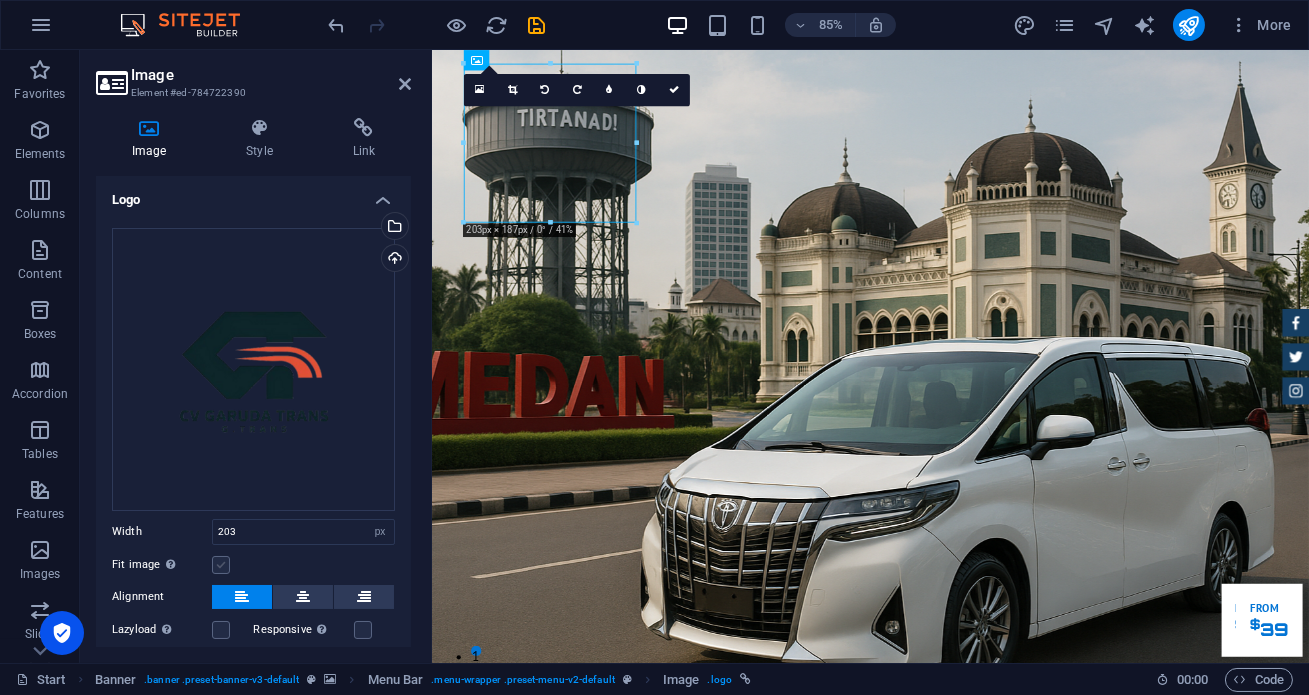 click at bounding box center [221, 565] 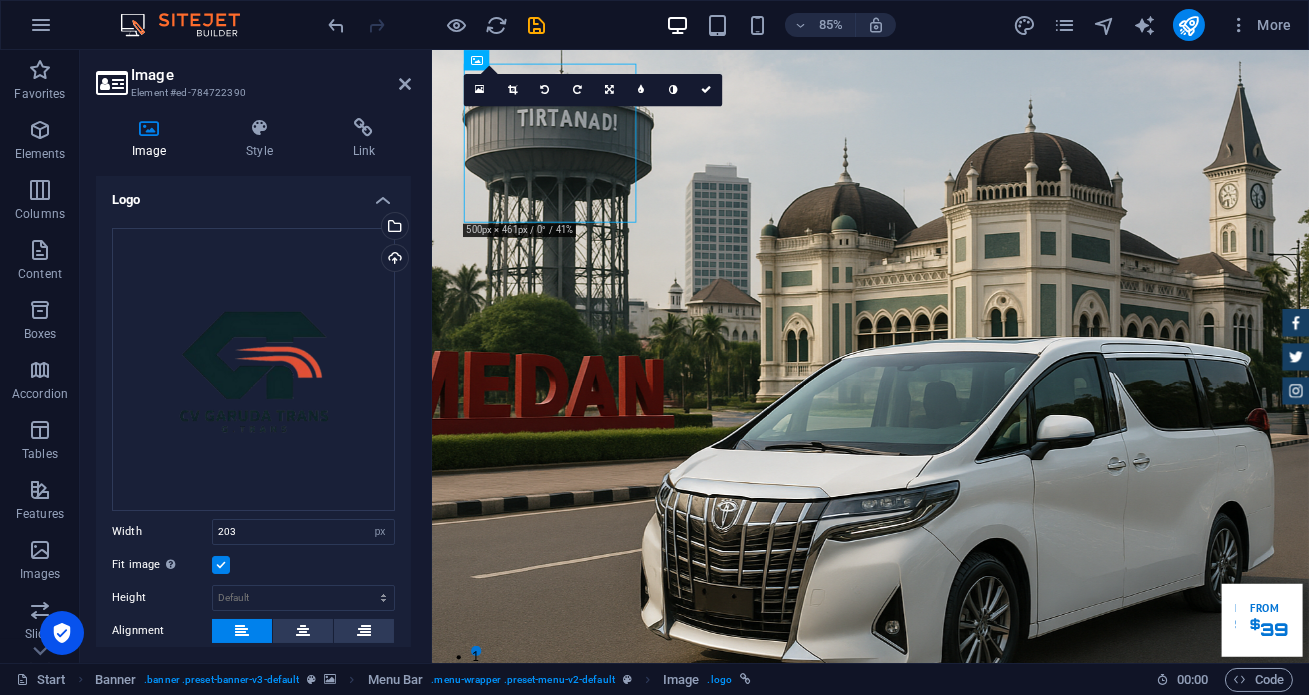 click at bounding box center [221, 565] 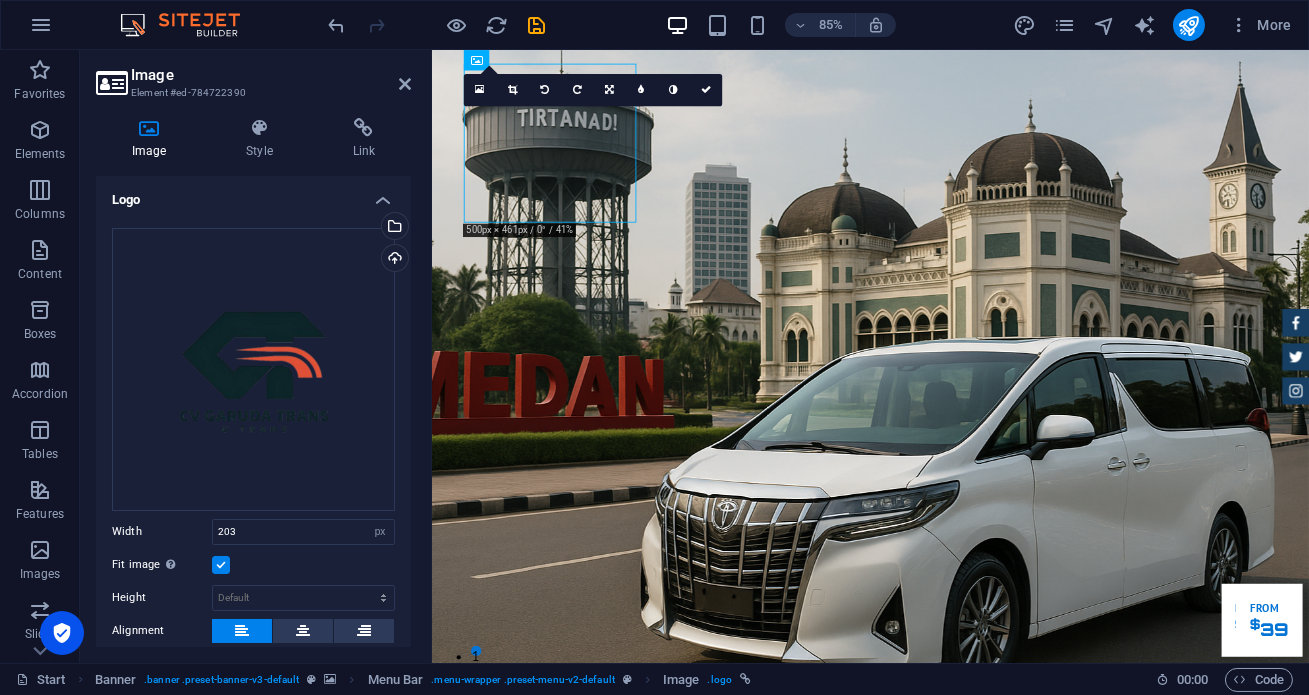 click on "Fit image Automatically fit image to a fixed width and height" at bounding box center [0, 0] 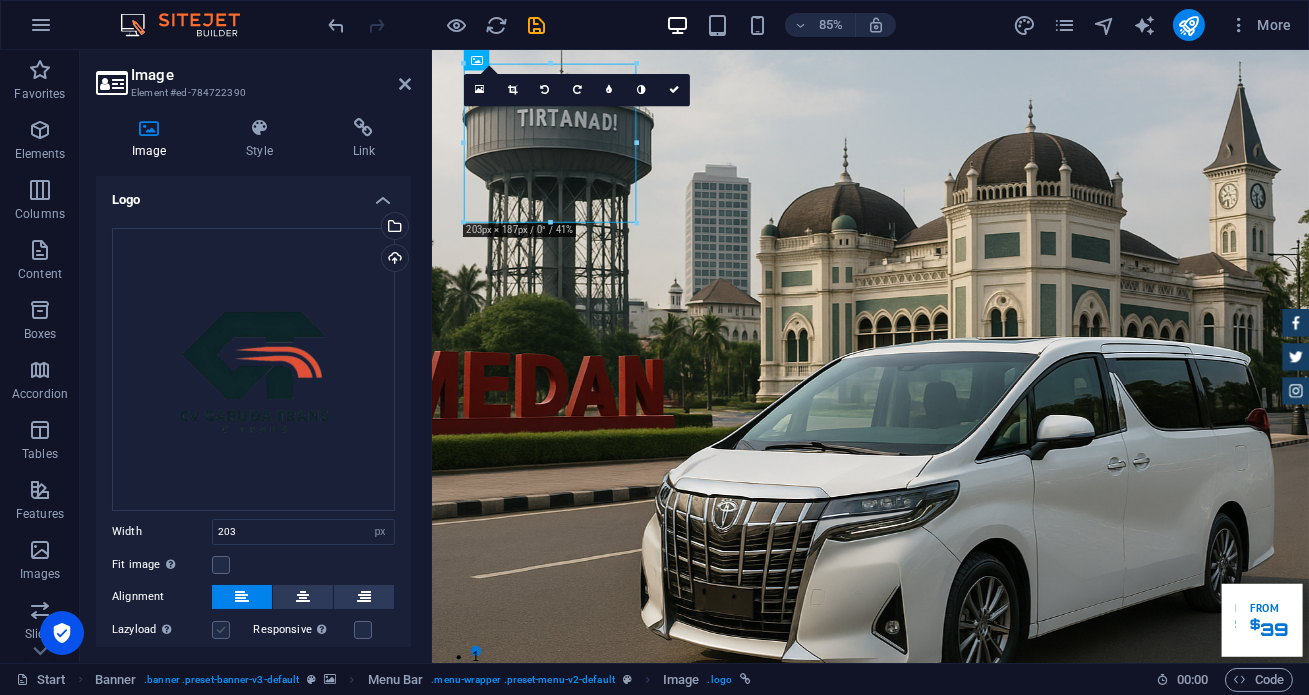 click at bounding box center (221, 630) 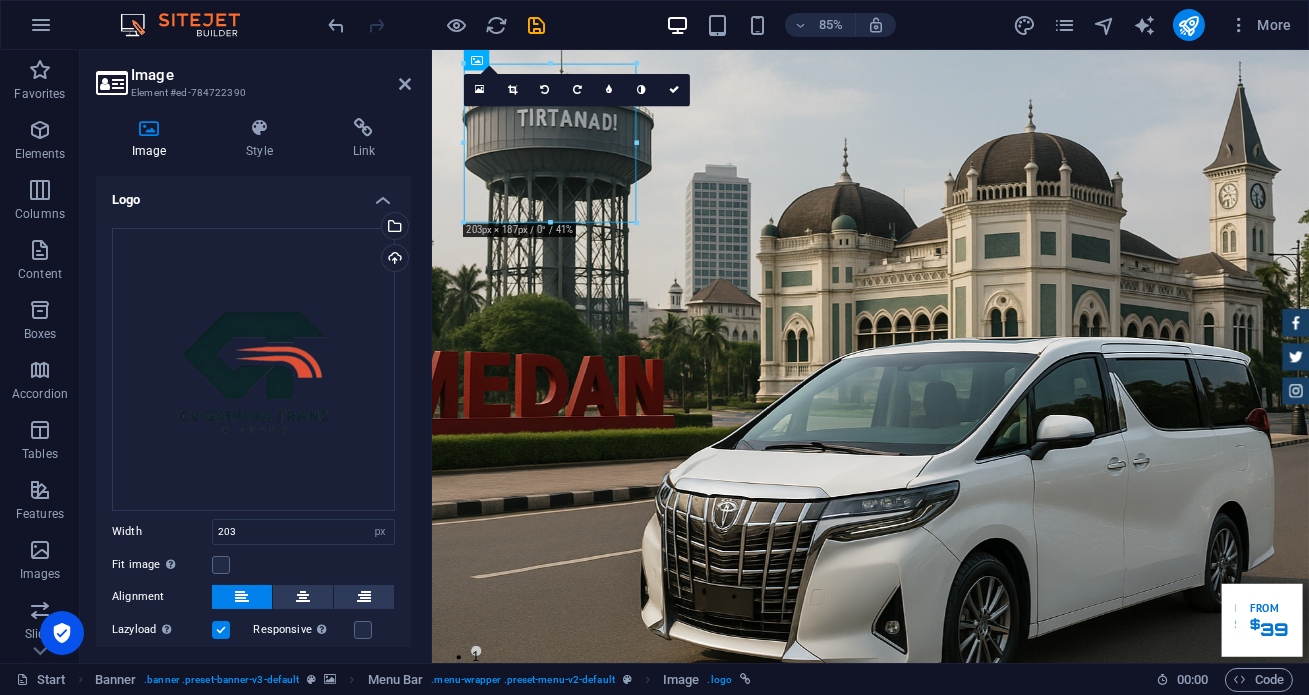 click at bounding box center (221, 630) 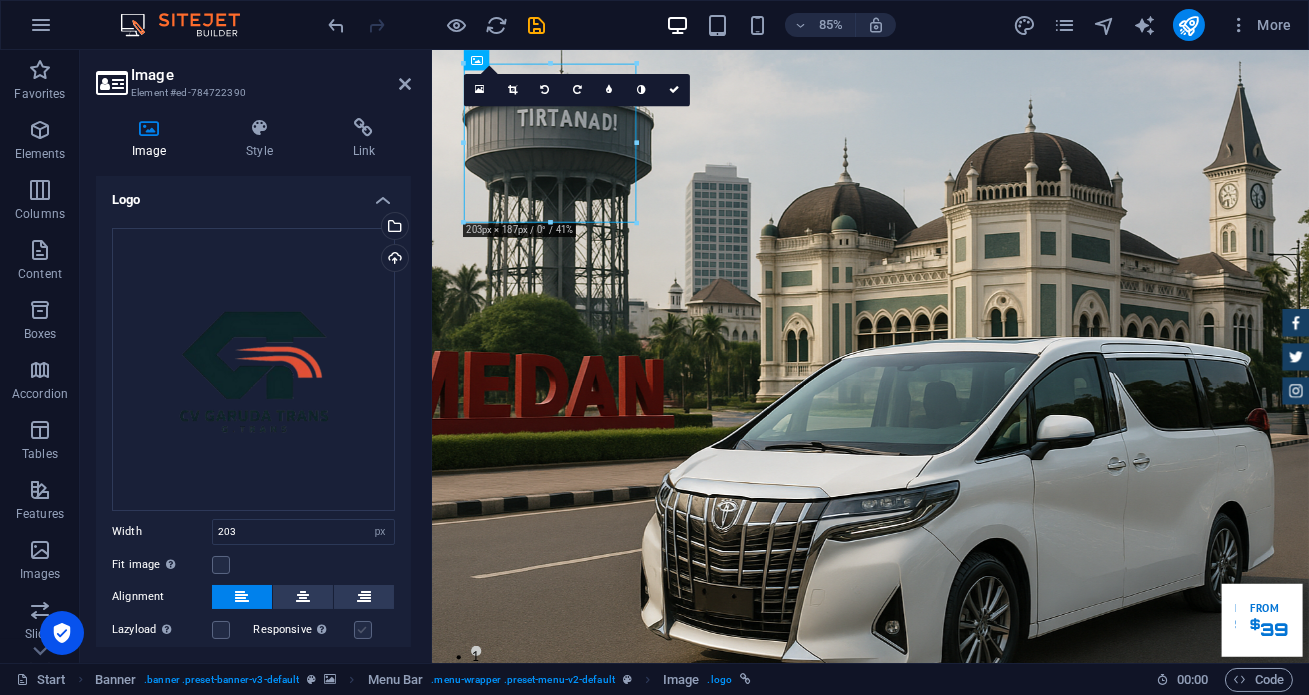 click at bounding box center [363, 630] 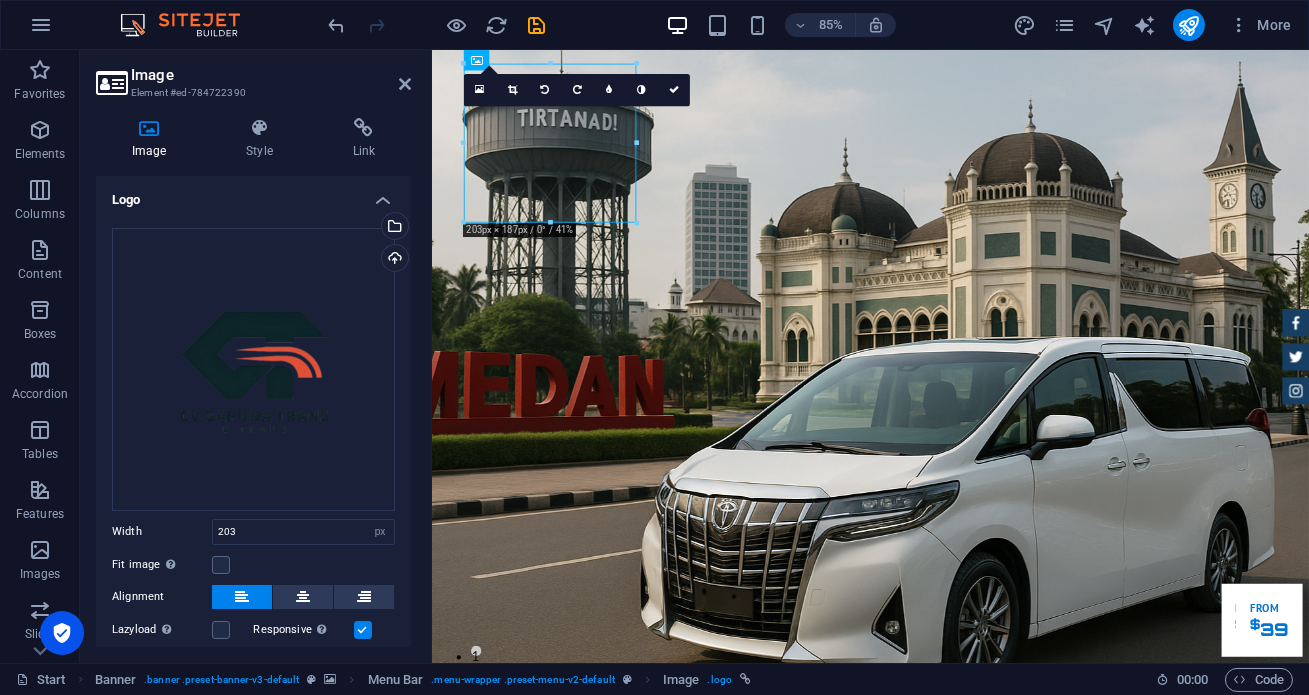 click at bounding box center [363, 630] 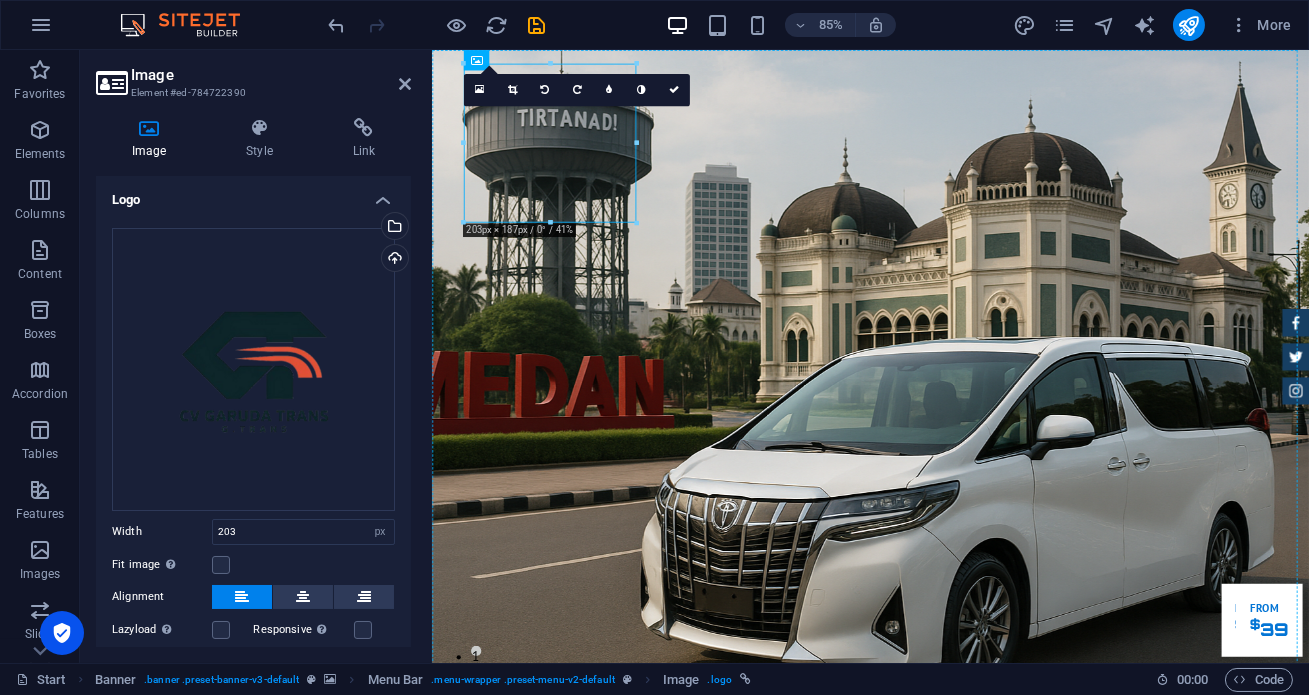 drag, startPoint x: 571, startPoint y: 169, endPoint x: 1200, endPoint y: 595, distance: 759.6822 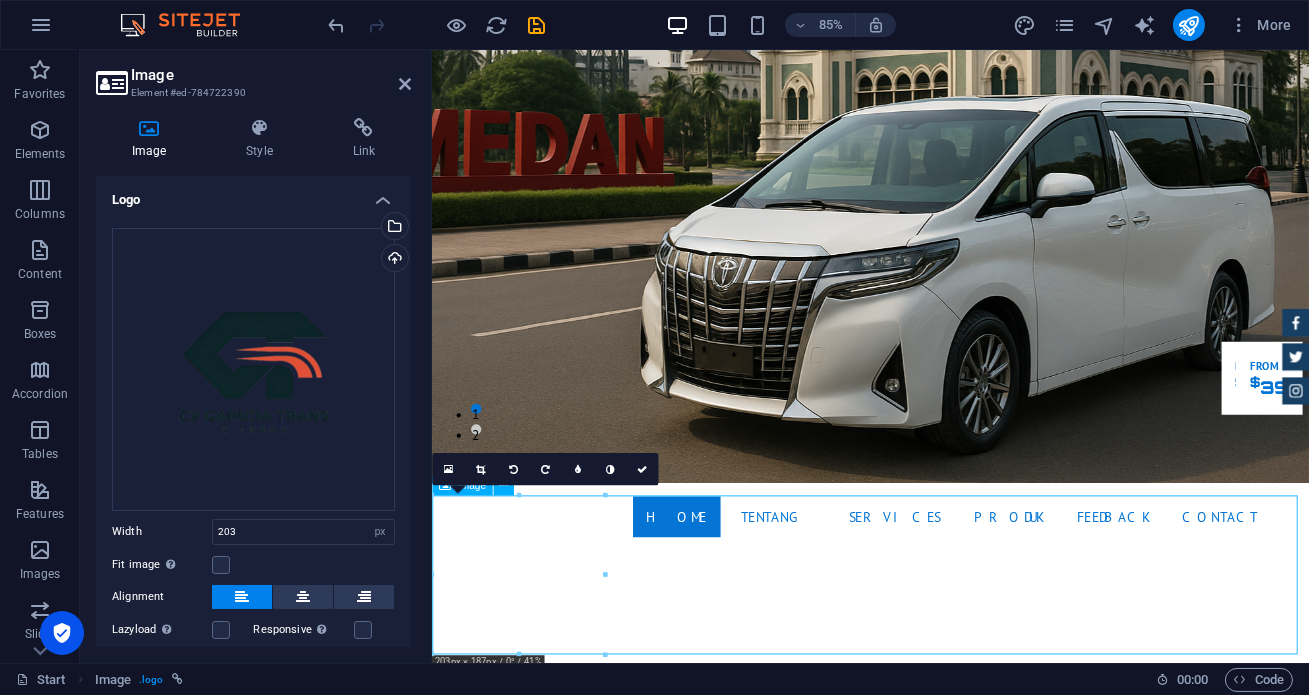 scroll, scrollTop: 293, scrollLeft: 0, axis: vertical 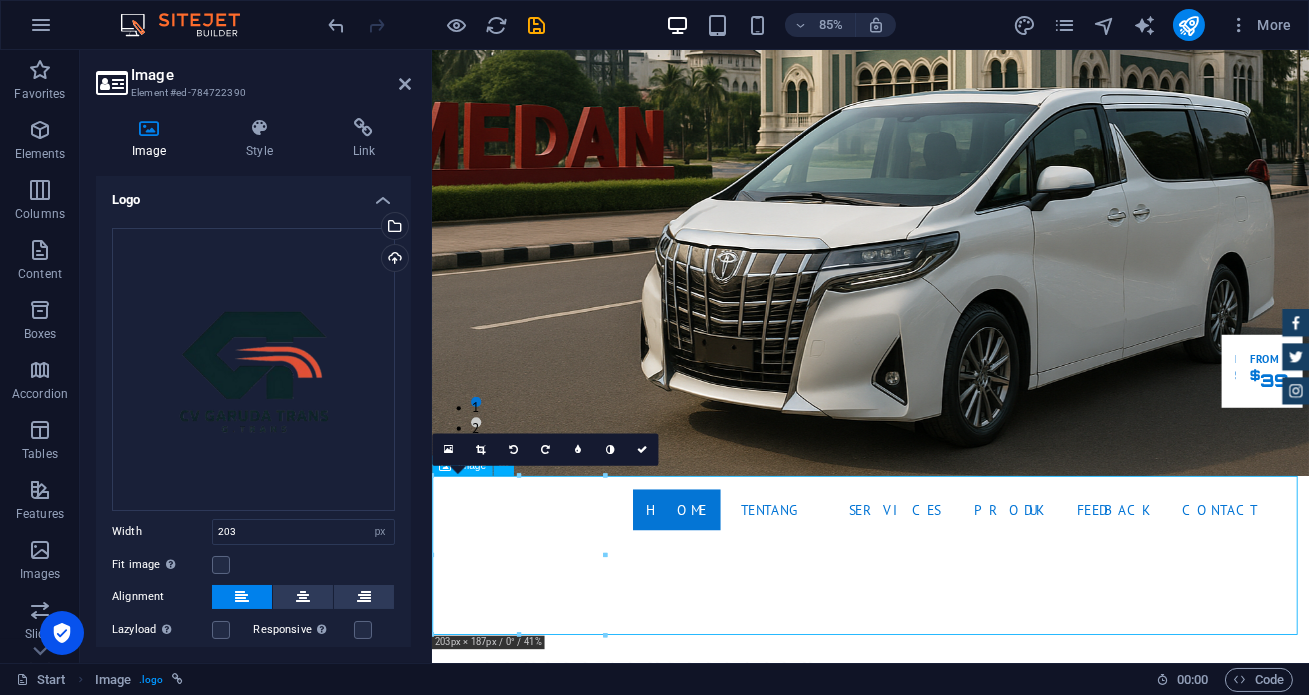 drag, startPoint x: 524, startPoint y: 700, endPoint x: 628, endPoint y: 634, distance: 123.174675 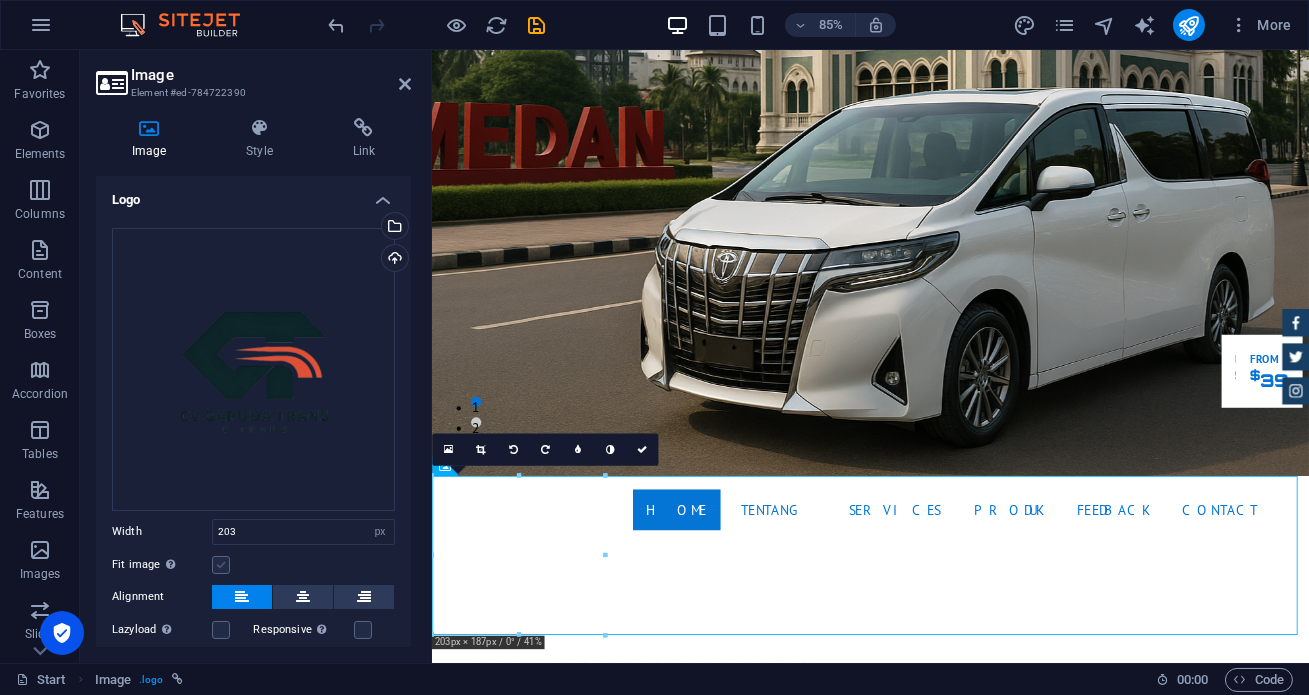 click at bounding box center (221, 565) 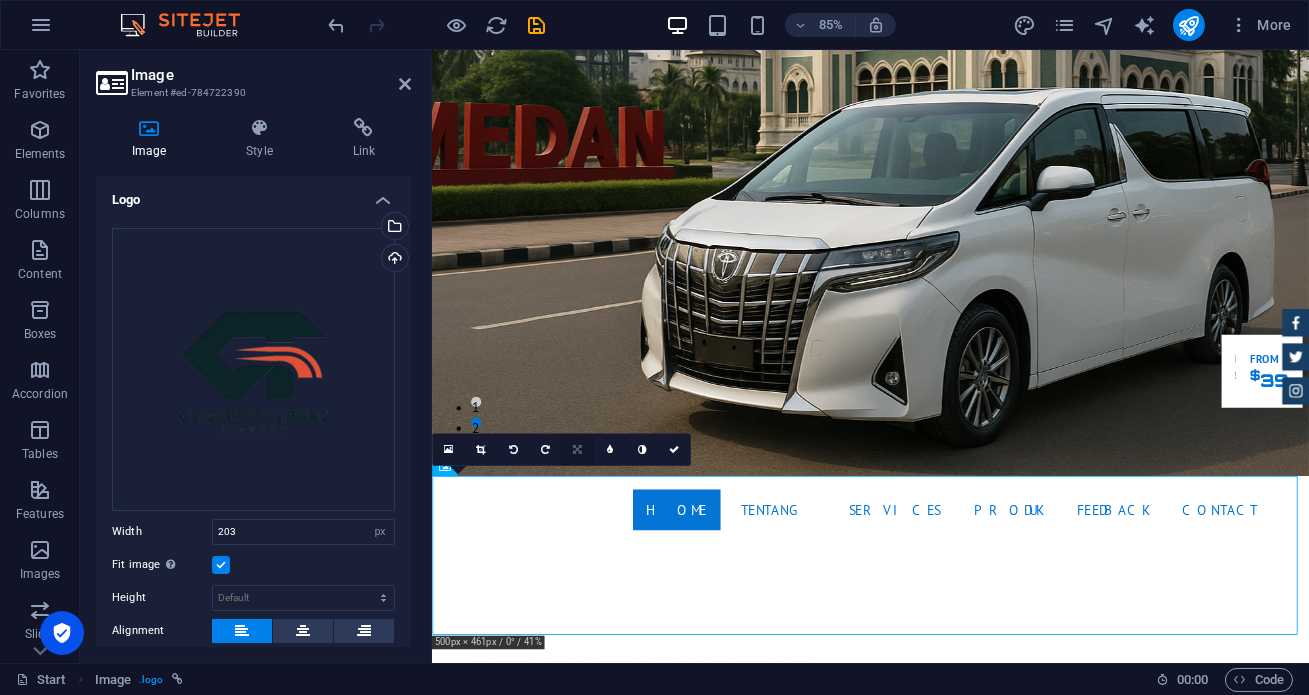click at bounding box center [577, 449] 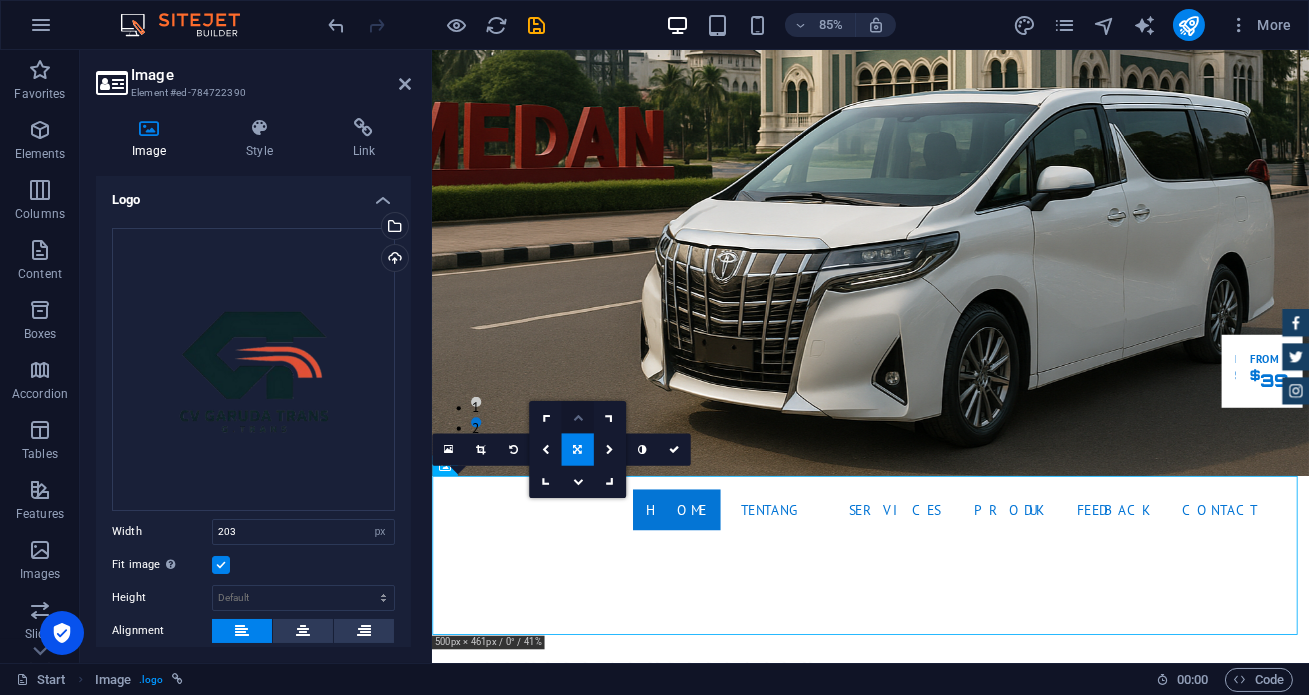 click at bounding box center (577, 417) 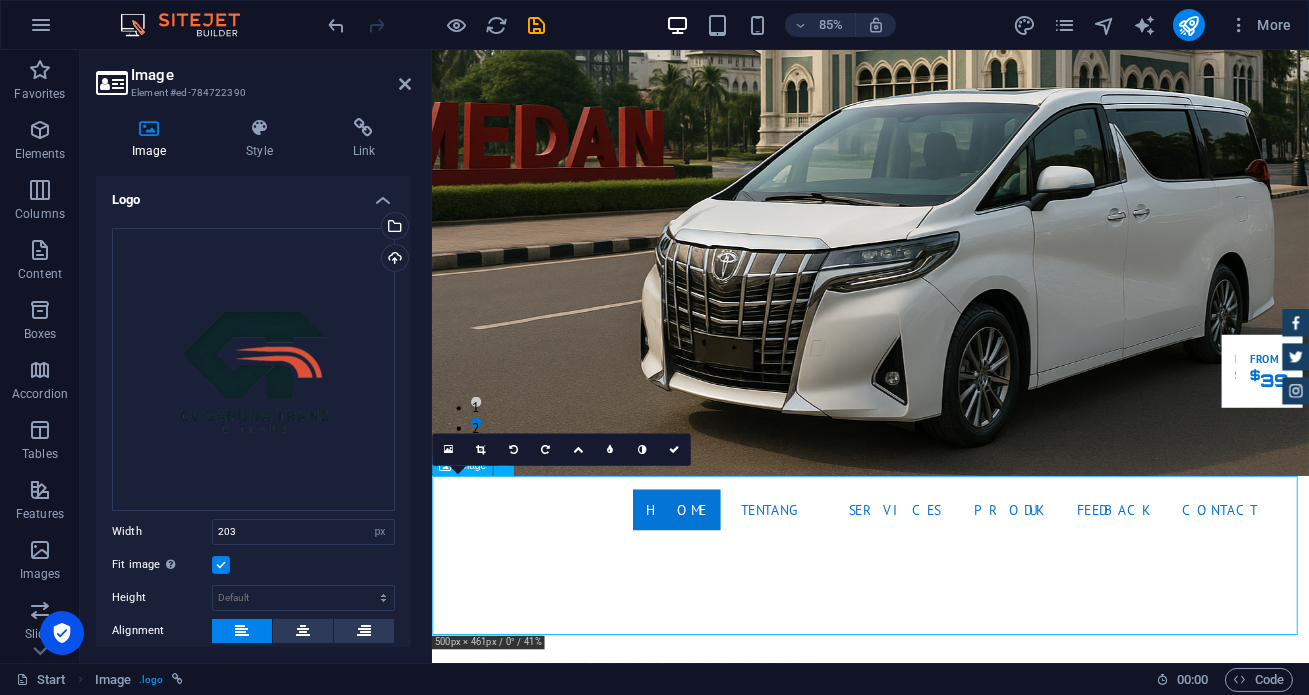drag, startPoint x: 542, startPoint y: 628, endPoint x: 569, endPoint y: 574, distance: 60.373837 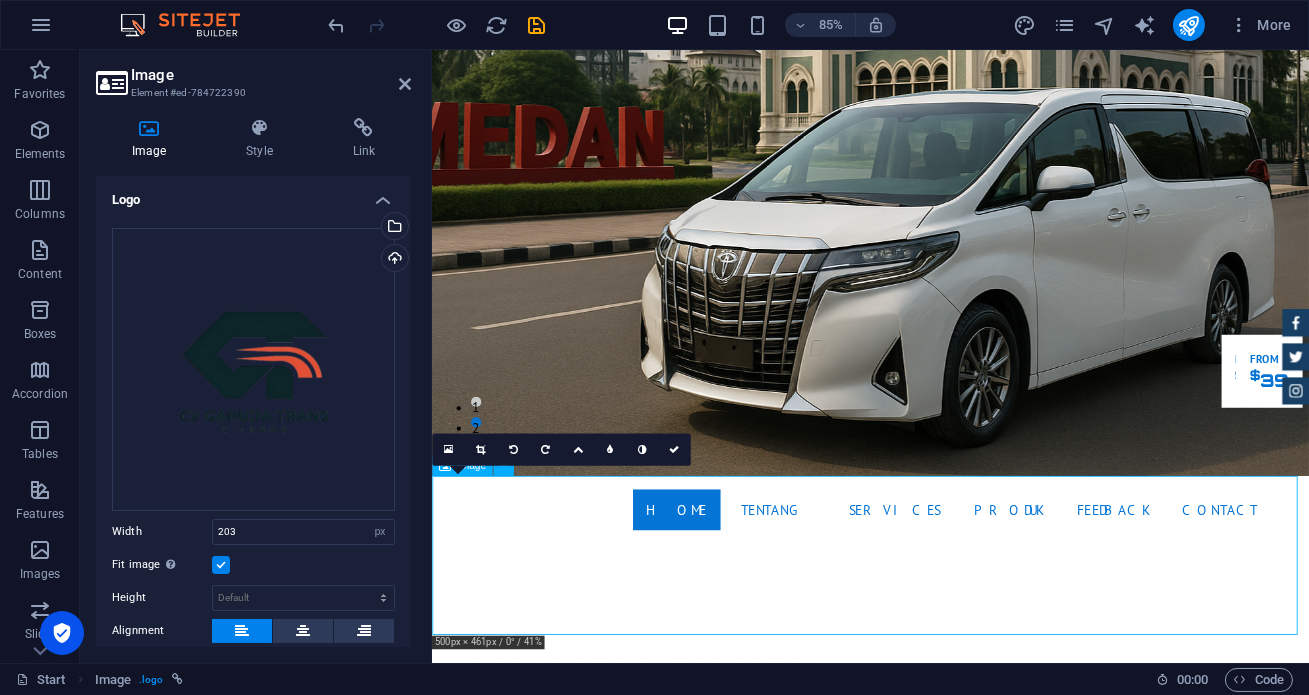 click at bounding box center (947, 1271) 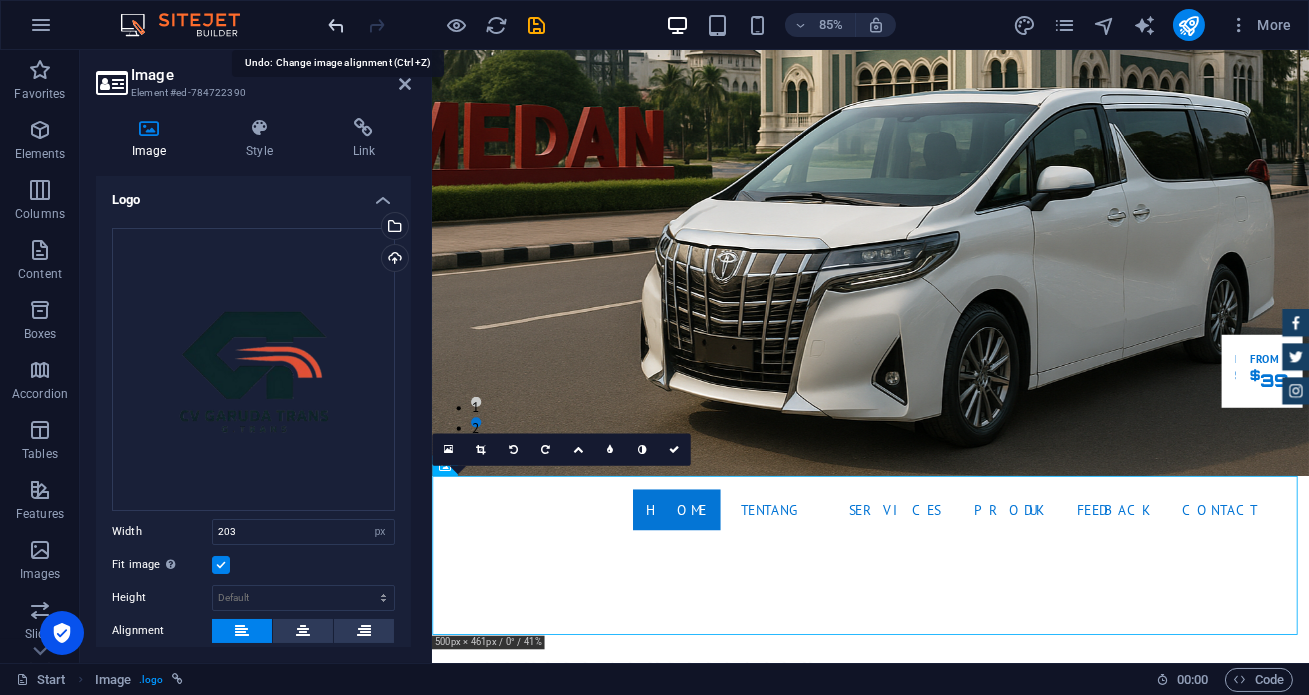 click at bounding box center (337, 25) 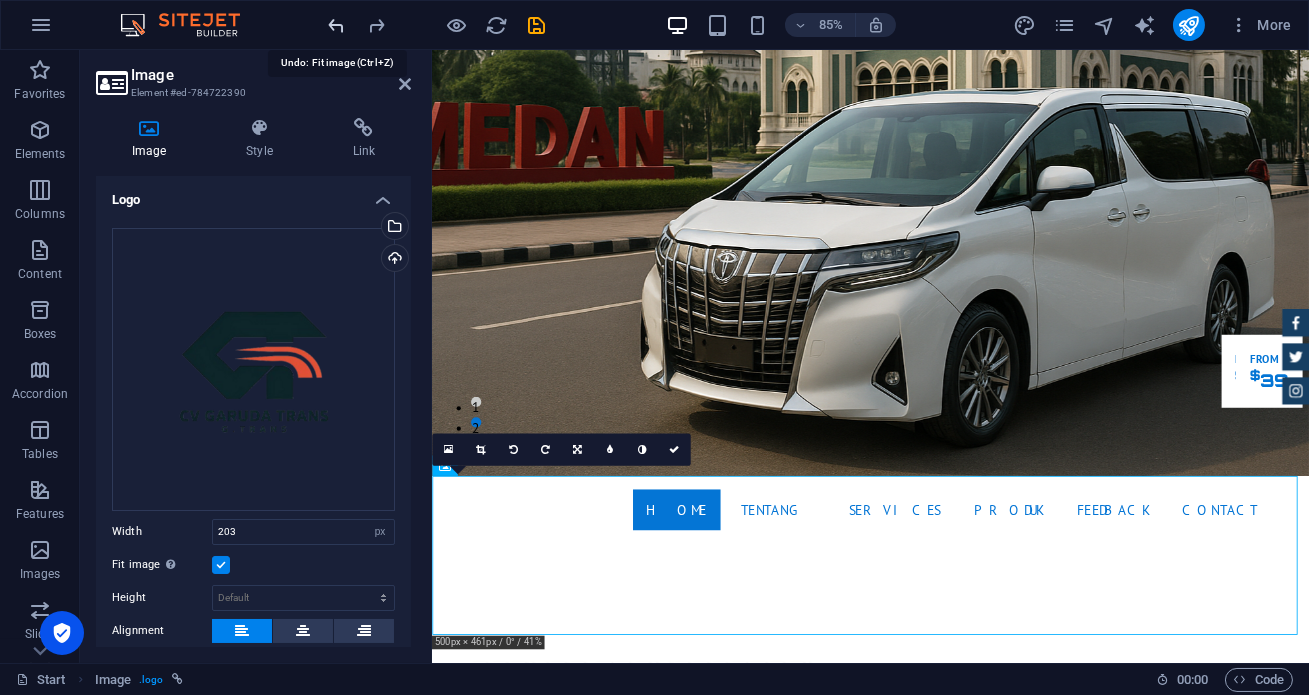 click at bounding box center (337, 25) 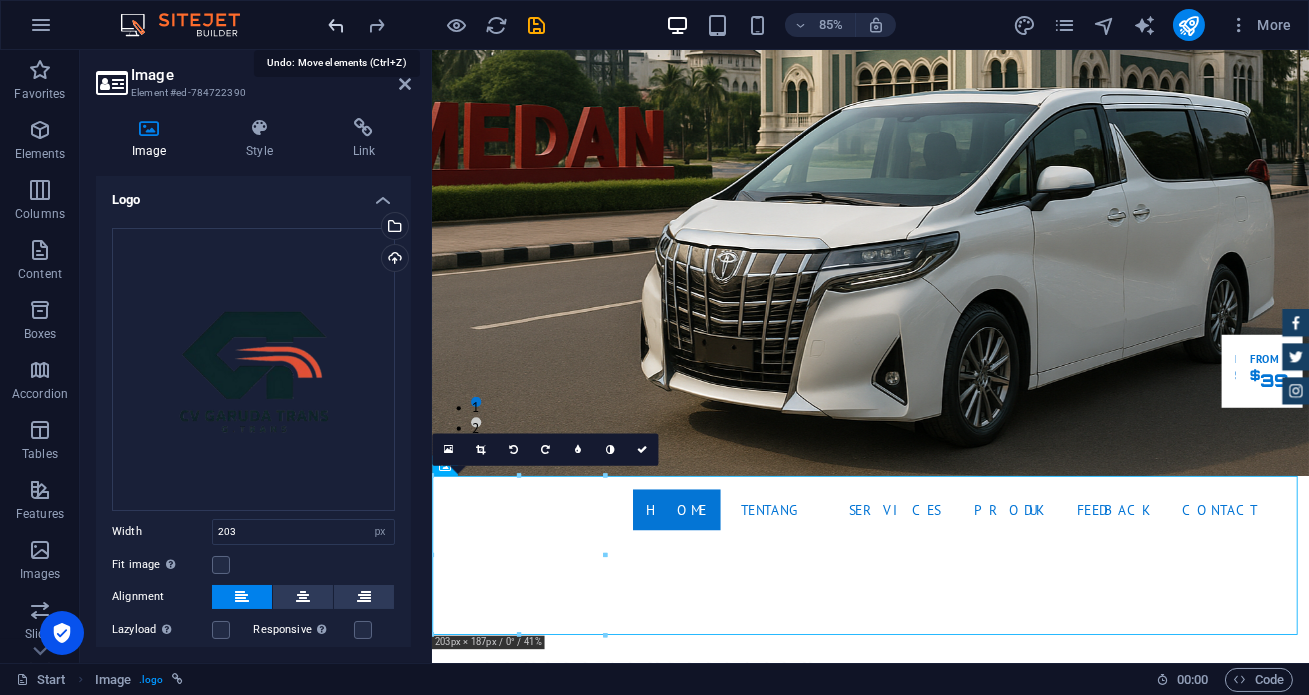 click at bounding box center (337, 25) 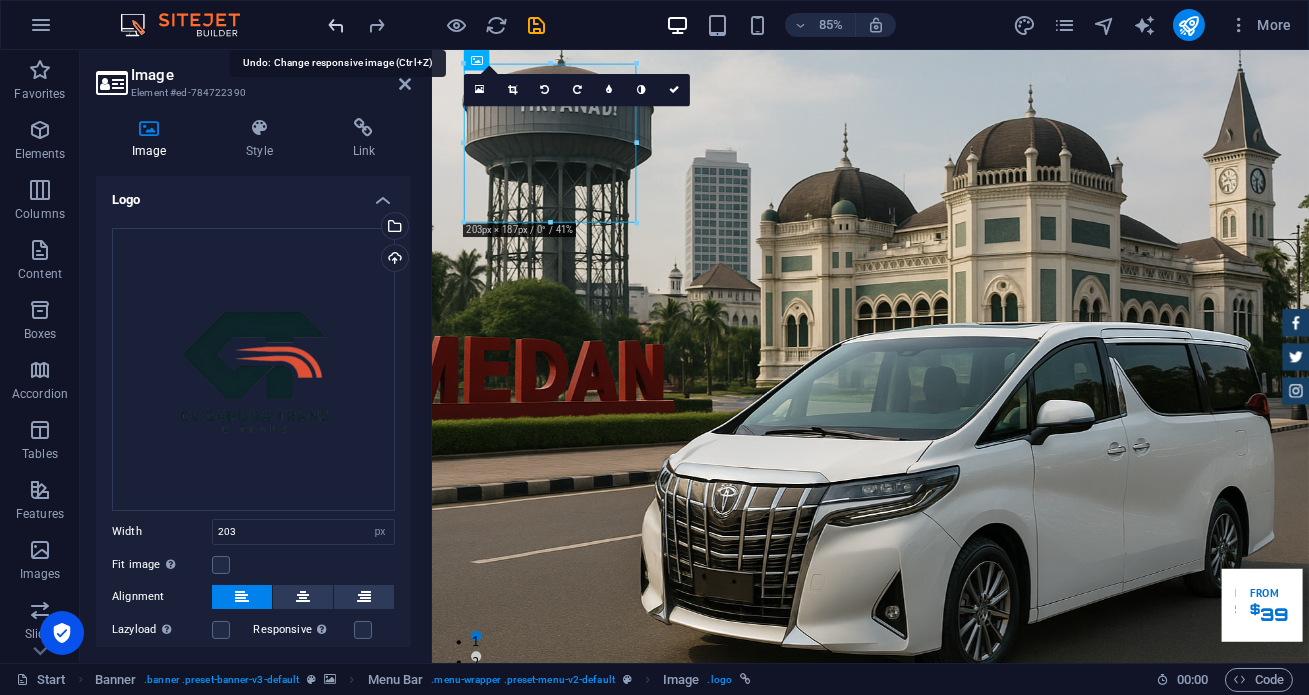 scroll, scrollTop: 0, scrollLeft: 0, axis: both 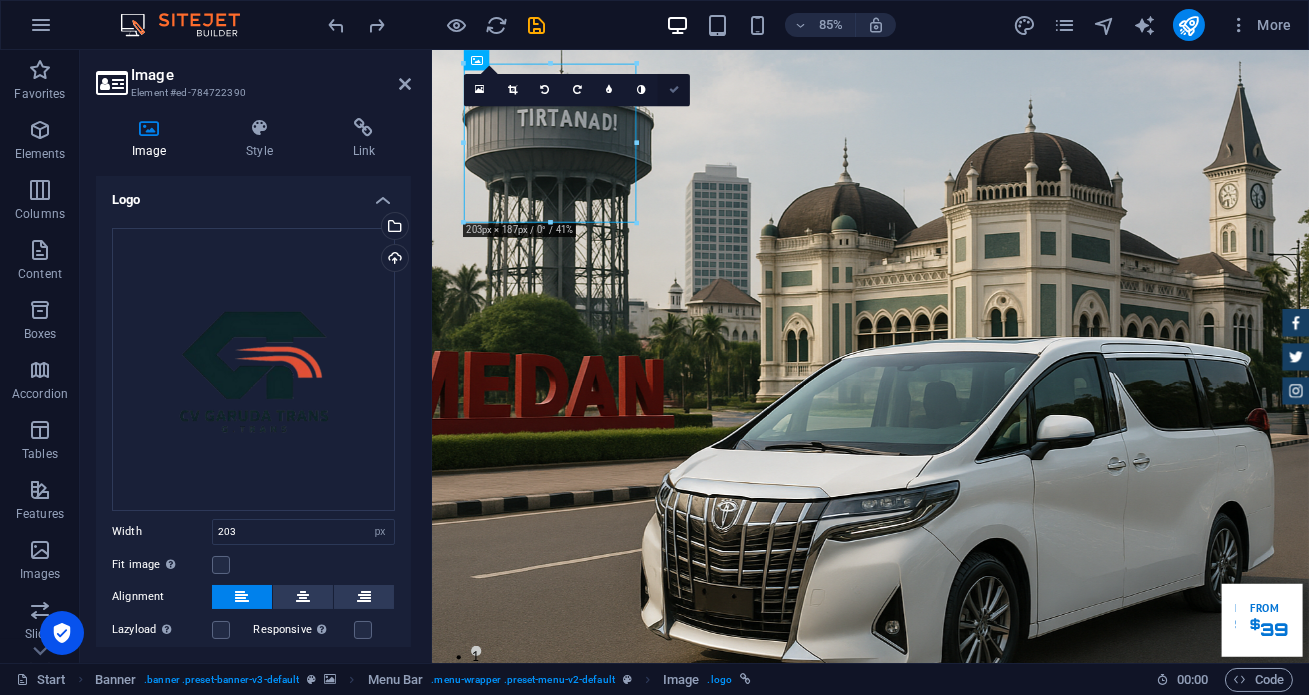 click at bounding box center (673, 90) 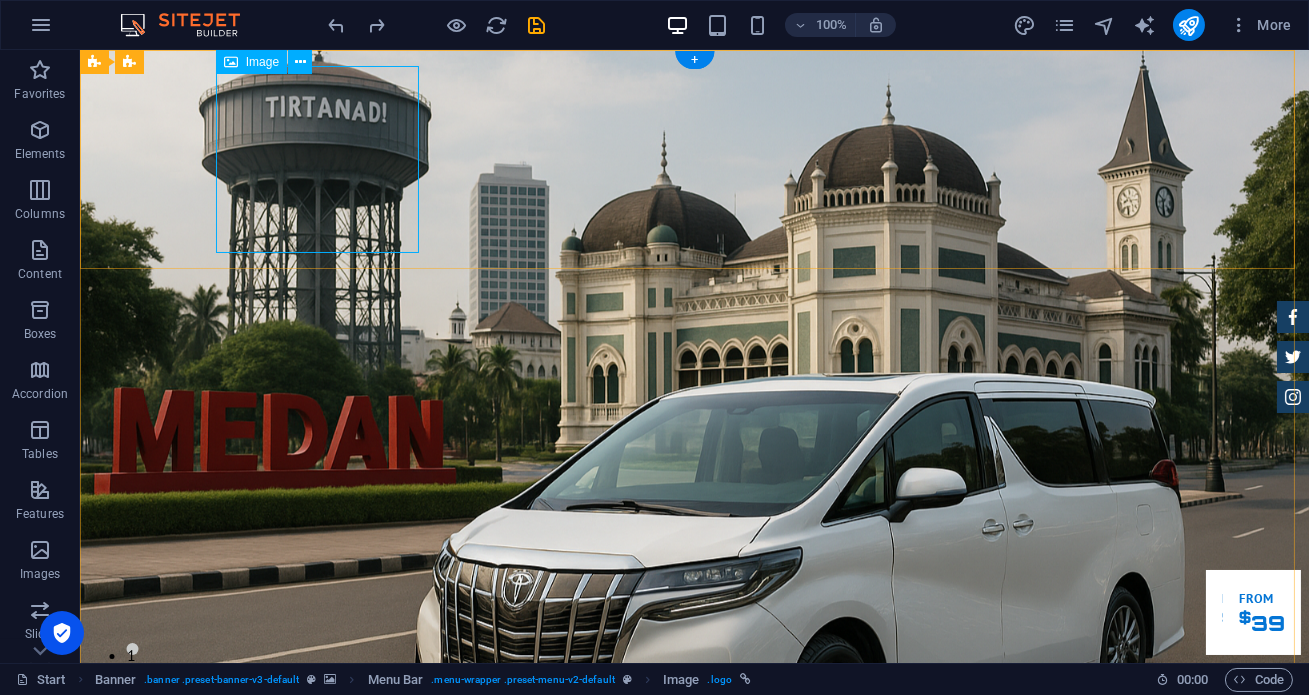 click at bounding box center [695, 953] 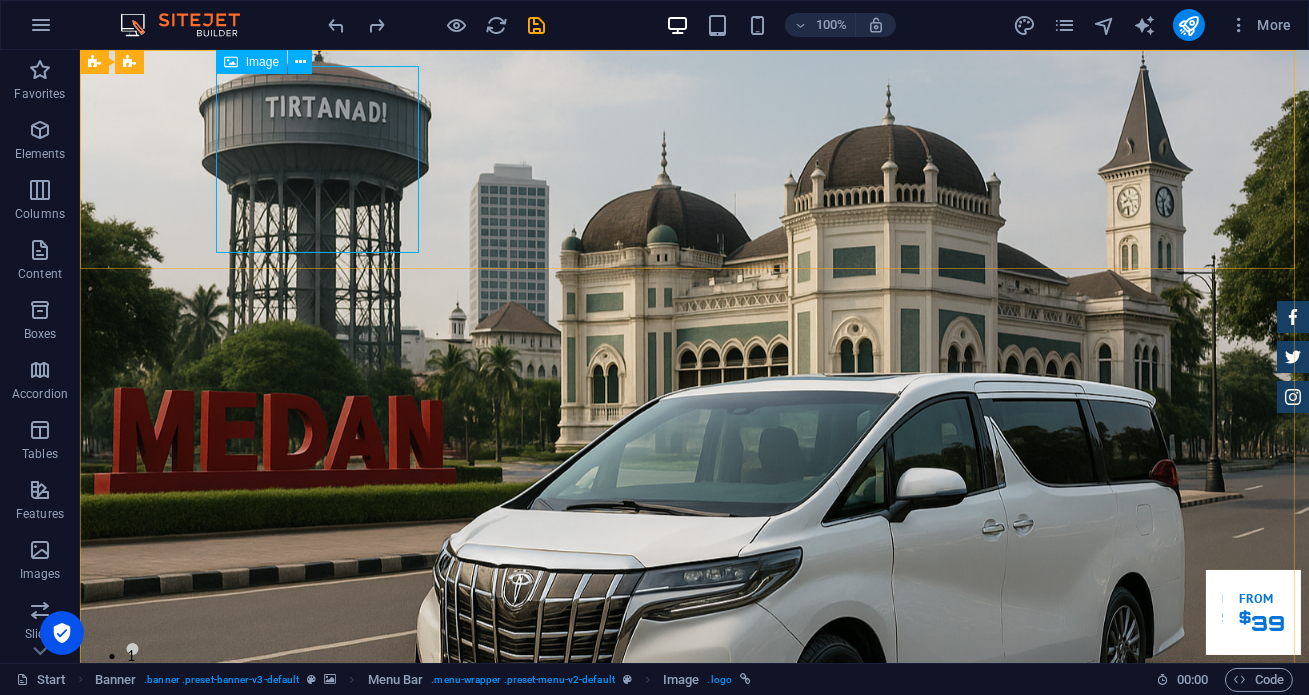 click on "Image" at bounding box center (251, 62) 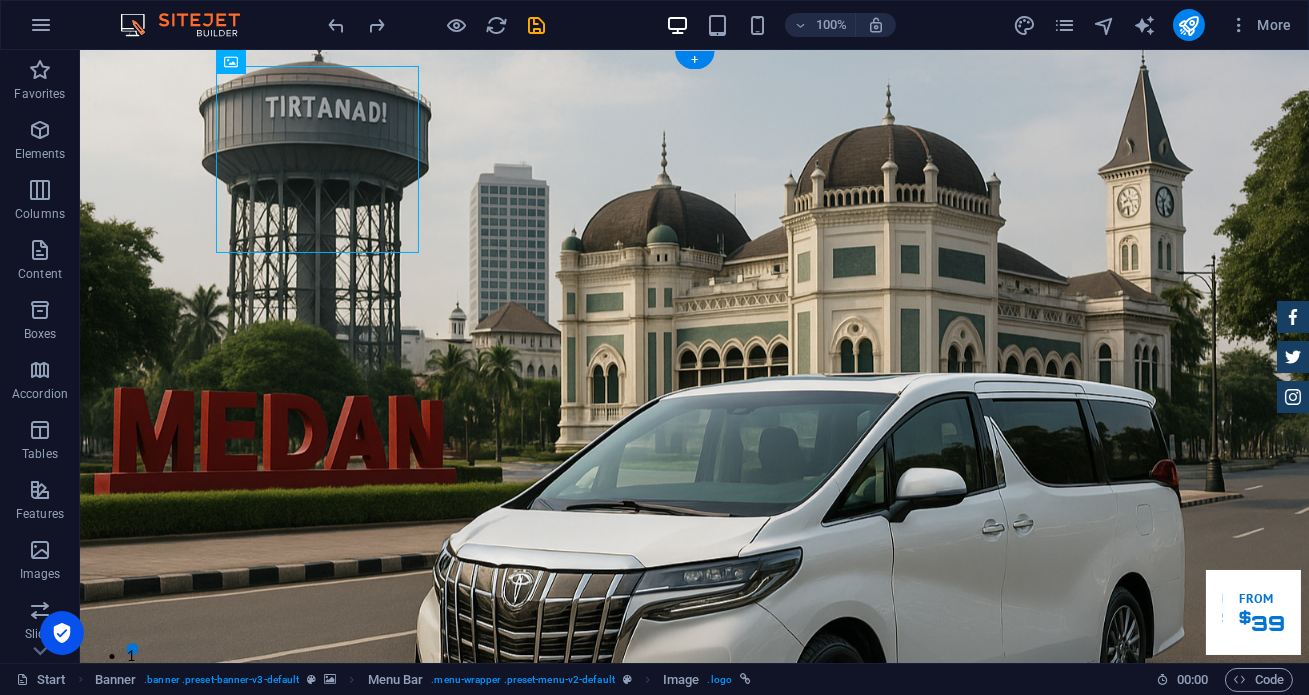 drag, startPoint x: 301, startPoint y: 110, endPoint x: 263, endPoint y: 94, distance: 41.231056 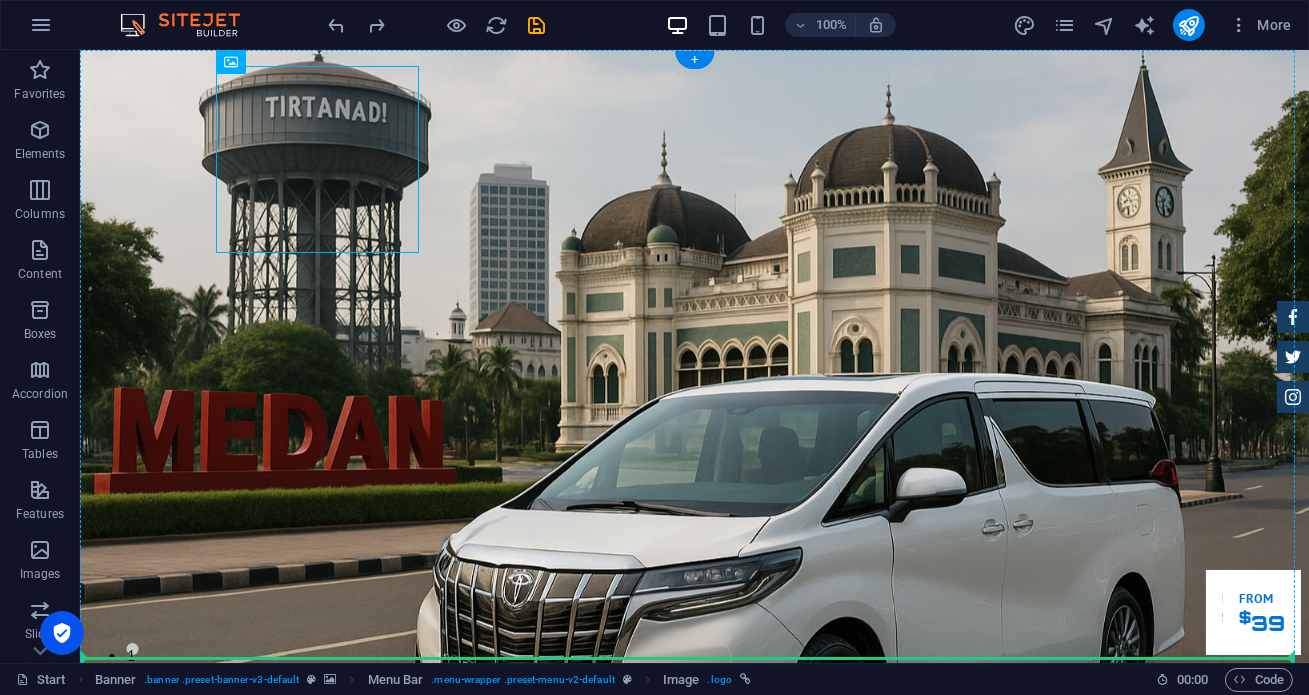 drag, startPoint x: 243, startPoint y: 99, endPoint x: 956, endPoint y: 542, distance: 839.4153 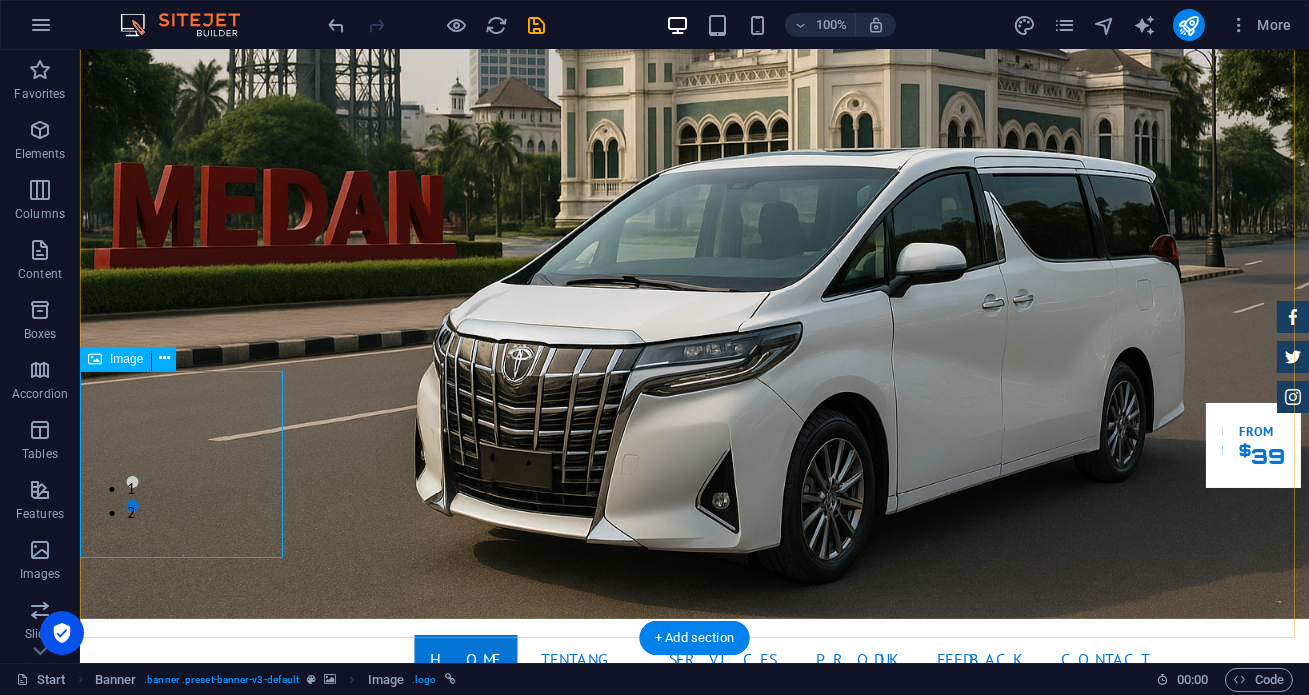 scroll, scrollTop: 181, scrollLeft: 0, axis: vertical 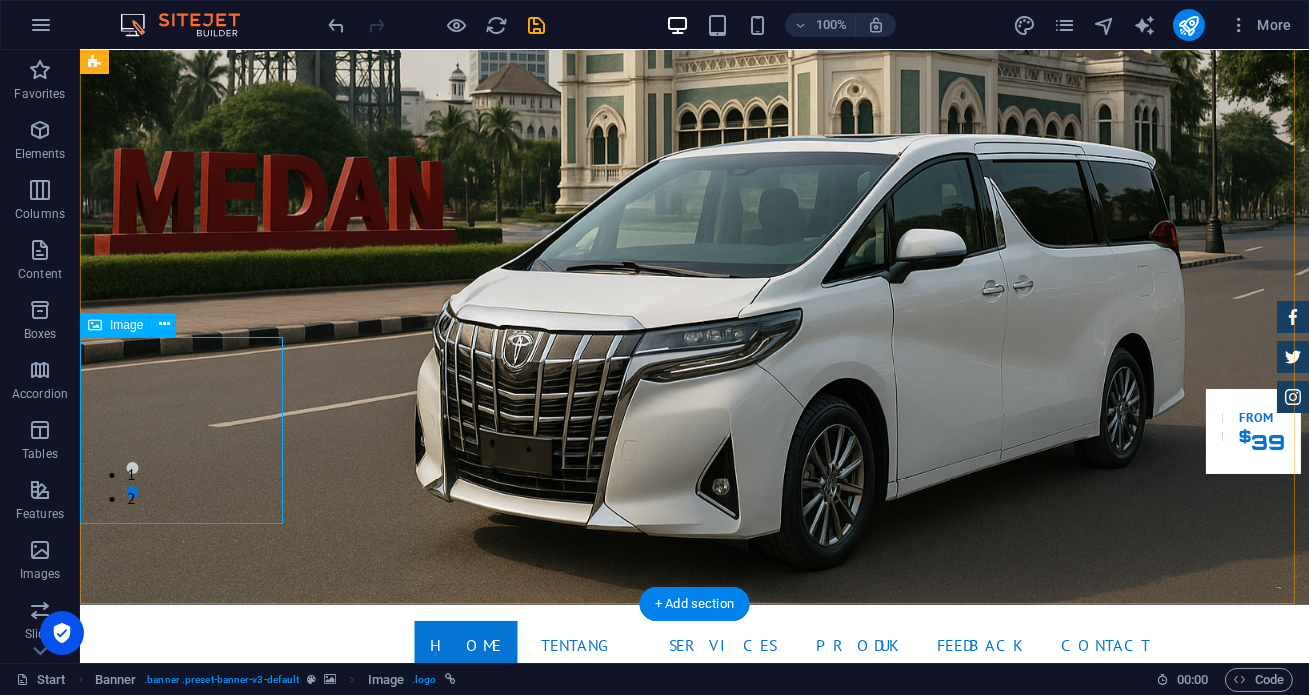 click at bounding box center [694, 1245] 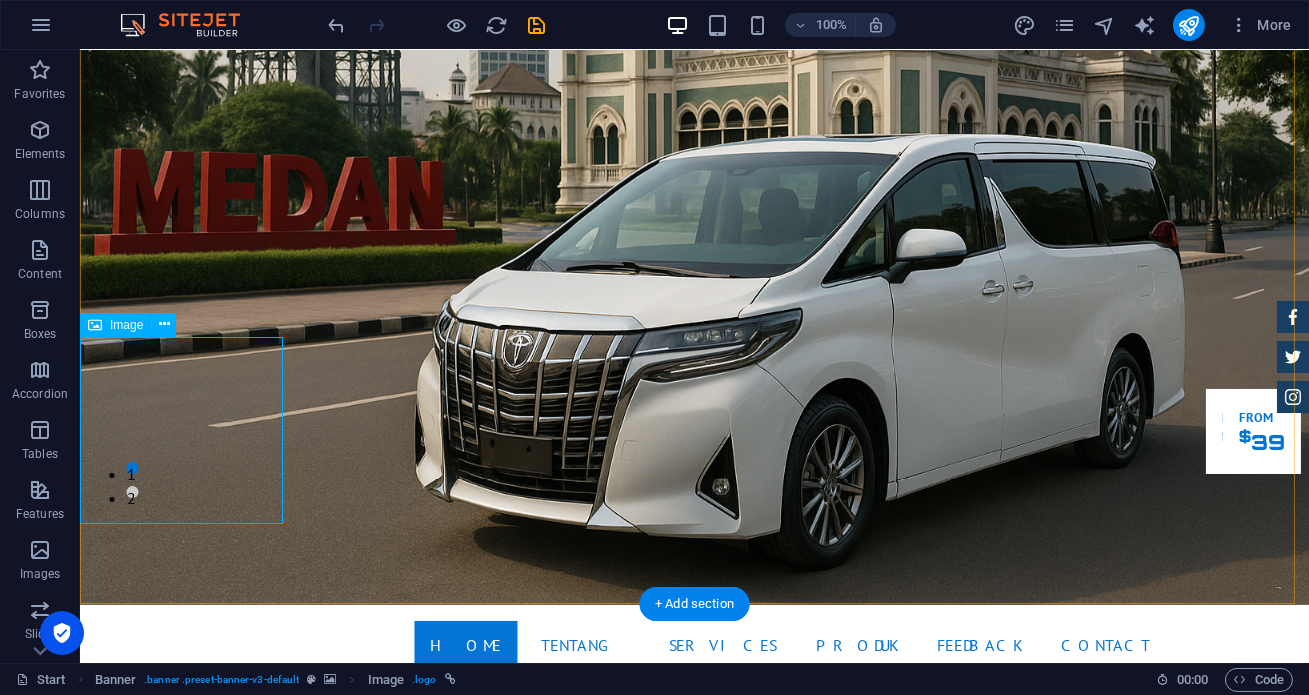 click at bounding box center (694, 1245) 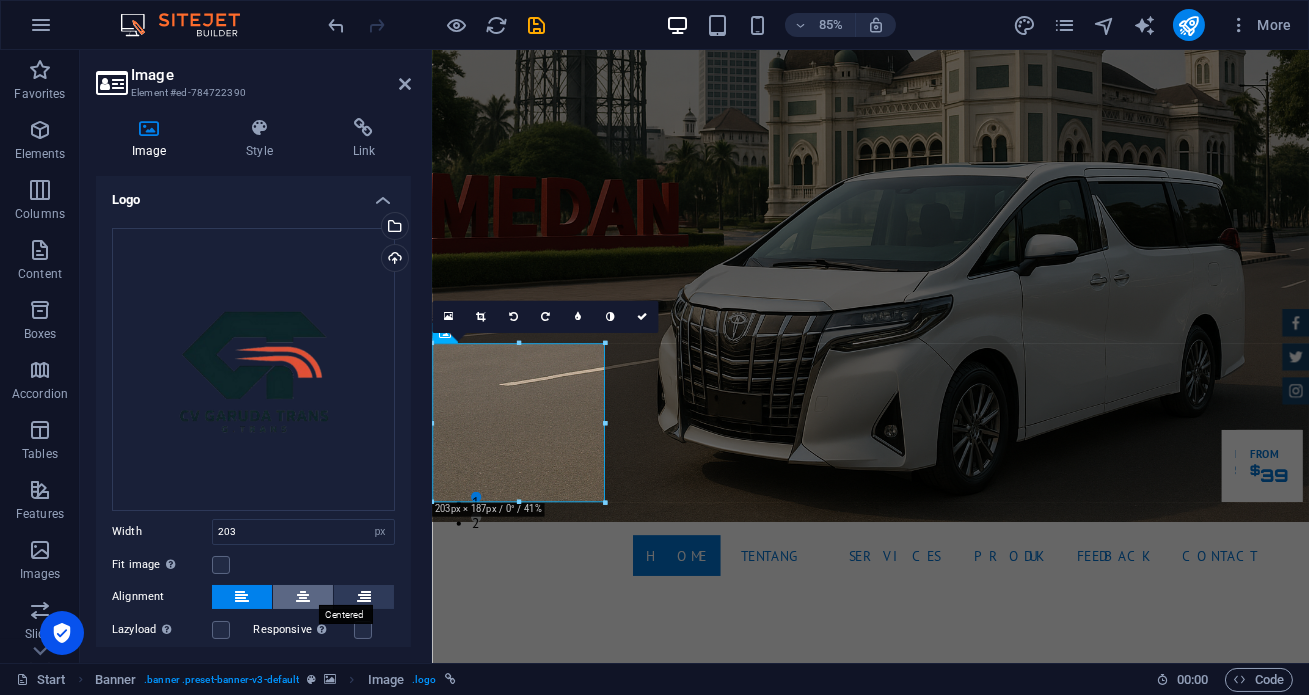 click at bounding box center (303, 597) 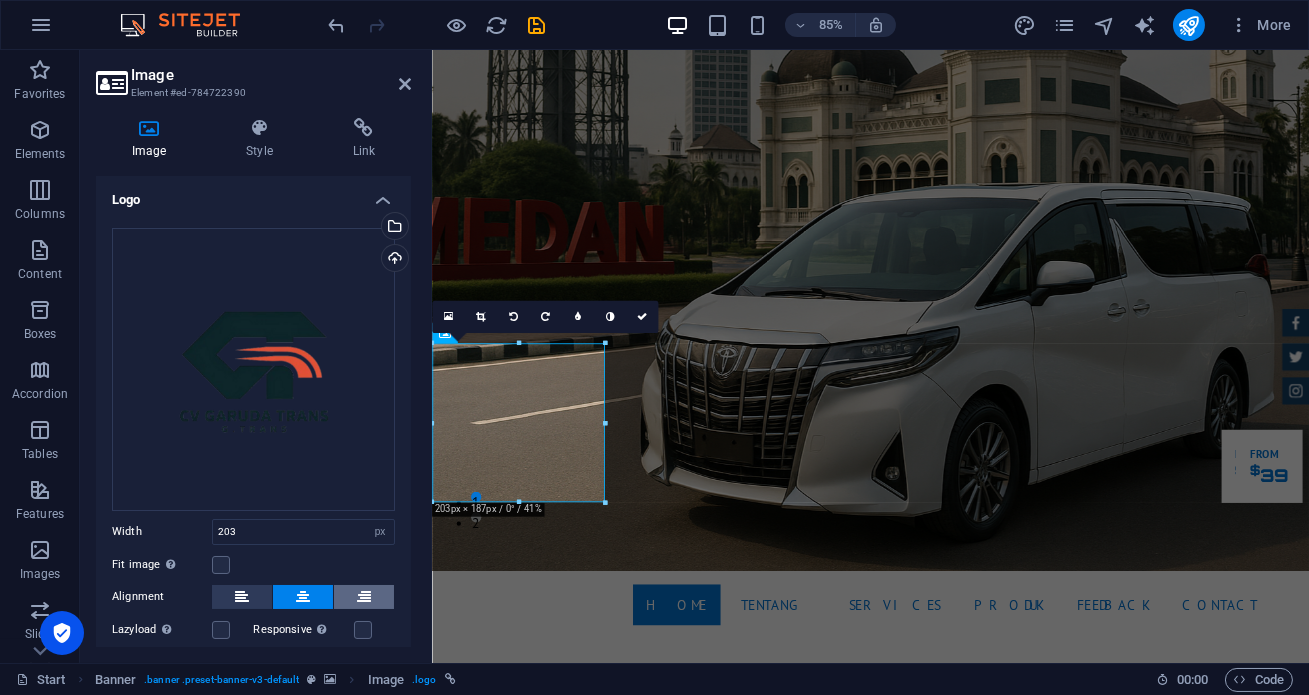 click at bounding box center (364, 597) 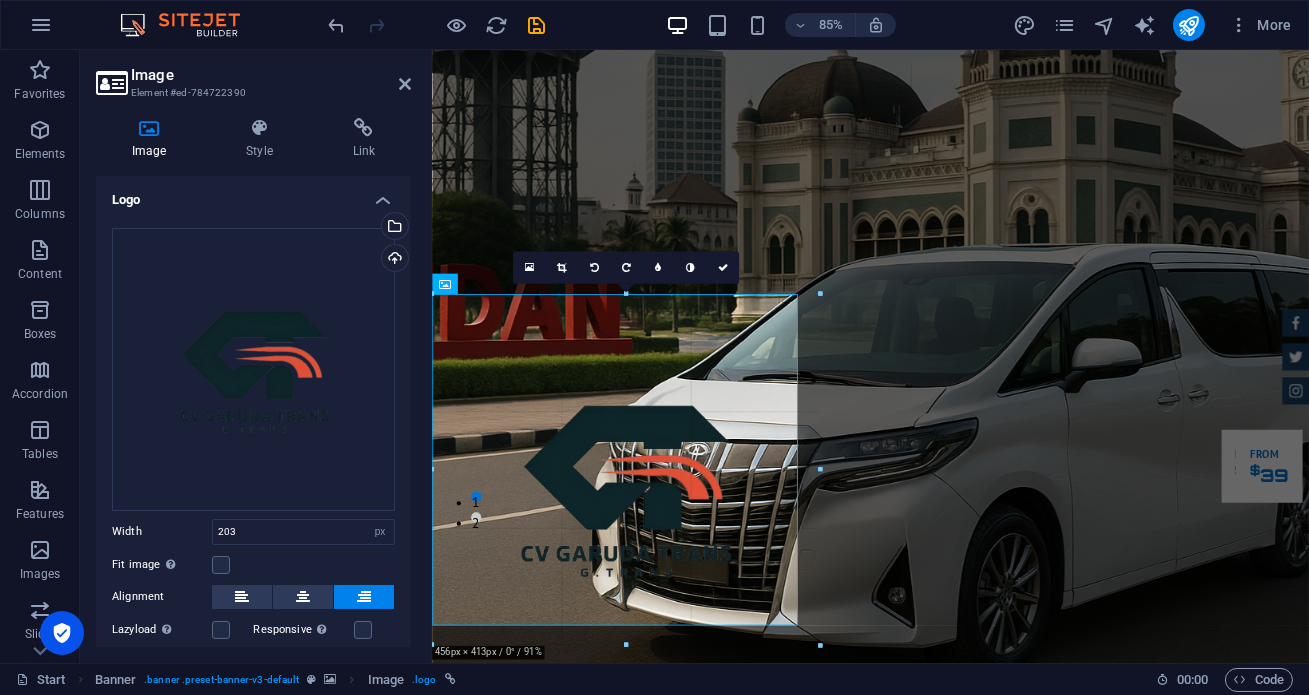 drag, startPoint x: 605, startPoint y: 423, endPoint x: 860, endPoint y: 478, distance: 260.86395 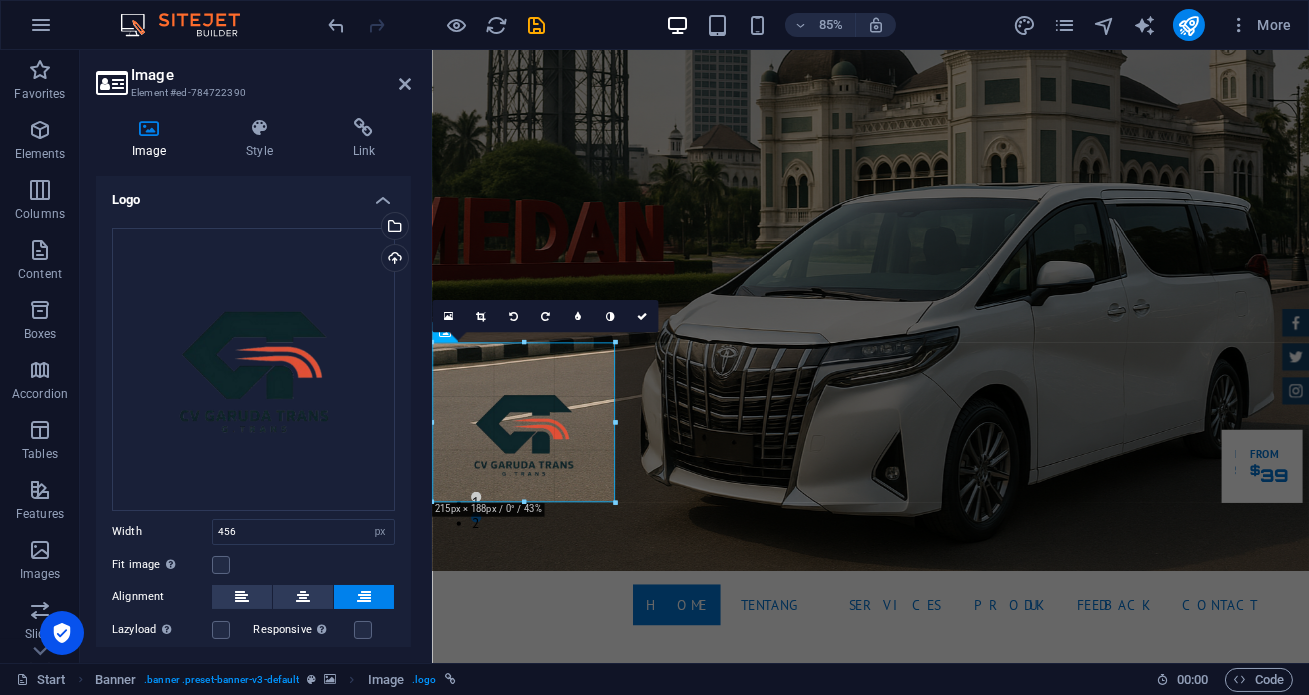 drag, startPoint x: 432, startPoint y: 293, endPoint x: 694, endPoint y: 525, distance: 349.95428 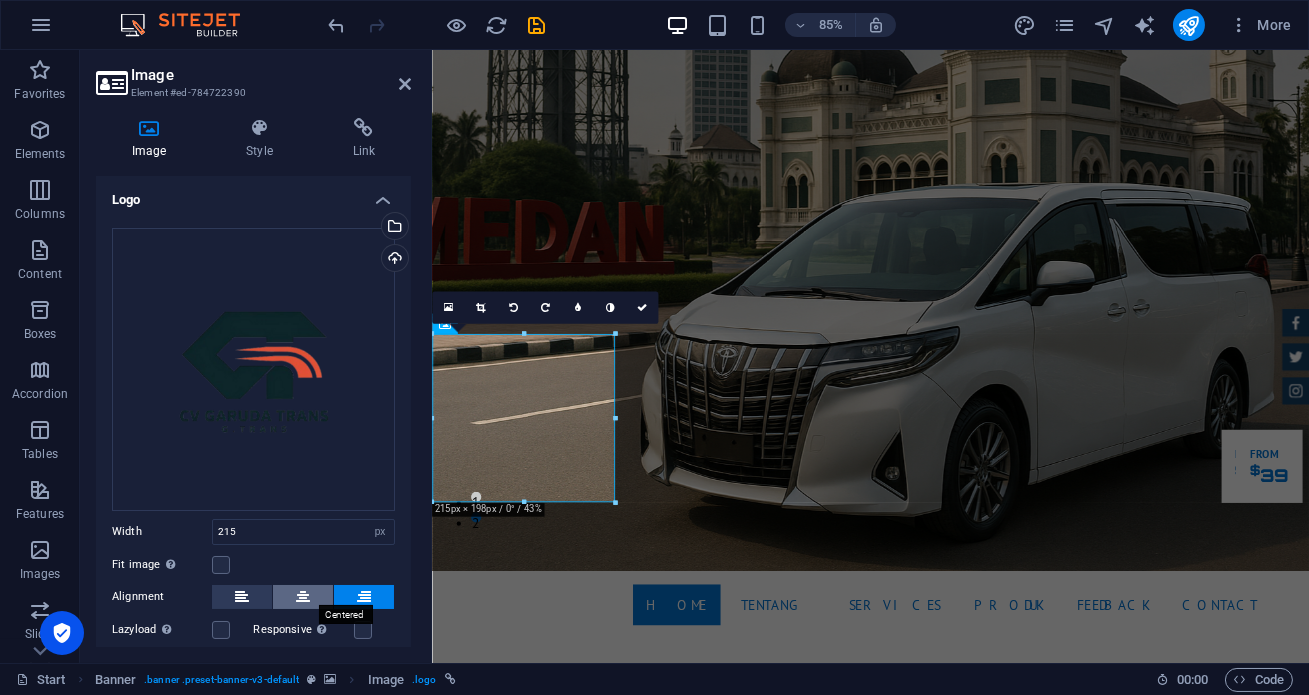click at bounding box center (303, 597) 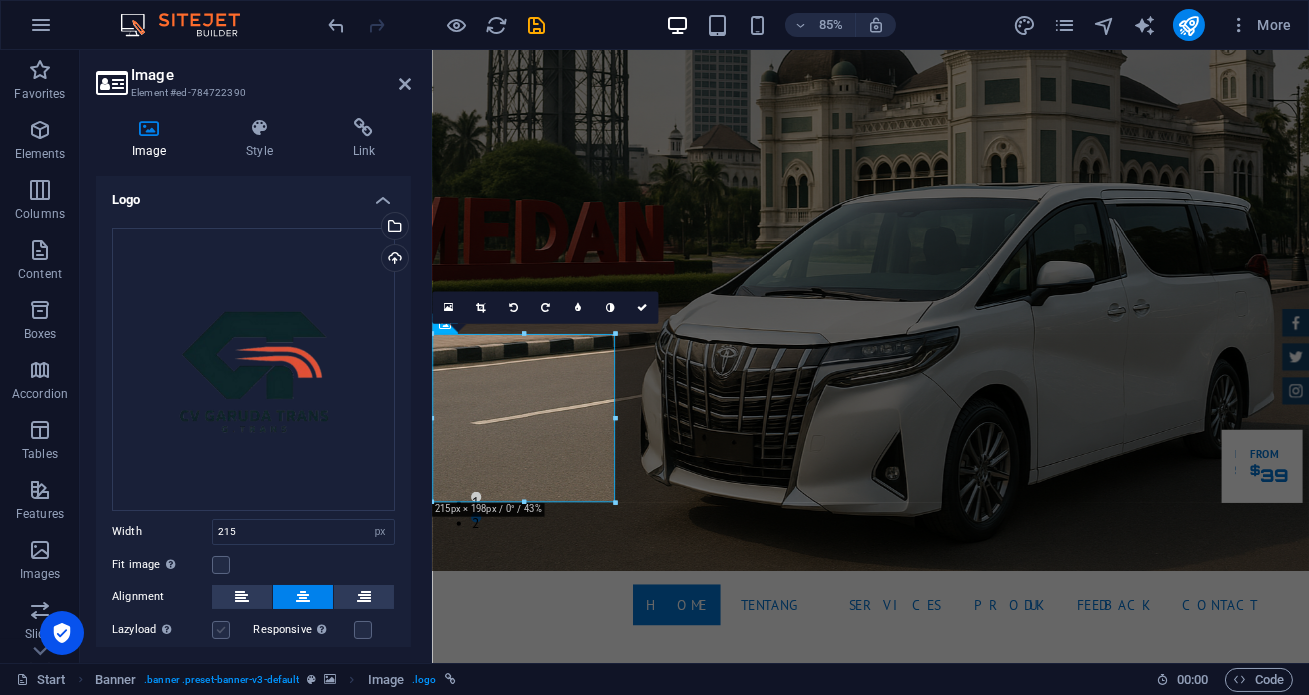 click at bounding box center [221, 630] 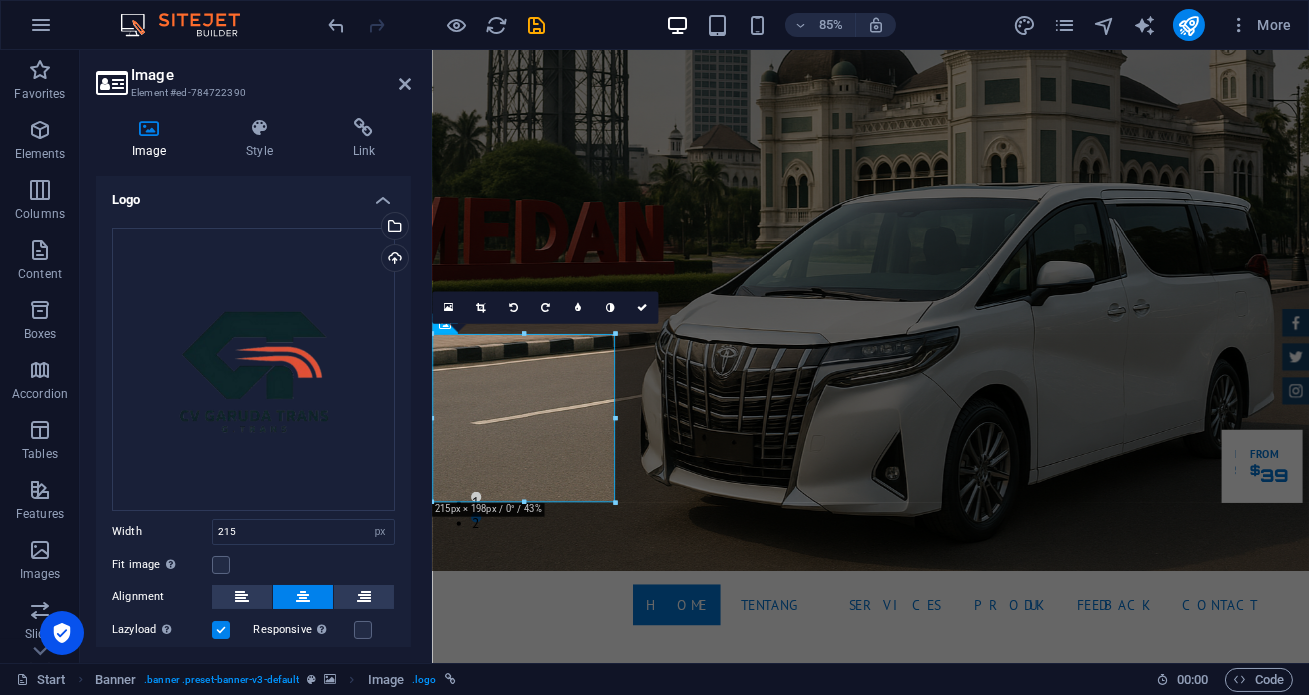 click at bounding box center (221, 630) 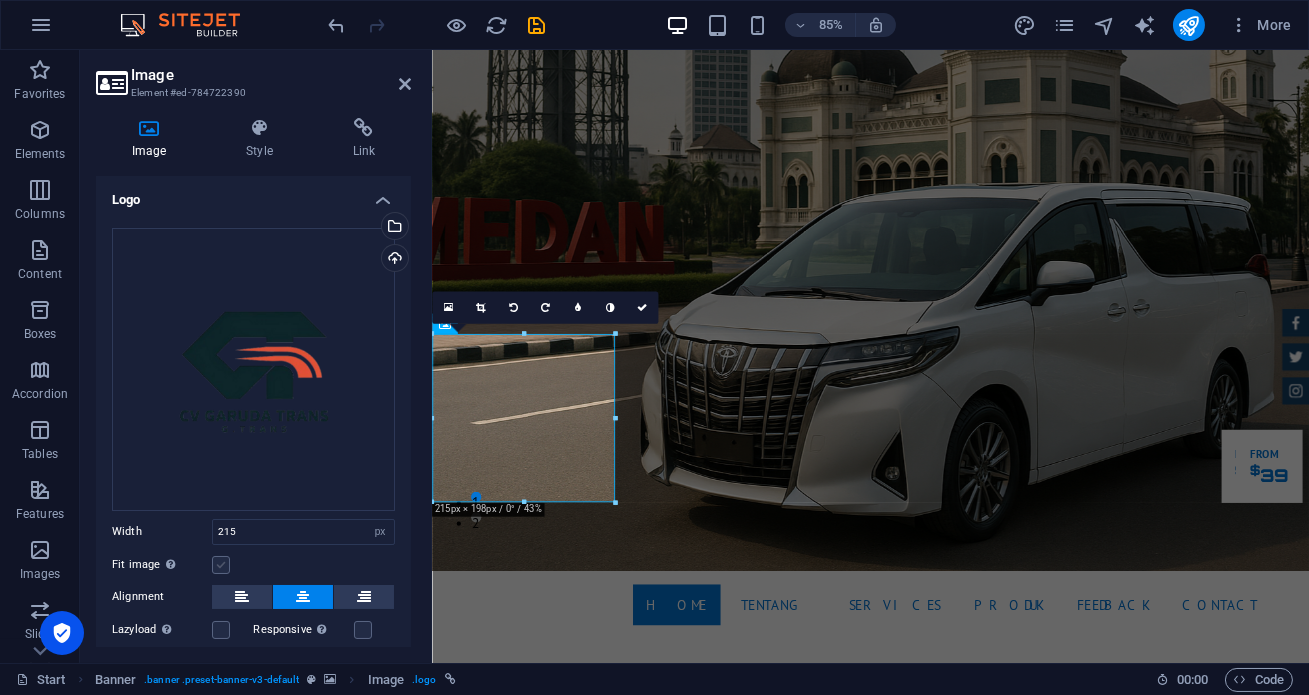 click at bounding box center [221, 565] 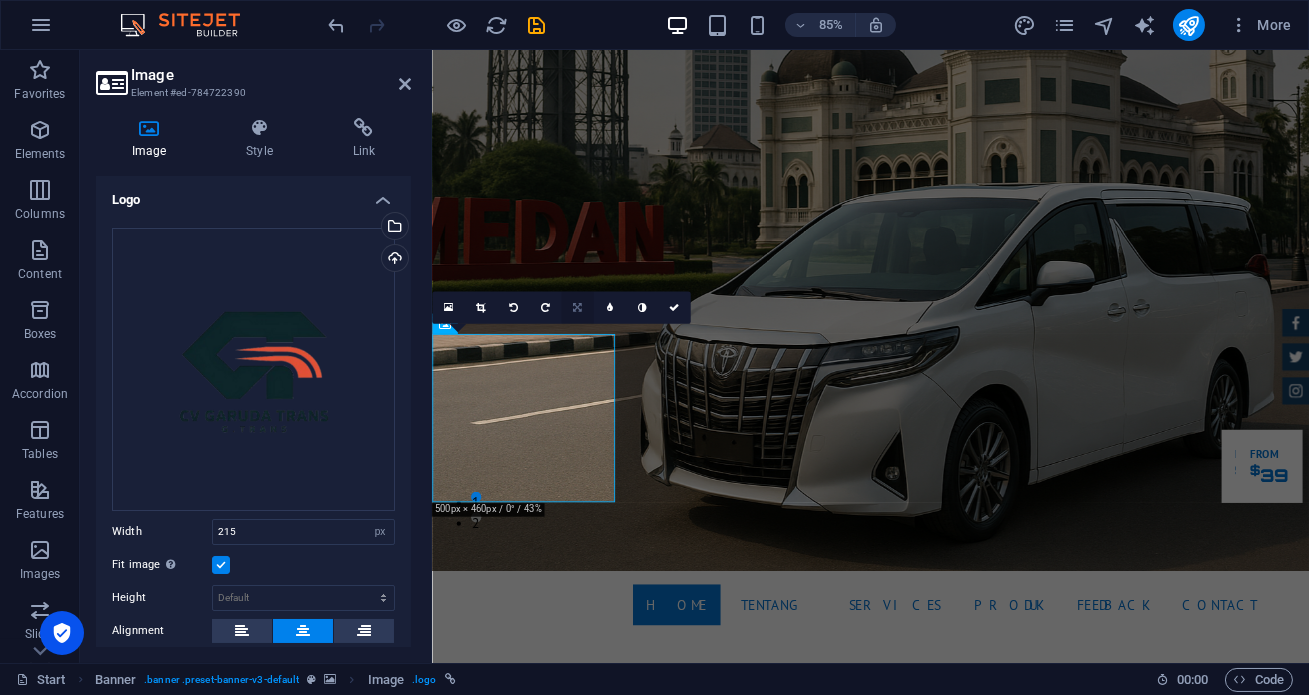click at bounding box center (577, 308) 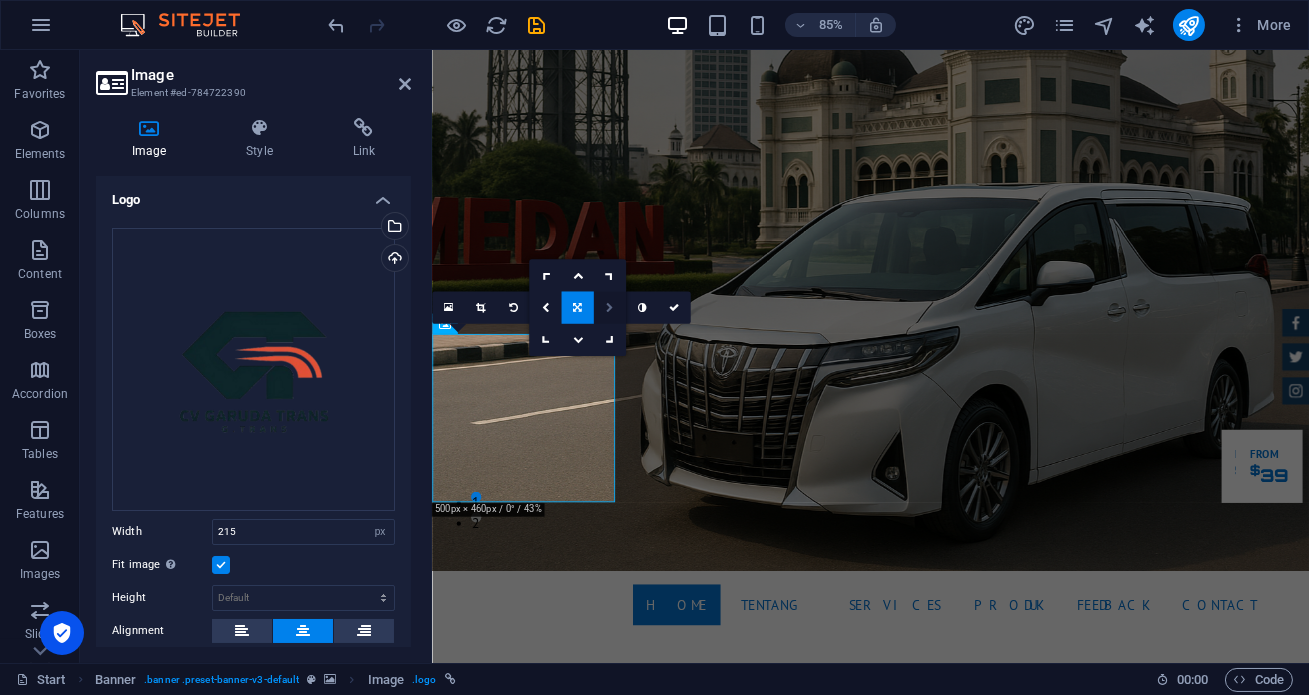 click at bounding box center (610, 308) 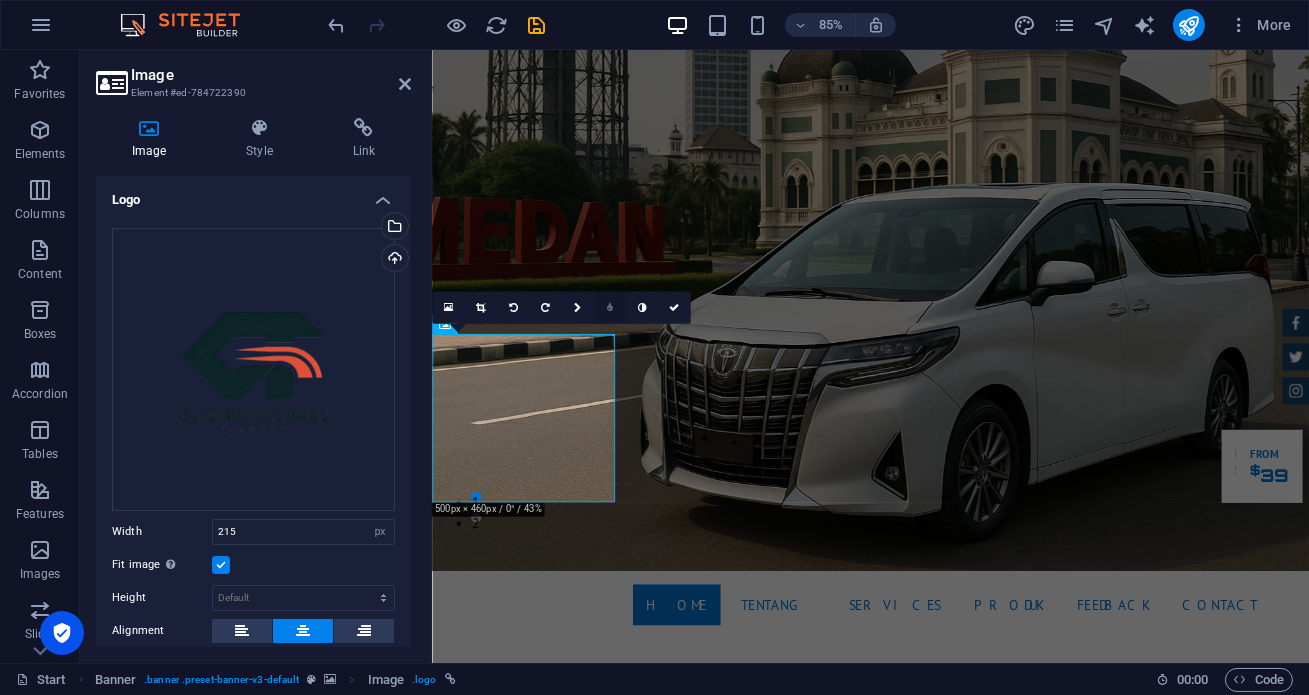 click at bounding box center [610, 308] 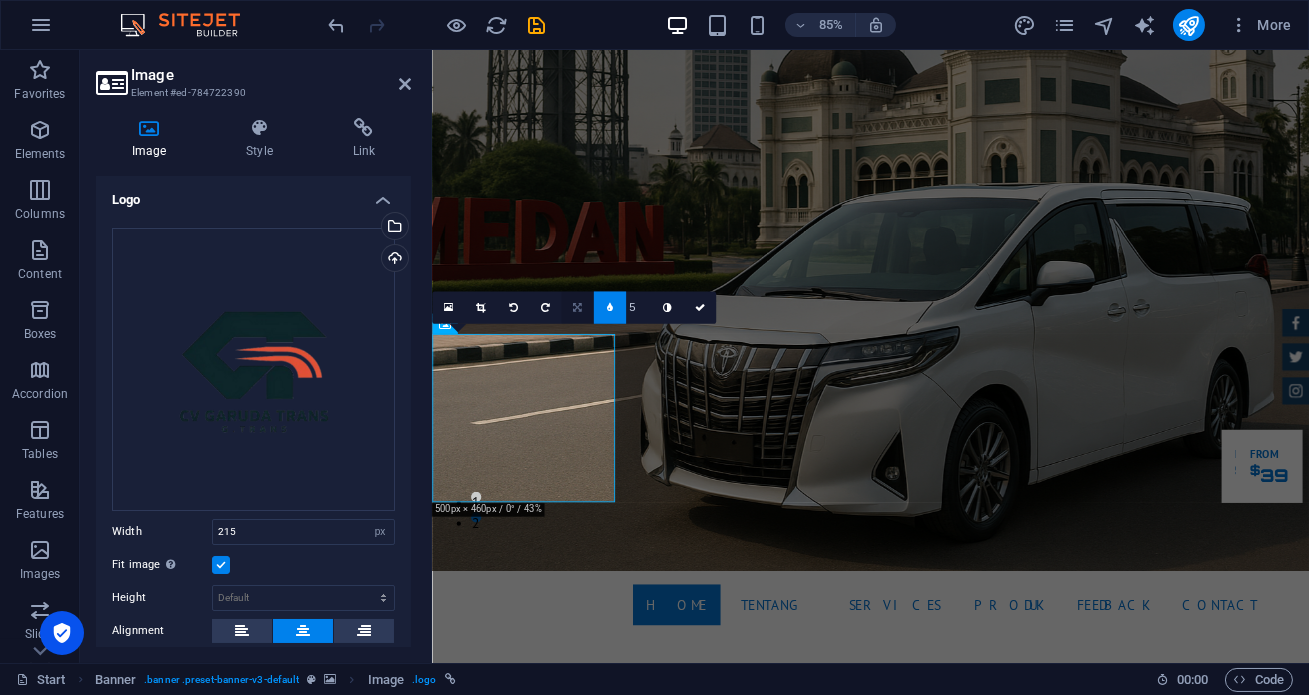 click at bounding box center (577, 308) 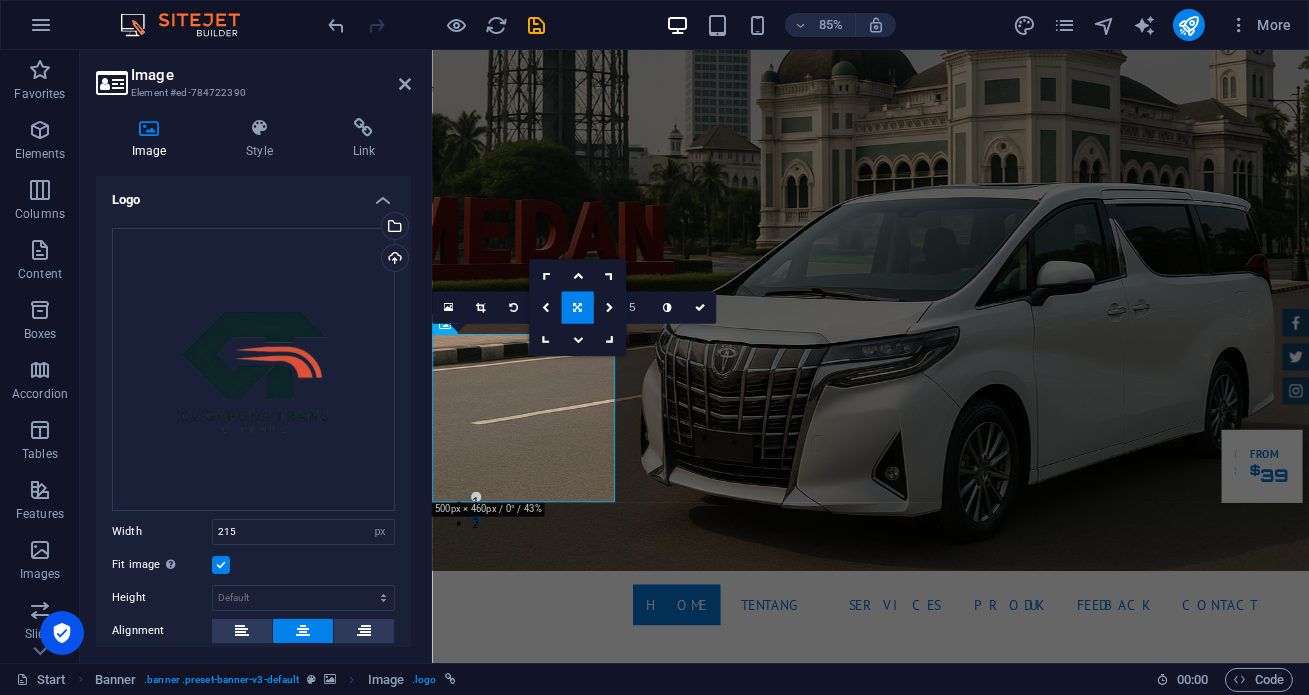 drag, startPoint x: 580, startPoint y: 310, endPoint x: 605, endPoint y: 310, distance: 25 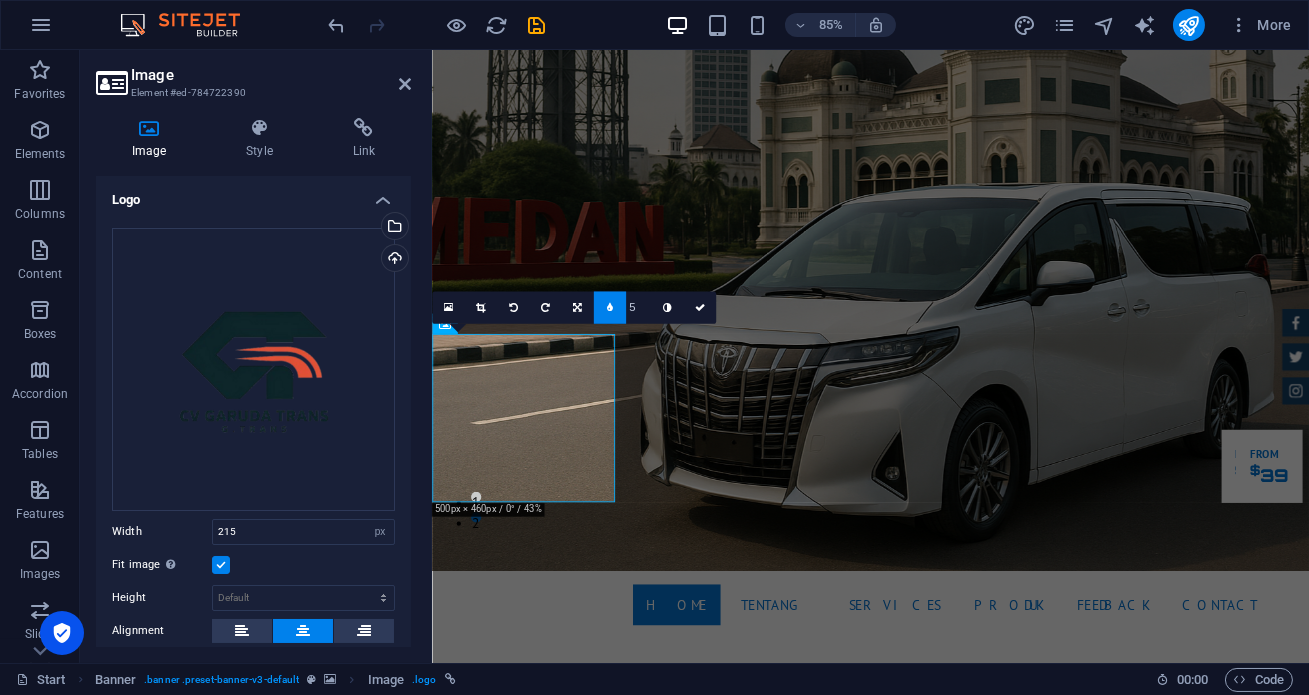 type on "4" 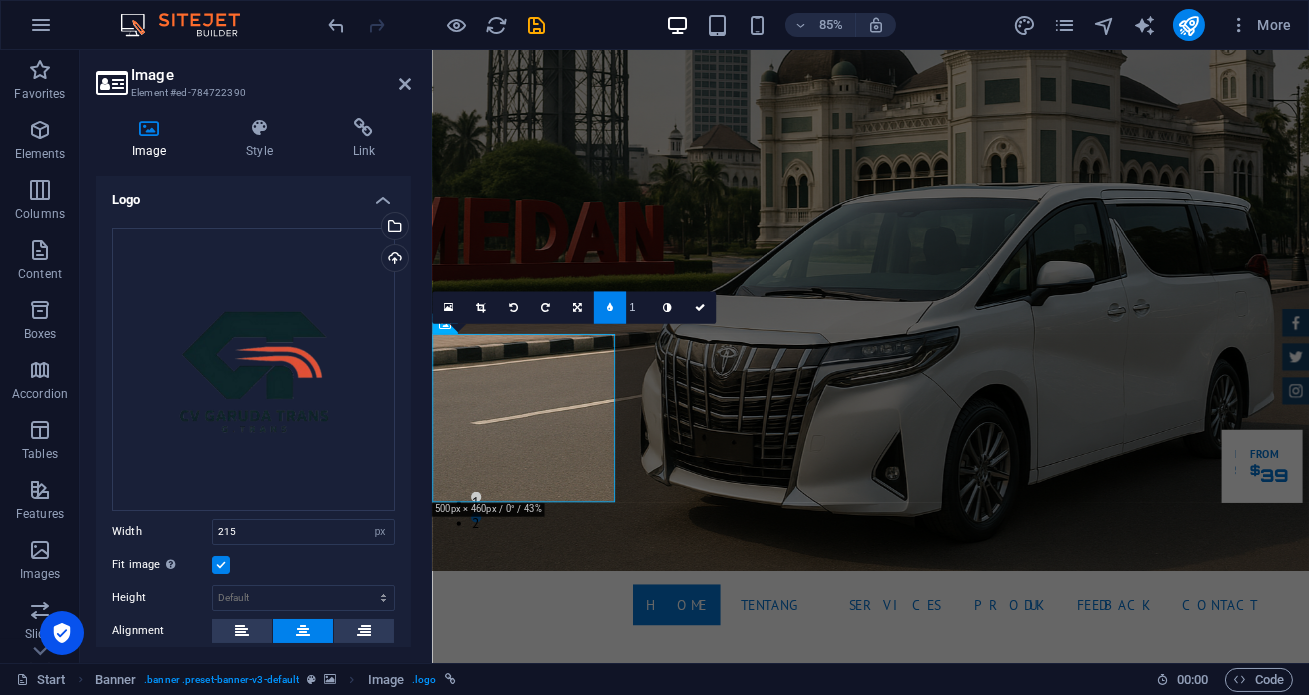 click at bounding box center (577, 308) 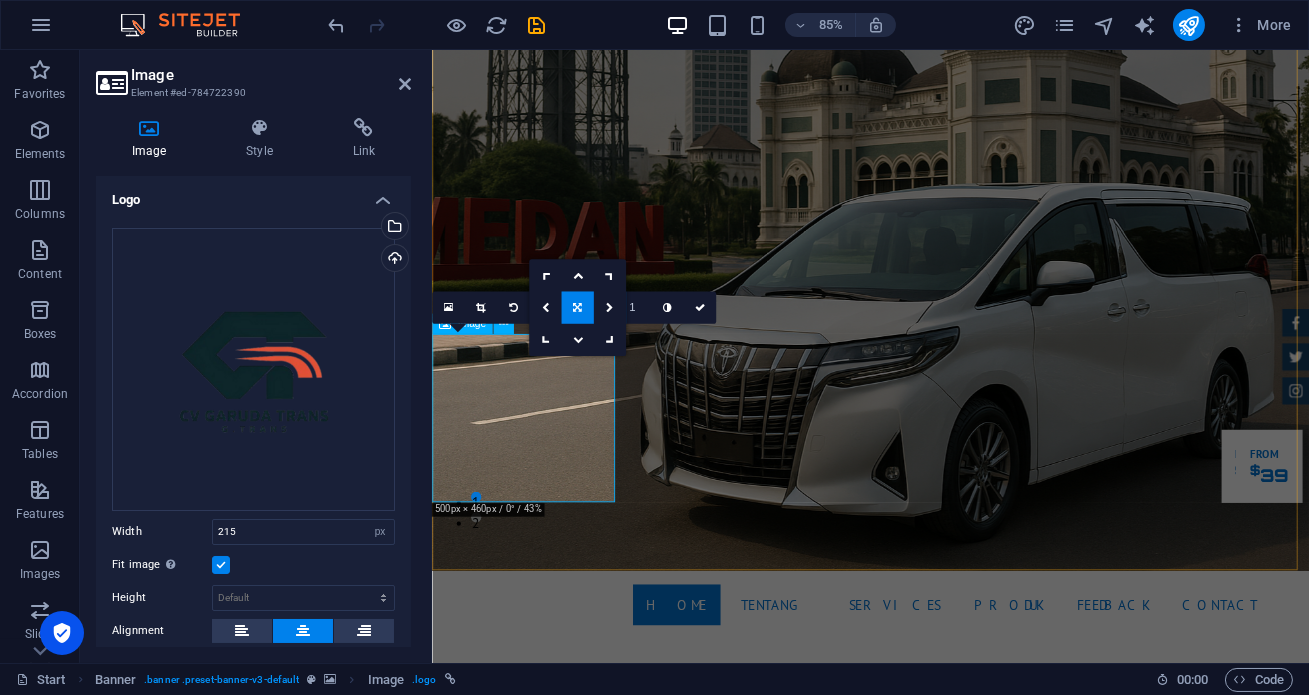 click at bounding box center [947, 1309] 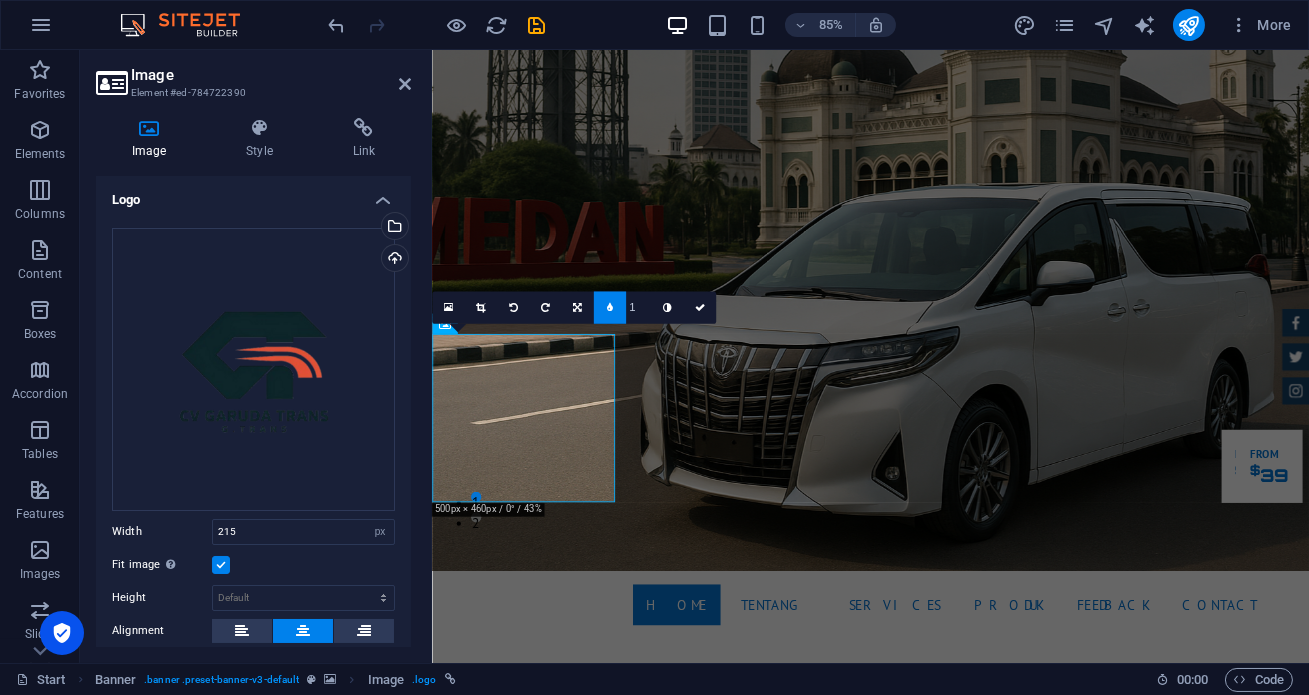 click on "1" at bounding box center [639, 307] 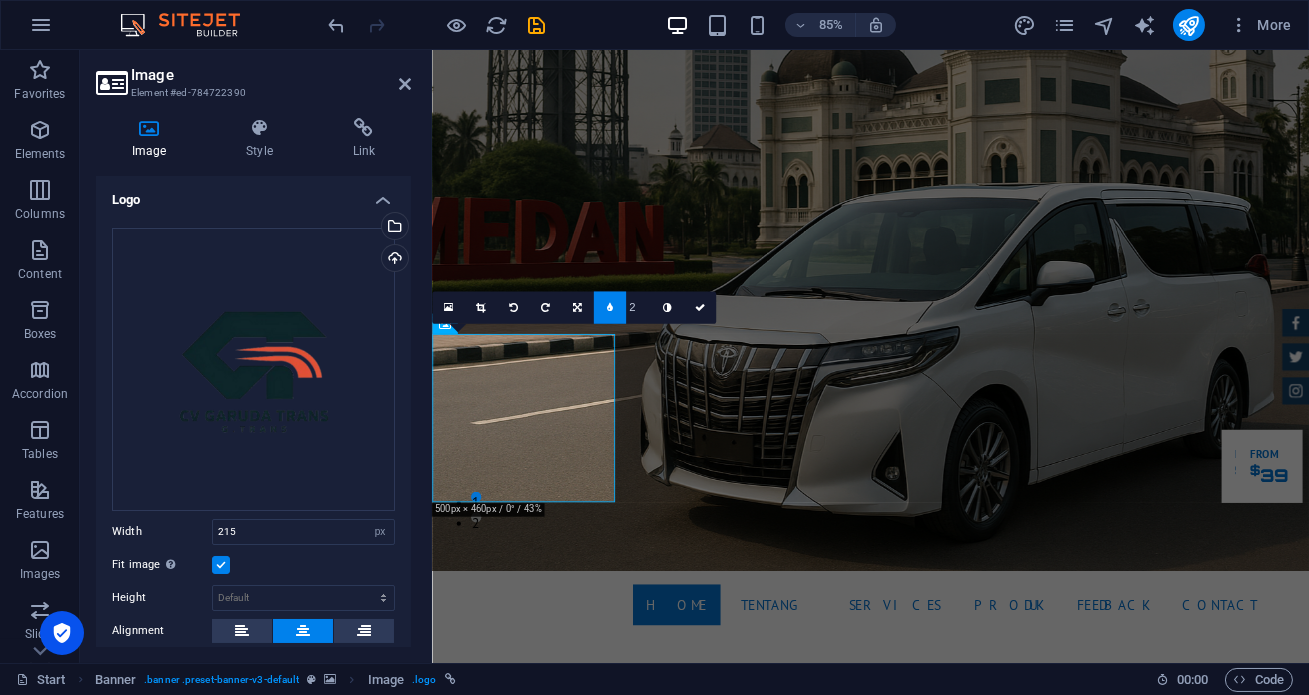 type on "3" 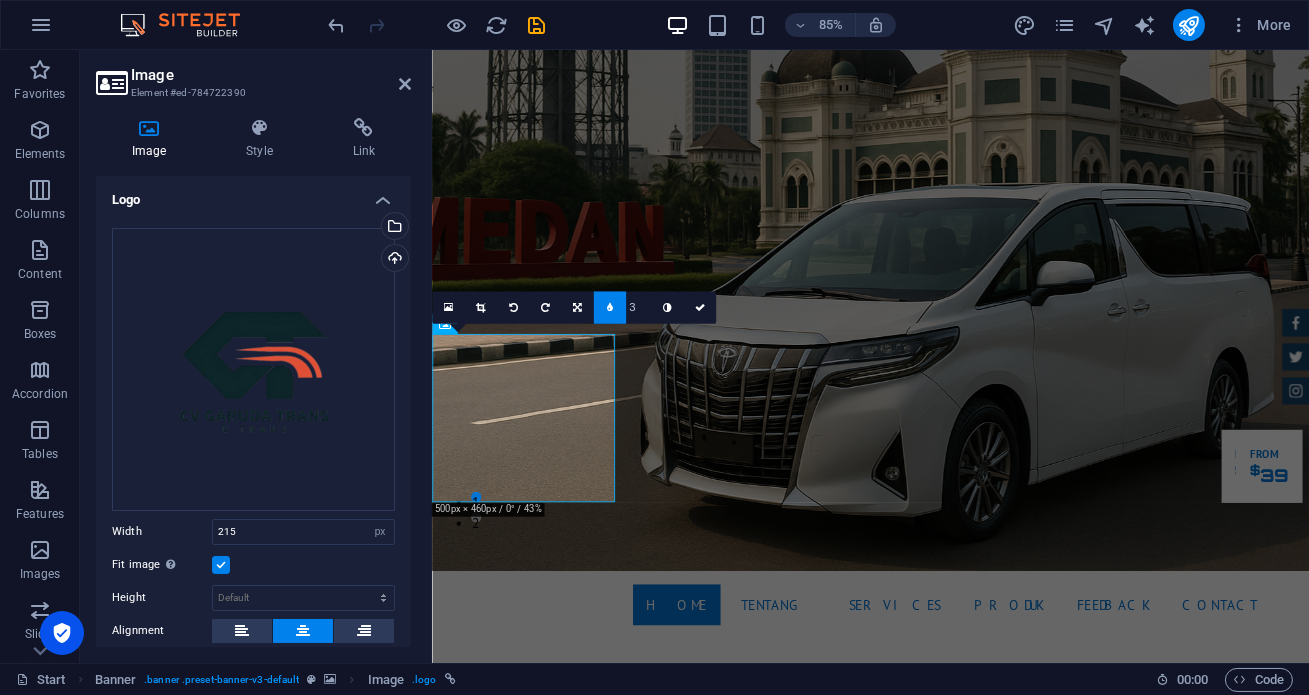 type on "4" 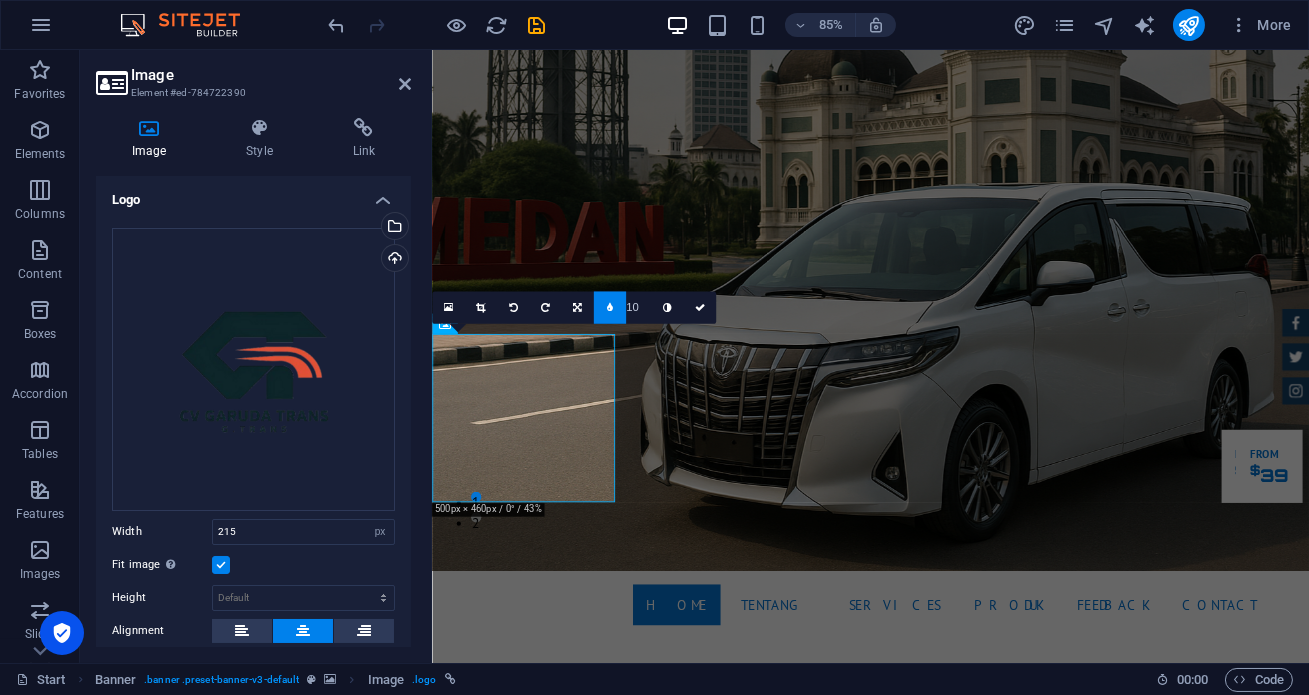 type on "11" 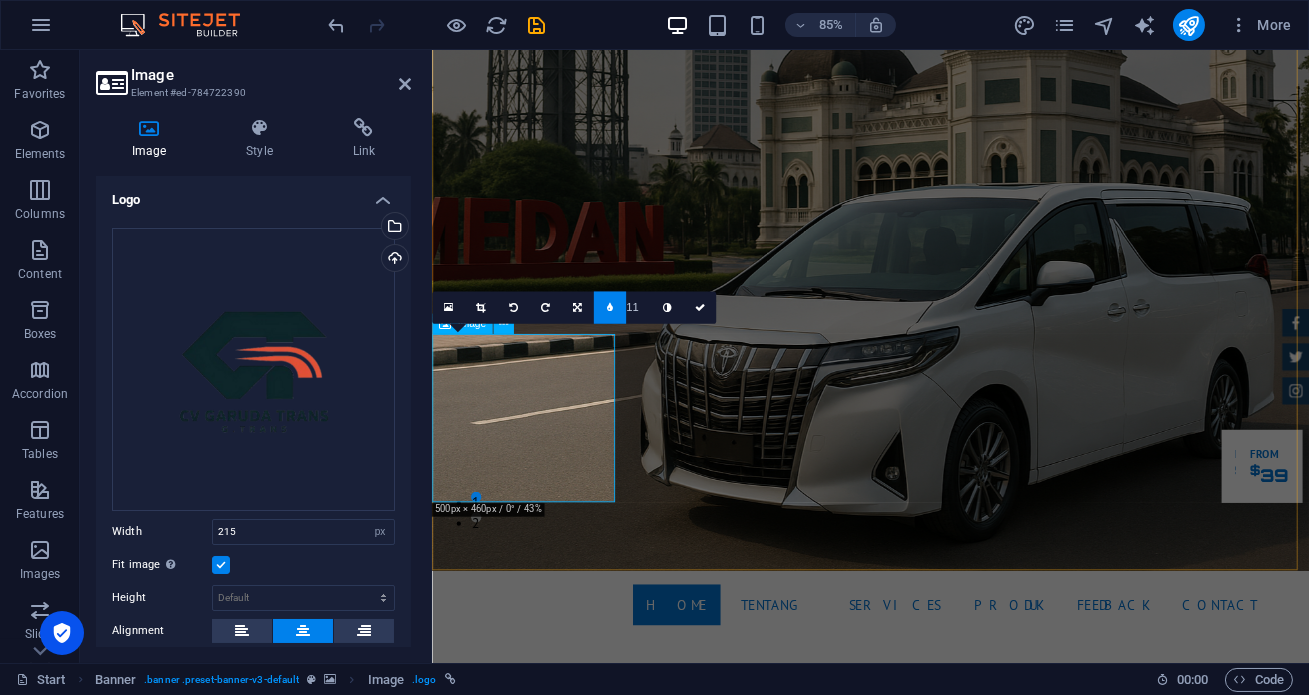drag, startPoint x: 502, startPoint y: 464, endPoint x: 518, endPoint y: 469, distance: 16.763054 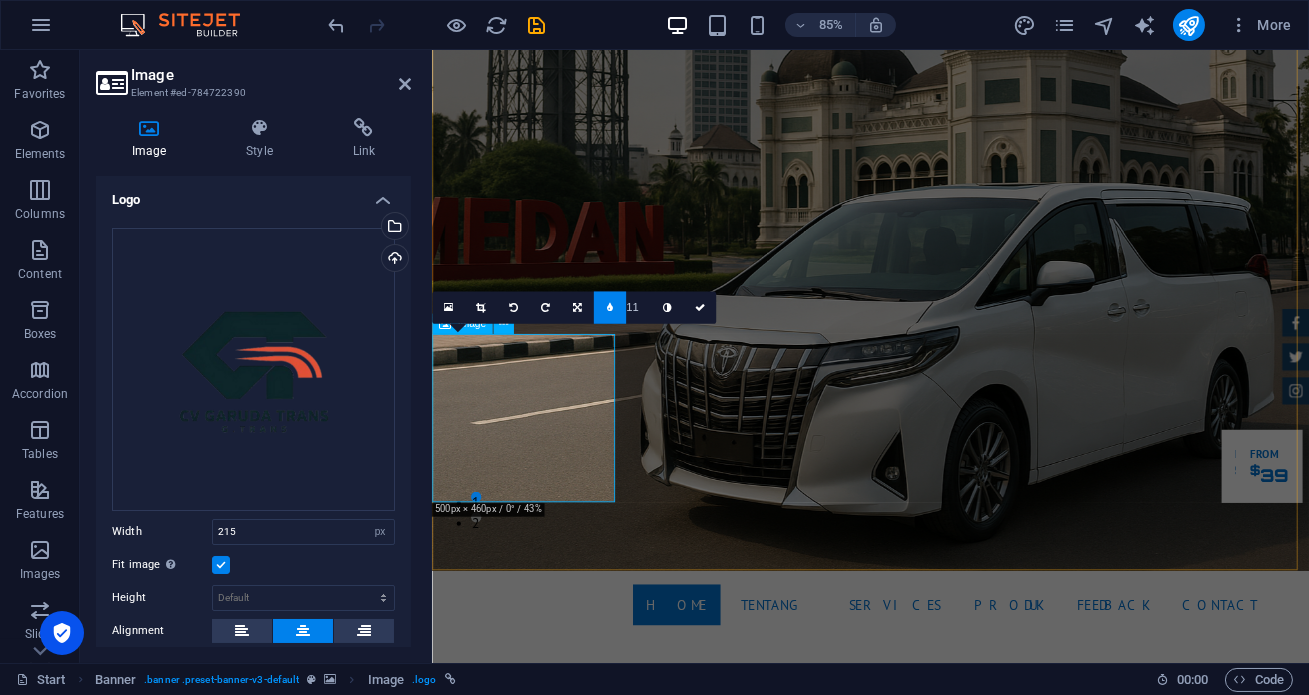 click at bounding box center [947, 1309] 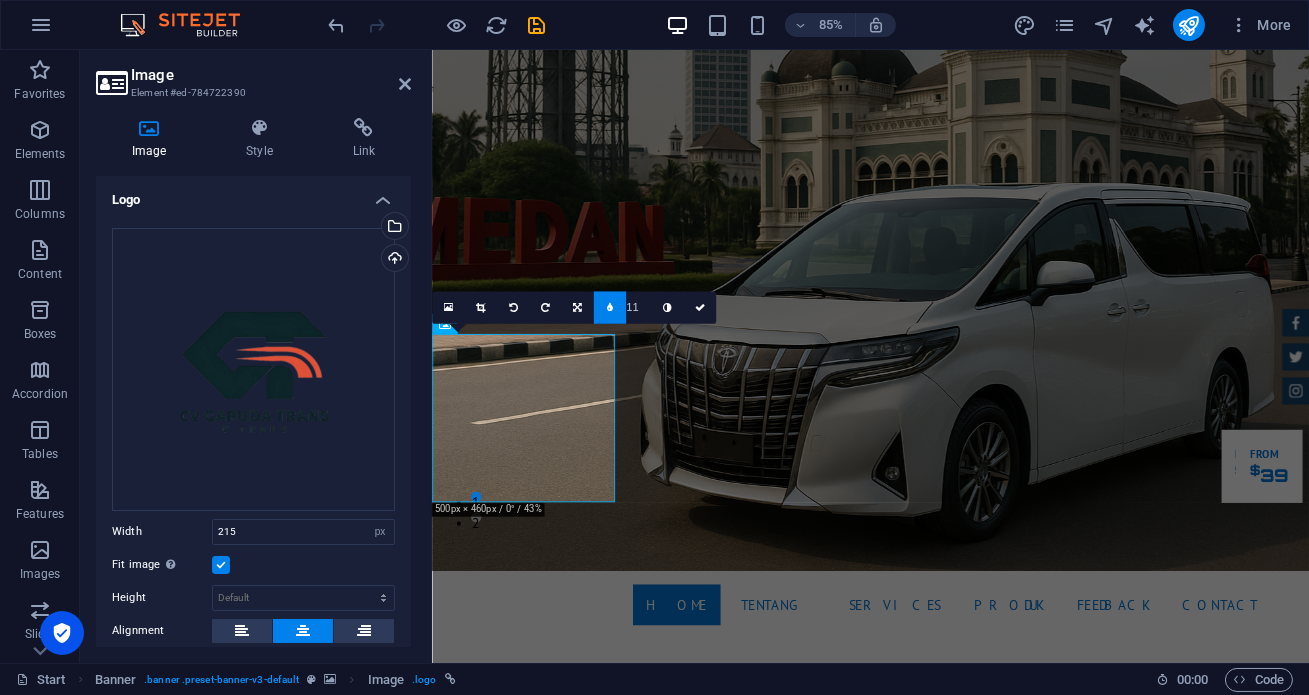click at bounding box center (947, 266) 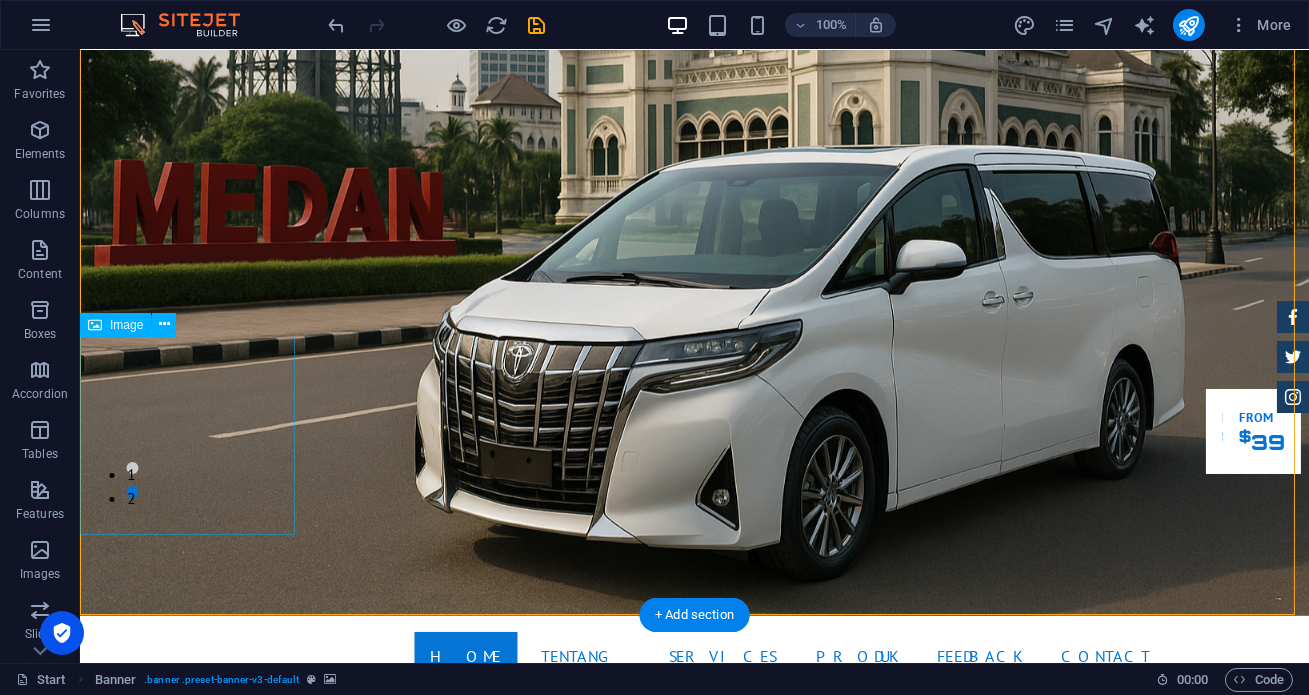 click at bounding box center [694, 1262] 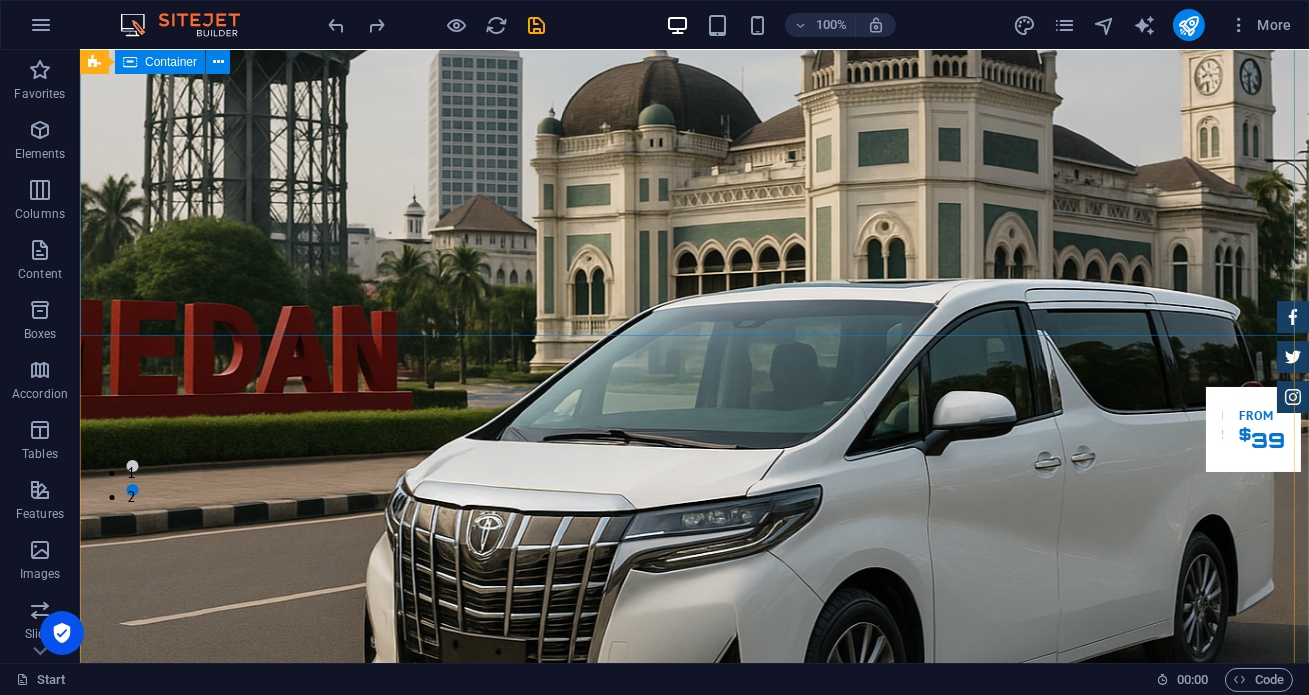 scroll, scrollTop: 181, scrollLeft: 0, axis: vertical 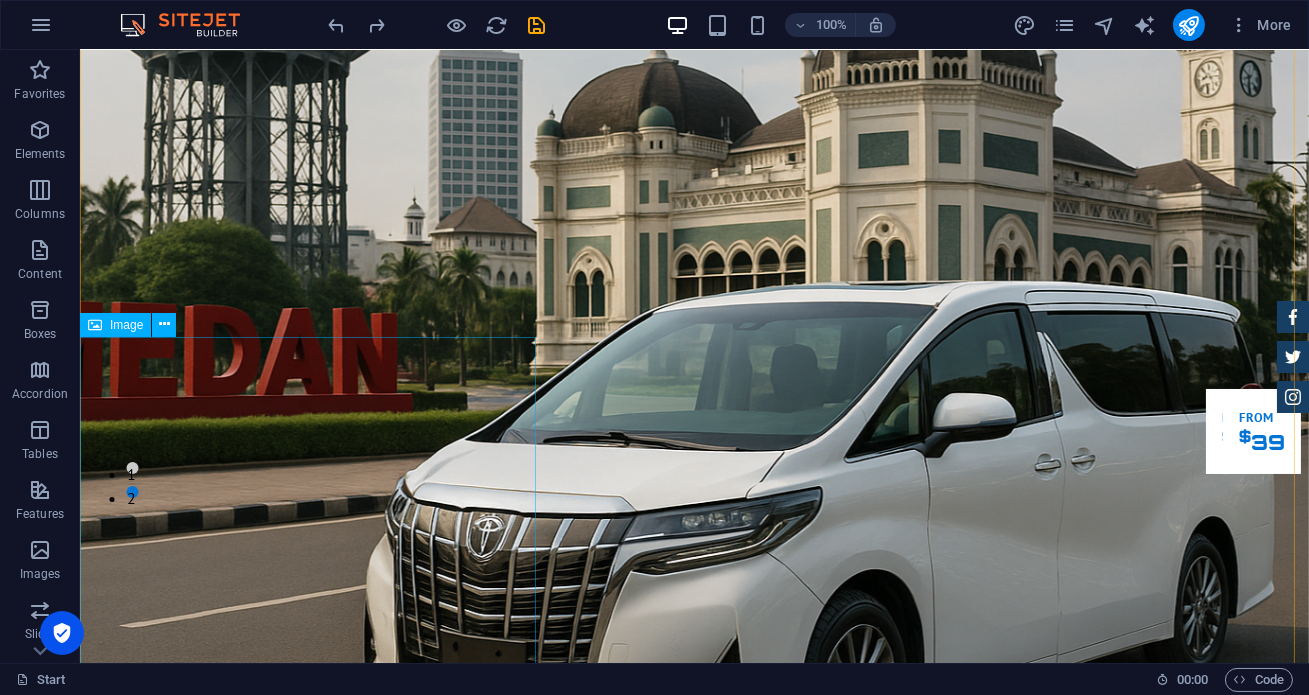click at bounding box center [694, 1595] 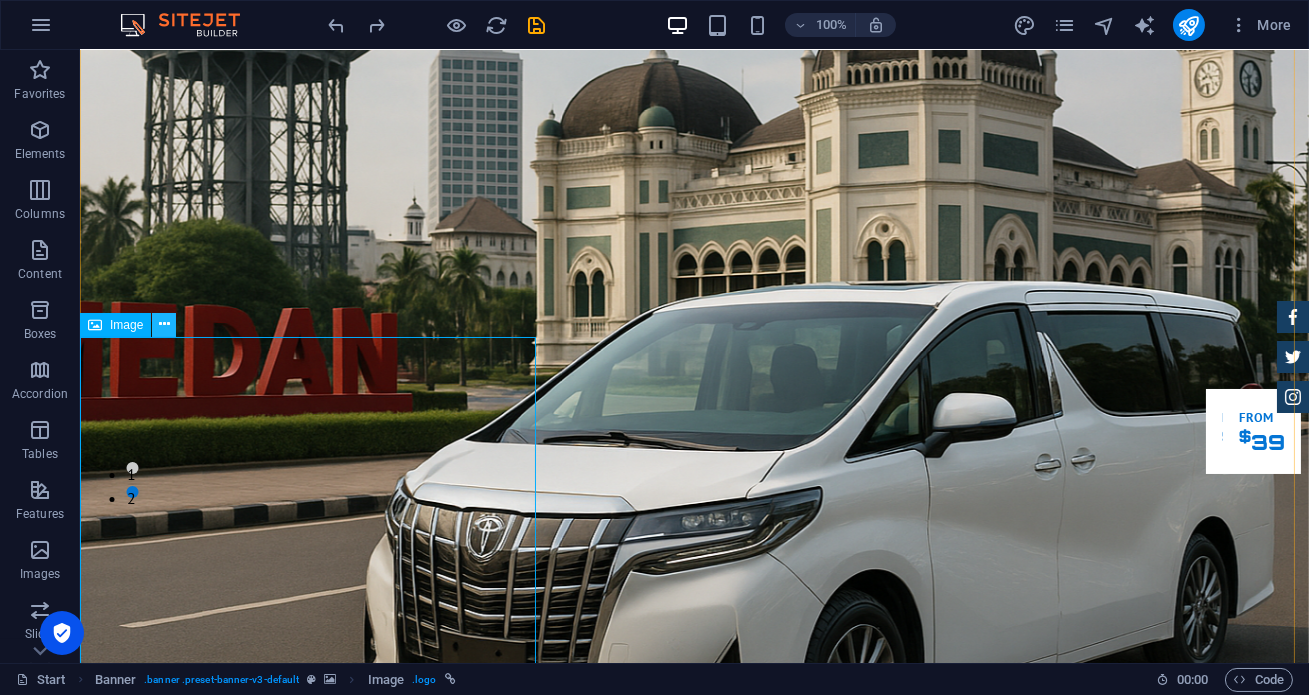 click at bounding box center [164, 325] 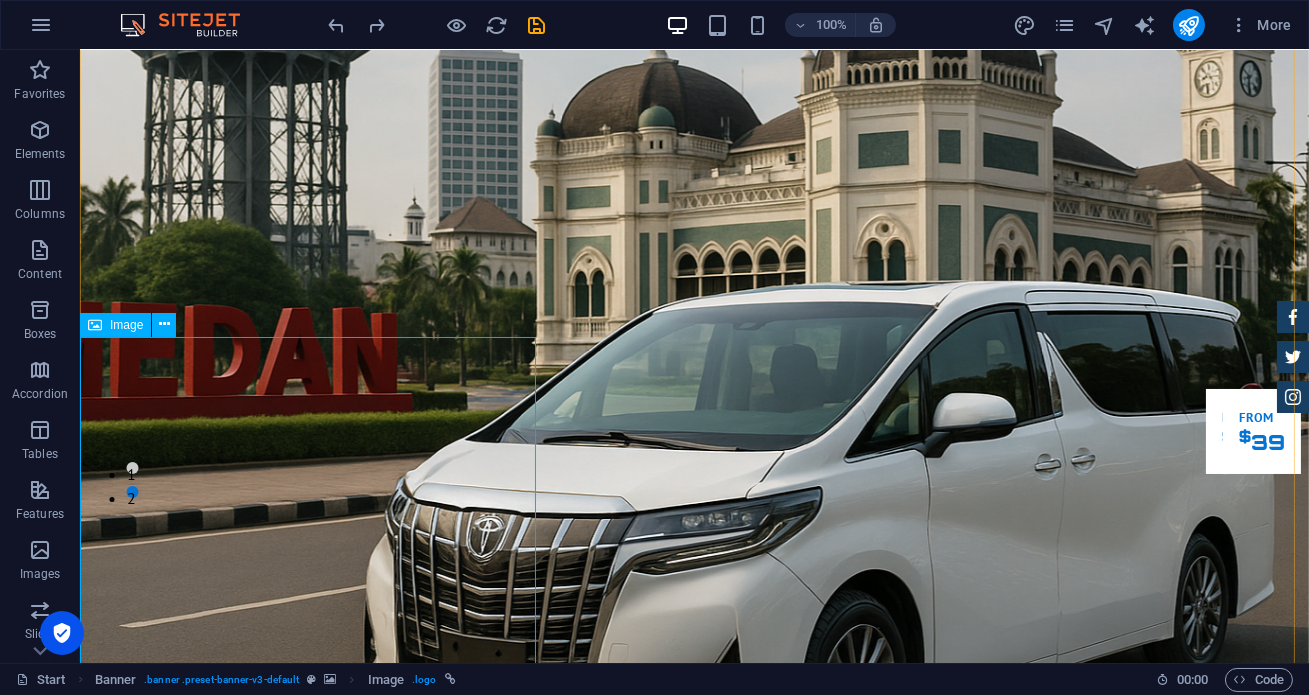 click at bounding box center [694, 1595] 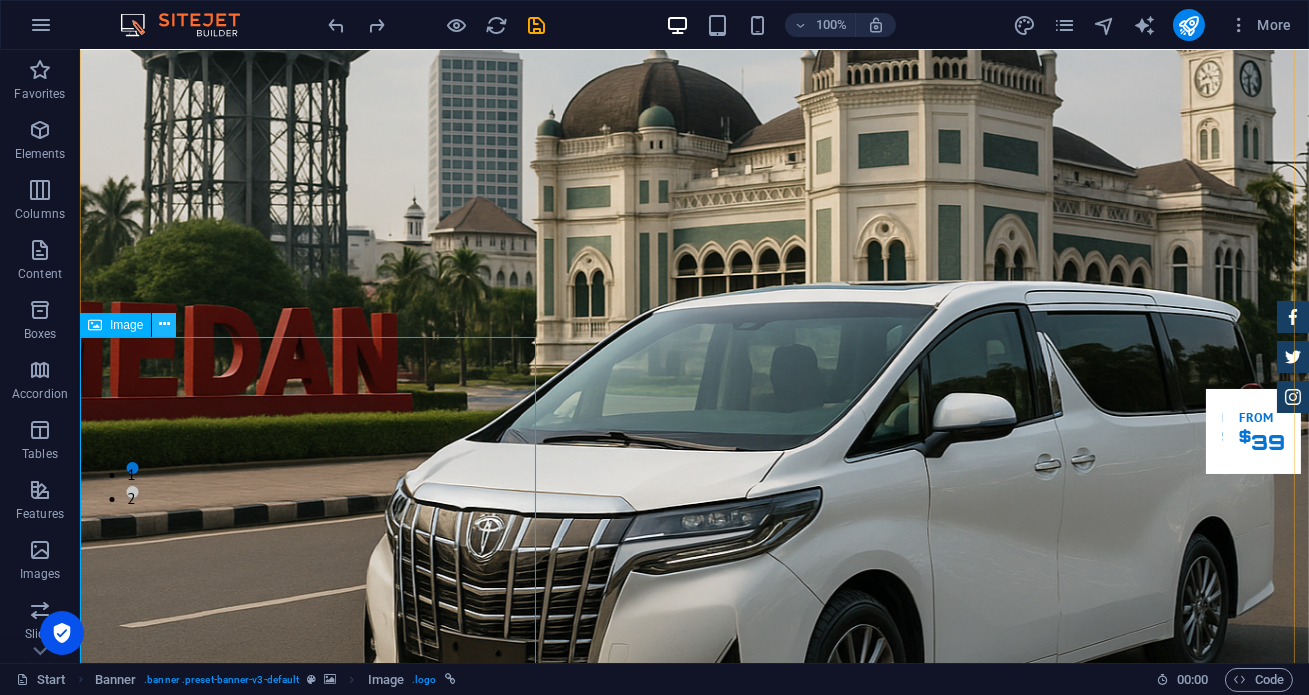 click at bounding box center [164, 324] 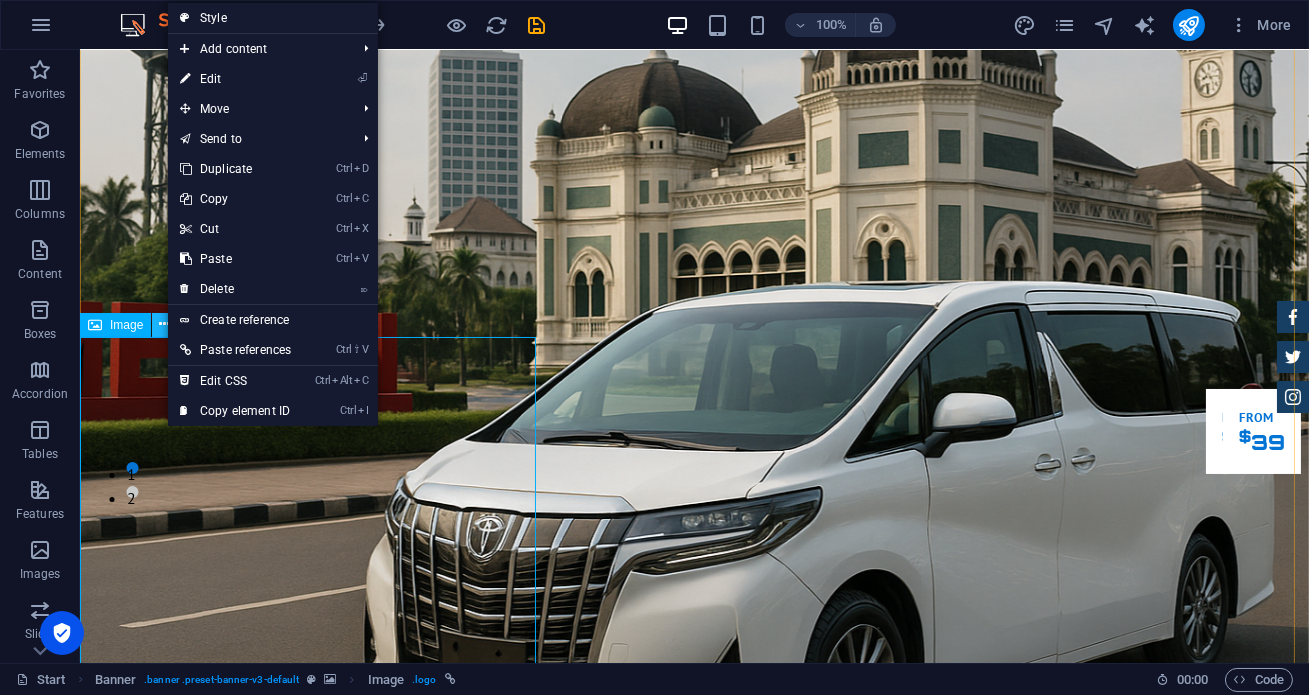 click at bounding box center (164, 324) 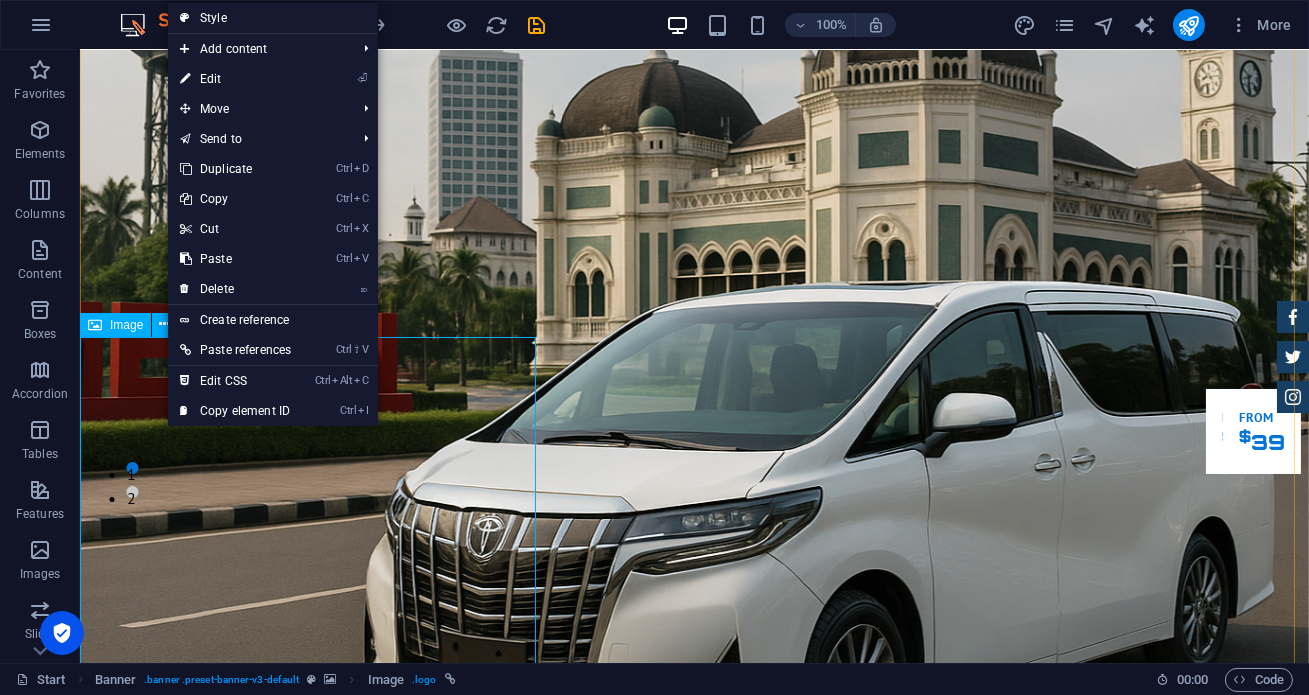 click on "Image" at bounding box center (126, 325) 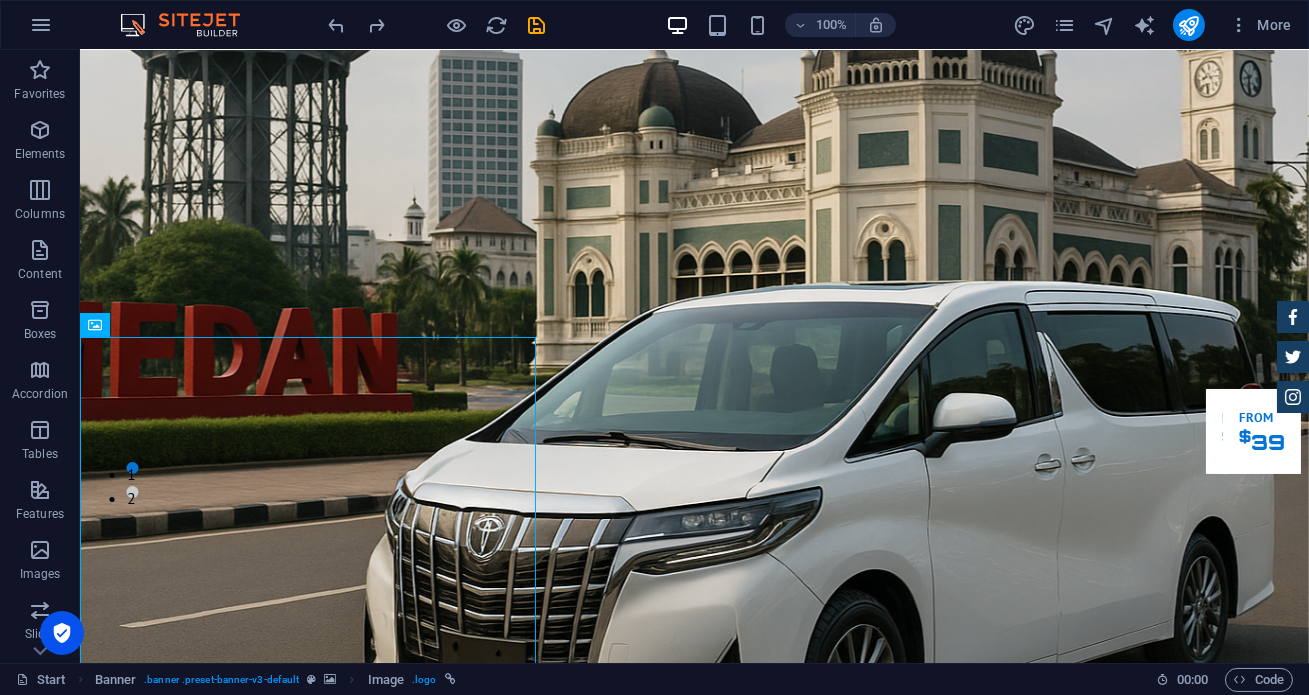 drag, startPoint x: 208, startPoint y: 378, endPoint x: 891, endPoint y: 396, distance: 683.2371 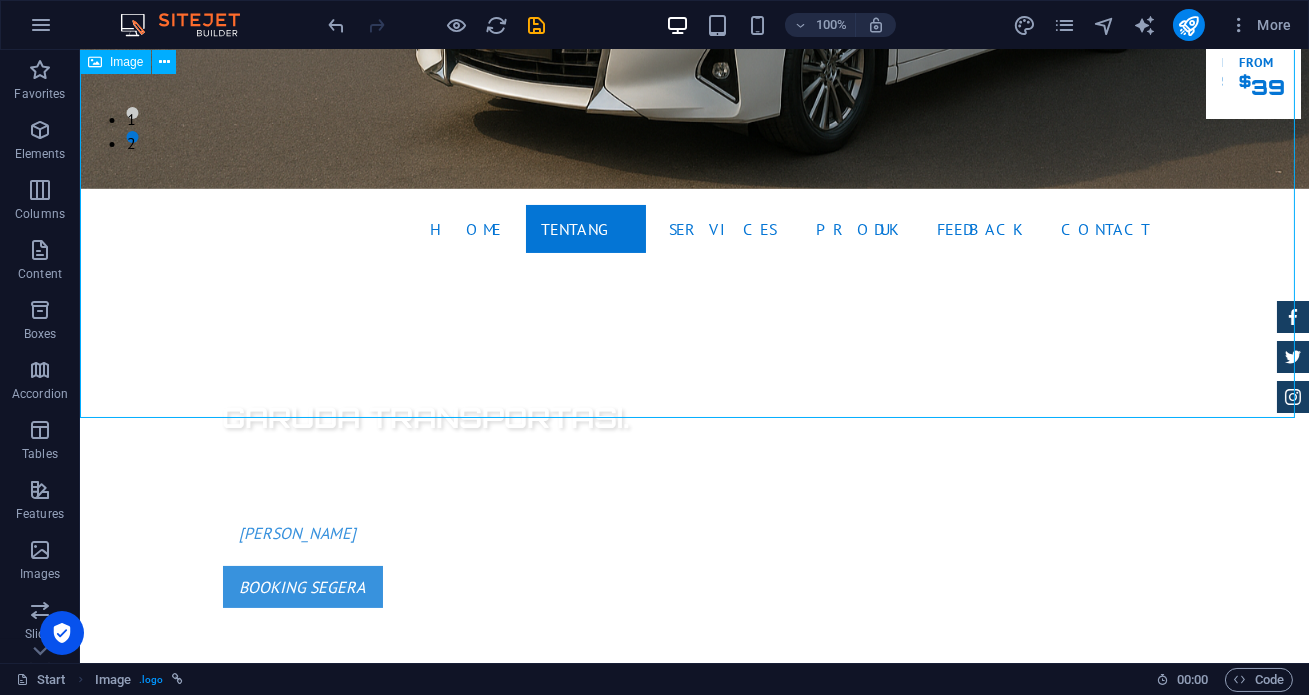 scroll, scrollTop: 363, scrollLeft: 0, axis: vertical 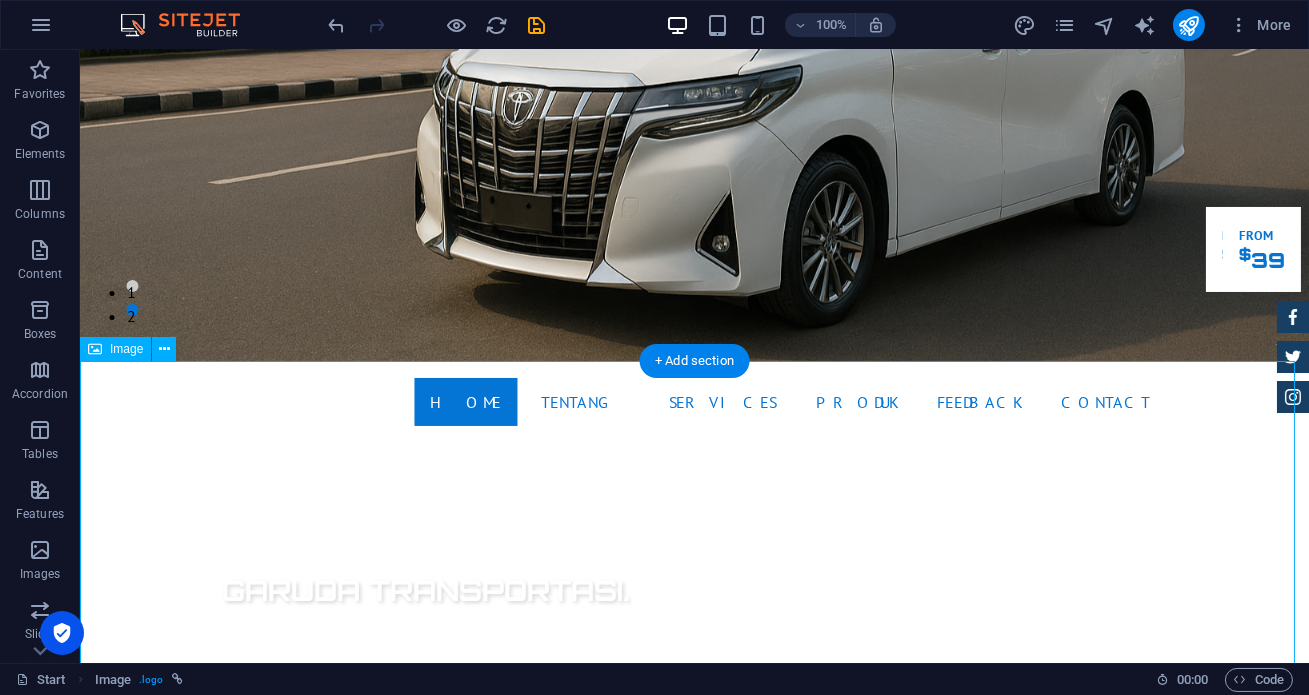 click at bounding box center (694, 1199) 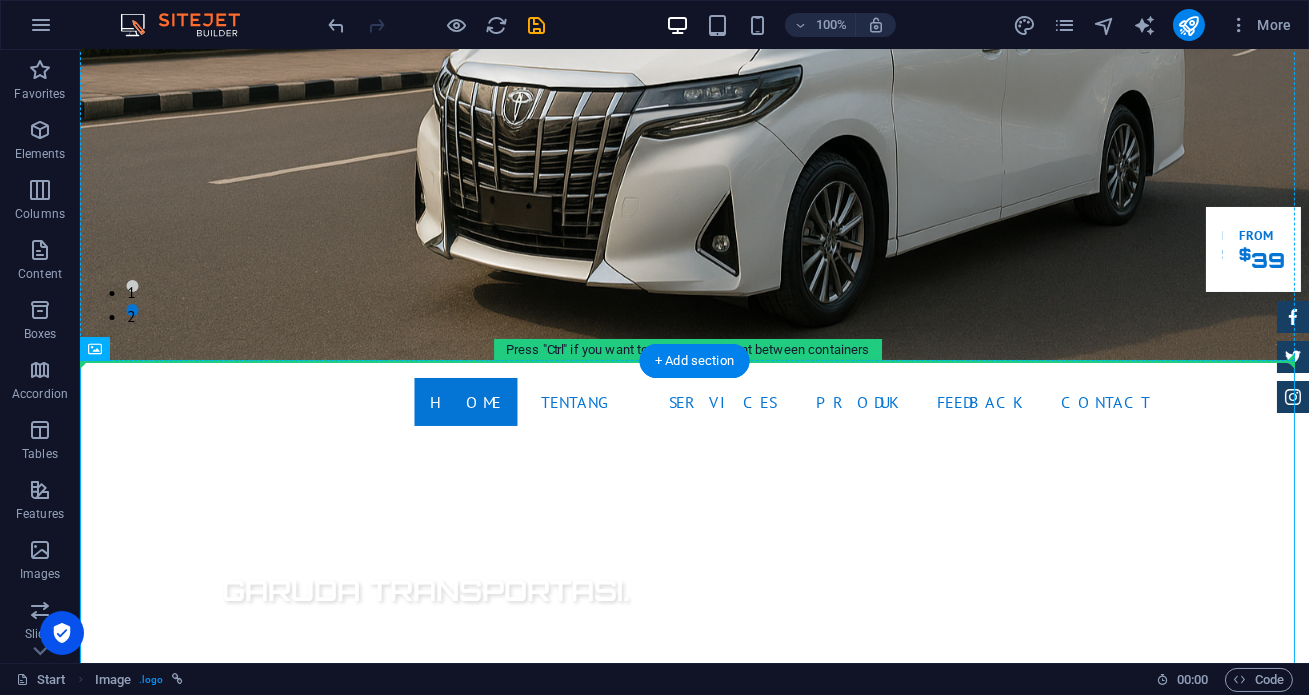 drag, startPoint x: 1056, startPoint y: 542, endPoint x: 1011, endPoint y: 211, distance: 334.04492 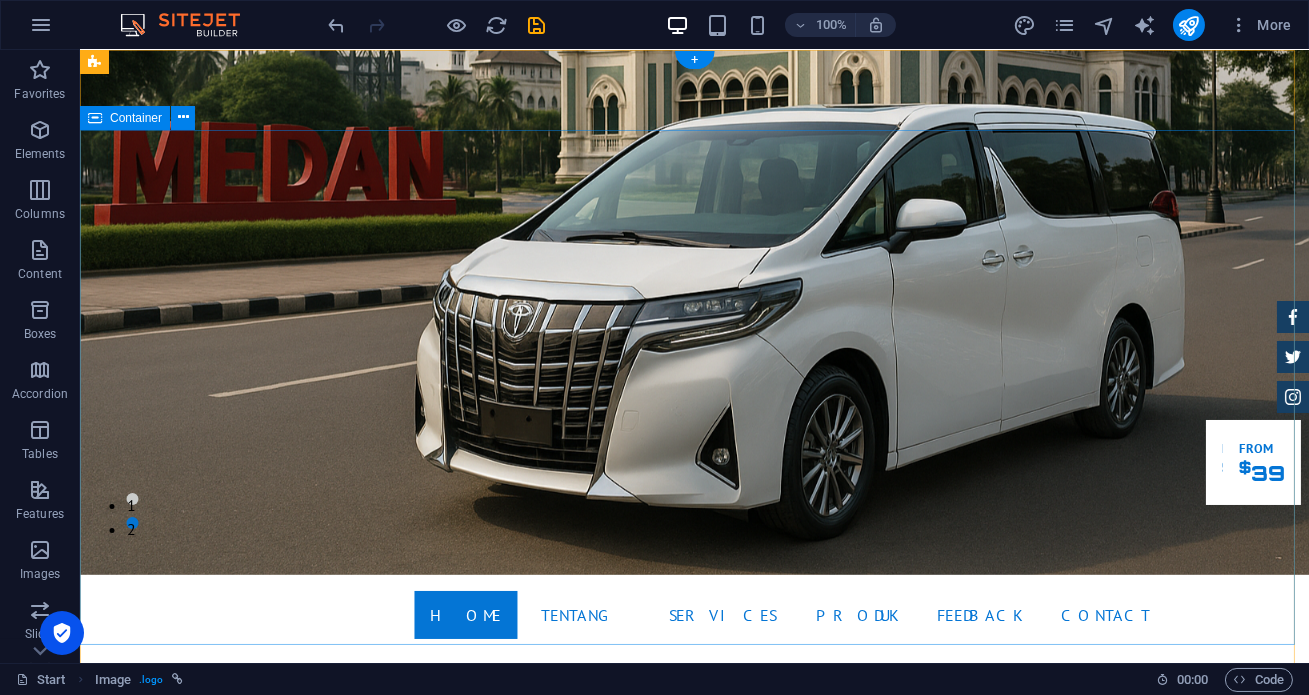 scroll, scrollTop: 363, scrollLeft: 0, axis: vertical 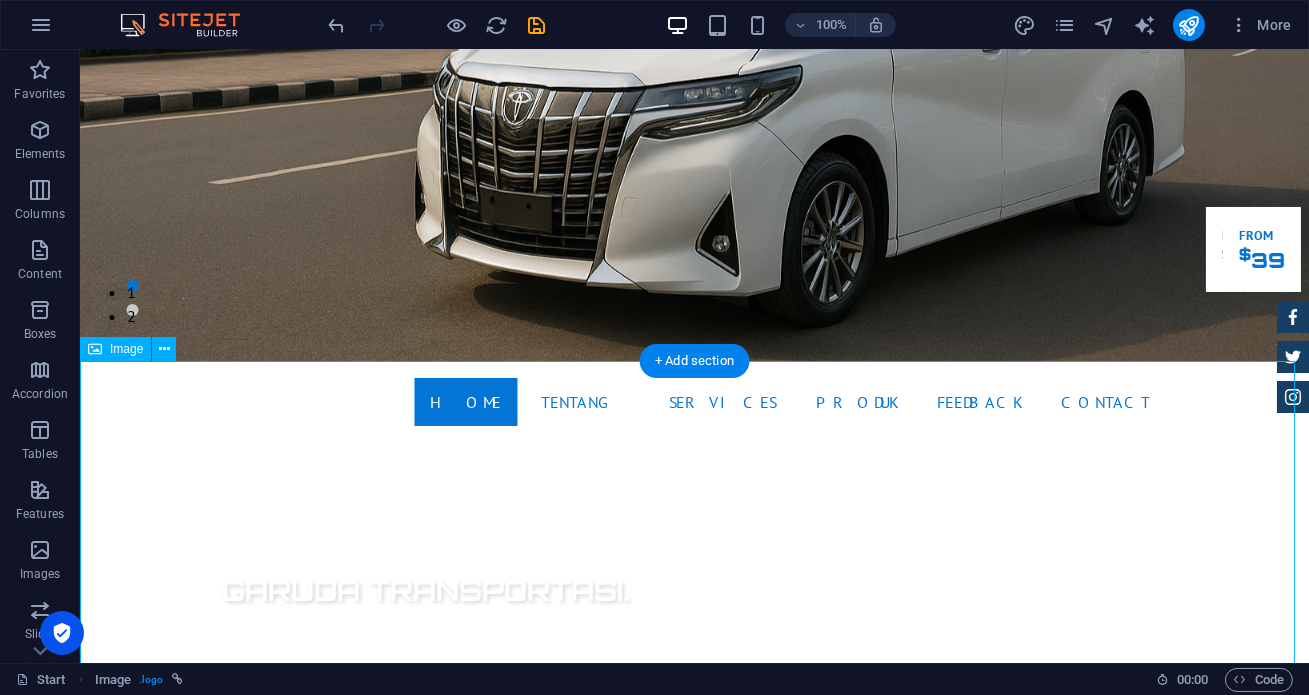 click at bounding box center [694, 1199] 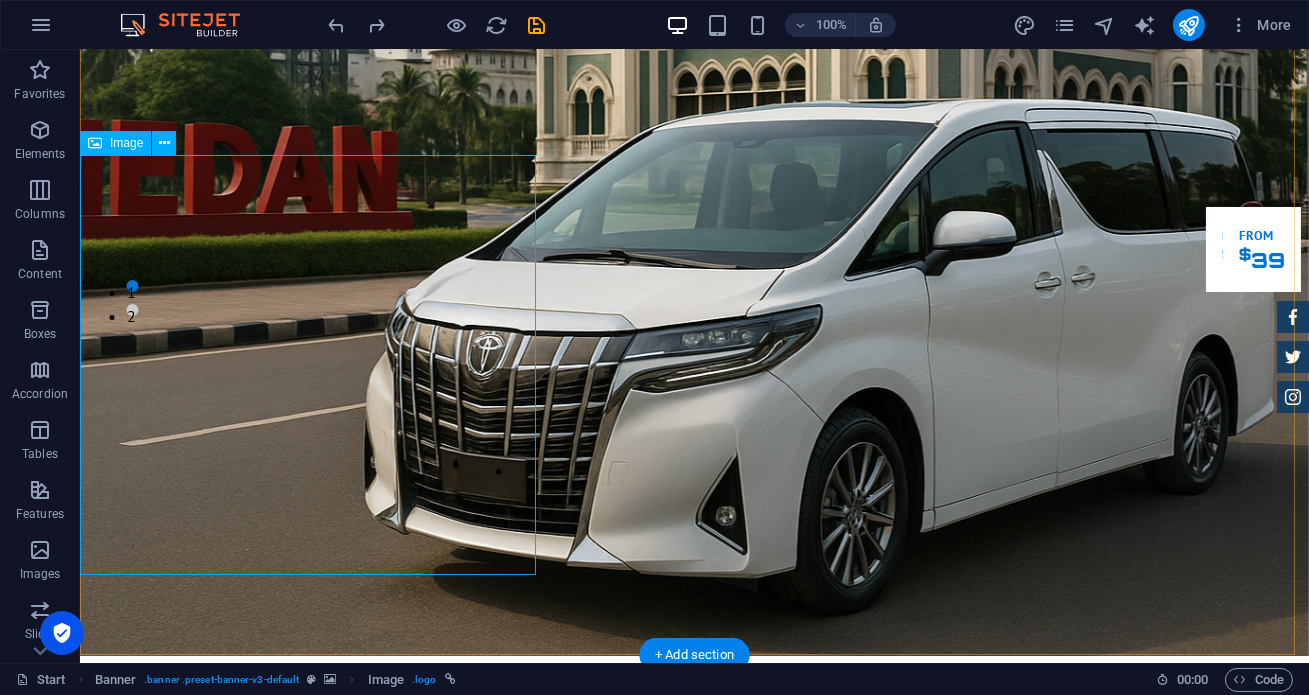 click at bounding box center [694, 1413] 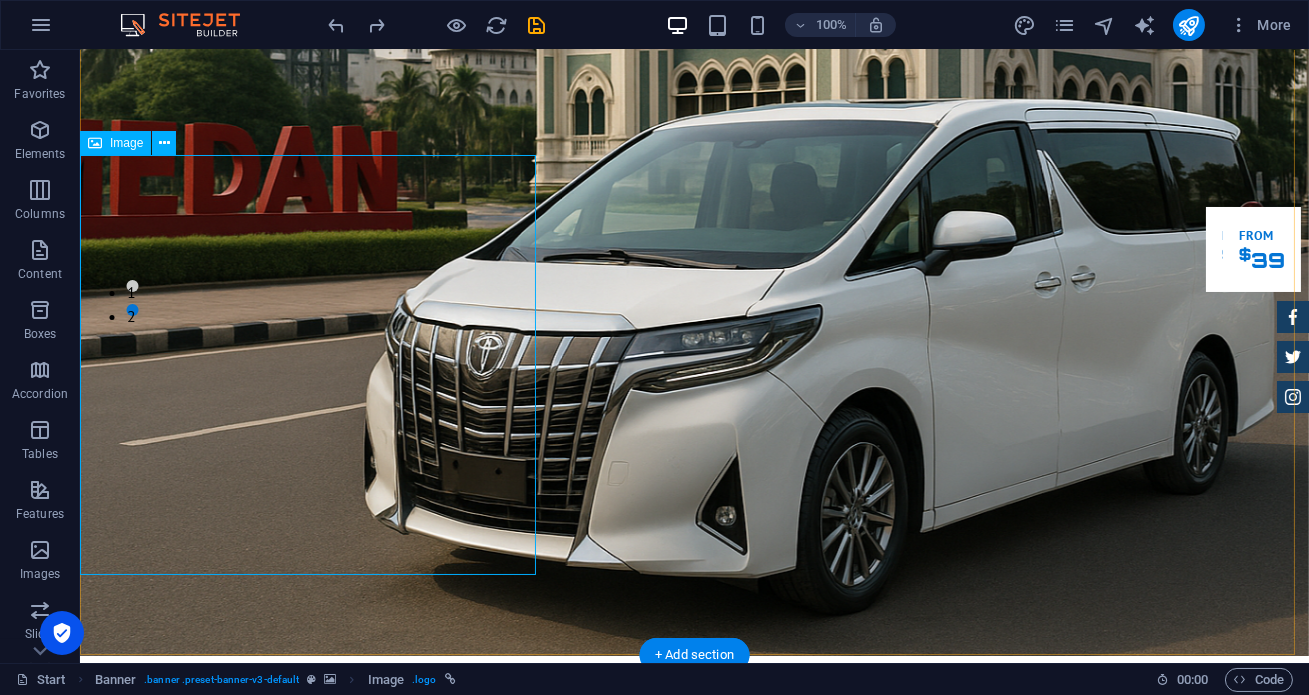click at bounding box center (694, 1413) 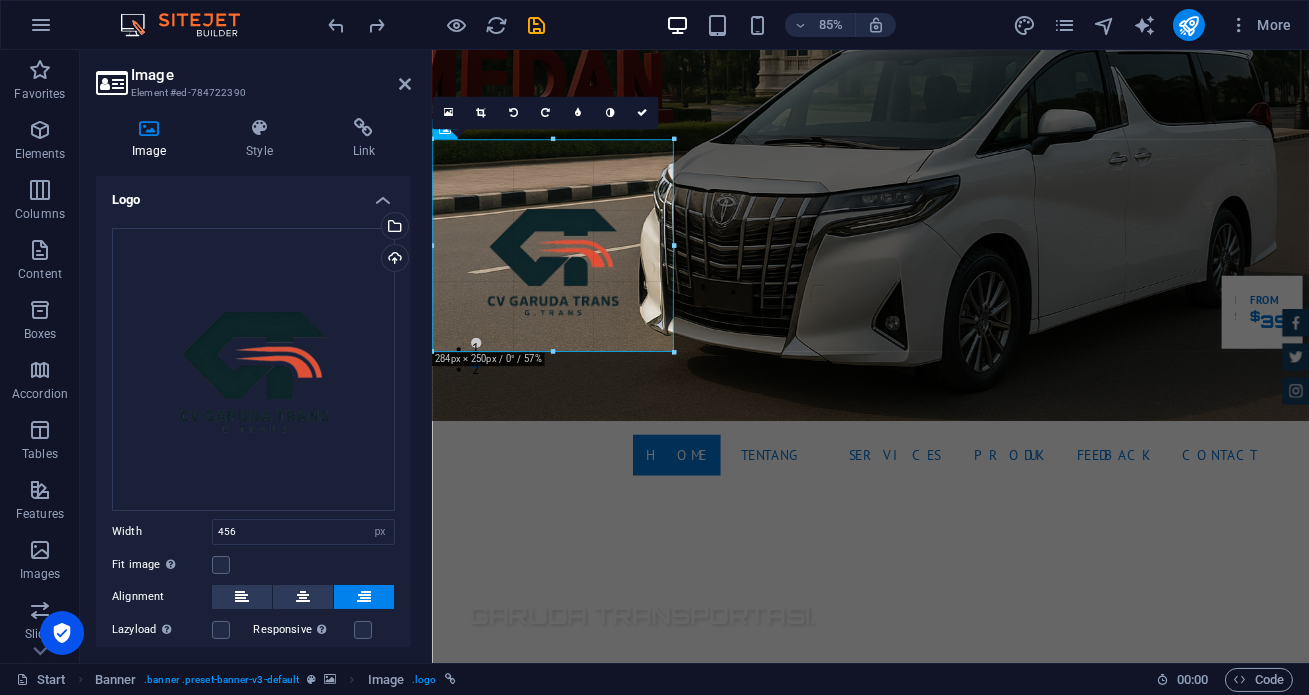 drag, startPoint x: 453, startPoint y: 99, endPoint x: 68, endPoint y: 299, distance: 433.84906 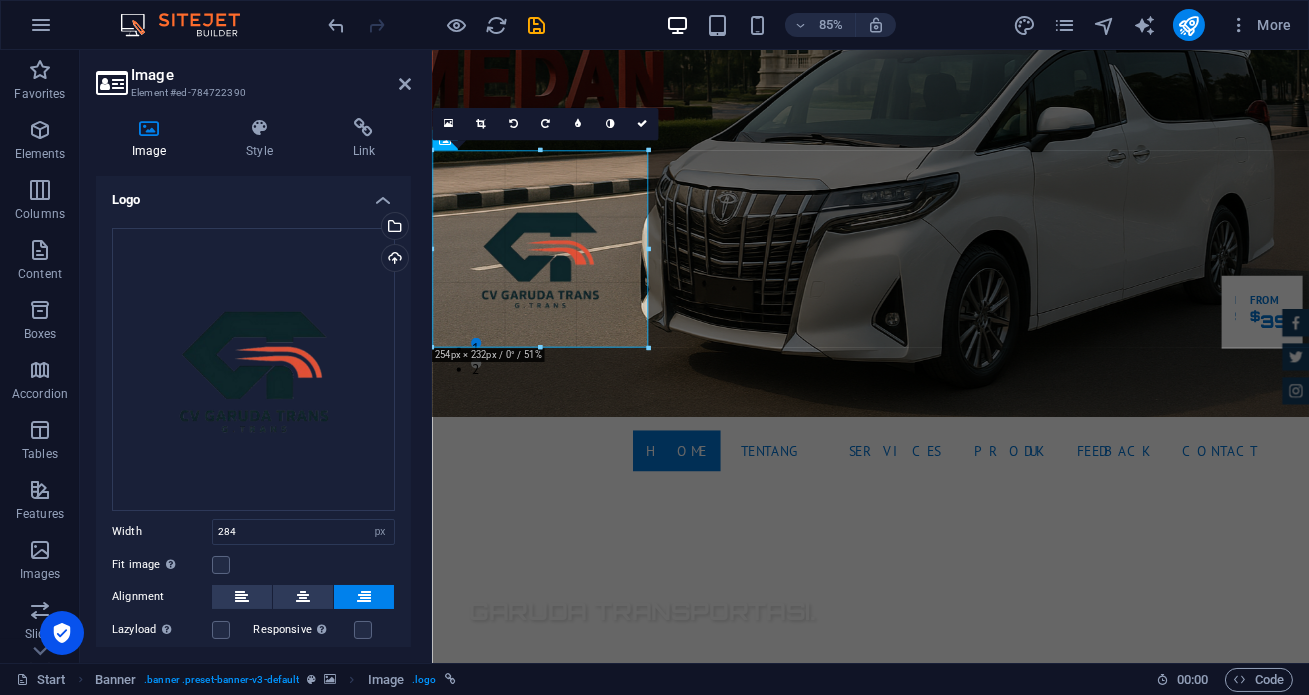 drag, startPoint x: 672, startPoint y: 141, endPoint x: 620, endPoint y: 171, distance: 60.033325 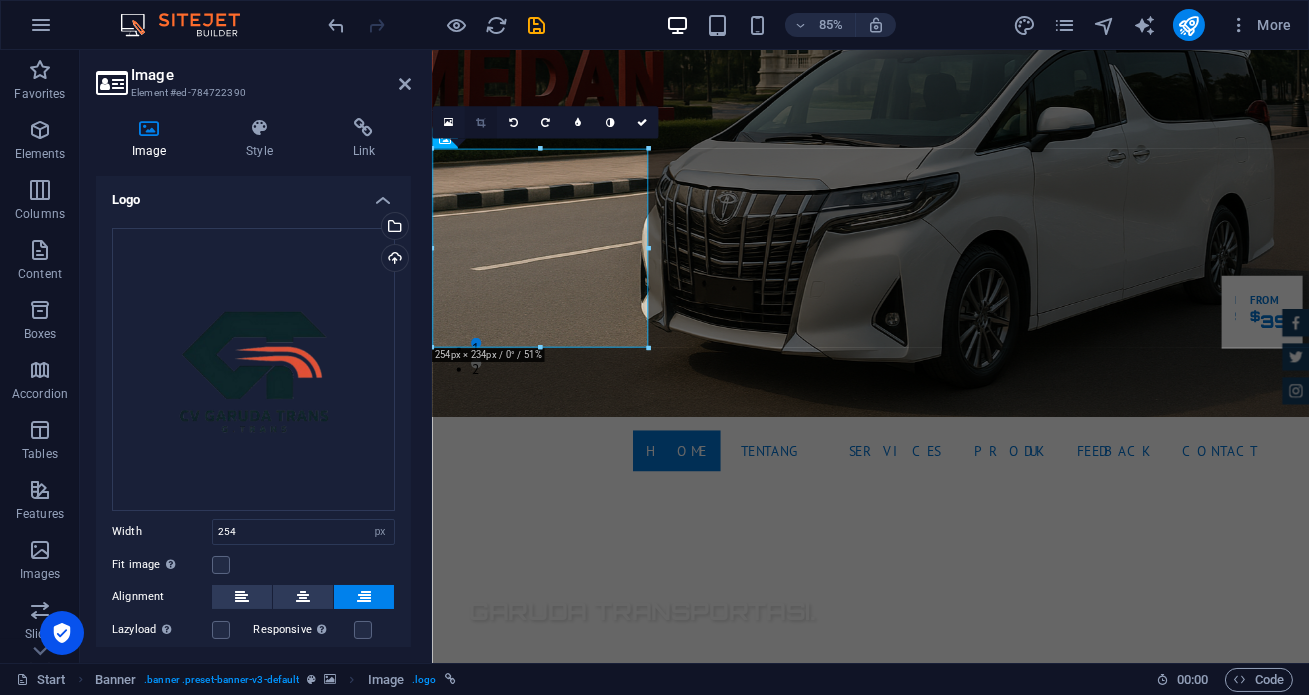 click at bounding box center (480, 122) 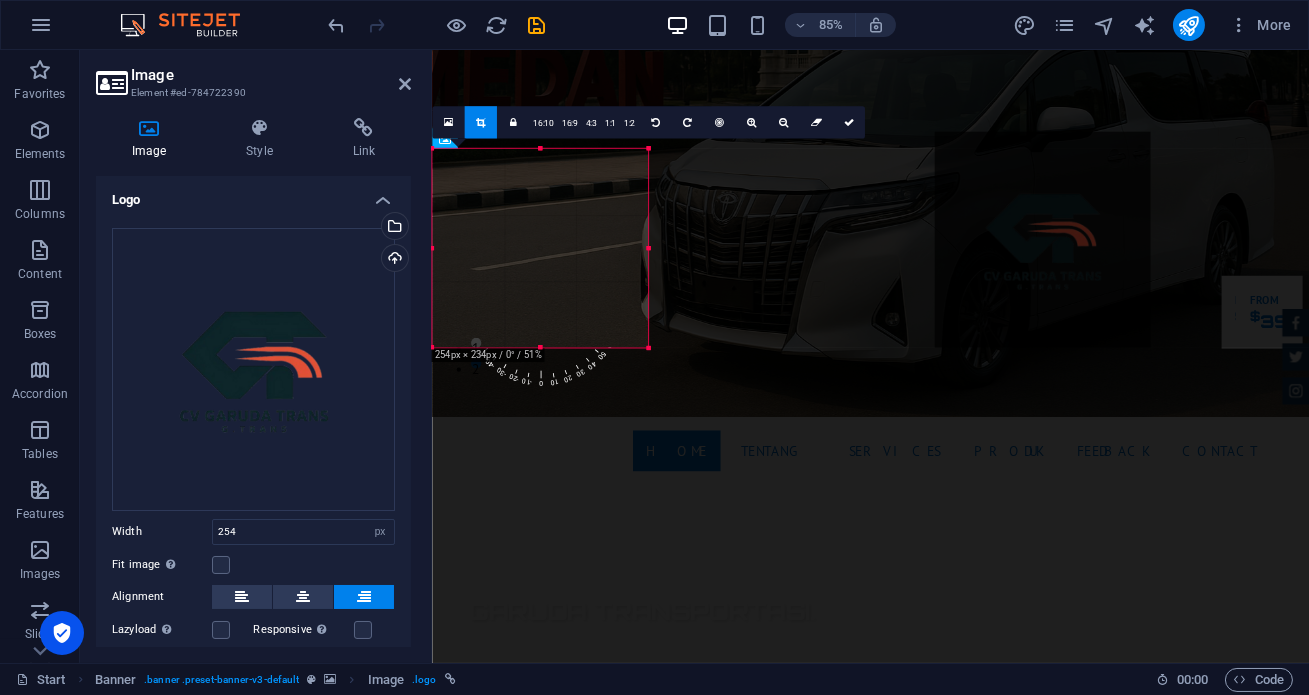 drag, startPoint x: 515, startPoint y: 200, endPoint x: 1107, endPoint y: 180, distance: 592.33777 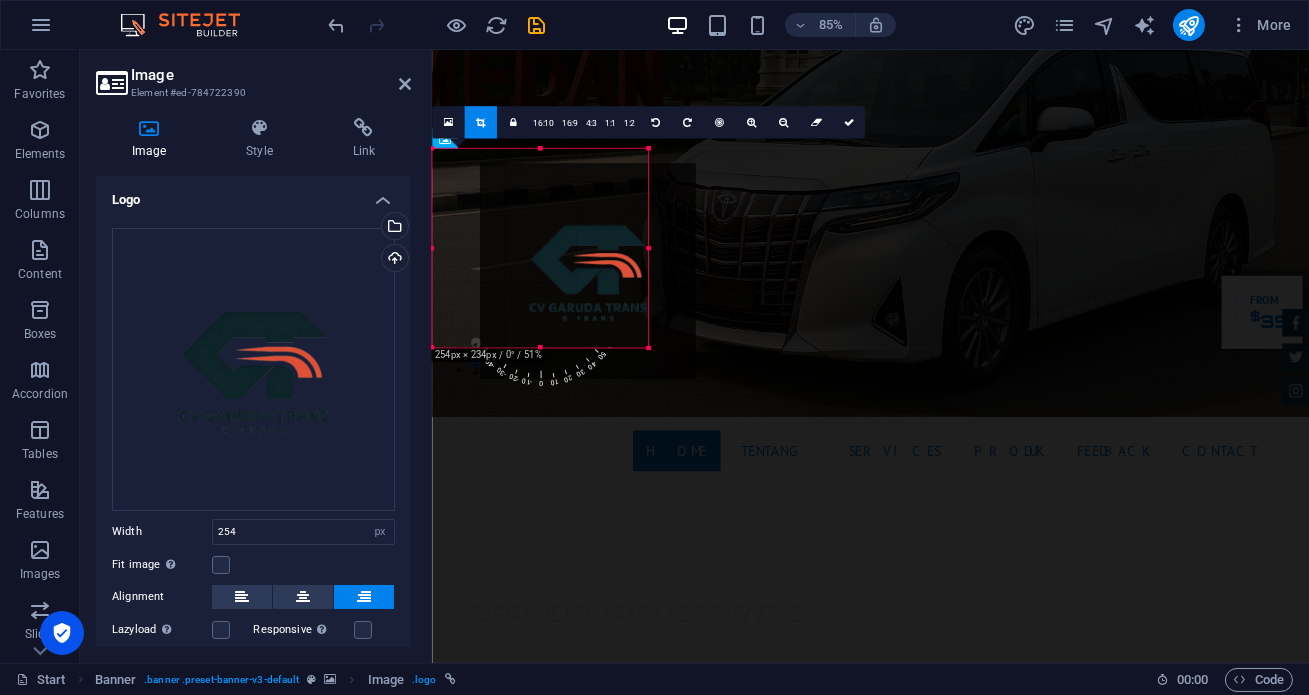 drag, startPoint x: 625, startPoint y: 153, endPoint x: 673, endPoint y: 182, distance: 56.0803 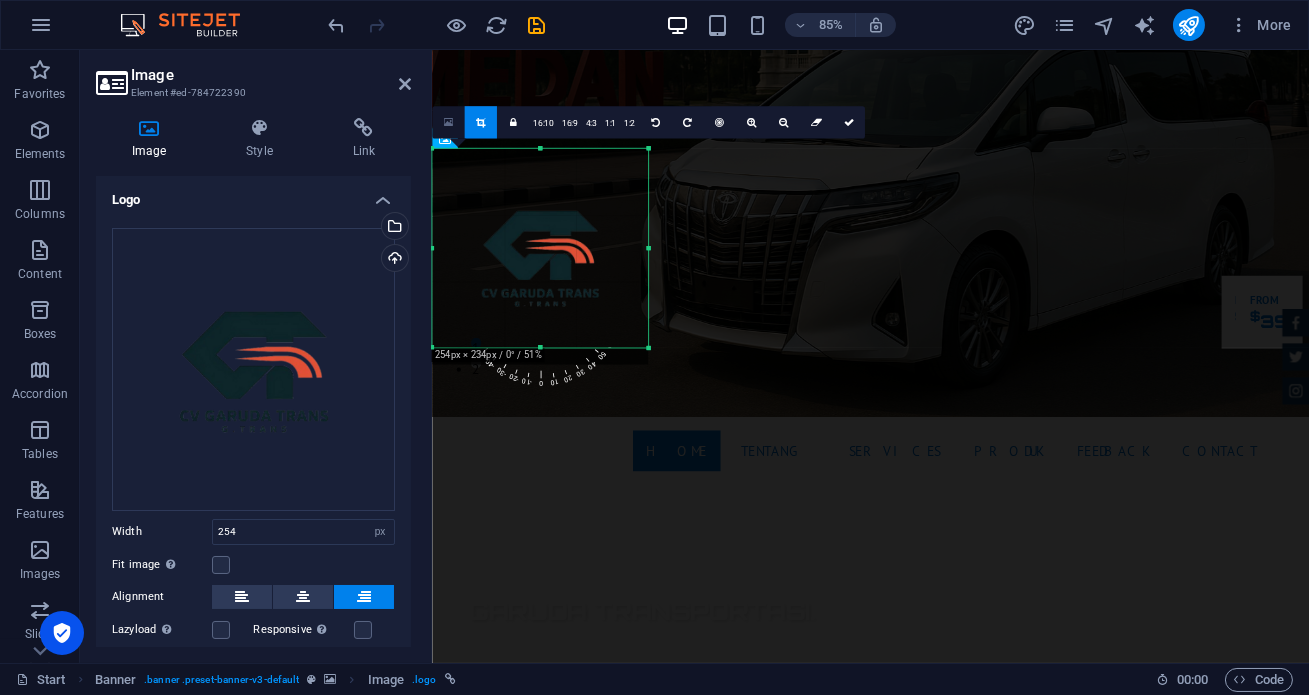 click at bounding box center [447, 123] 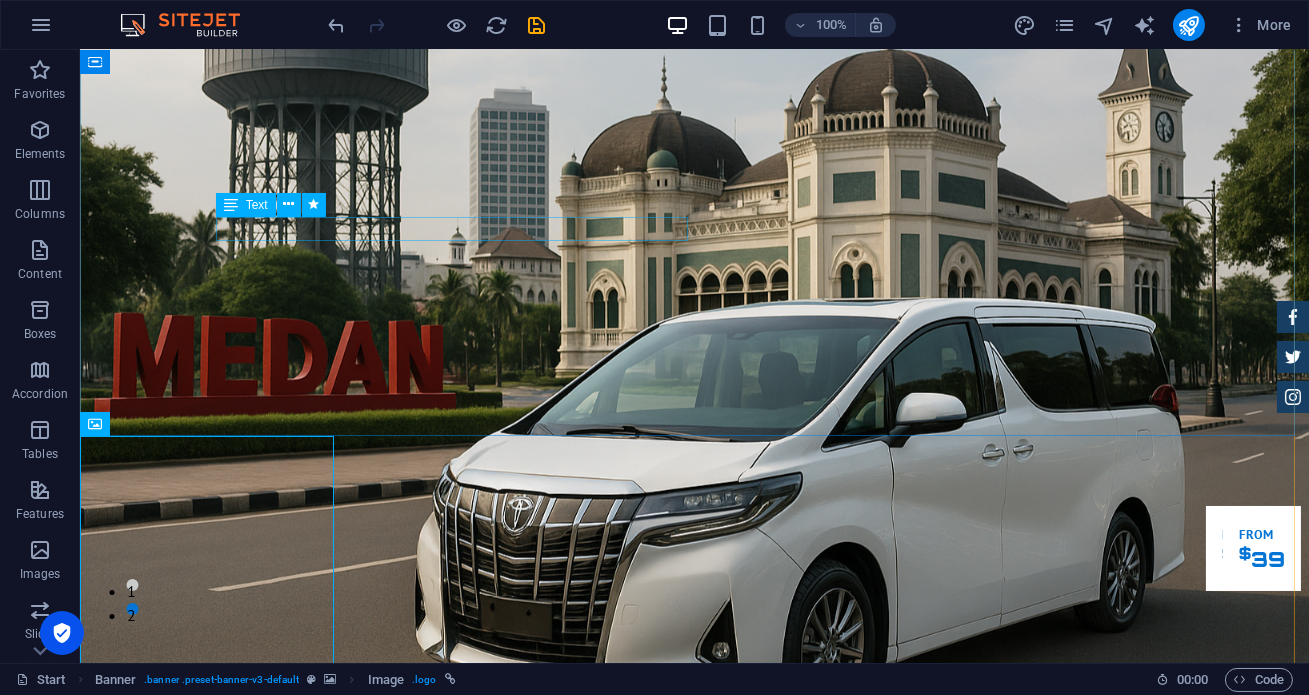 scroll, scrollTop: 181, scrollLeft: 0, axis: vertical 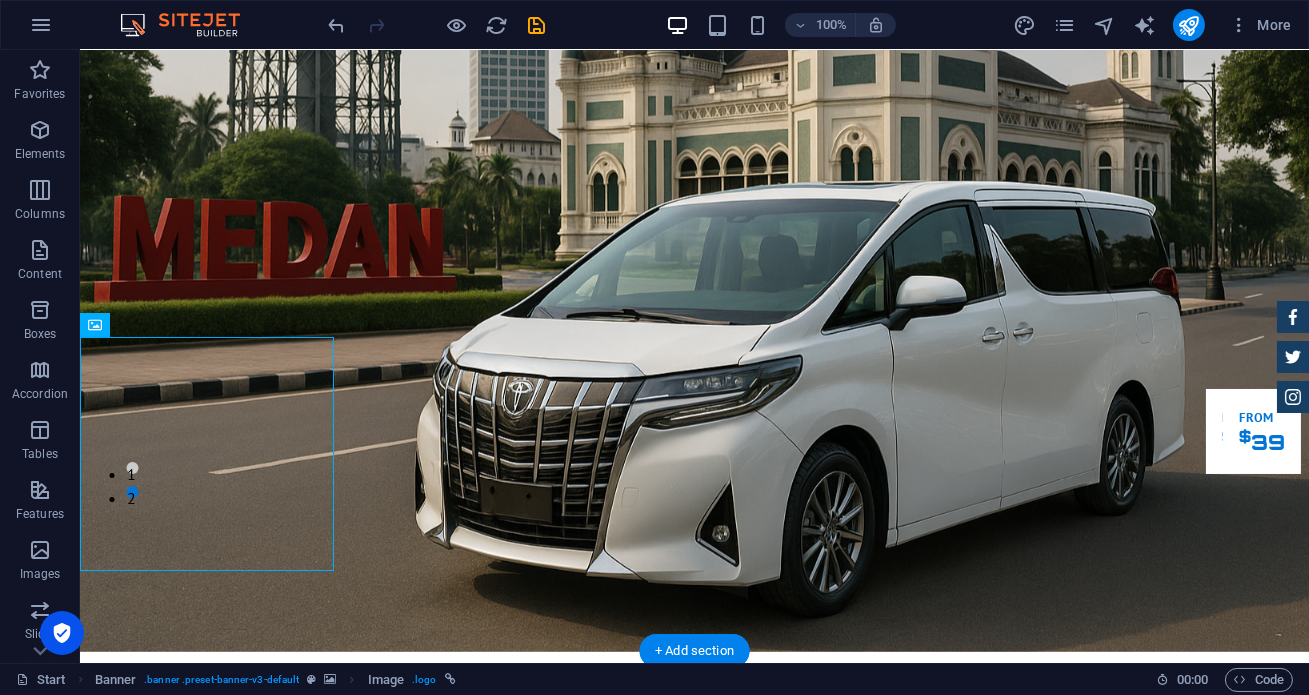 drag, startPoint x: 199, startPoint y: 375, endPoint x: 237, endPoint y: 487, distance: 118.270874 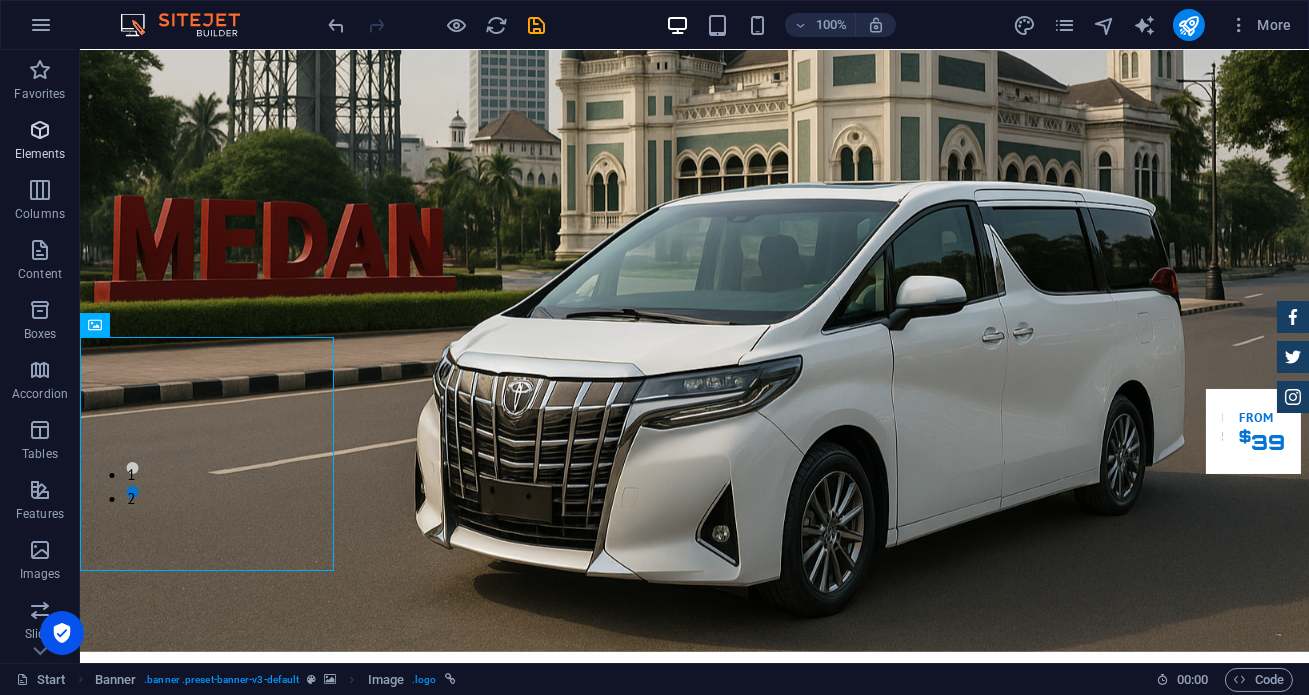 click at bounding box center (40, 130) 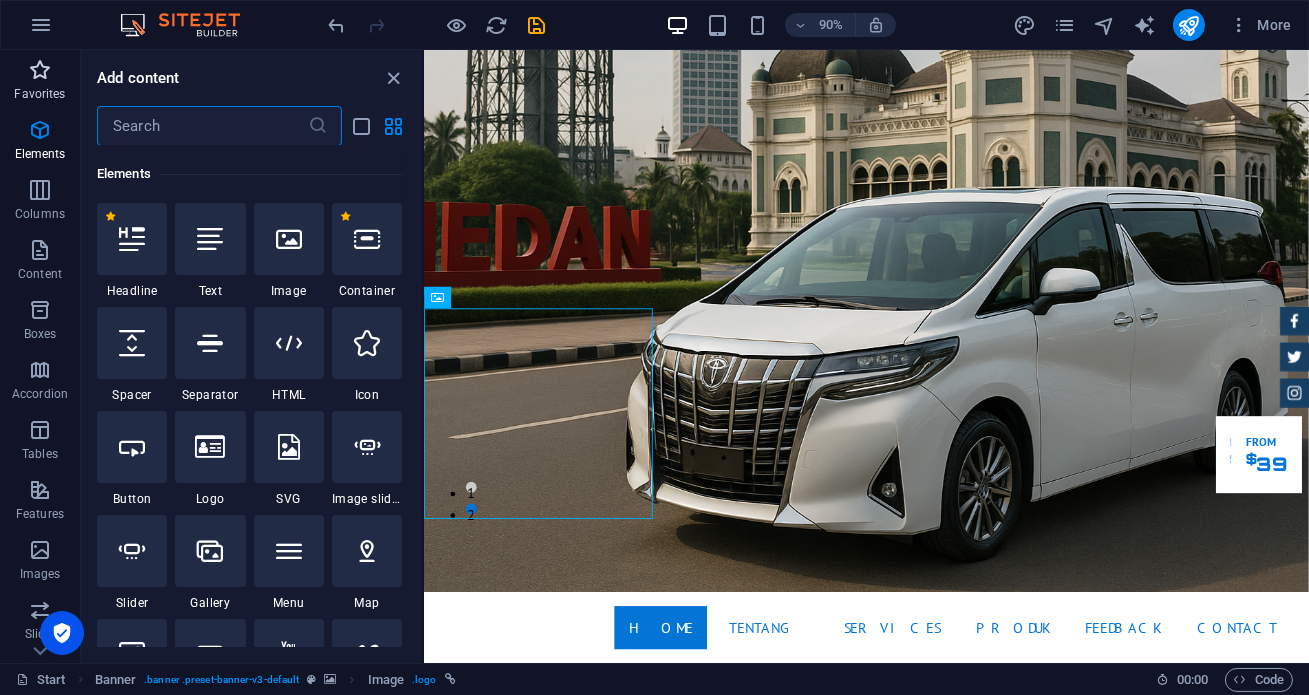 click at bounding box center (40, 70) 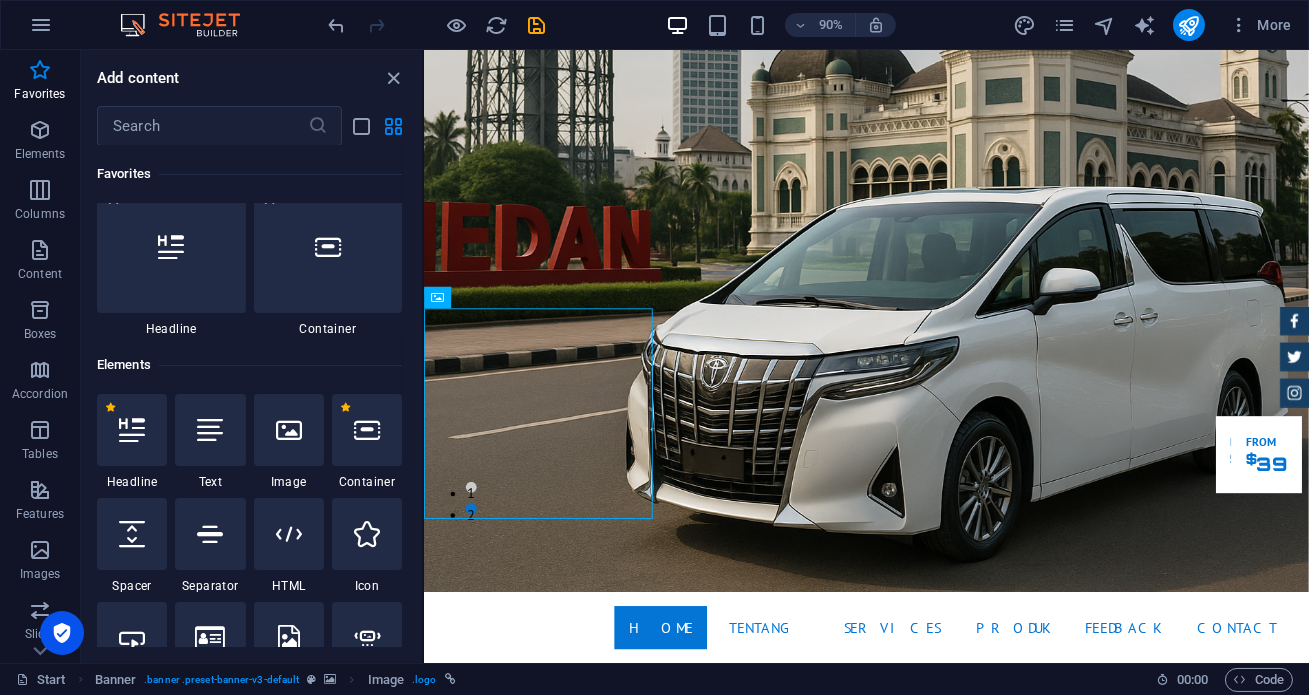 scroll, scrollTop: 0, scrollLeft: 0, axis: both 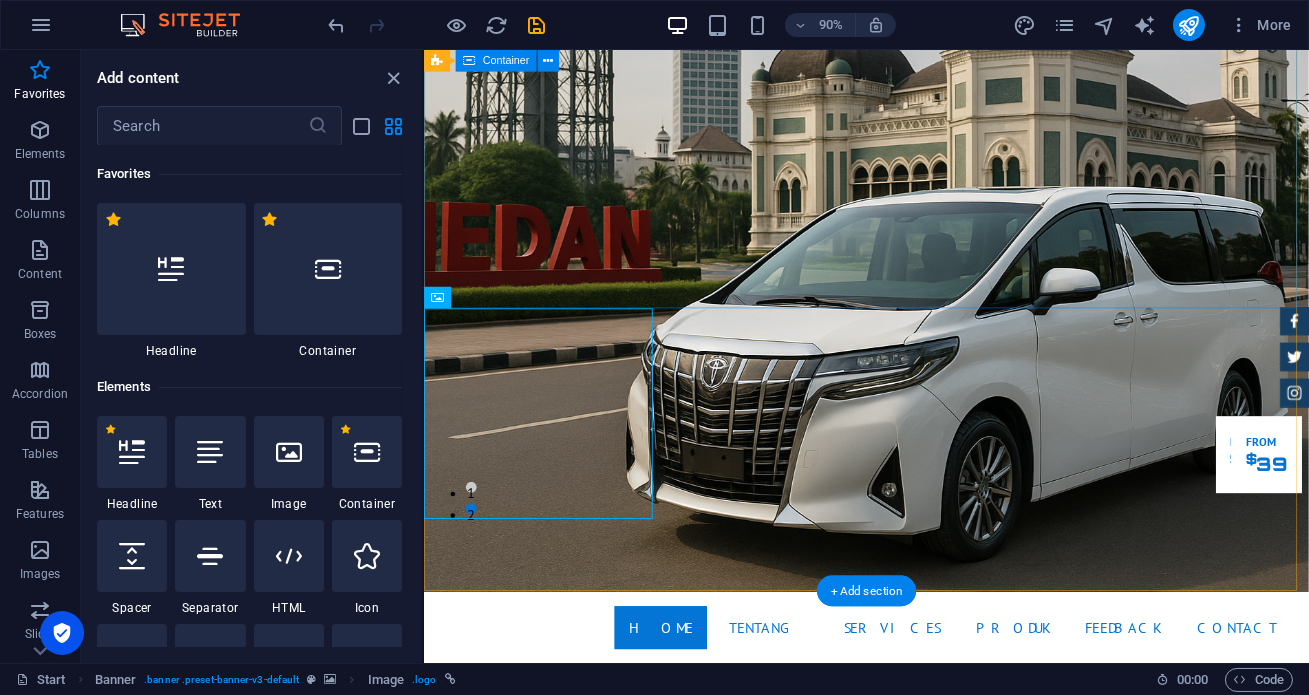 click on "Garuda transportasi. Rental Mobil Terpercaya, Aman, Amanah Serta Profesional  Cek Layanan  Booking Segera" at bounding box center (914, 965) 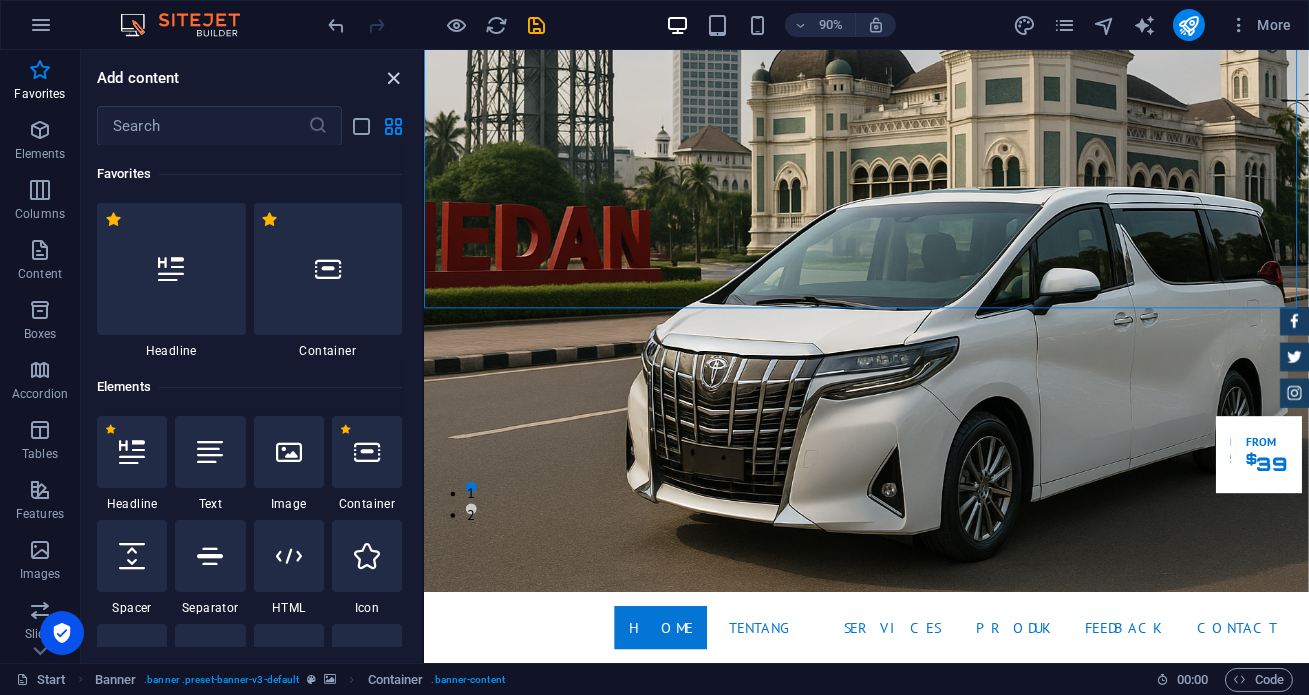 click at bounding box center (394, 78) 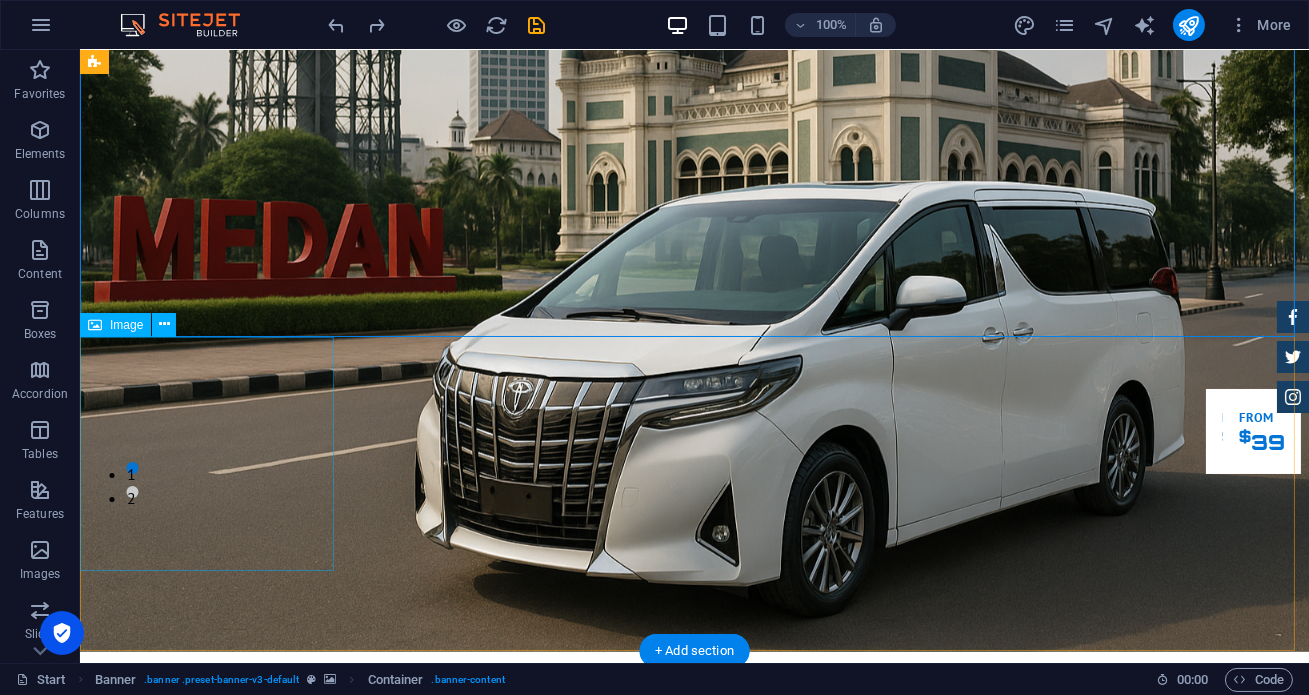 click at bounding box center [694, 1316] 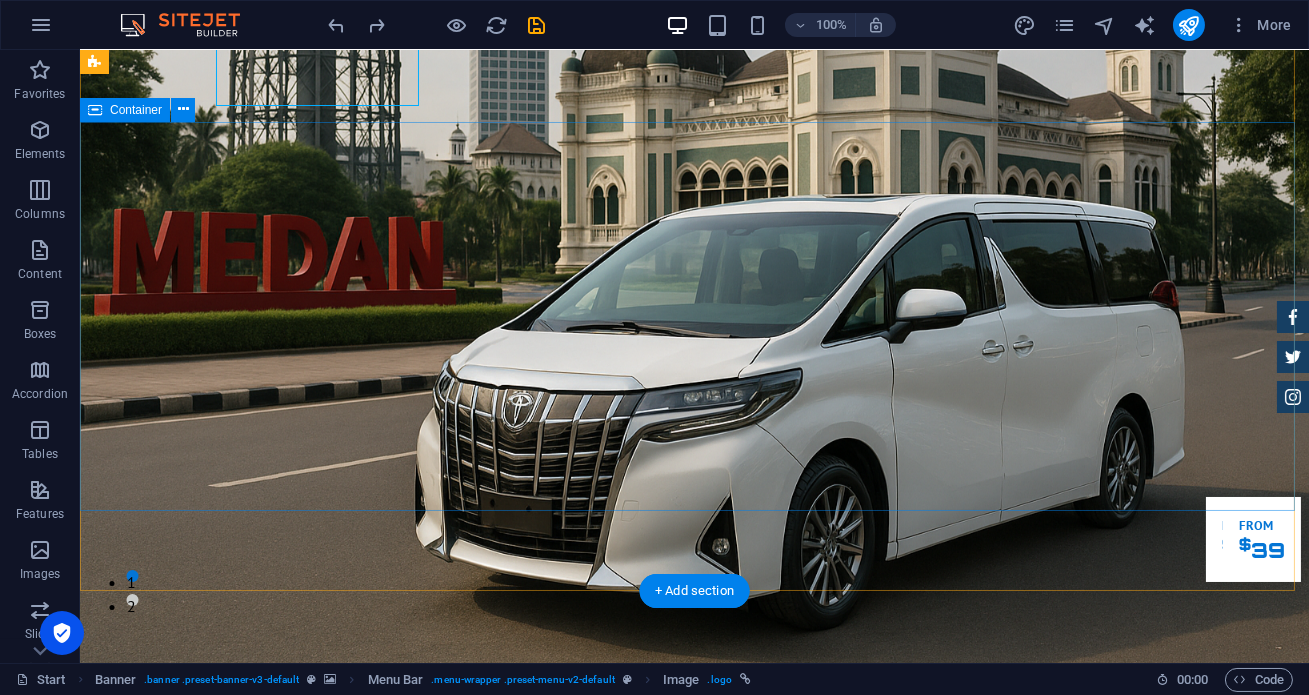 scroll, scrollTop: 0, scrollLeft: 0, axis: both 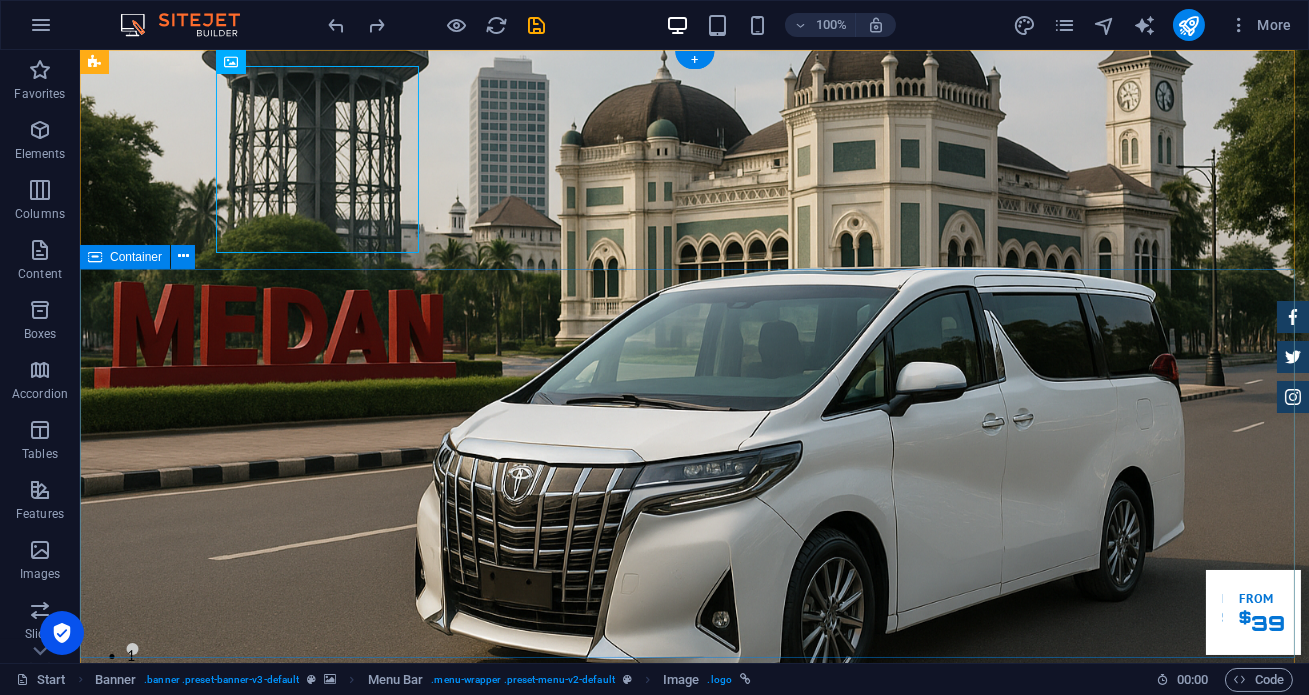 click on "Garuda transportasi. Rental Mobil Terpercaya, Aman, Amanah Serta Profesional  Cek Layanan  Booking Segera" at bounding box center [694, 1238] 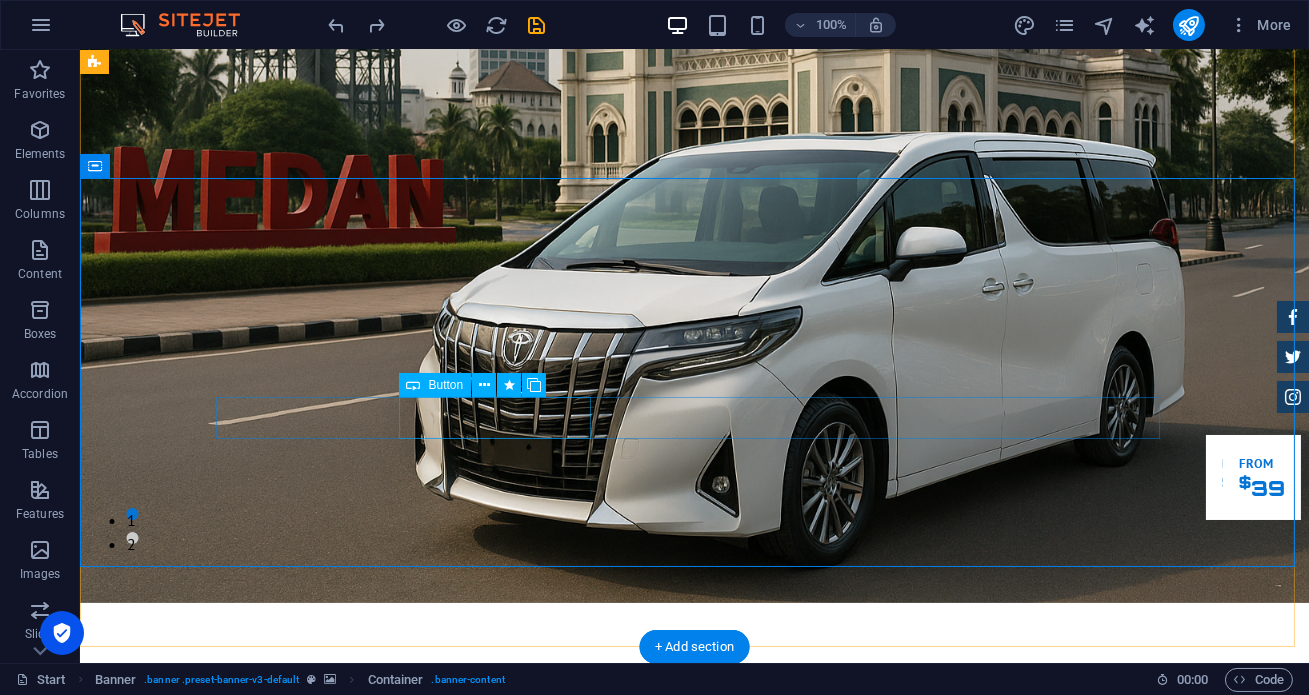 scroll, scrollTop: 181, scrollLeft: 0, axis: vertical 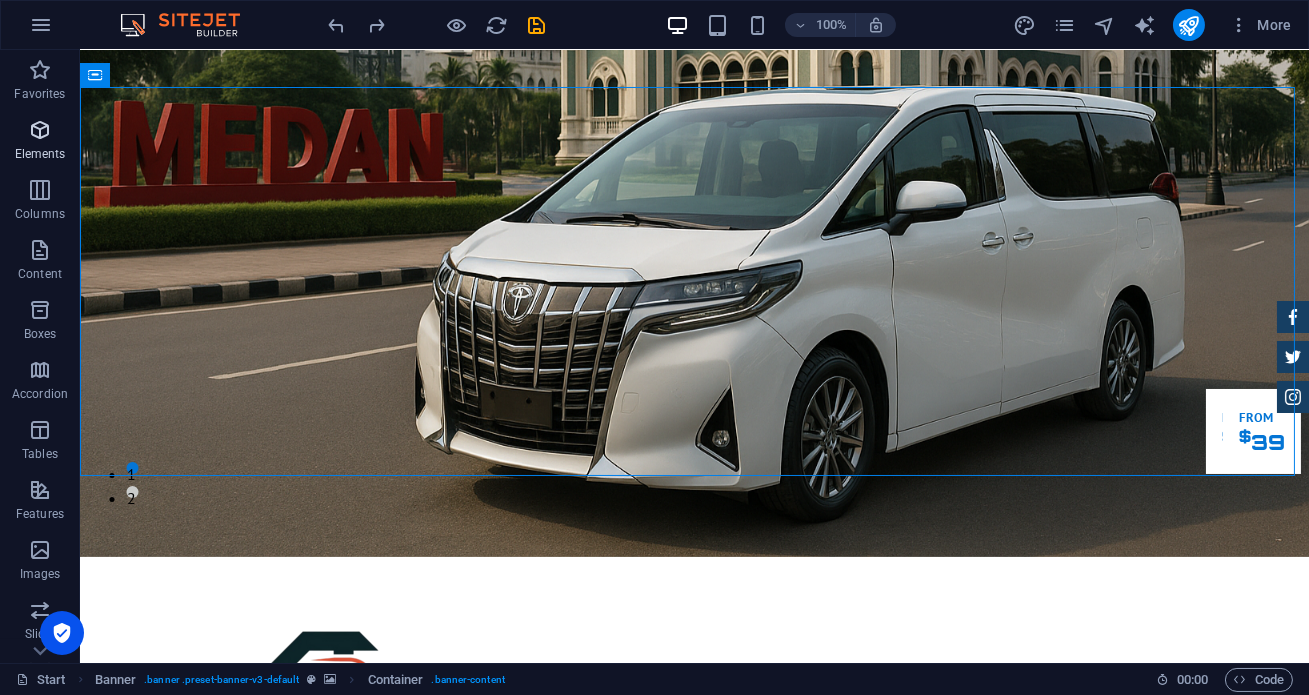 click at bounding box center [40, 130] 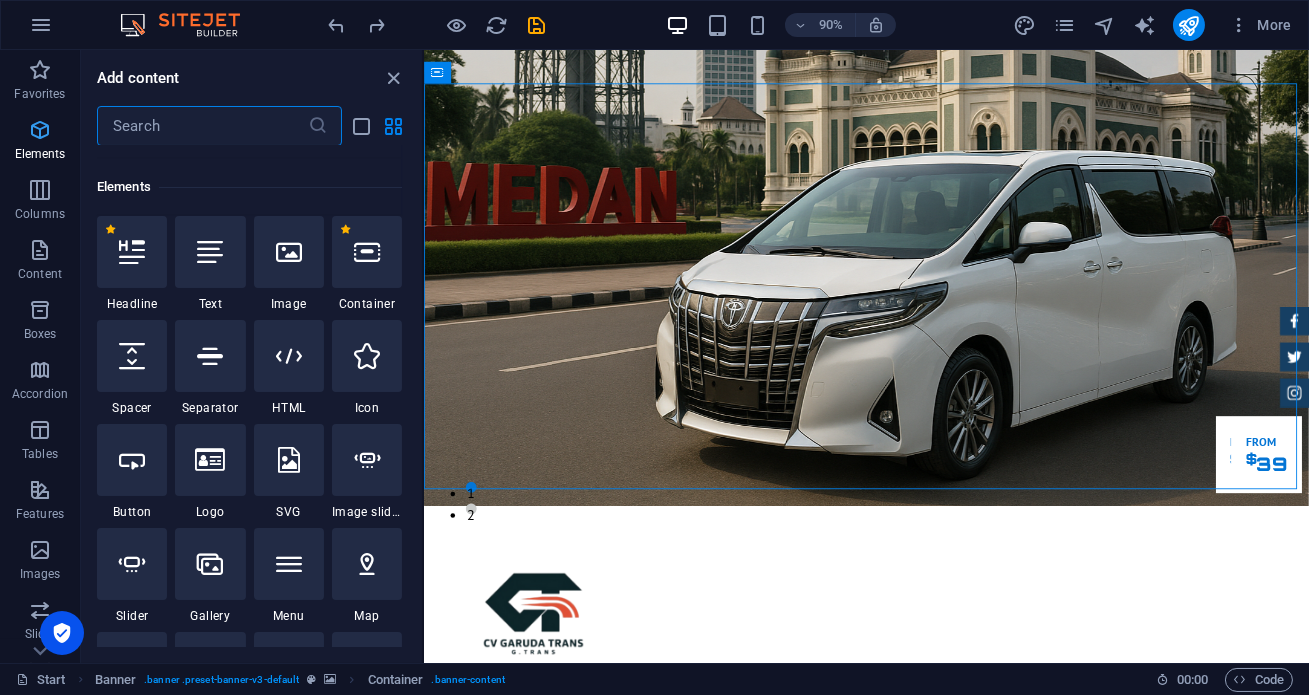 scroll, scrollTop: 213, scrollLeft: 0, axis: vertical 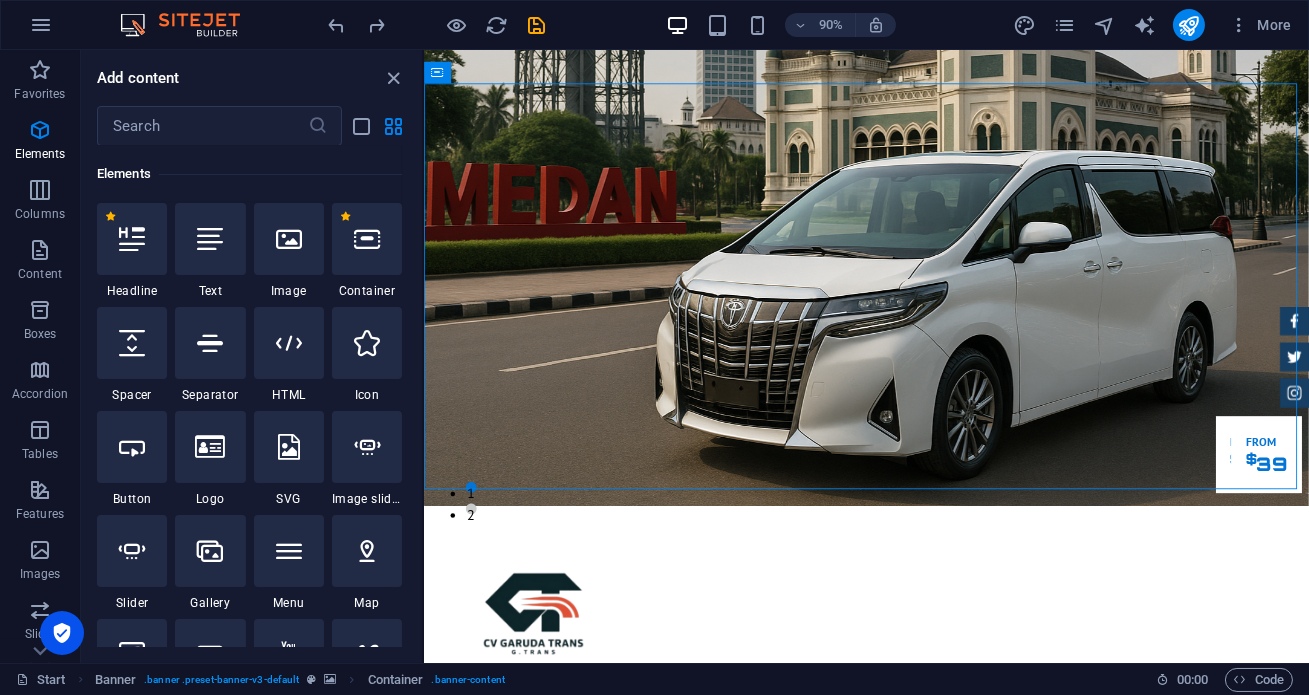 click at bounding box center [289, 239] 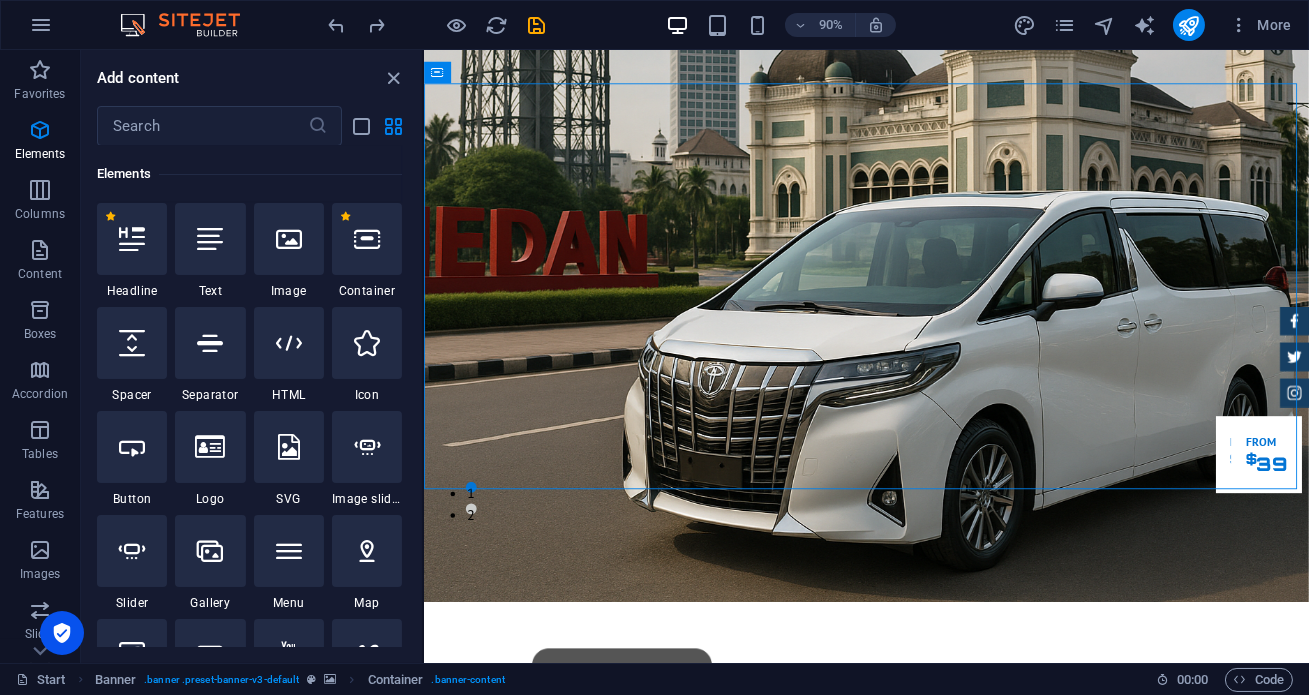 scroll, scrollTop: 0, scrollLeft: 0, axis: both 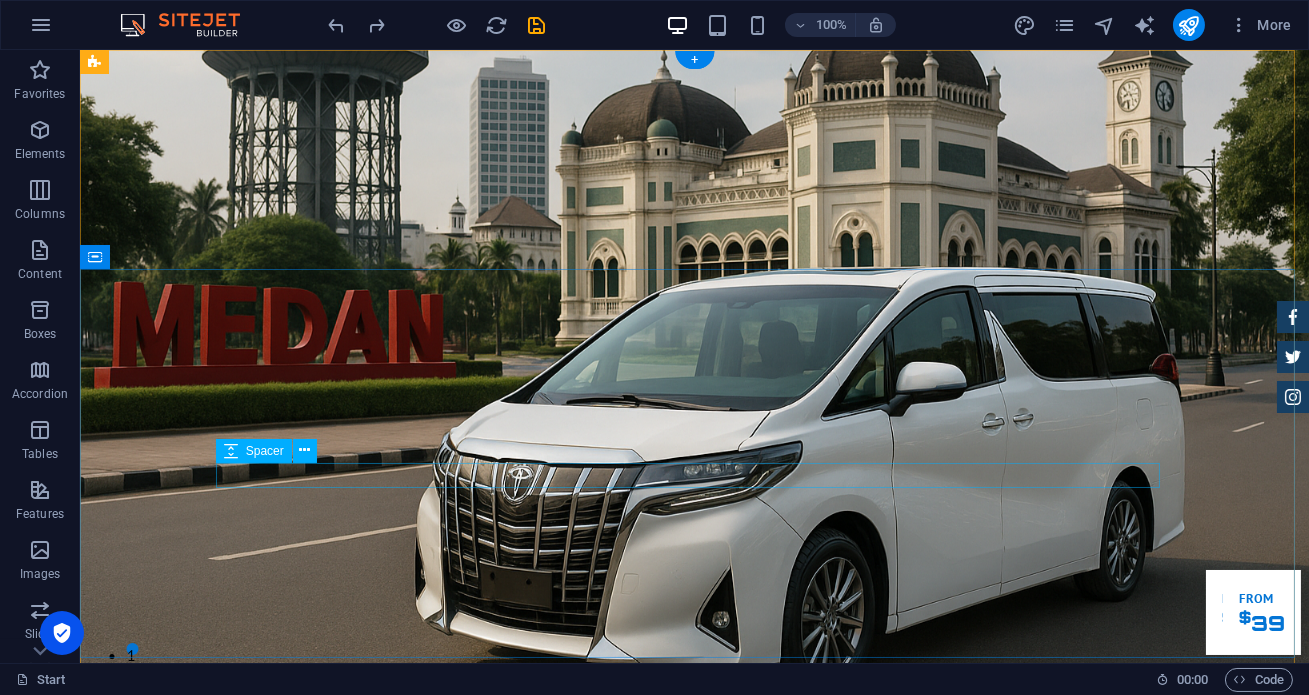 click at bounding box center (695, 1235) 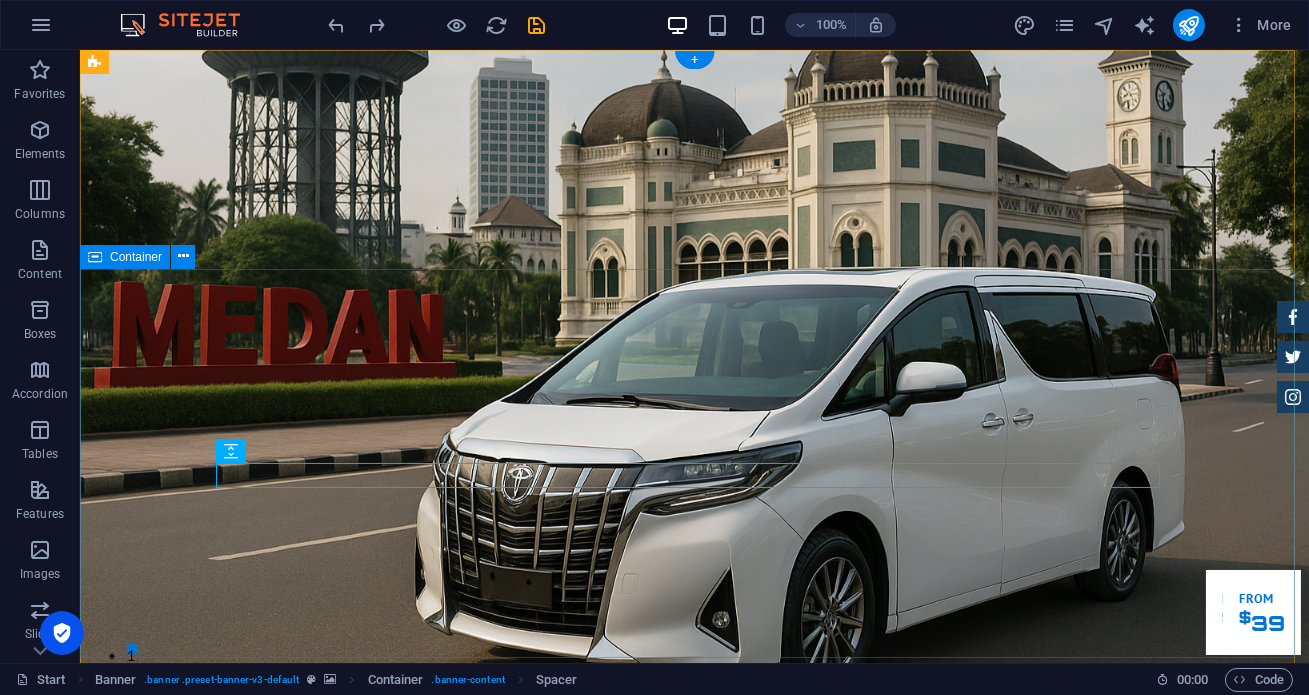 click on "Garuda transportasi. Rental Mobil Terpercaya, Aman, Amanah Serta Profesional  Cek Layanan  Booking Segera" at bounding box center (694, 1238) 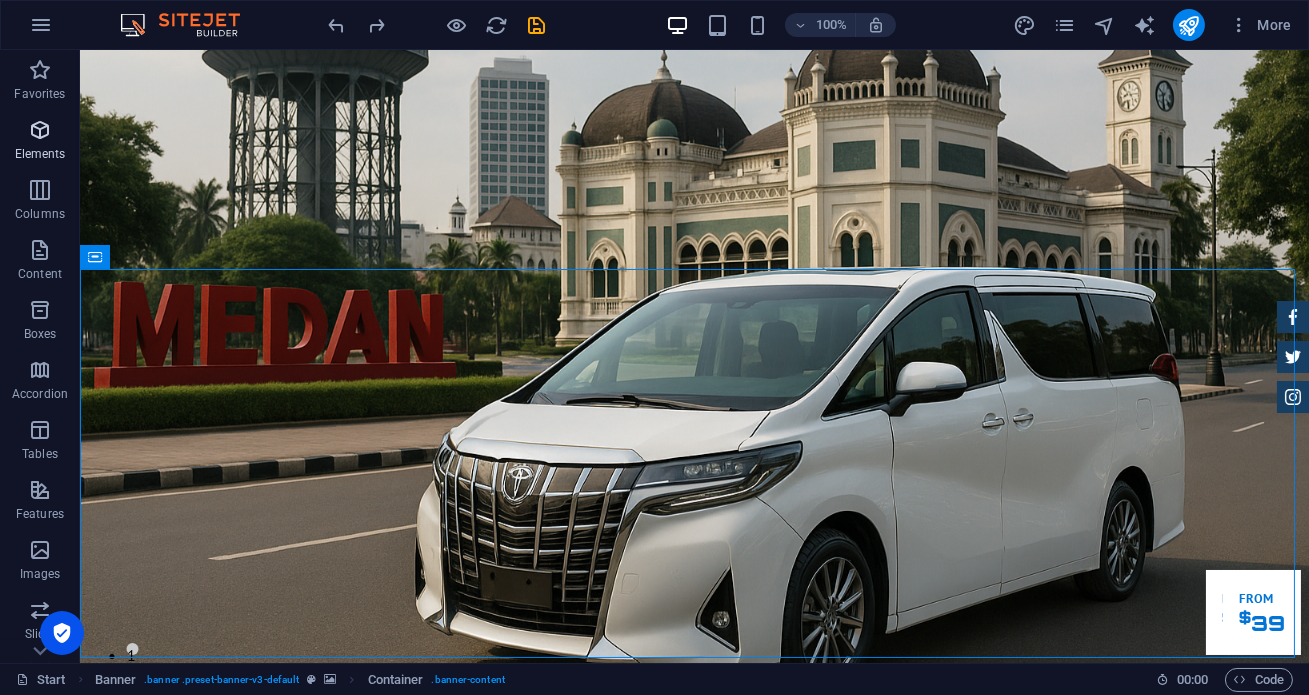 click at bounding box center (40, 130) 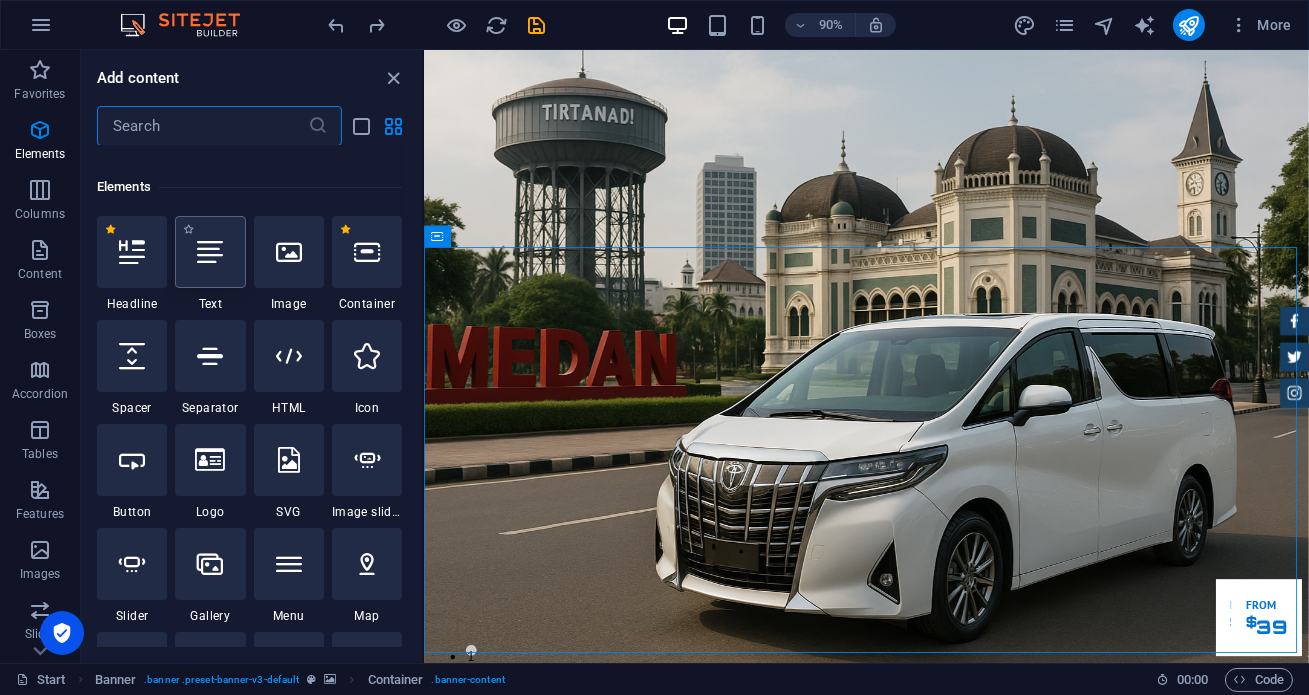 scroll, scrollTop: 213, scrollLeft: 0, axis: vertical 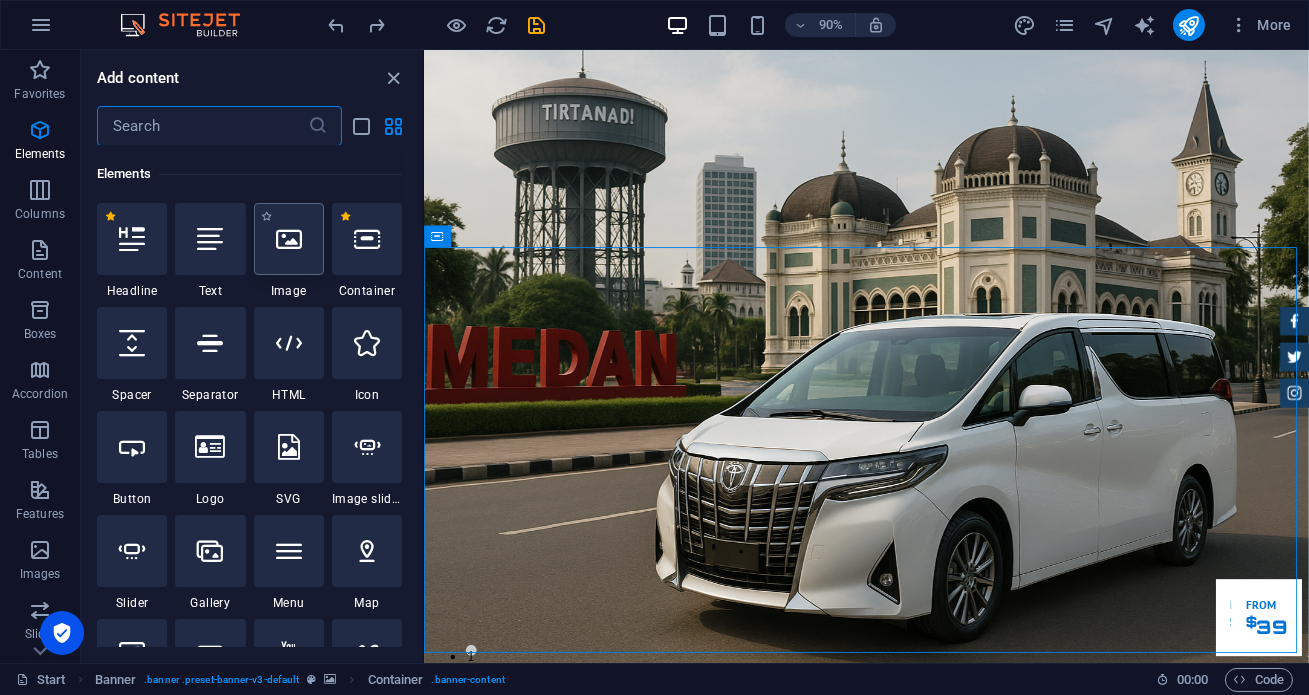 click at bounding box center (289, 239) 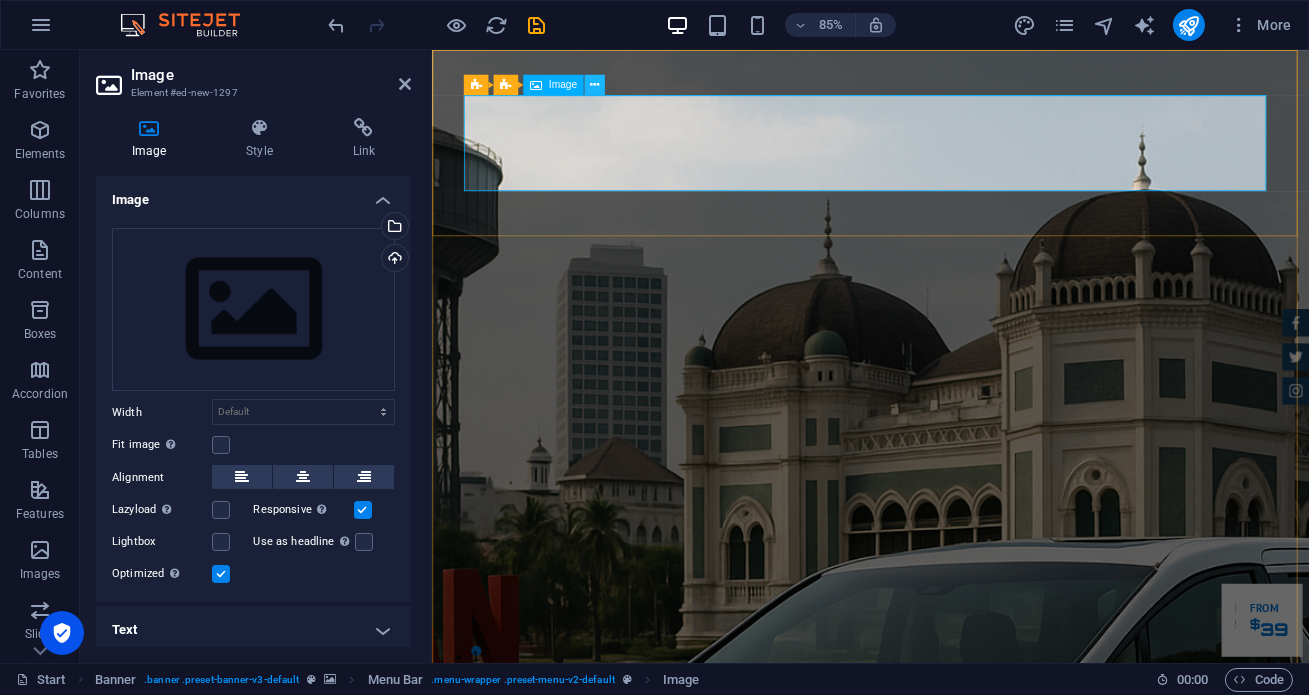 click at bounding box center (594, 85) 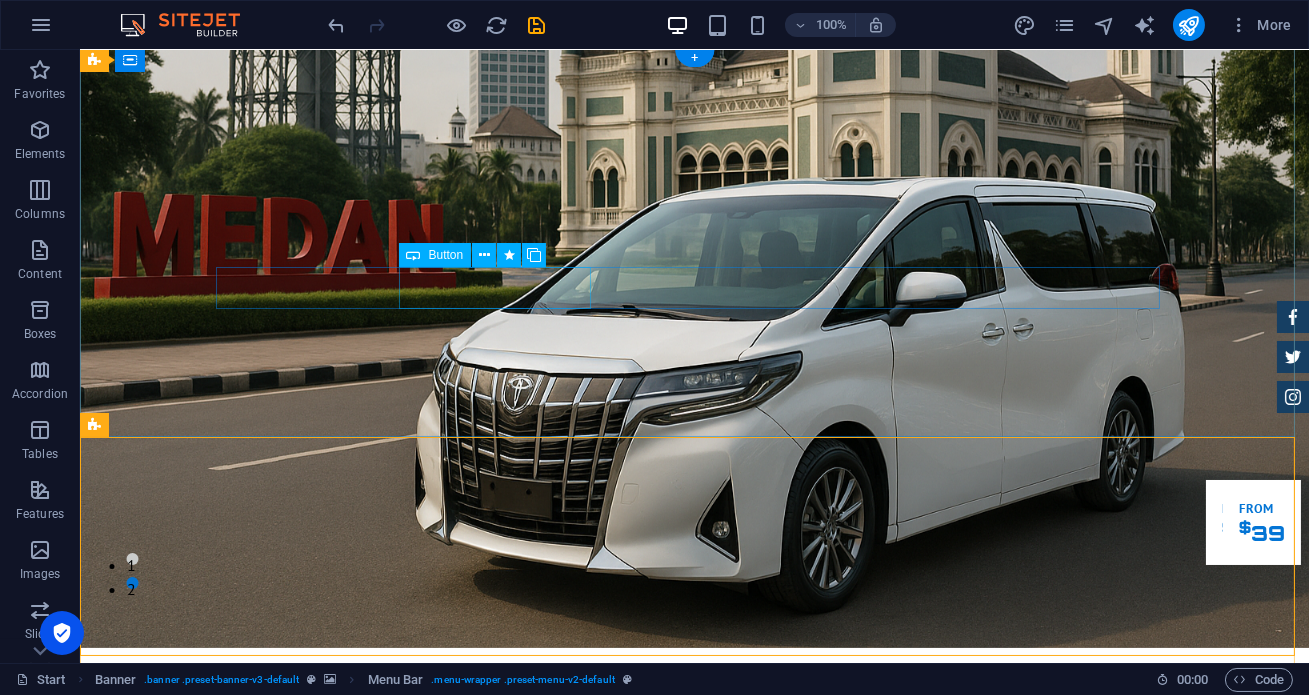 scroll, scrollTop: 90, scrollLeft: 0, axis: vertical 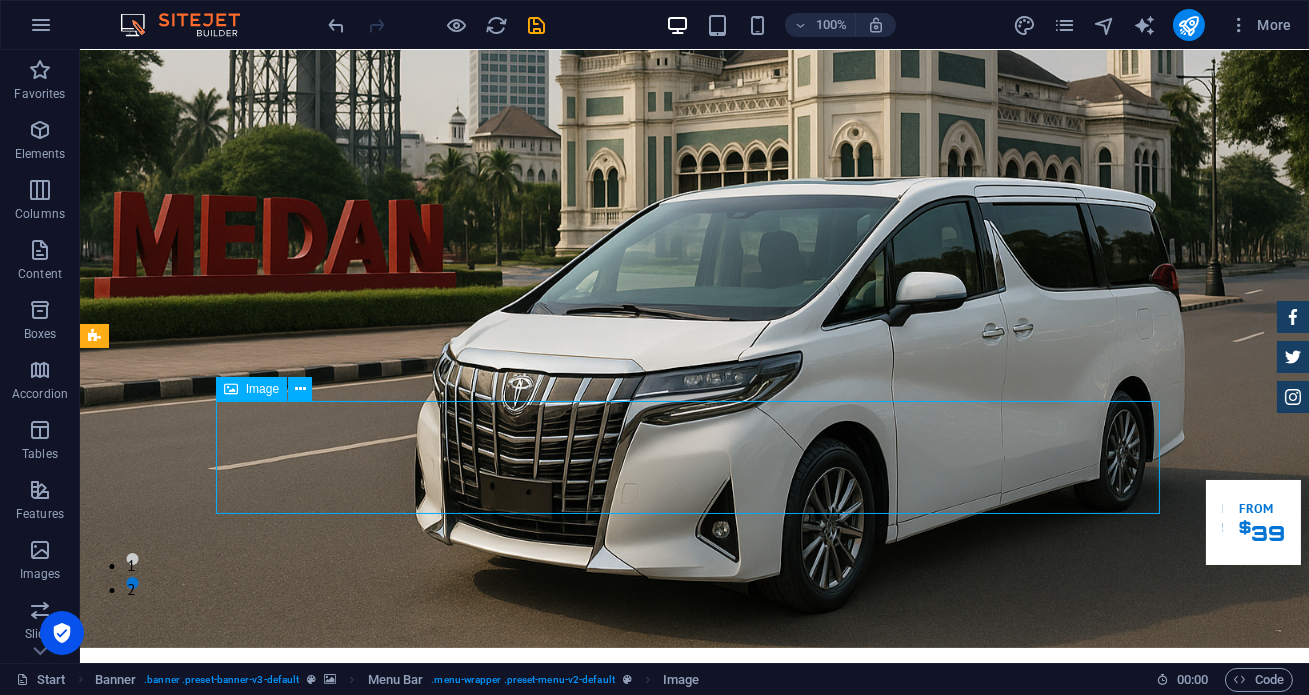 drag, startPoint x: 242, startPoint y: 388, endPoint x: 271, endPoint y: 401, distance: 31.780497 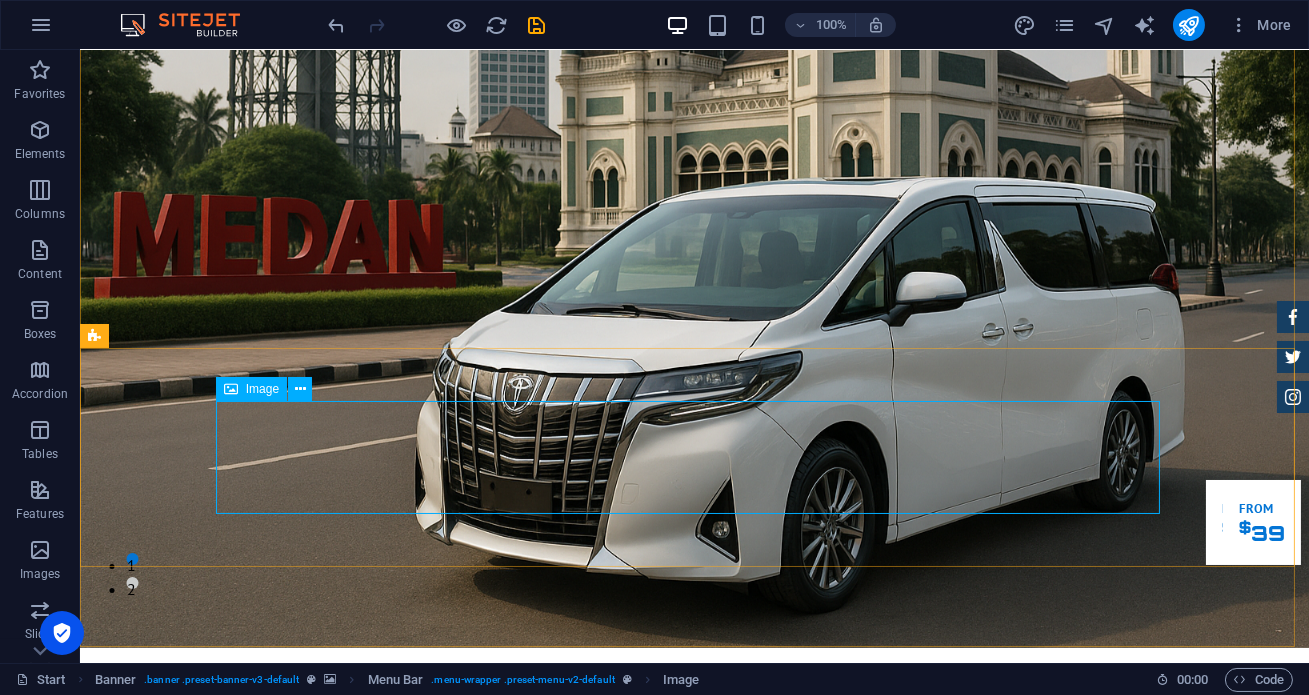 click on "Image" at bounding box center (251, 389) 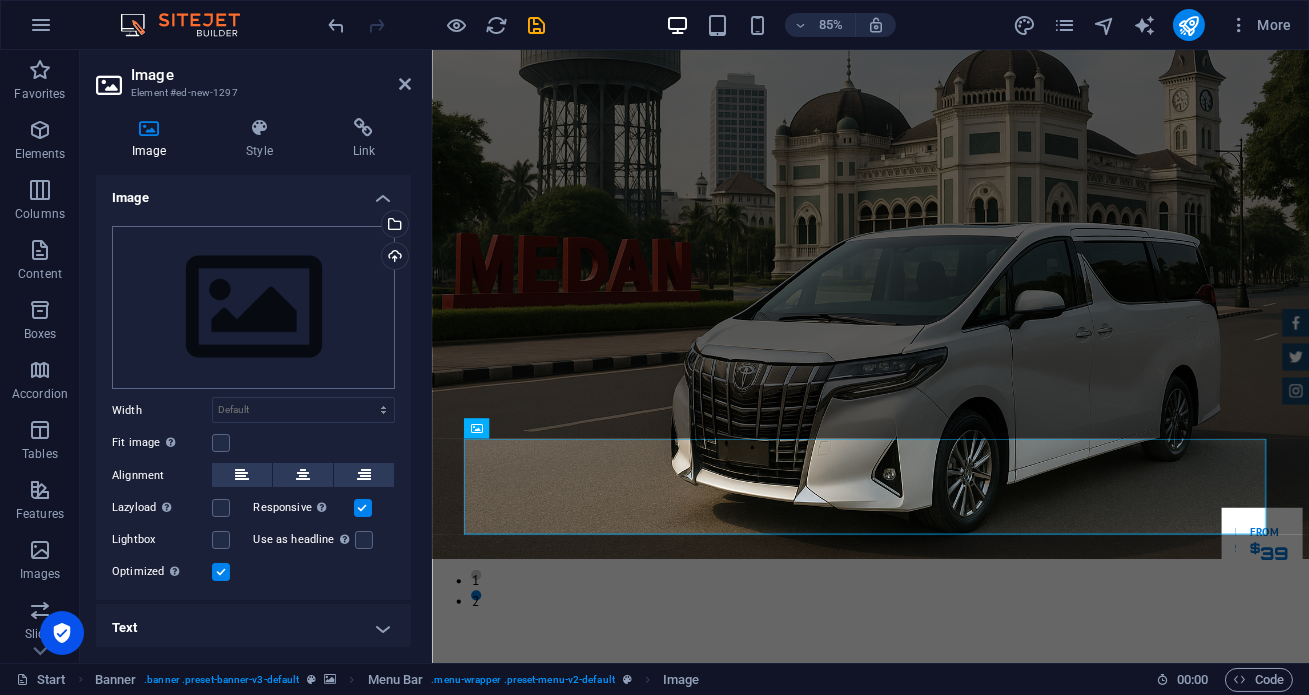 scroll, scrollTop: 4, scrollLeft: 0, axis: vertical 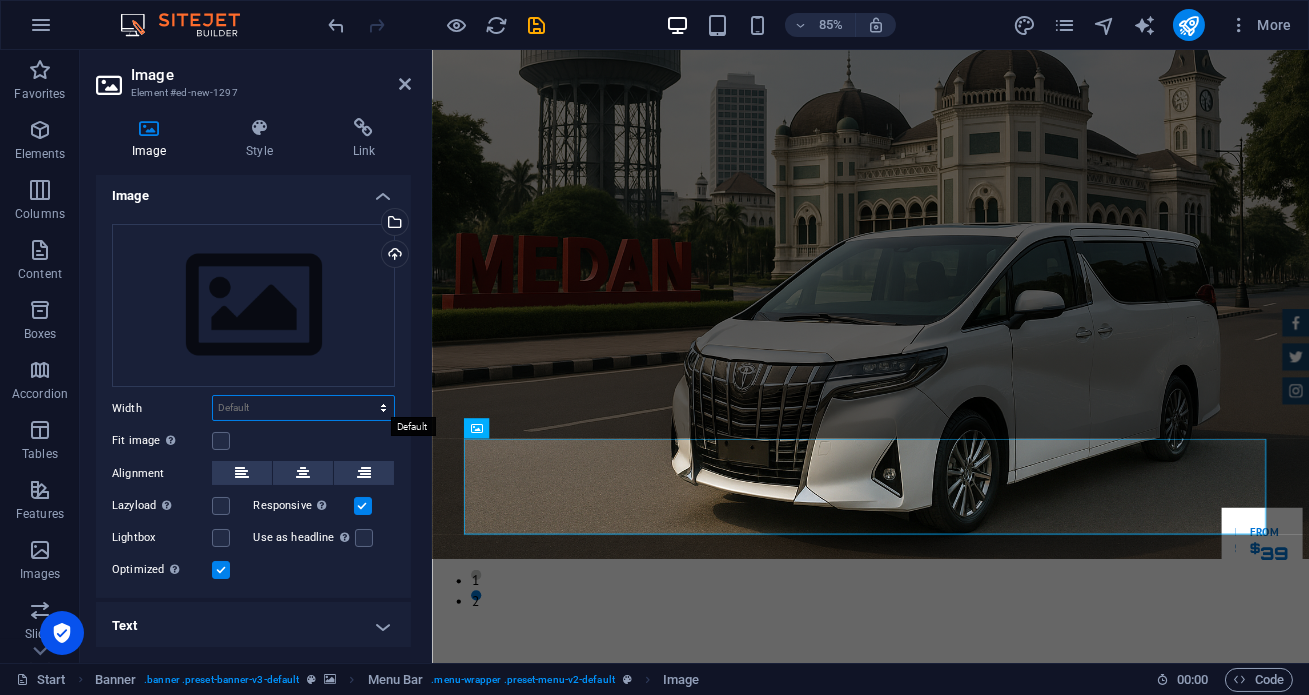 click on "Default auto px rem % em vh vw" at bounding box center [303, 408] 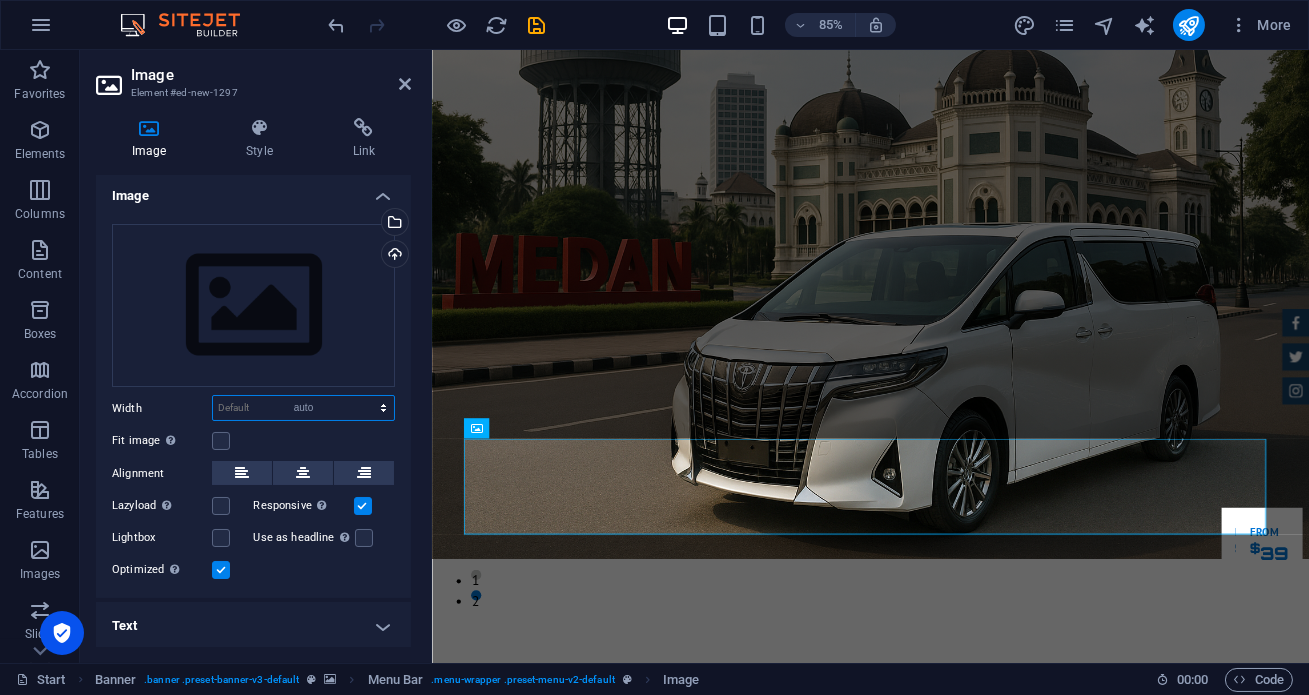 click on "Default auto px rem % em vh vw" at bounding box center (303, 408) 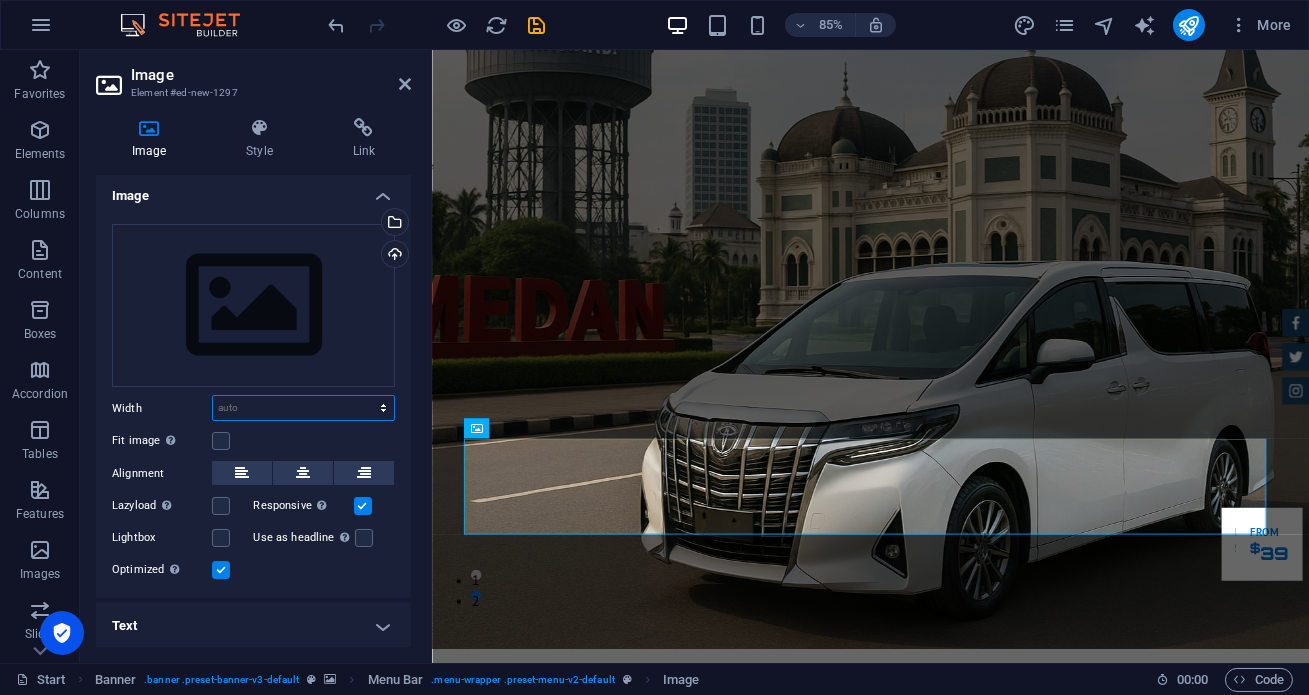 click on "Default auto px rem % em vh vw" at bounding box center (303, 408) 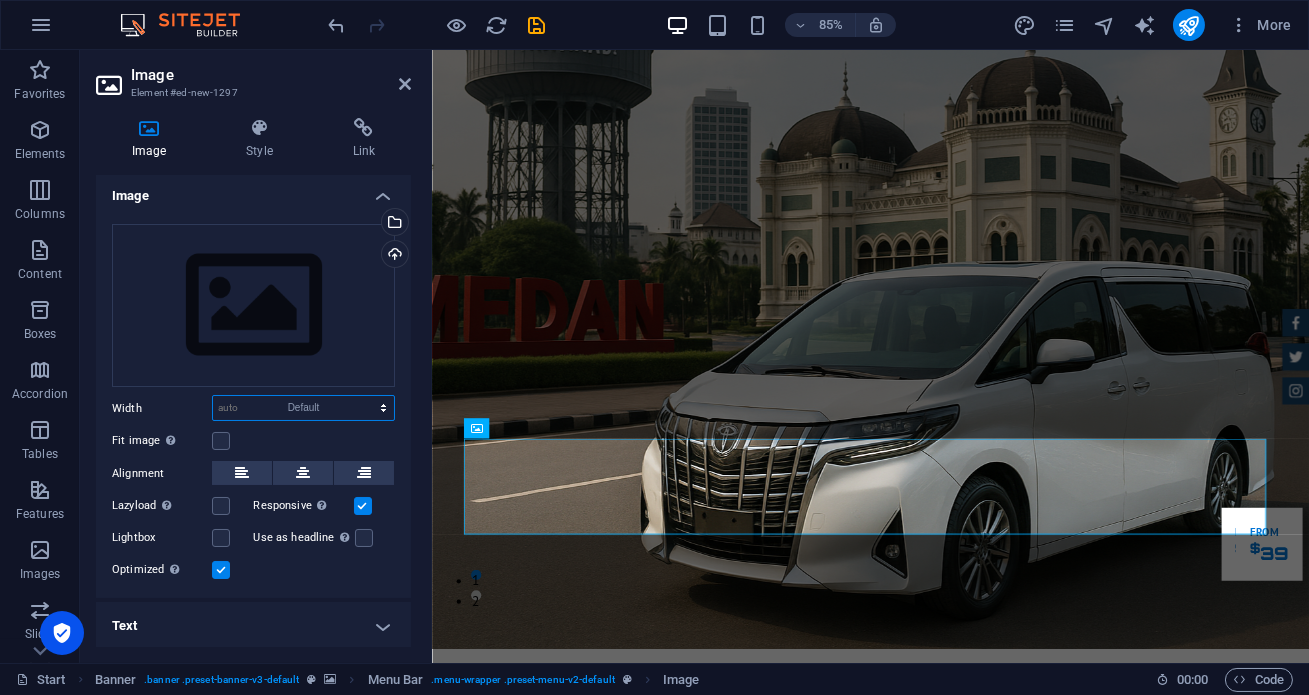 click on "Default auto px rem % em vh vw" at bounding box center (303, 408) 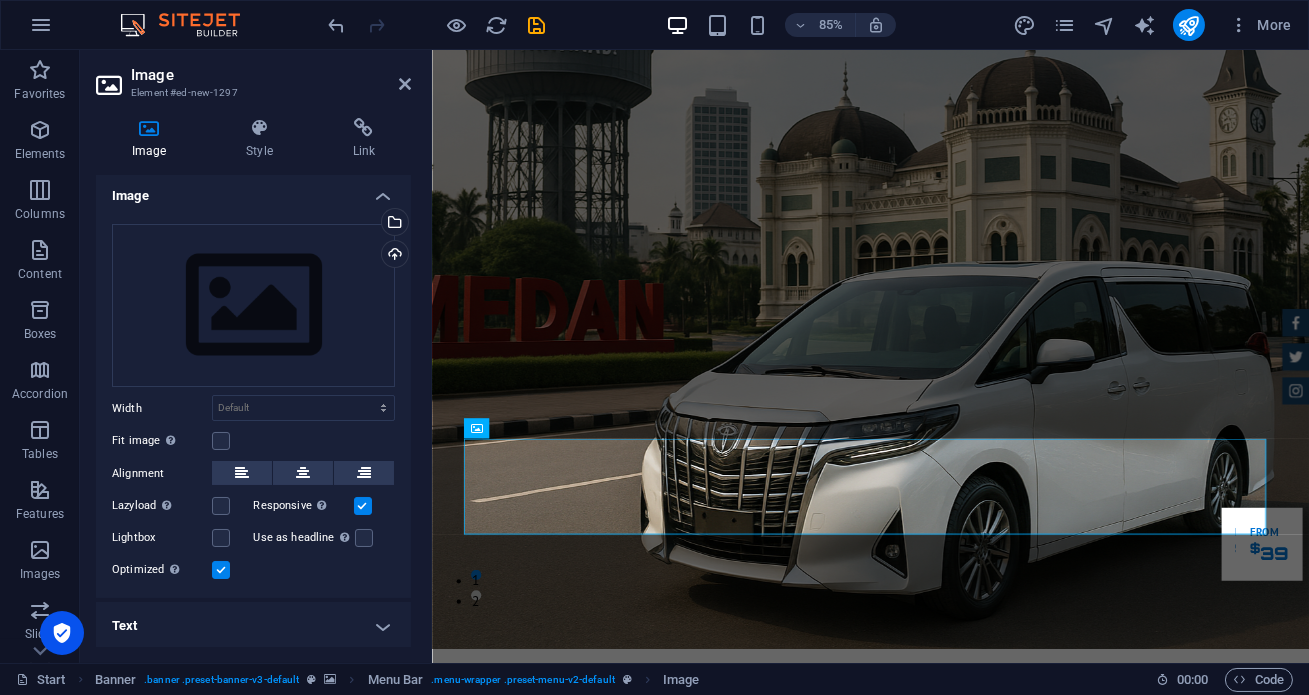 click on "Text" at bounding box center [253, 626] 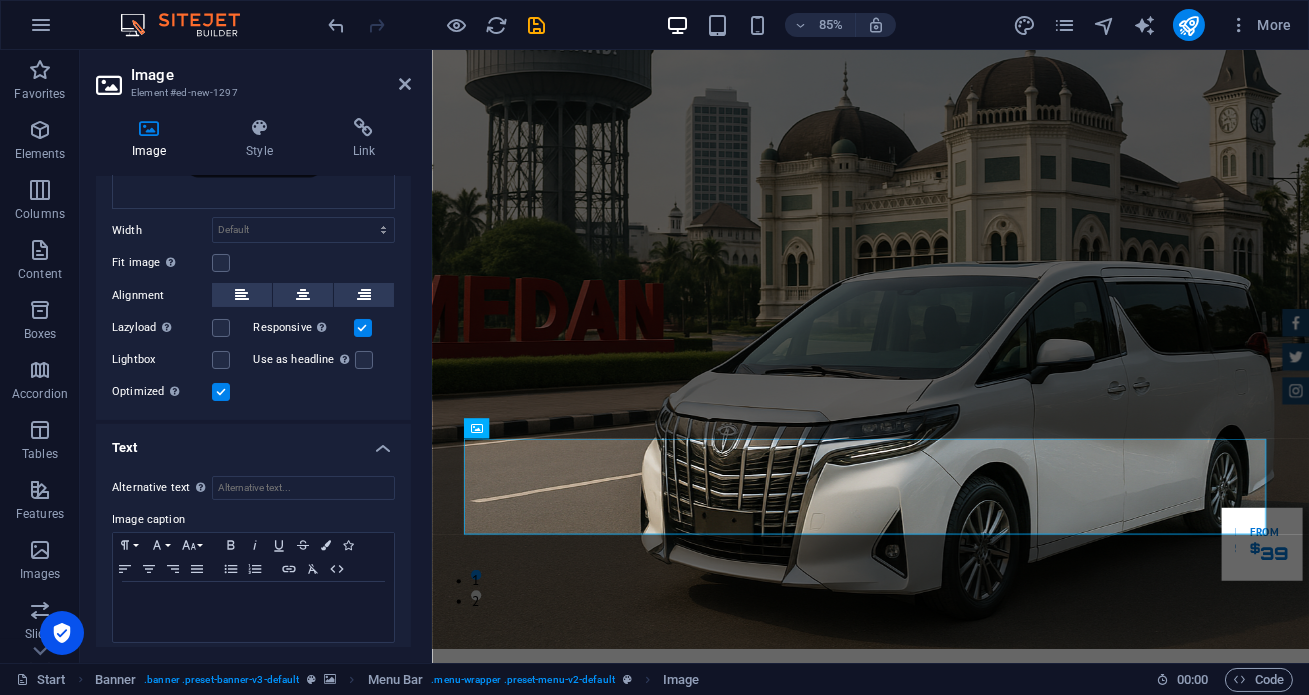 scroll, scrollTop: 192, scrollLeft: 0, axis: vertical 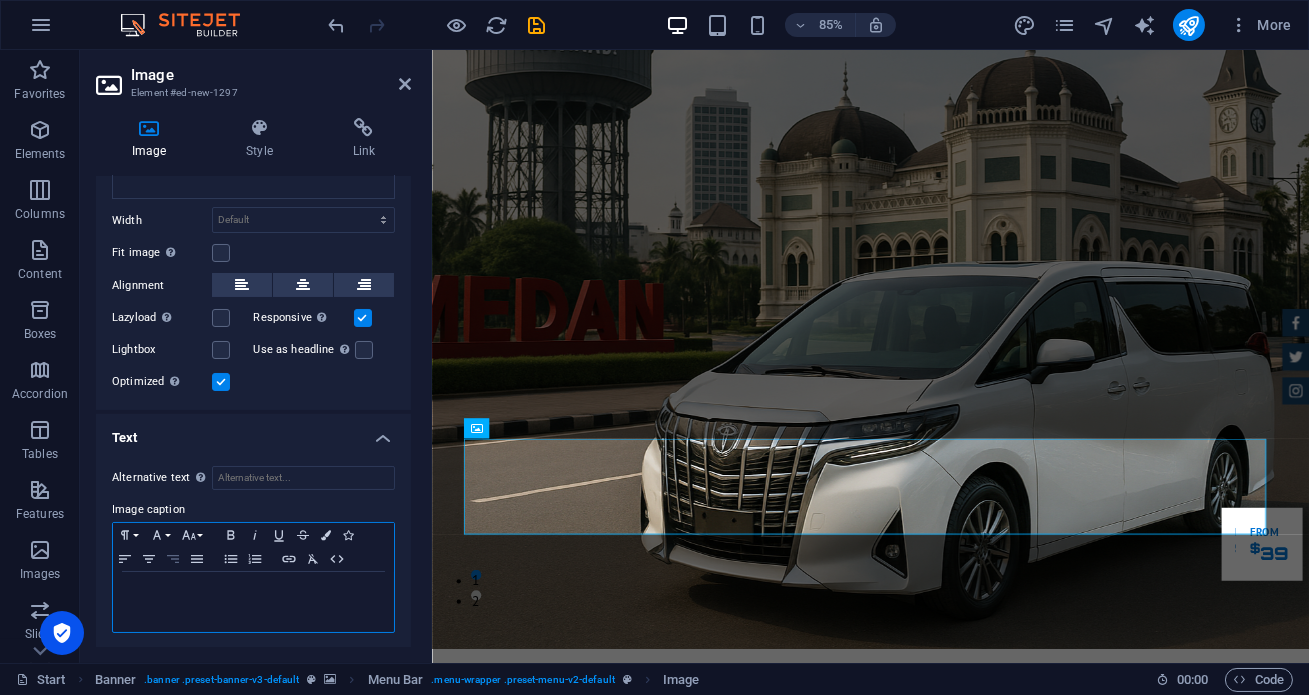click 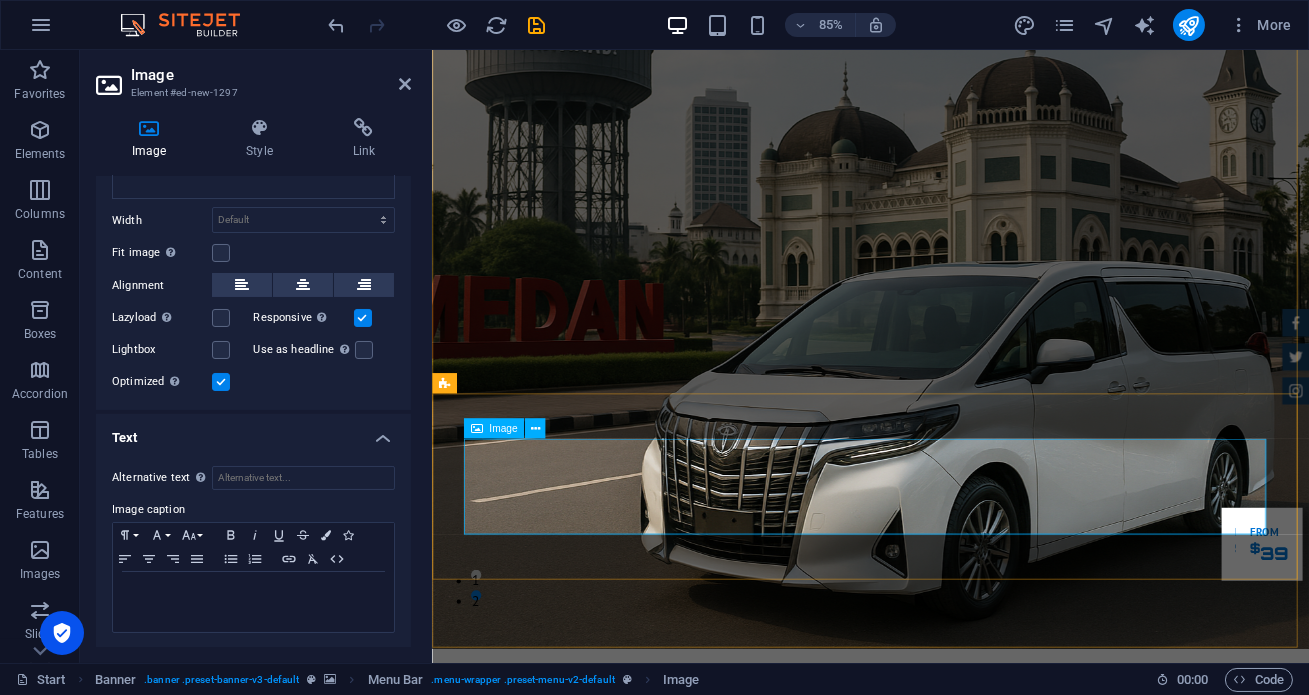 click at bounding box center [947, 1293] 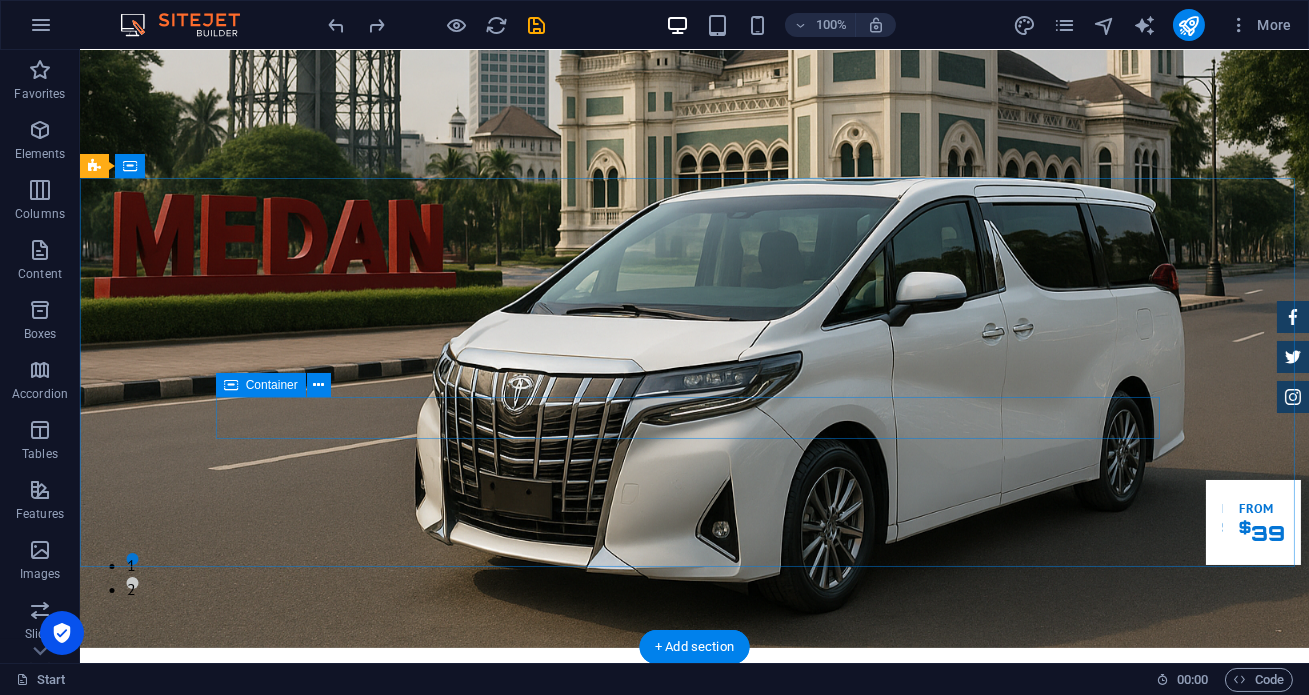 scroll, scrollTop: 0, scrollLeft: 0, axis: both 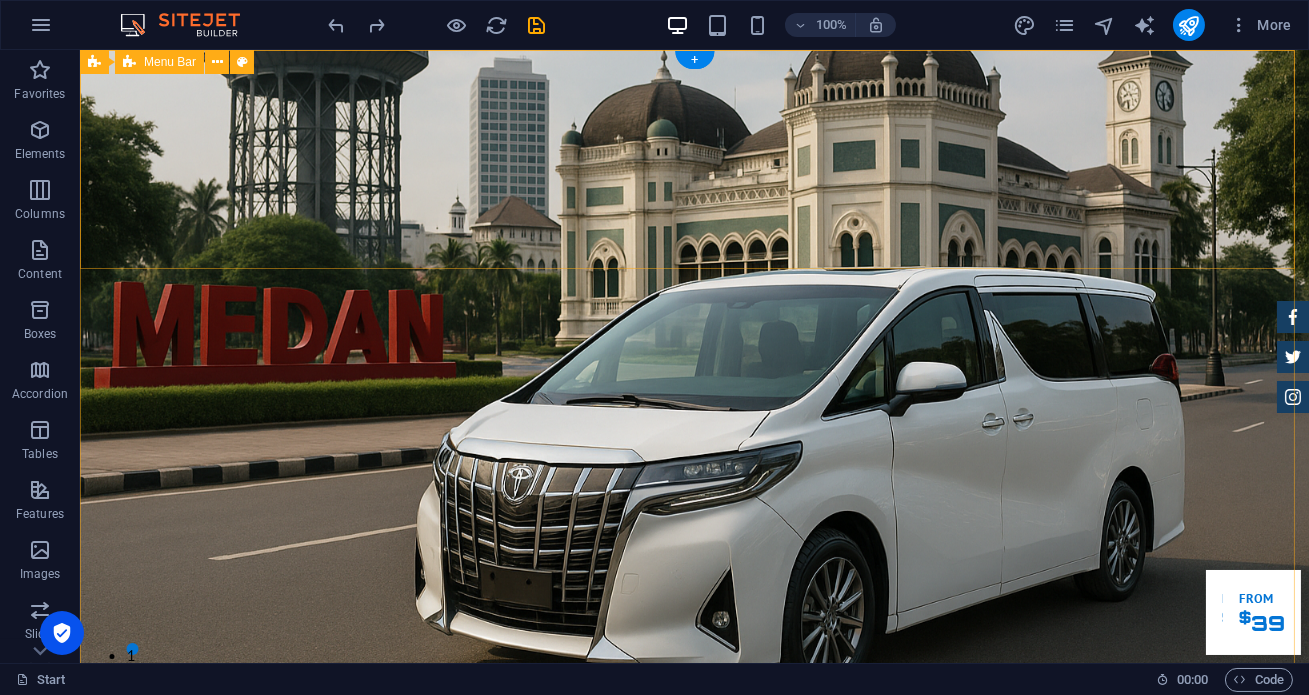 click on "Home Tentang Services Produk Feedback Contact" at bounding box center (694, 871) 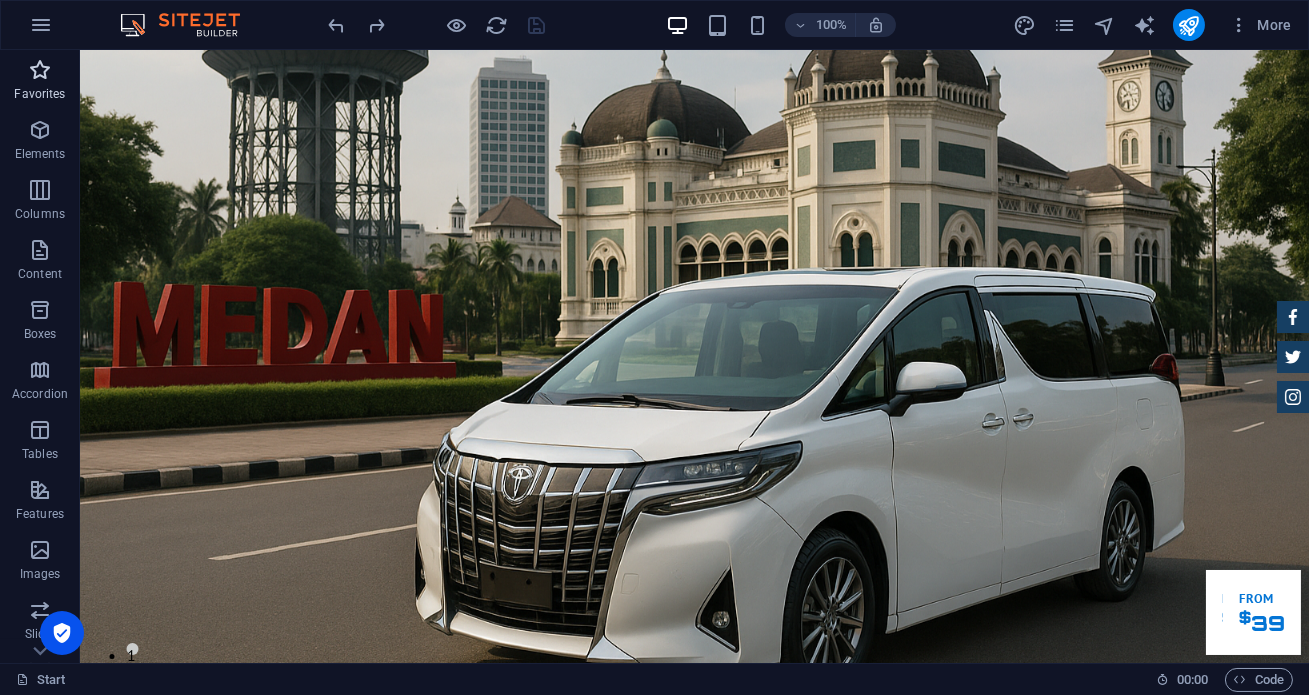 click on "Favorites" at bounding box center (39, 94) 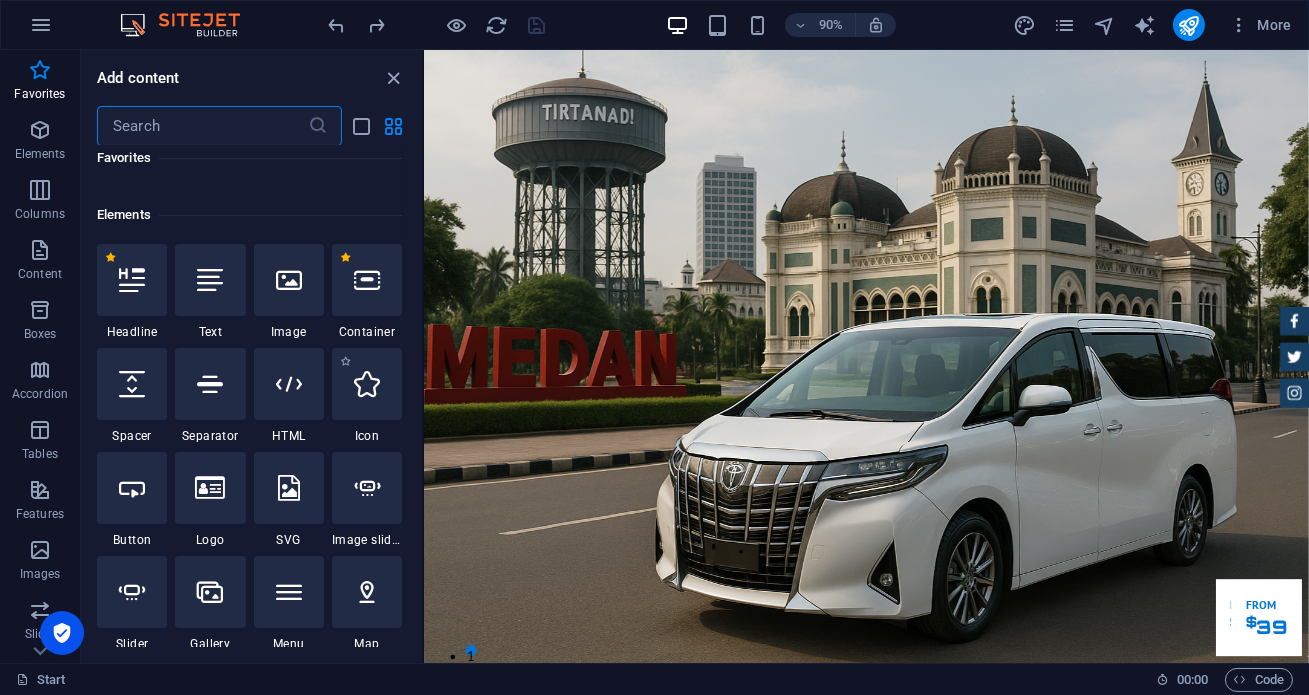 scroll, scrollTop: 181, scrollLeft: 0, axis: vertical 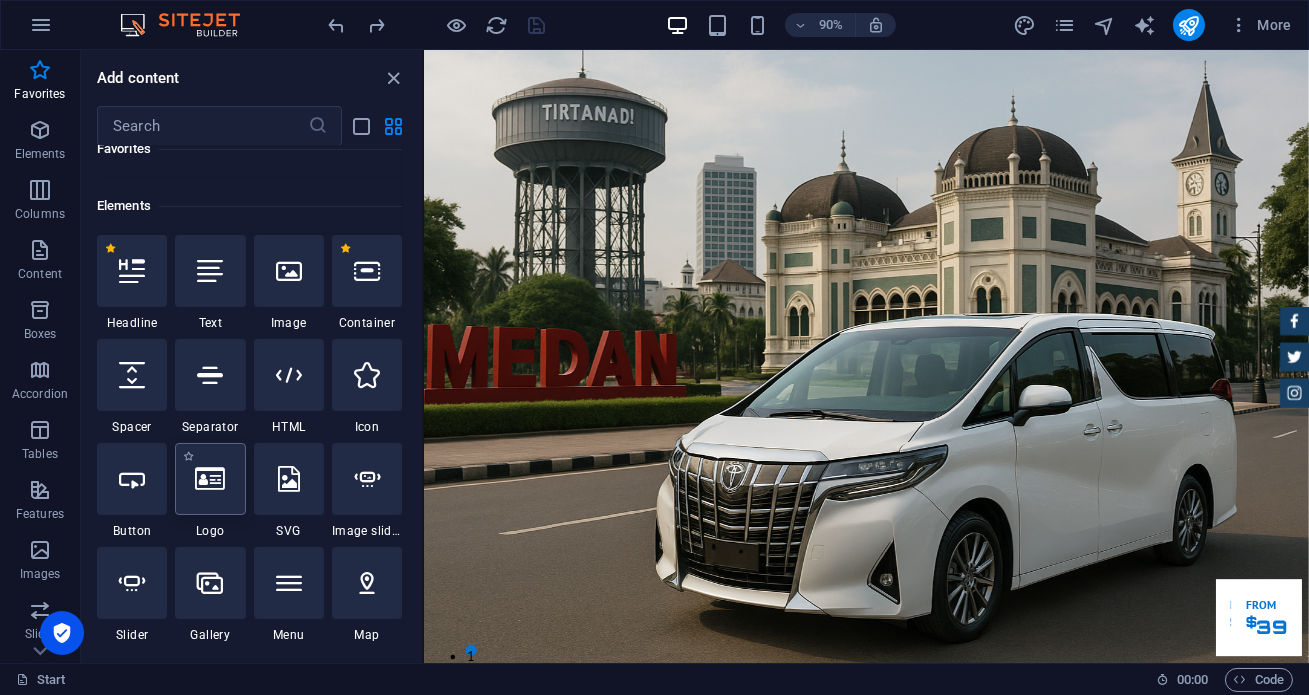 click at bounding box center (210, 479) 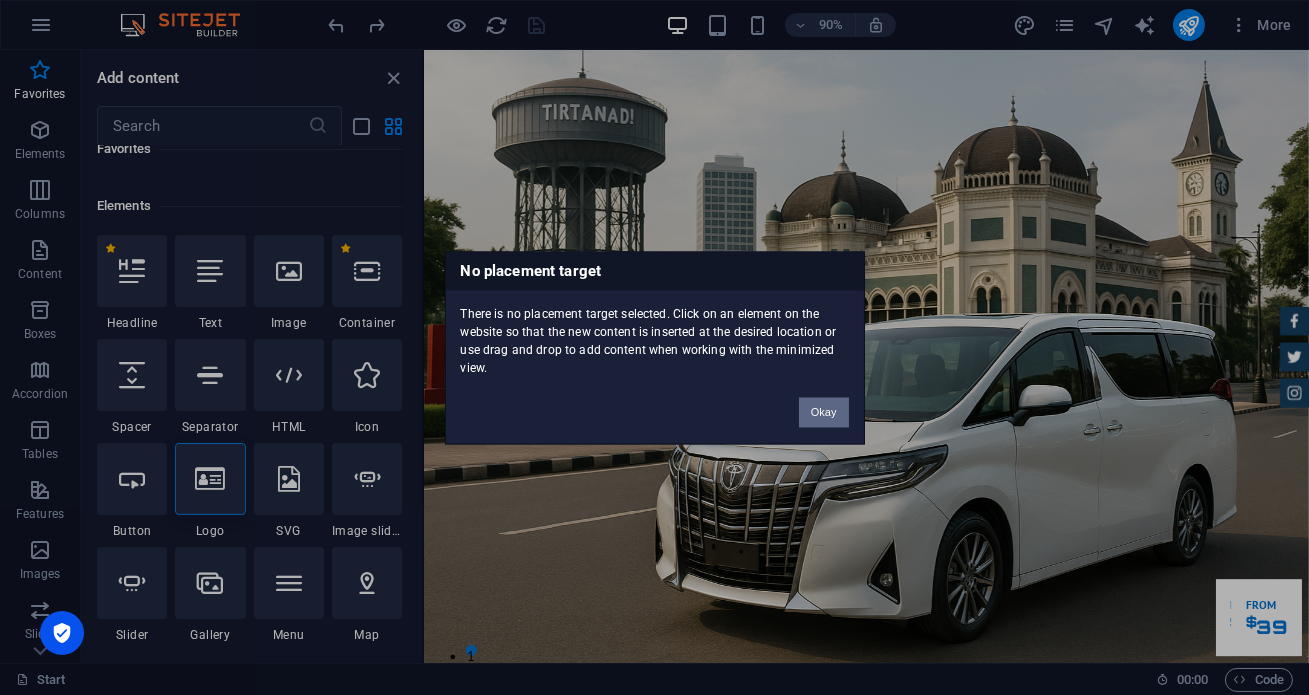 click on "Okay" at bounding box center [824, 412] 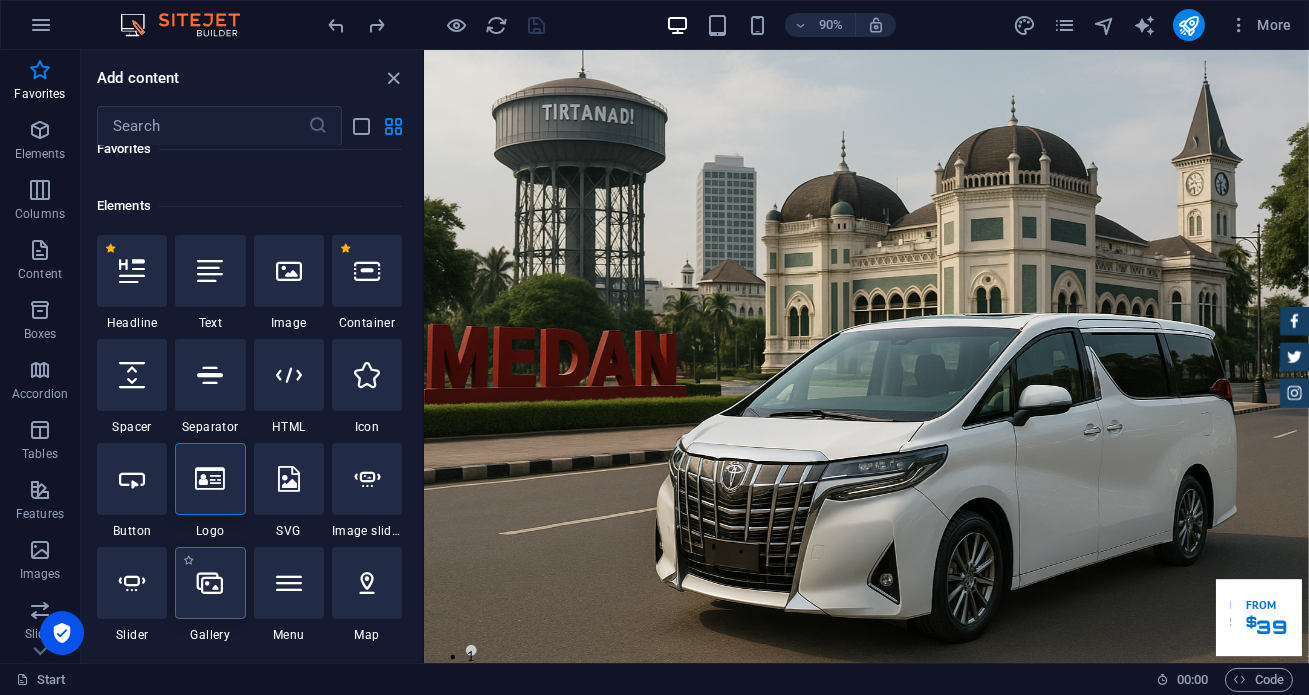 click at bounding box center [210, 583] 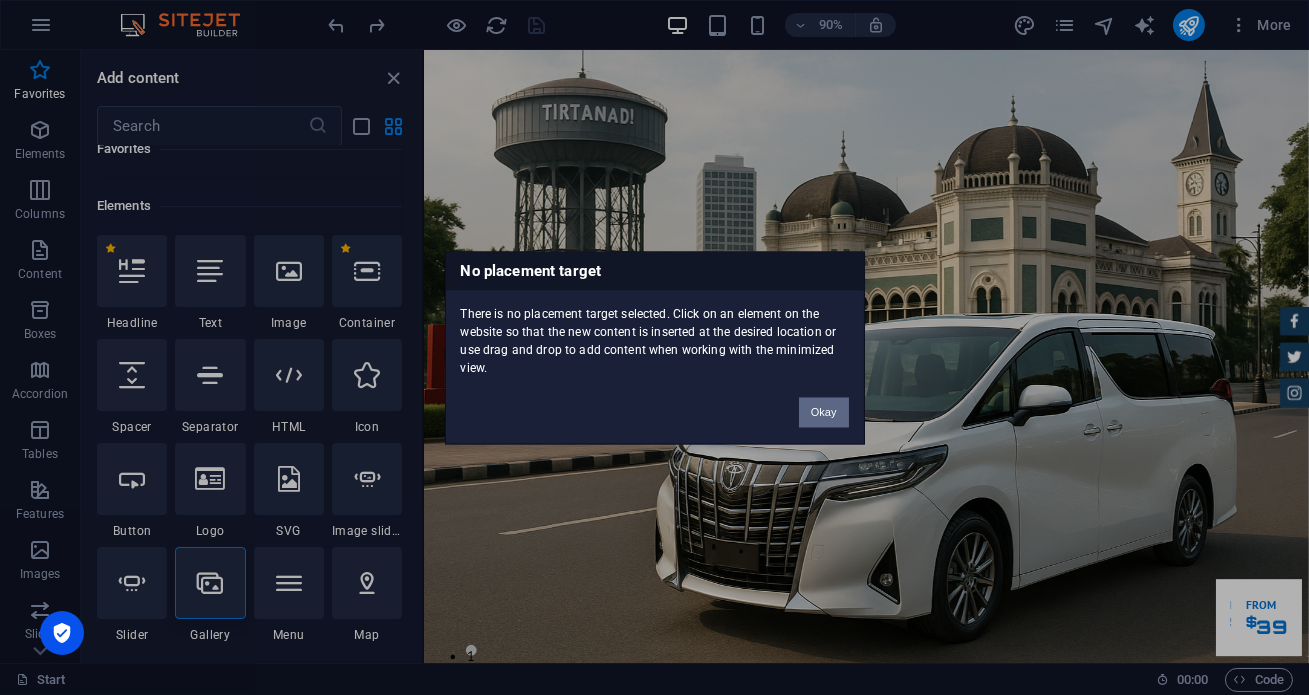 click on "Okay" at bounding box center (824, 412) 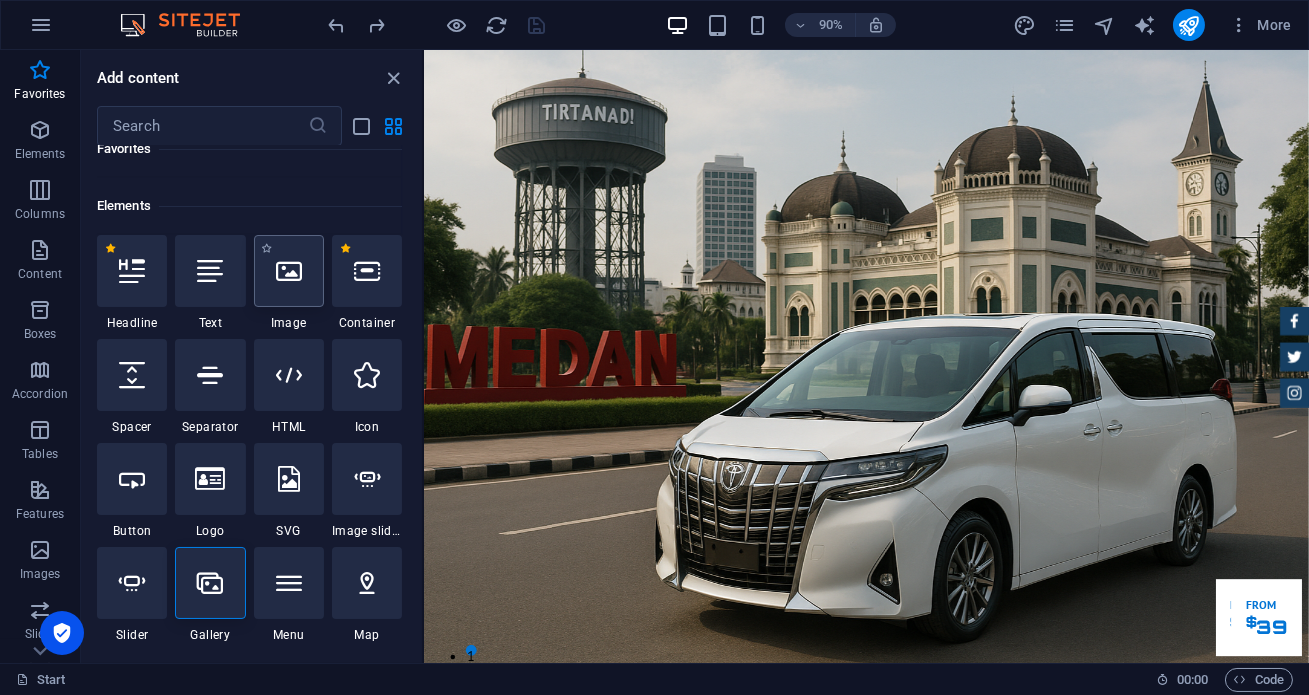 click at bounding box center (289, 271) 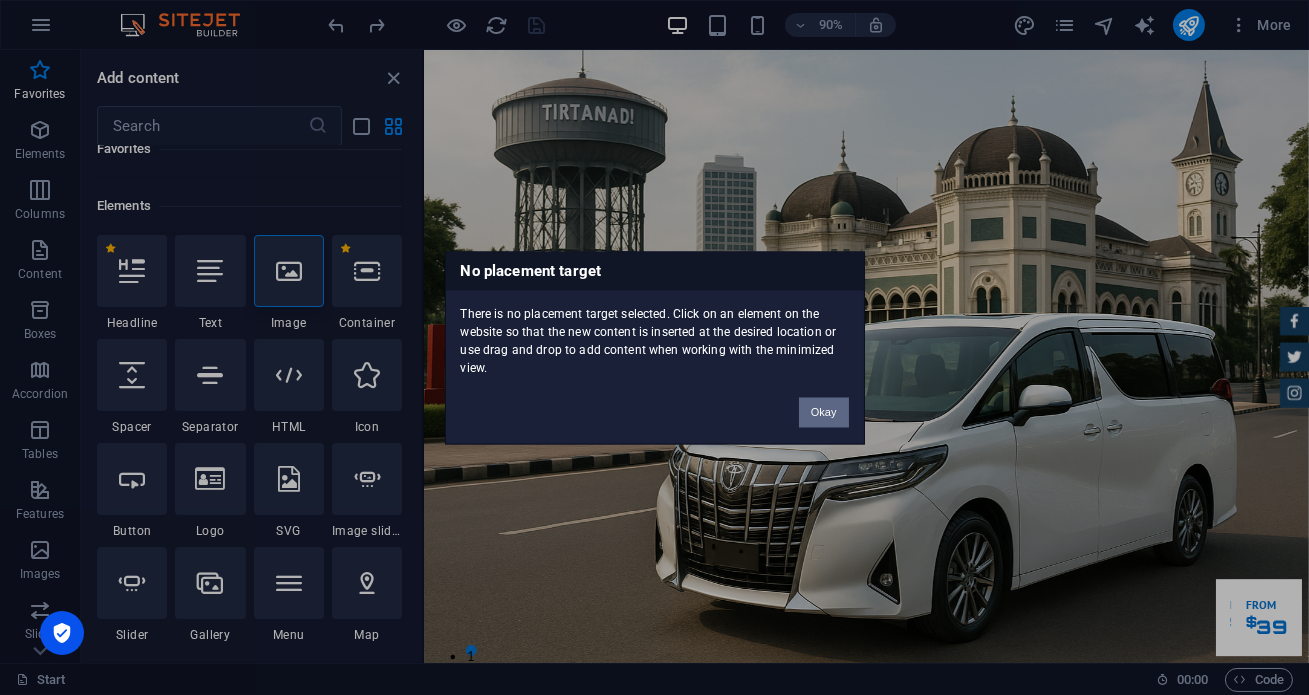 click on "Okay" at bounding box center (824, 412) 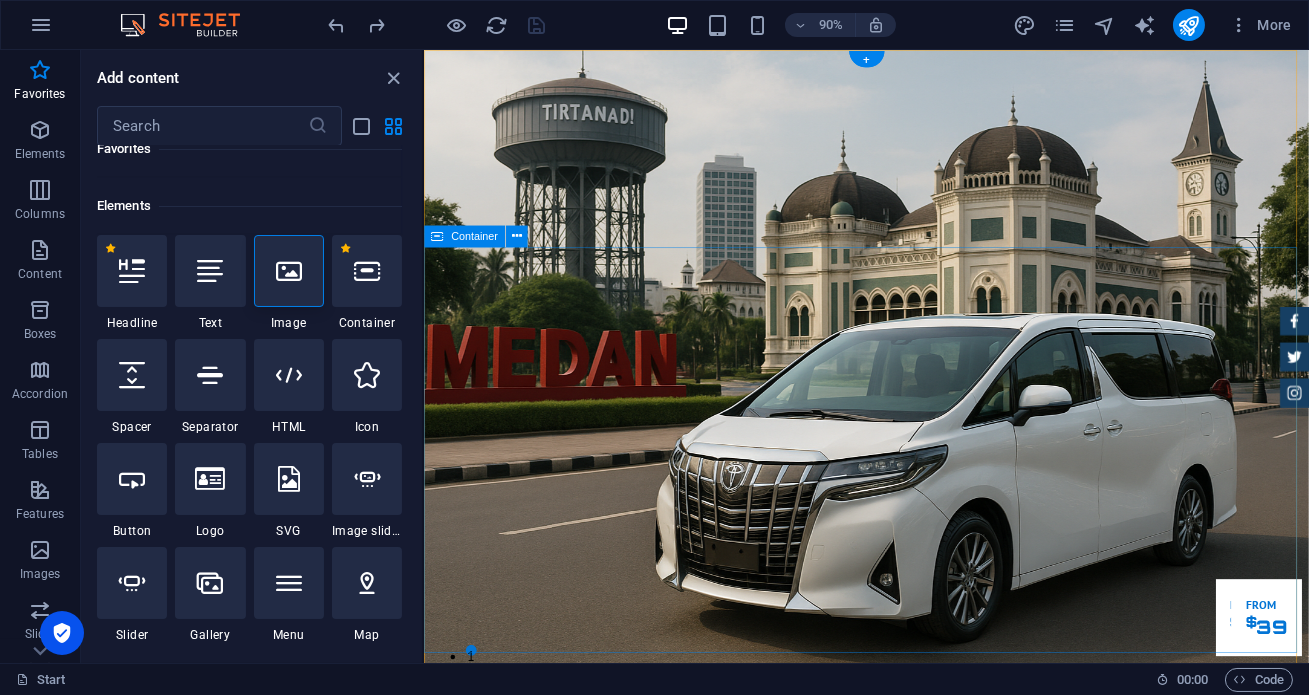 click on "Garuda transportasi. Rental Mobil Terpercaya, Aman, Amanah Serta Profesional  Cek Layanan  Booking Segera" at bounding box center [914, 1238] 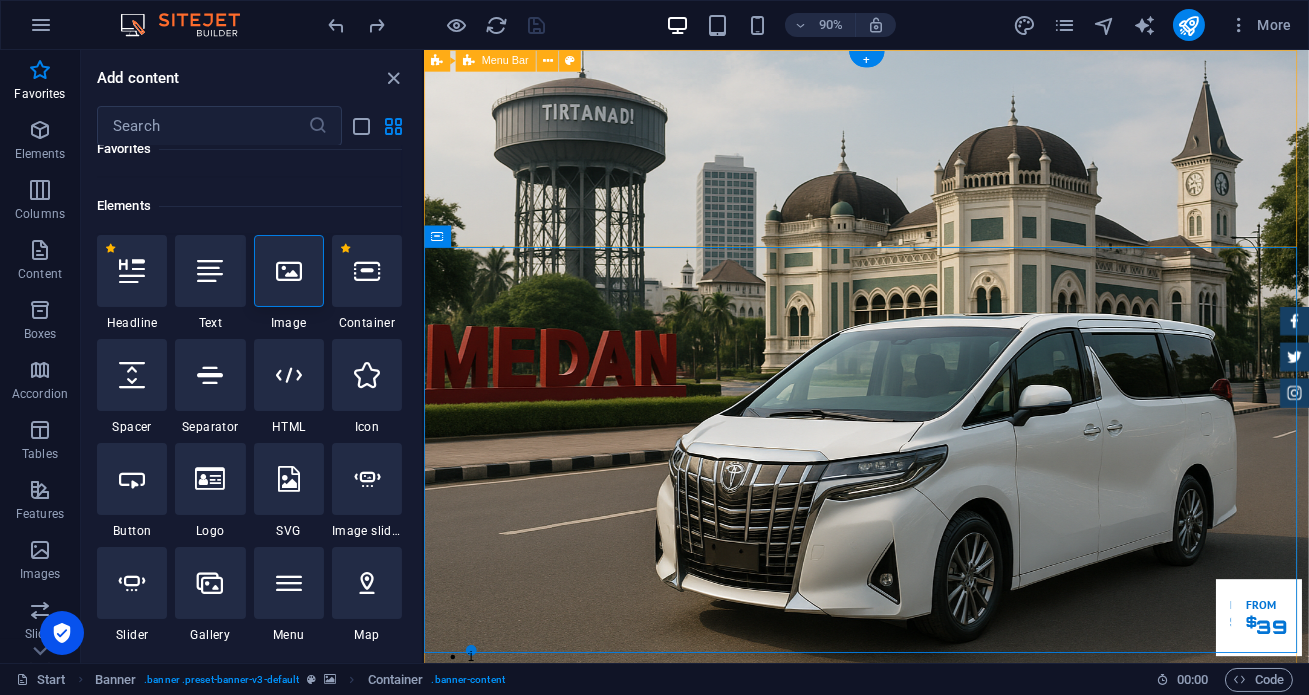 click on "Home Tentang Services Produk Feedback Contact" at bounding box center [914, 871] 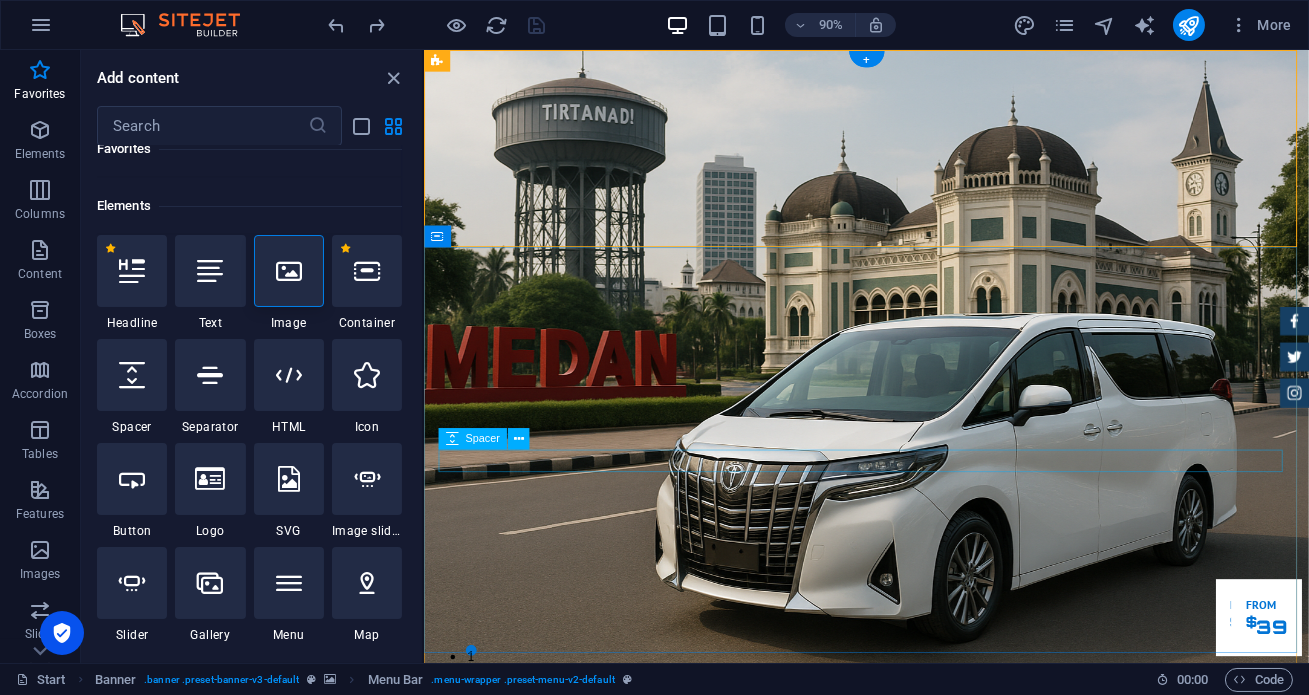 click at bounding box center [915, 1235] 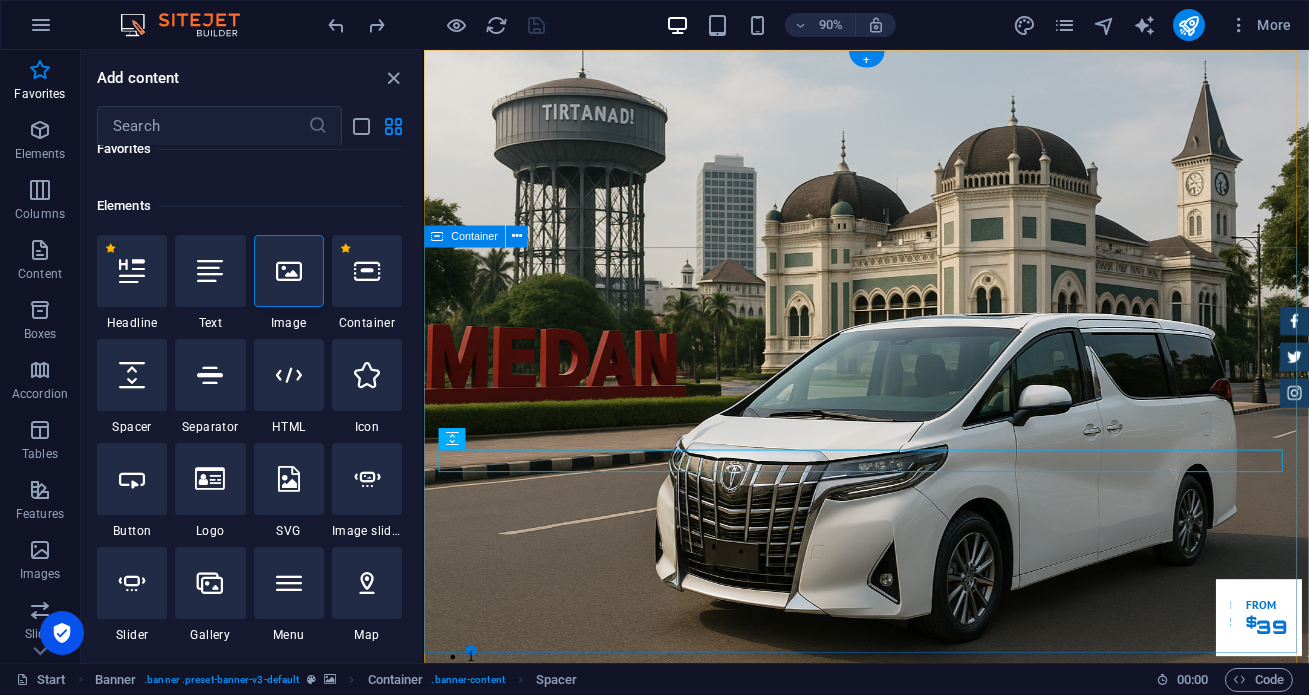 click on "Garuda transportasi. Rental Mobil Terpercaya, Aman, Amanah Serta Profesional  Cek Layanan  Booking Segera" at bounding box center [914, 1238] 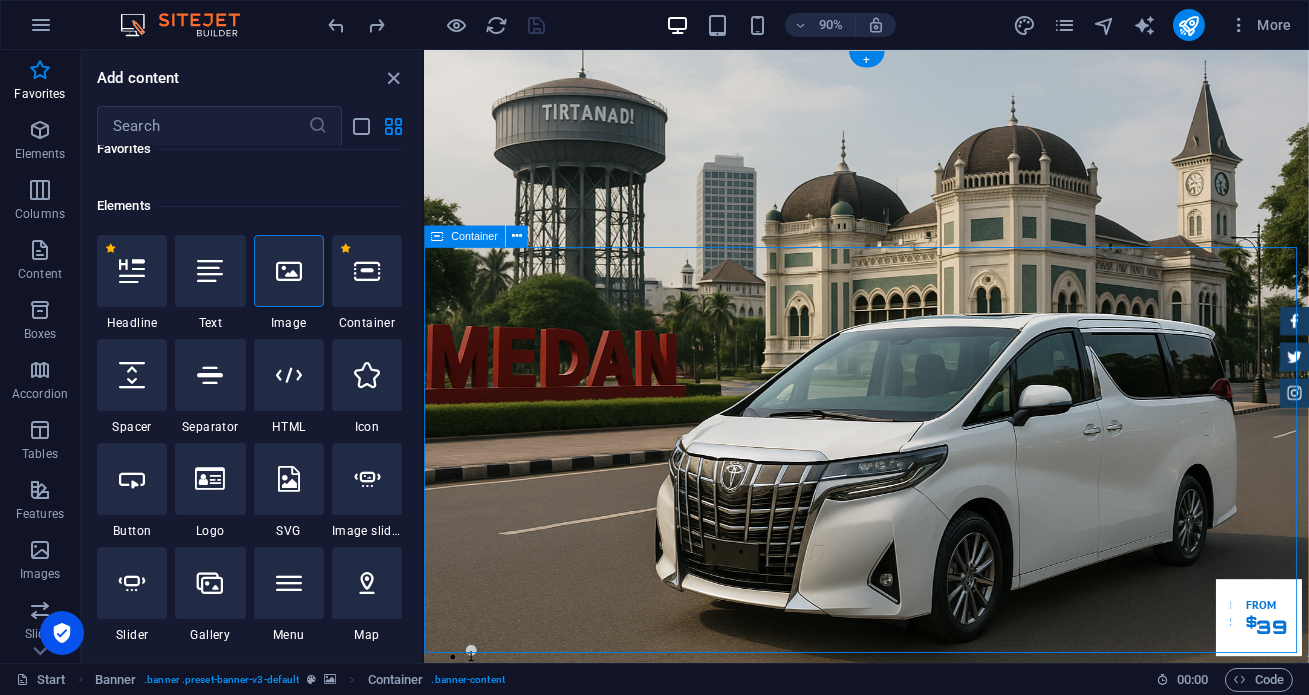 click on "Garuda transportasi. Rental Mobil Terpercaya, Aman, Amanah Serta Profesional  Cek Layanan  Booking Segera" at bounding box center [914, 1238] 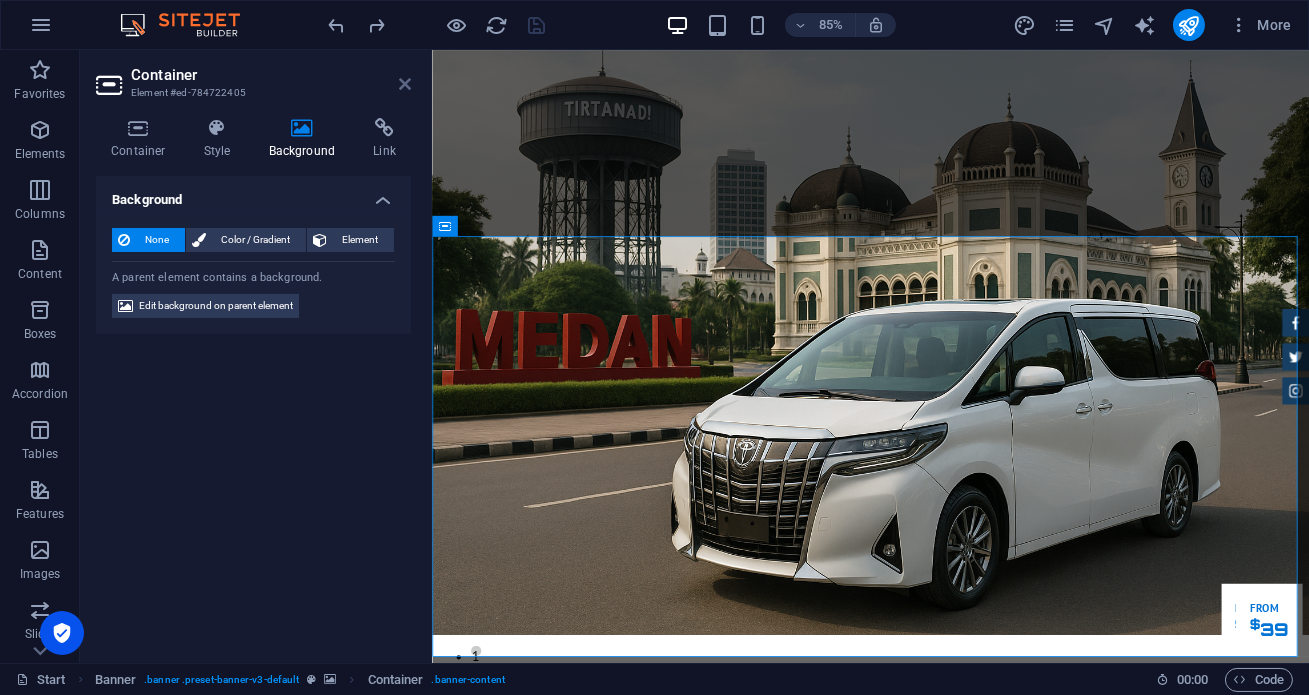 click at bounding box center (405, 84) 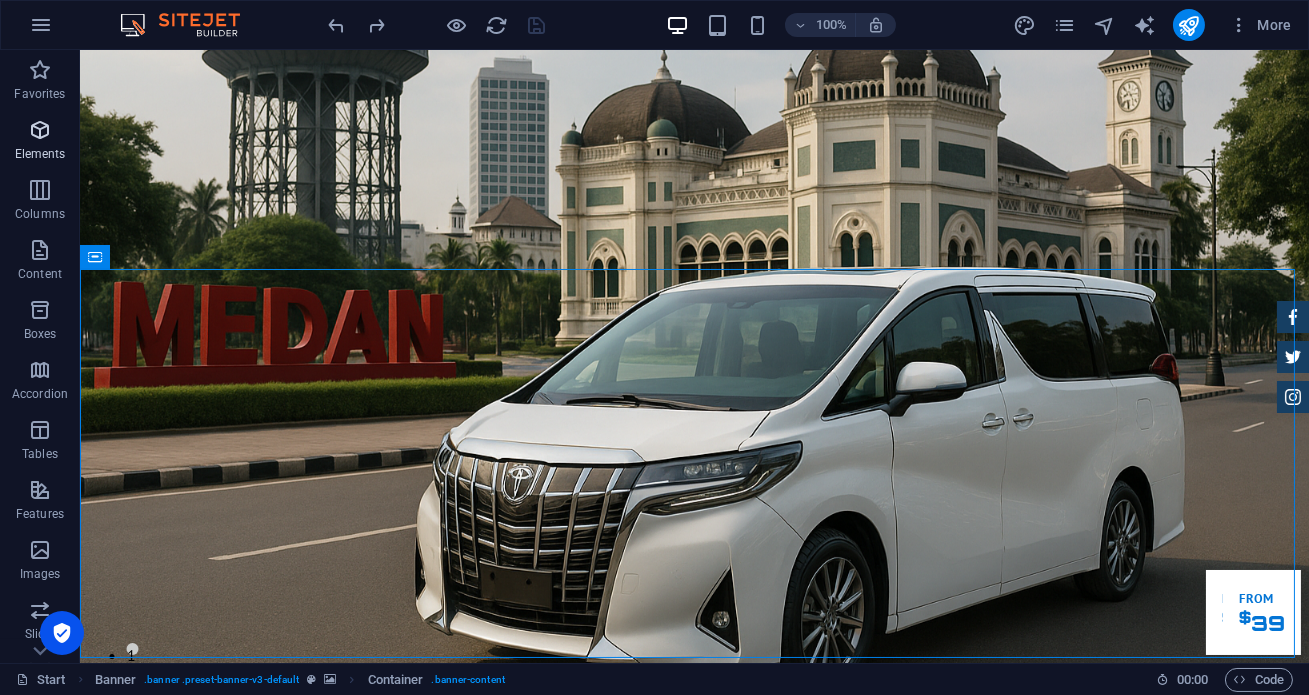 click at bounding box center (40, 130) 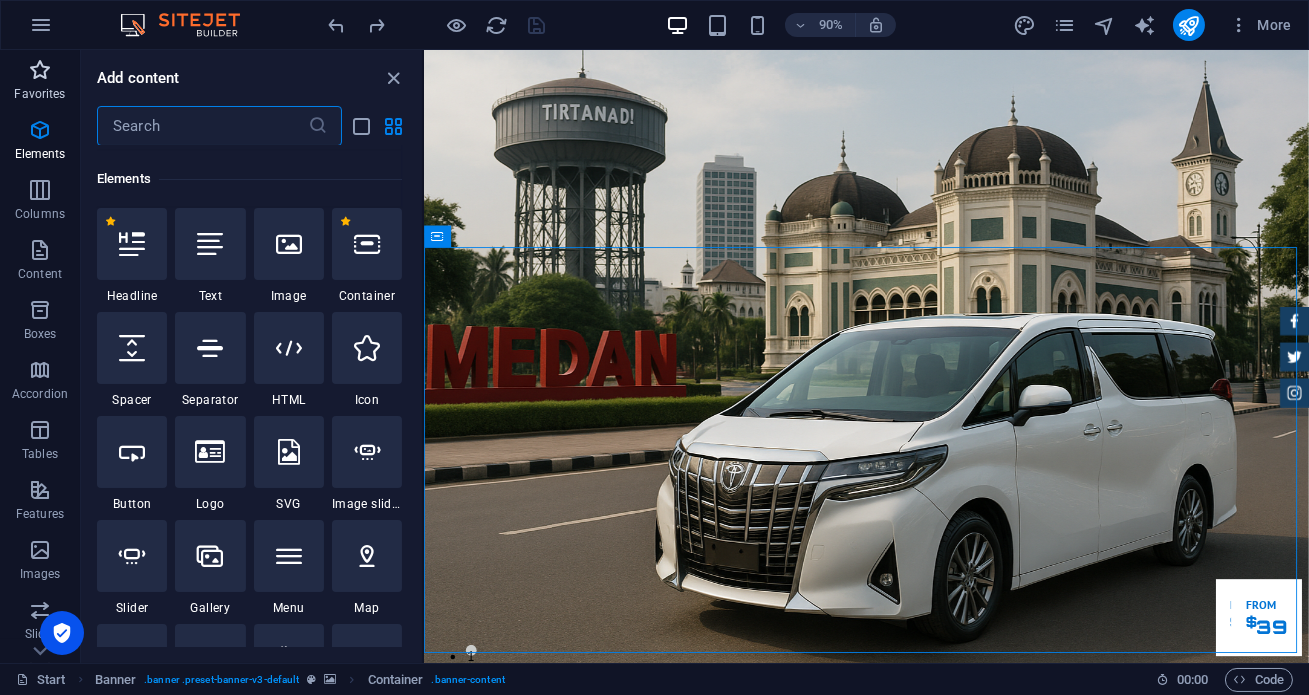 scroll, scrollTop: 213, scrollLeft: 0, axis: vertical 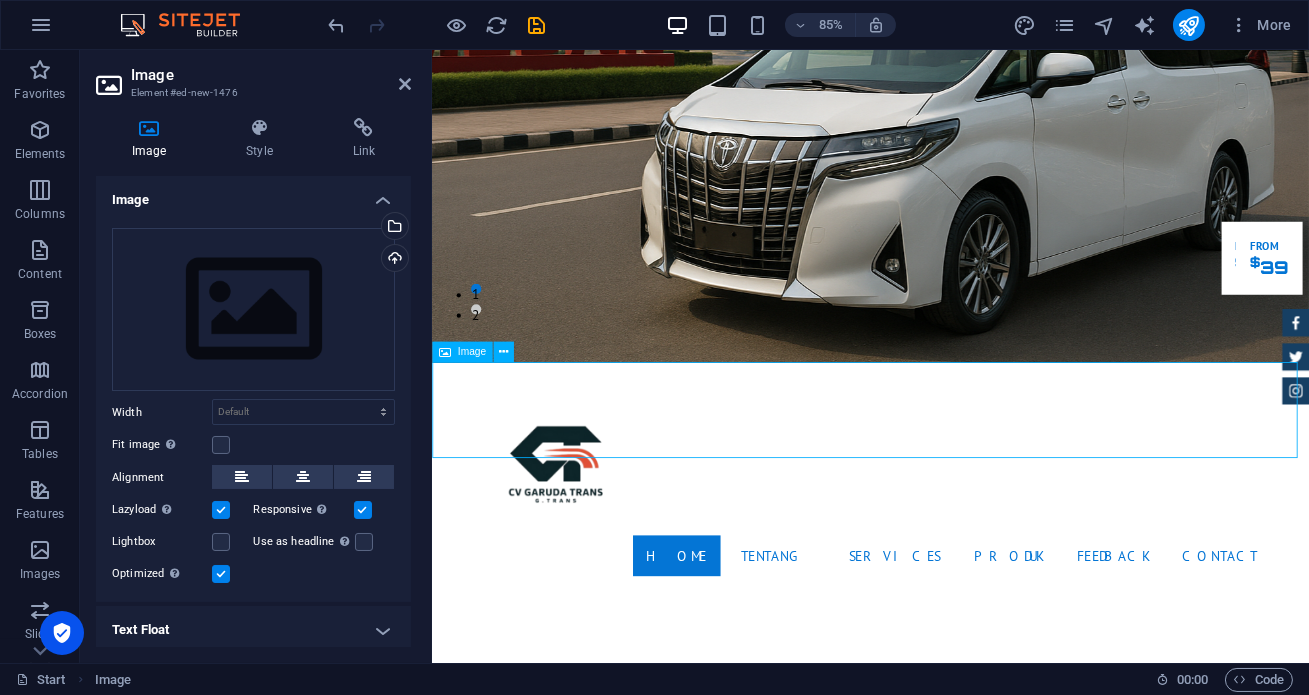 drag, startPoint x: 691, startPoint y: 417, endPoint x: 694, endPoint y: 436, distance: 19.235384 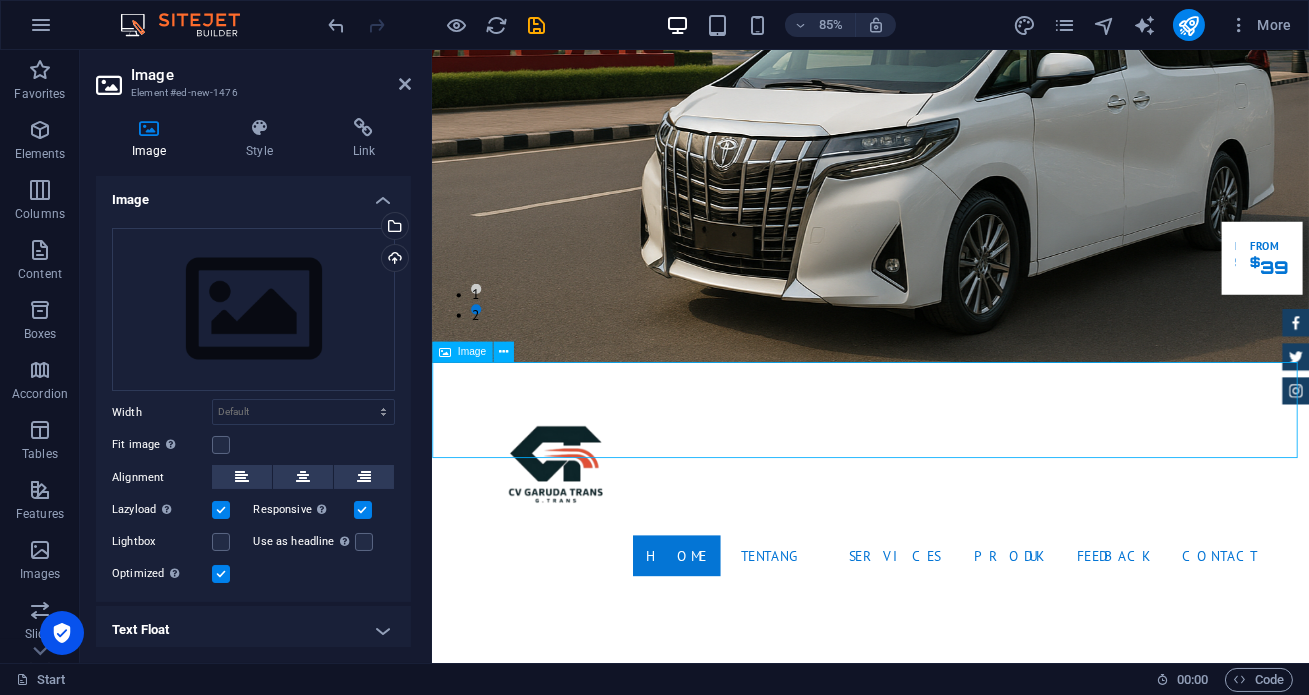click at bounding box center (947, 1288) 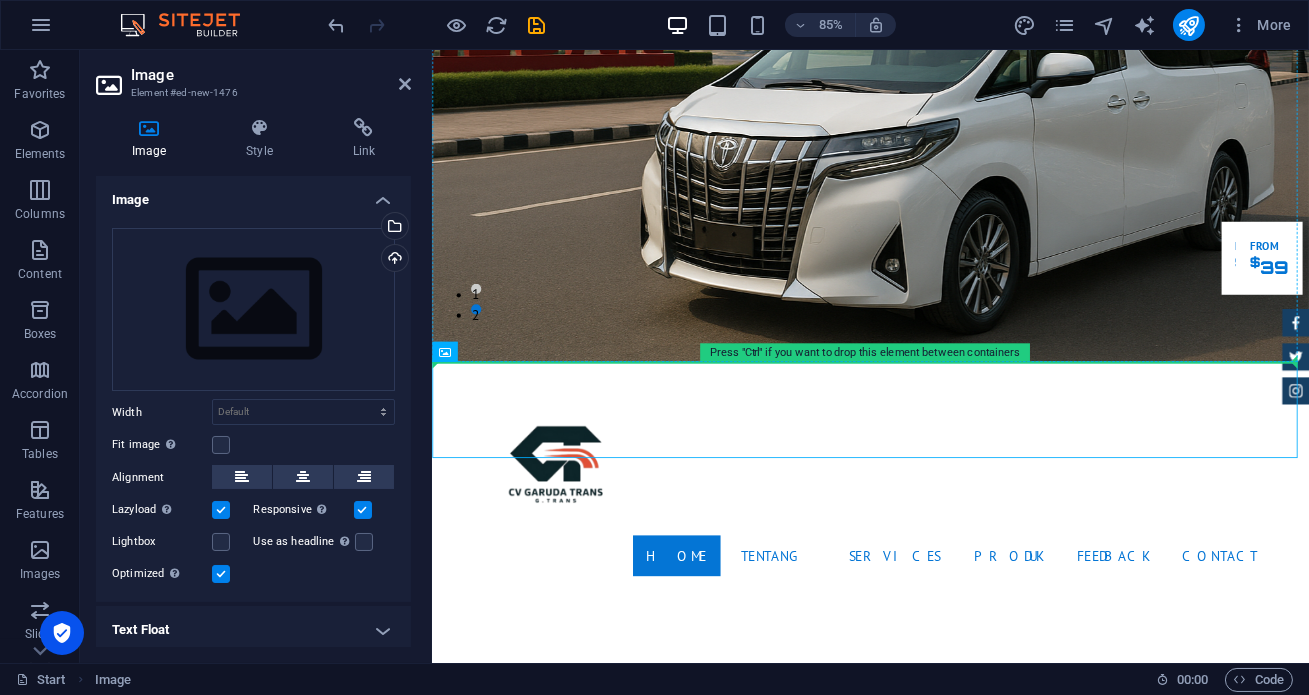drag, startPoint x: 887, startPoint y: 402, endPoint x: 523, endPoint y: 260, distance: 390.7173 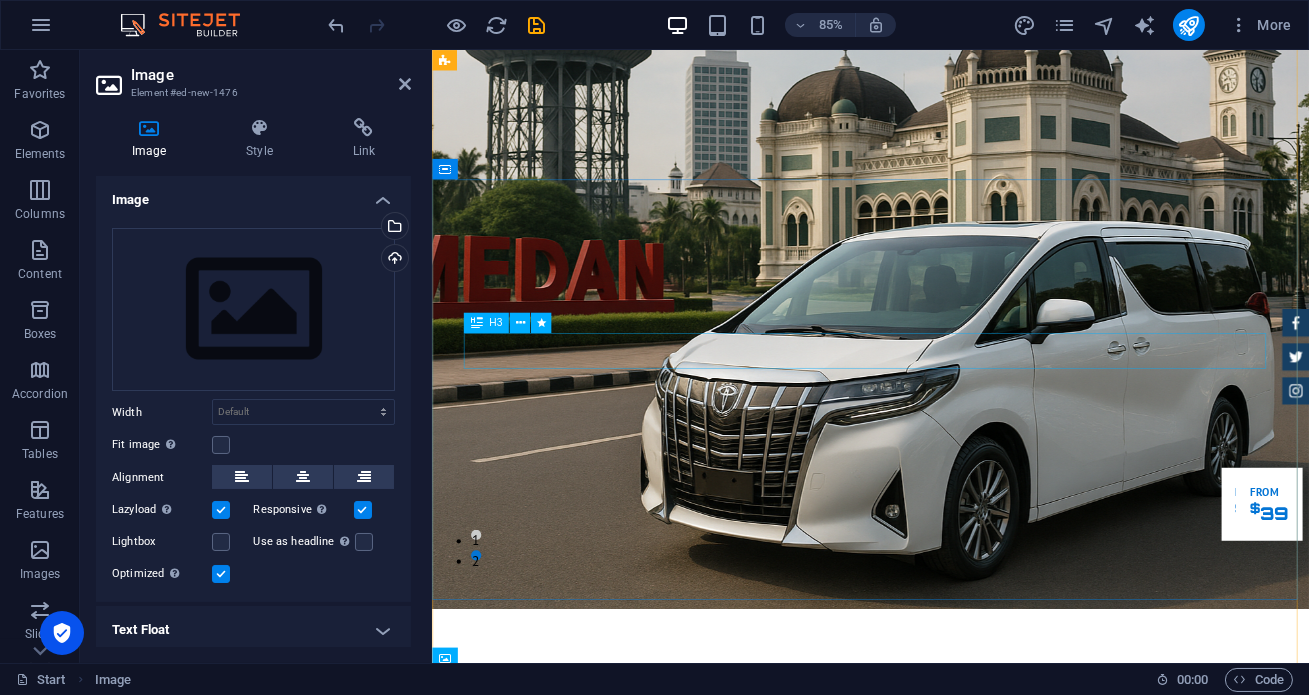 scroll, scrollTop: 335, scrollLeft: 0, axis: vertical 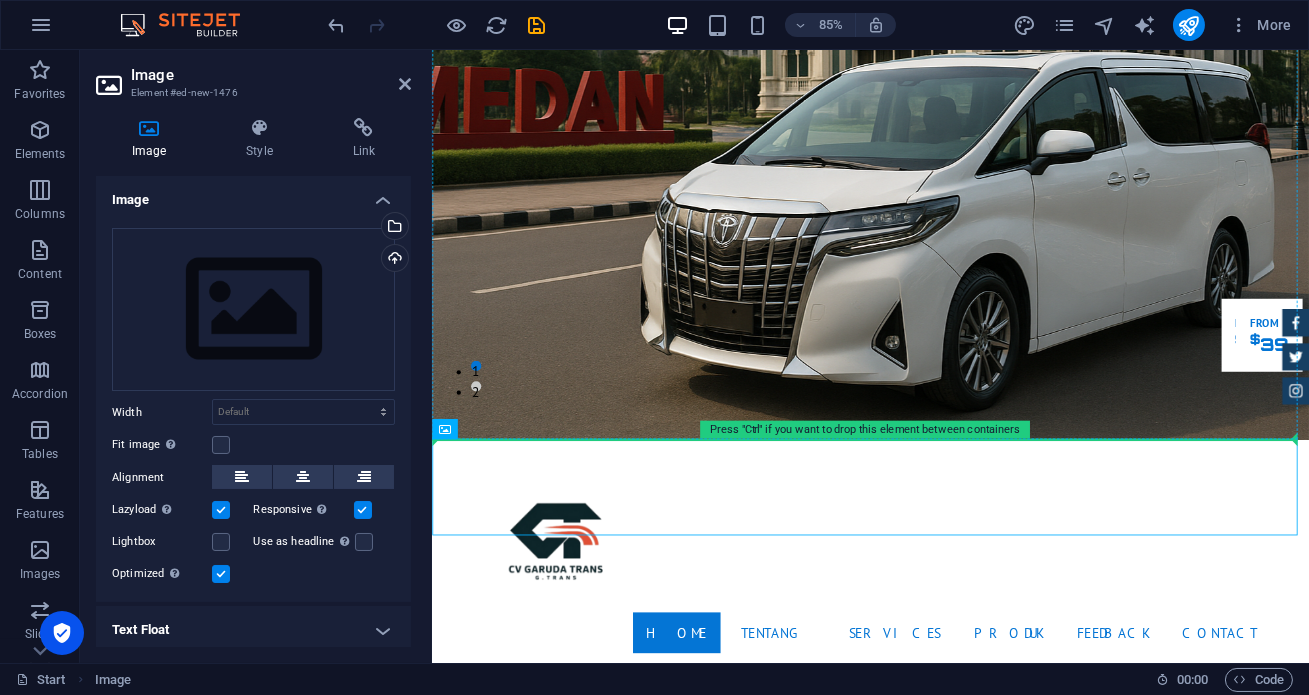 drag, startPoint x: 885, startPoint y: 483, endPoint x: 552, endPoint y: 257, distance: 402.44876 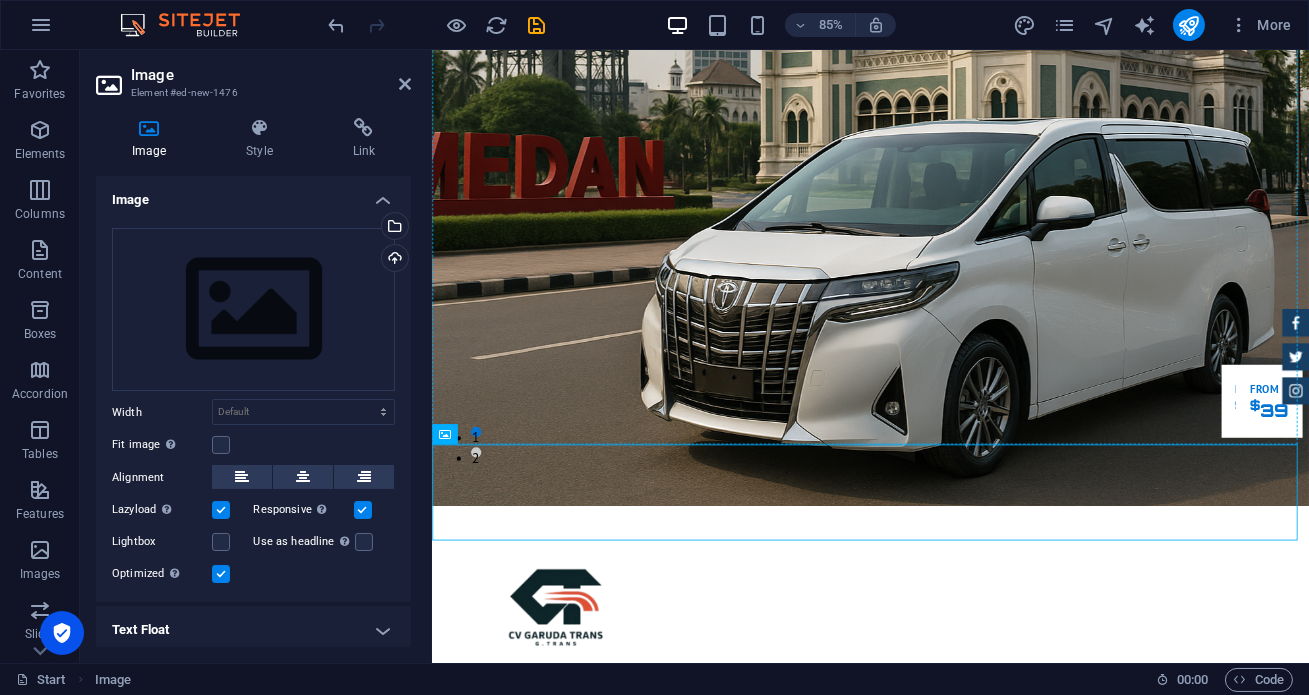 scroll, scrollTop: 0, scrollLeft: 0, axis: both 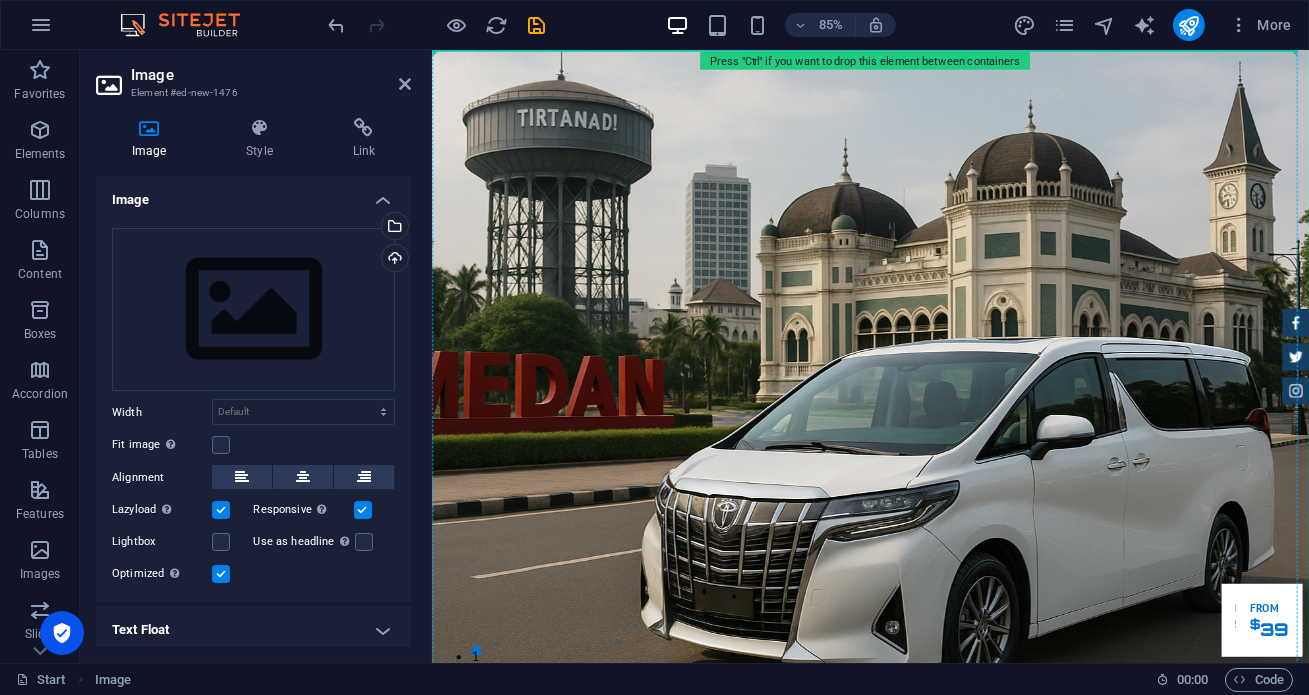drag, startPoint x: 874, startPoint y: 481, endPoint x: 576, endPoint y: 284, distance: 357.2296 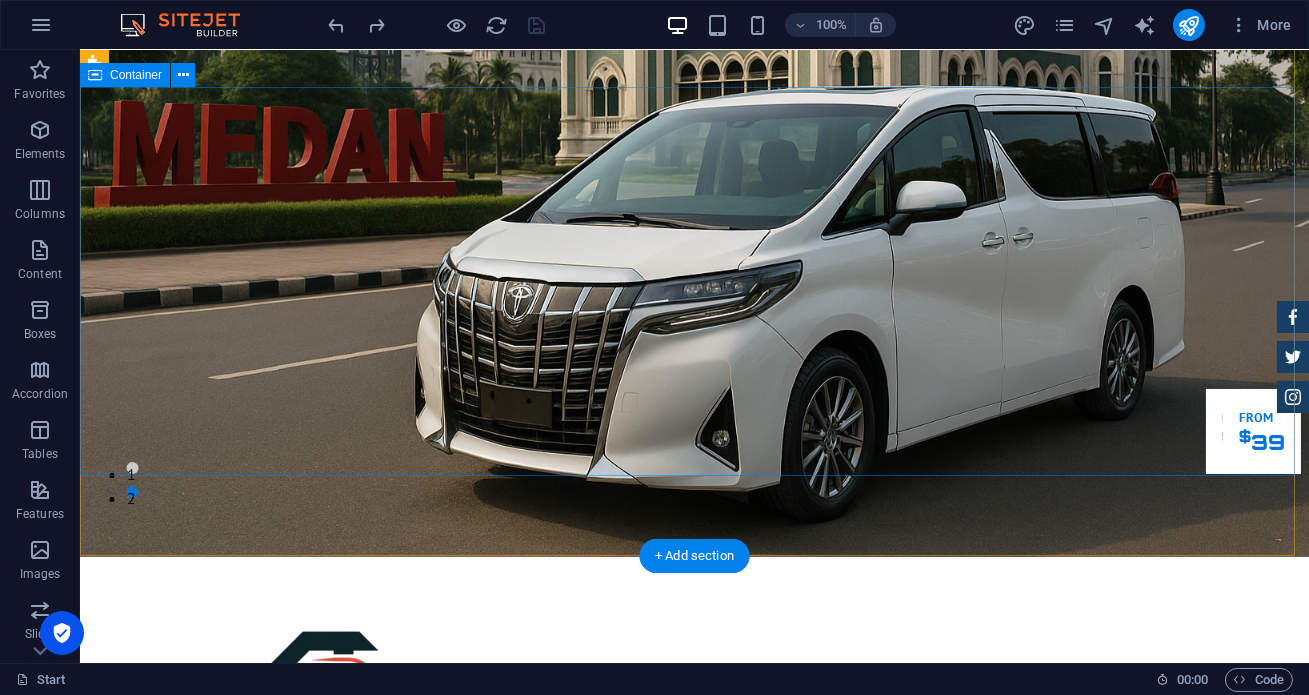 scroll, scrollTop: 0, scrollLeft: 0, axis: both 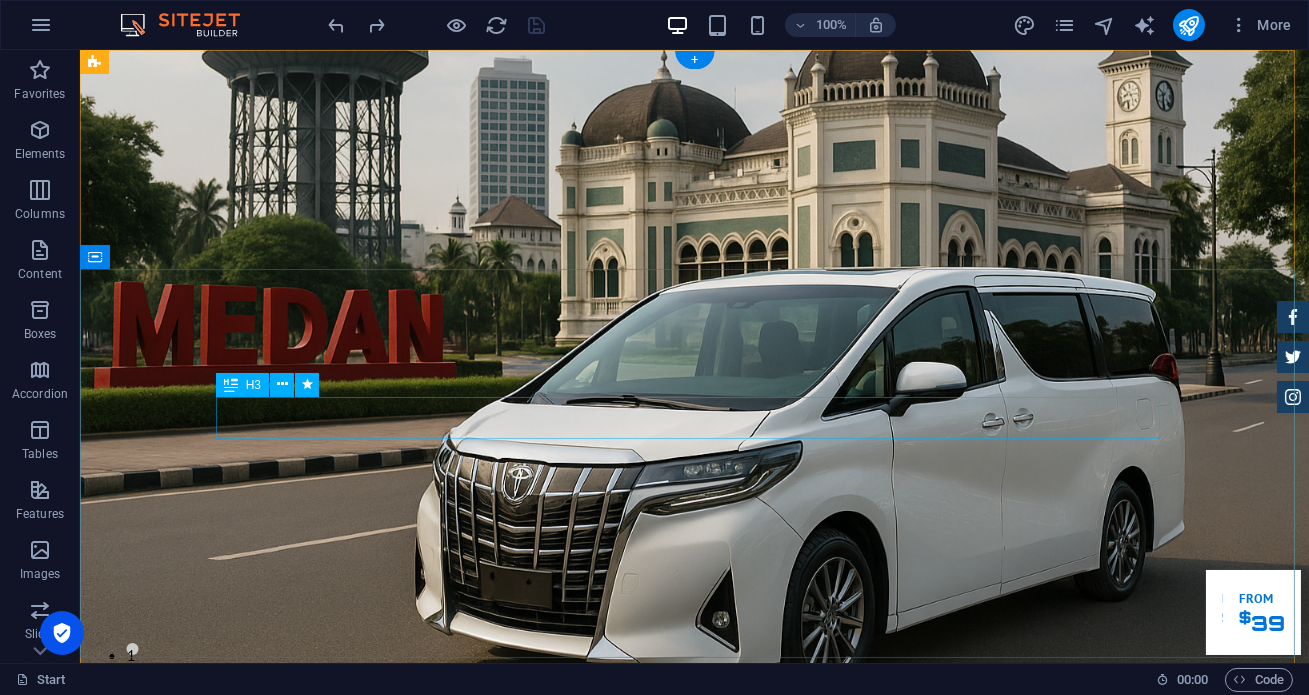 click on "Garuda transportasi." at bounding box center (695, 1154) 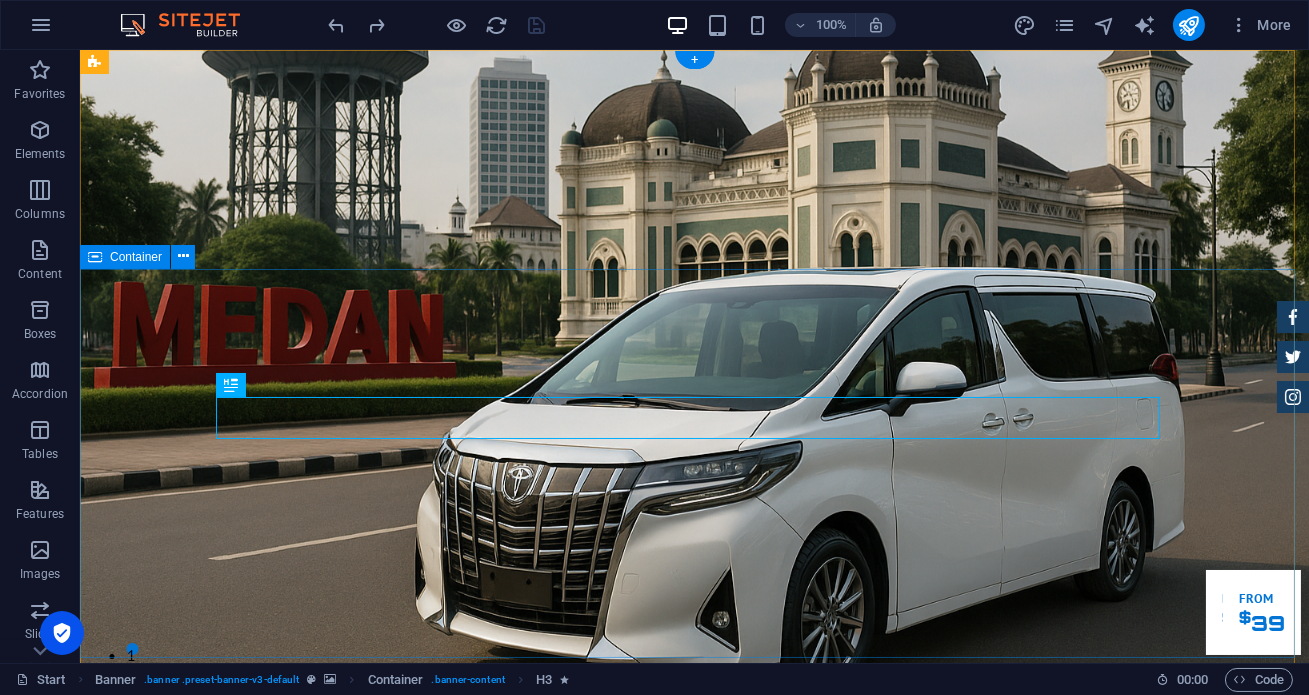 click on "Garuda transportasi. Rental Mobil Terpercaya, Aman, Amanah Serta Profesional  Cek Layanan  Booking Segera" at bounding box center [694, 1238] 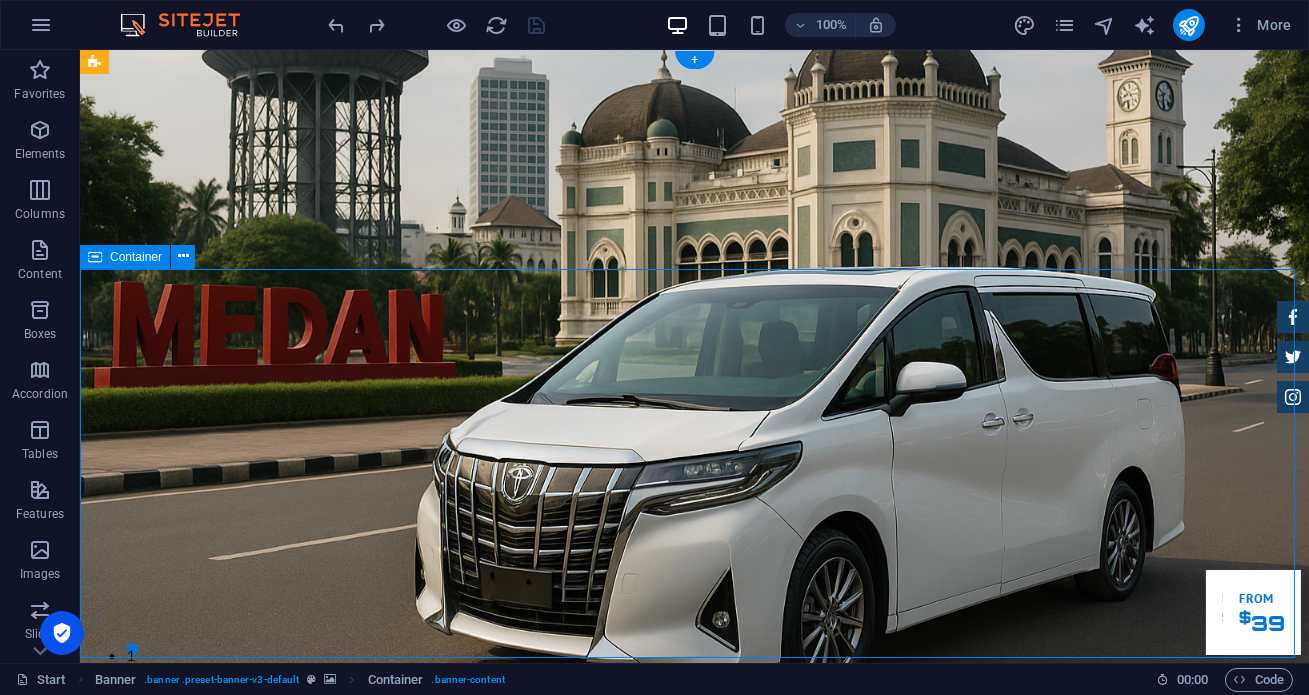 click on "Garuda transportasi. Rental Mobil Terpercaya, Aman, Amanah Serta Profesional  Cek Layanan  Booking Segera" at bounding box center (694, 1238) 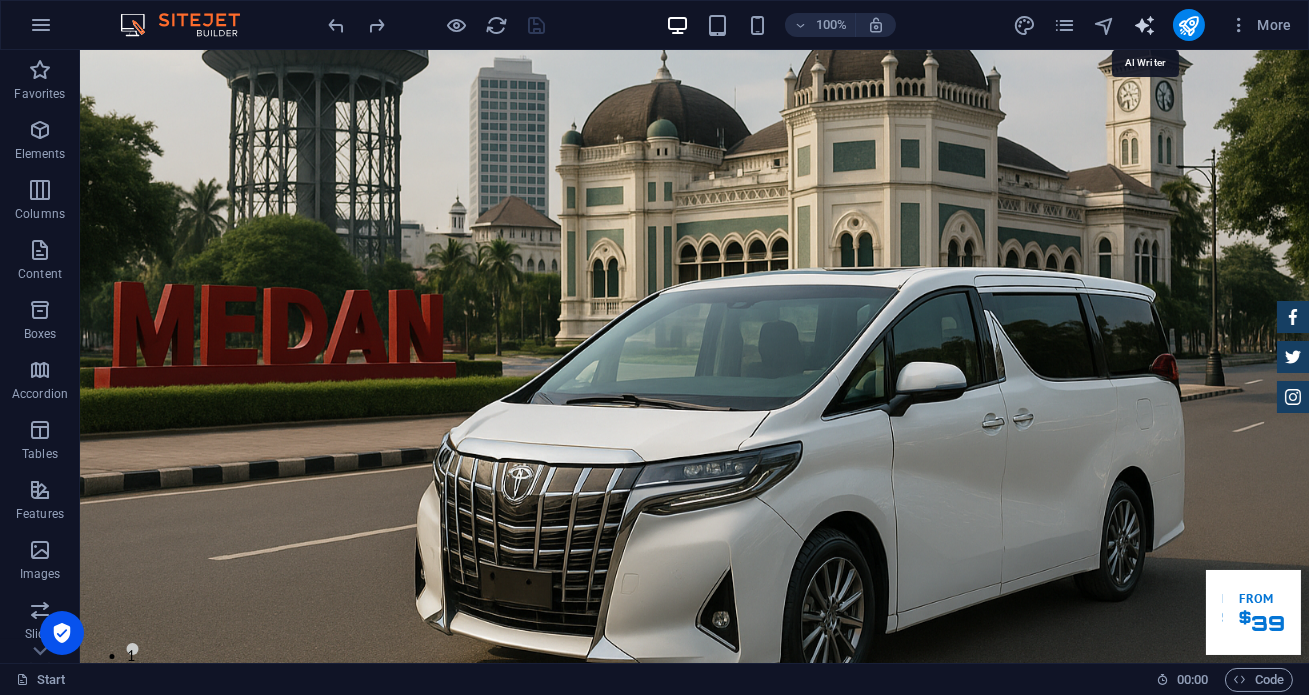 click at bounding box center (1144, 25) 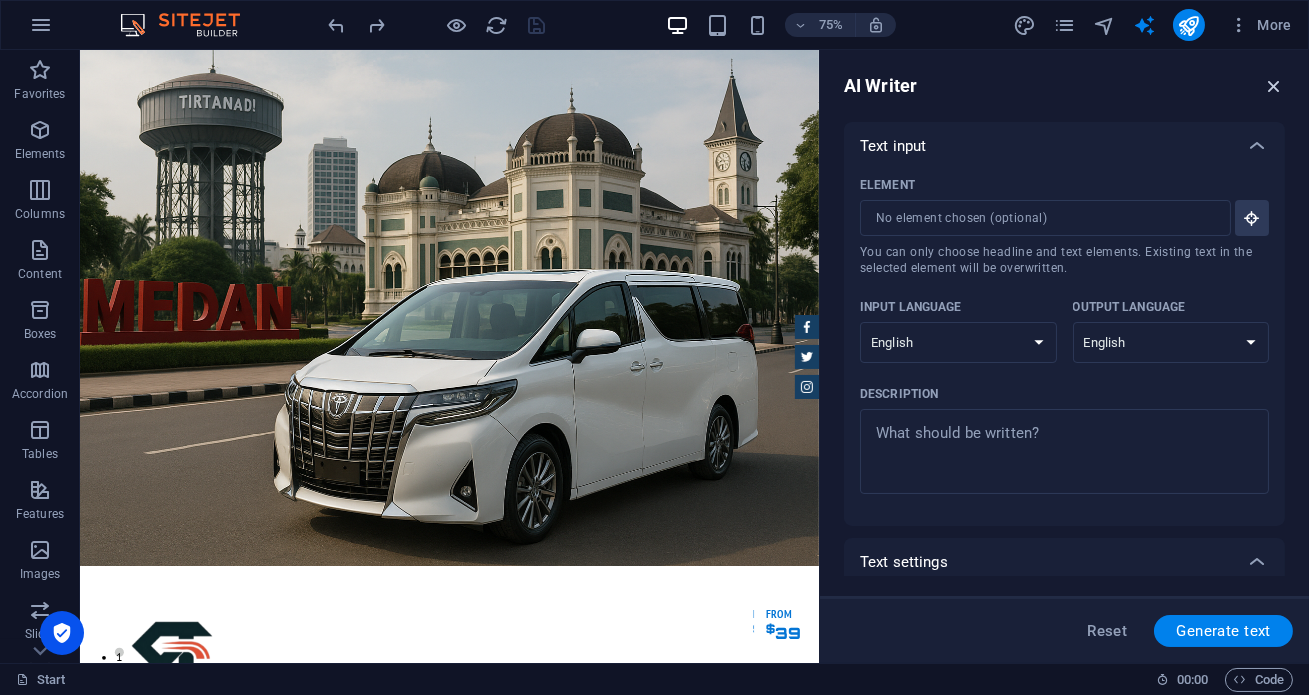click at bounding box center (1274, 86) 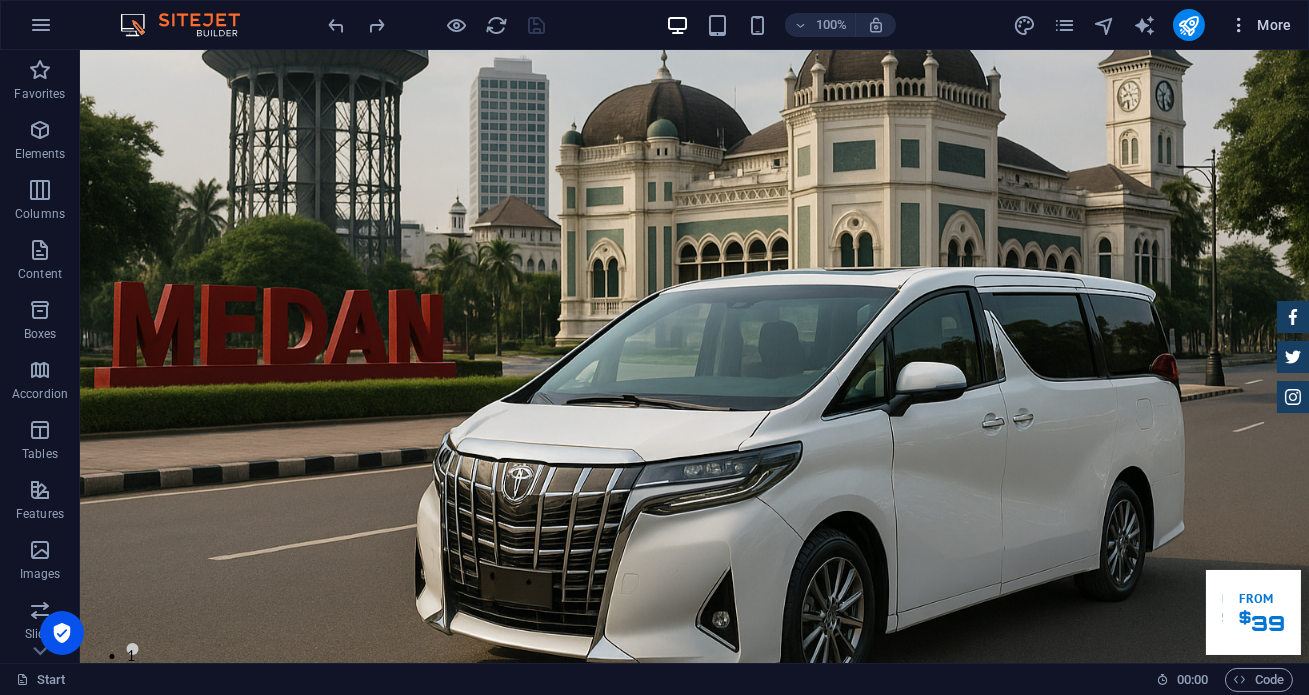 click on "More" at bounding box center [1260, 25] 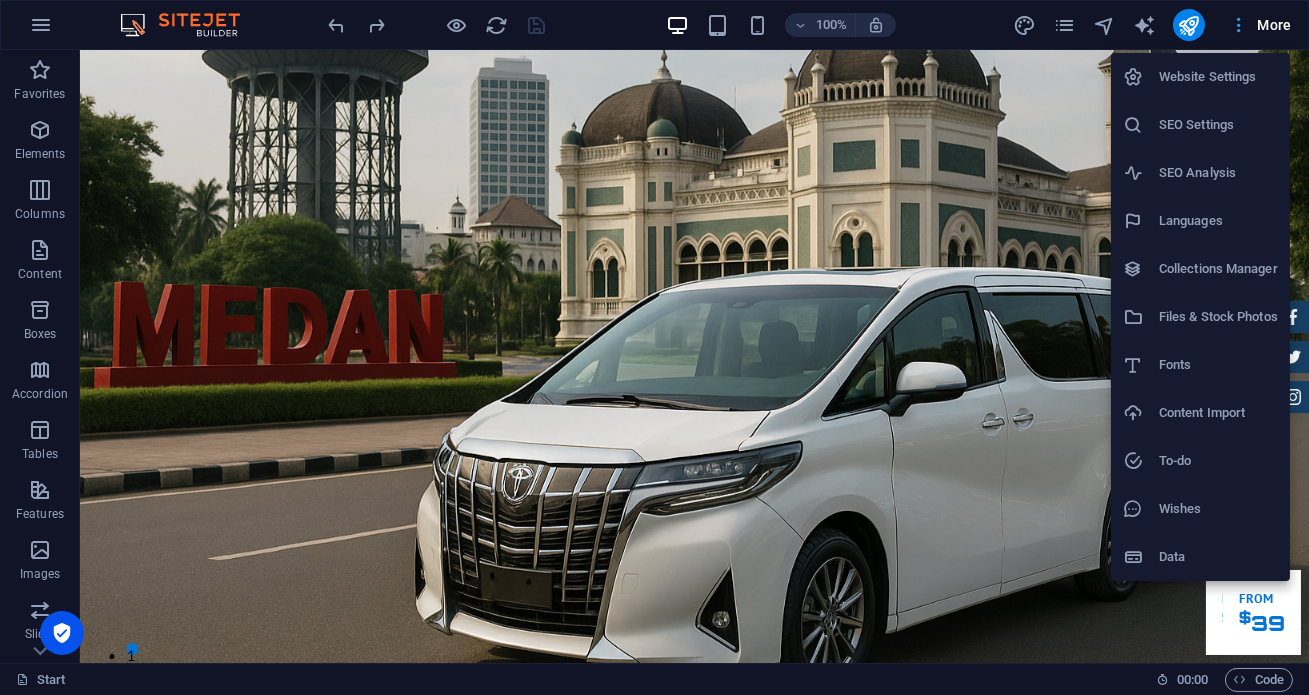 click at bounding box center [654, 347] 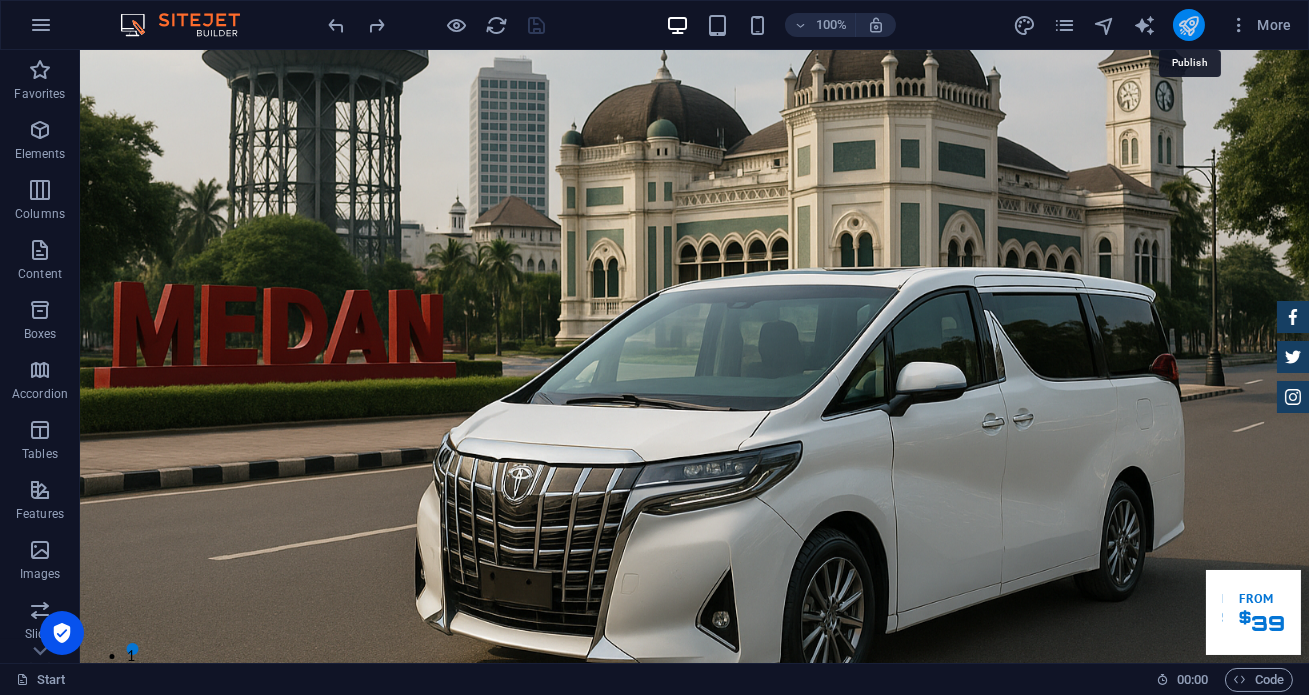 click at bounding box center [1188, 25] 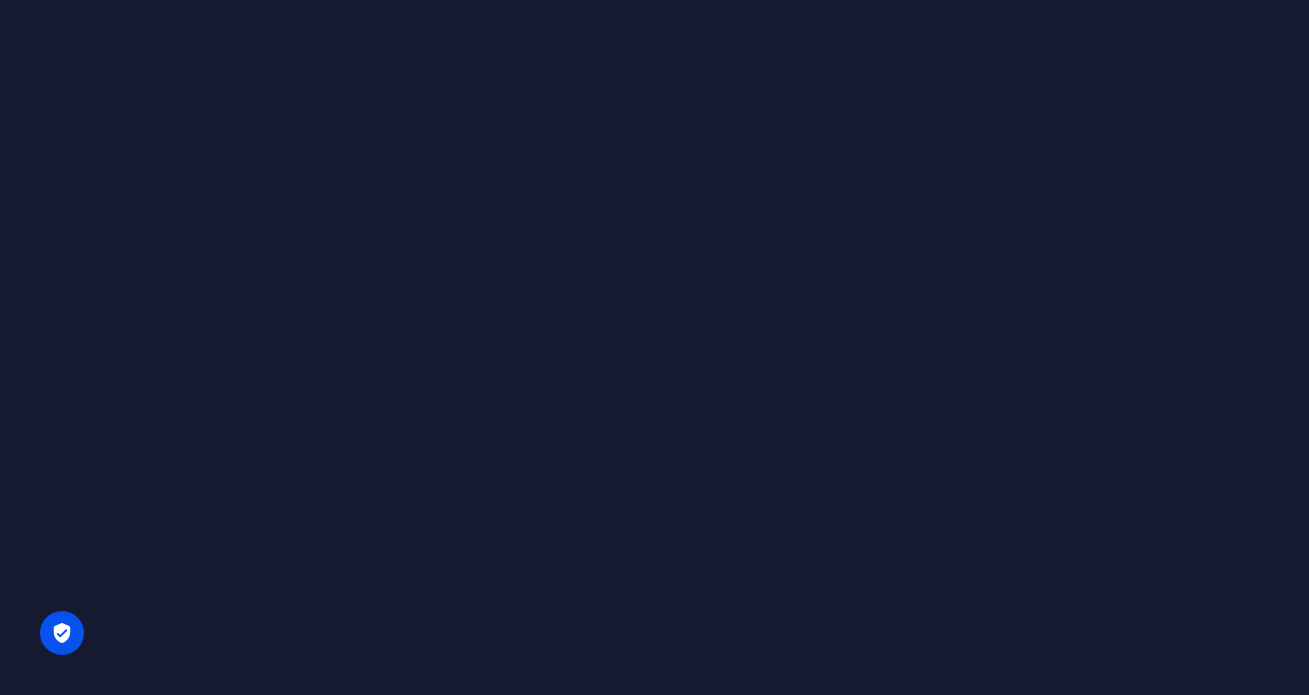 scroll, scrollTop: 0, scrollLeft: 0, axis: both 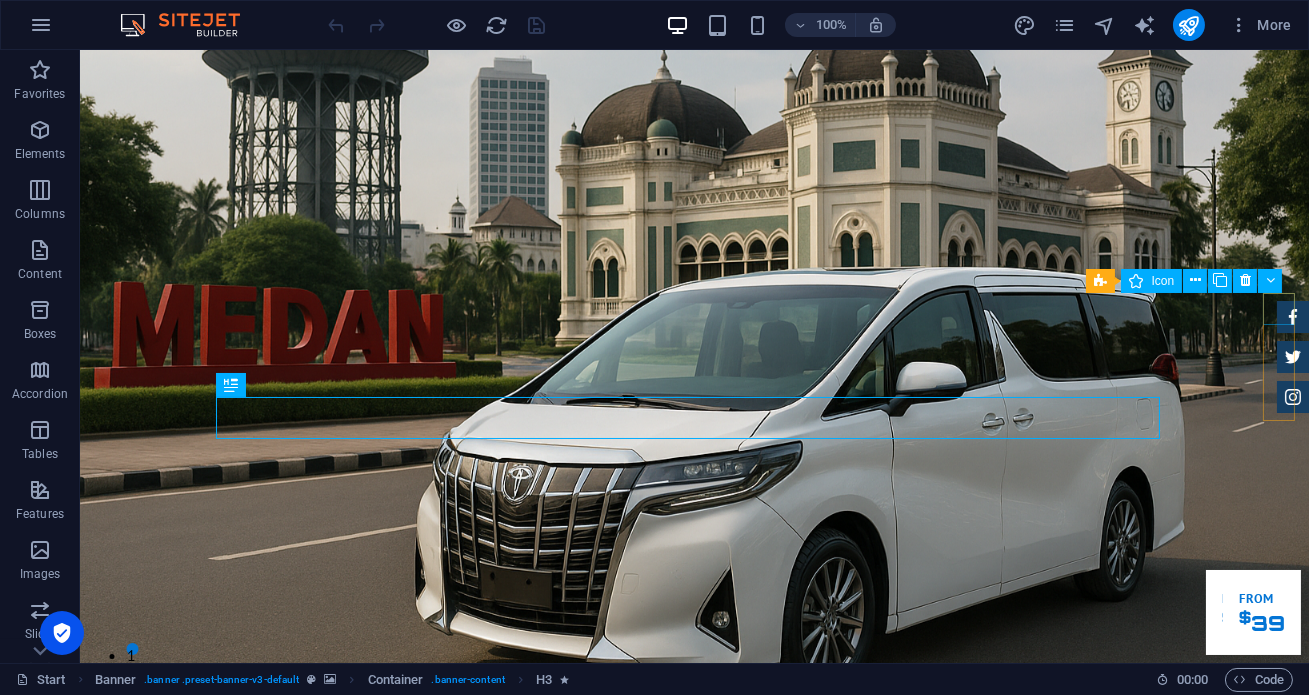 click at bounding box center [1293, 317] 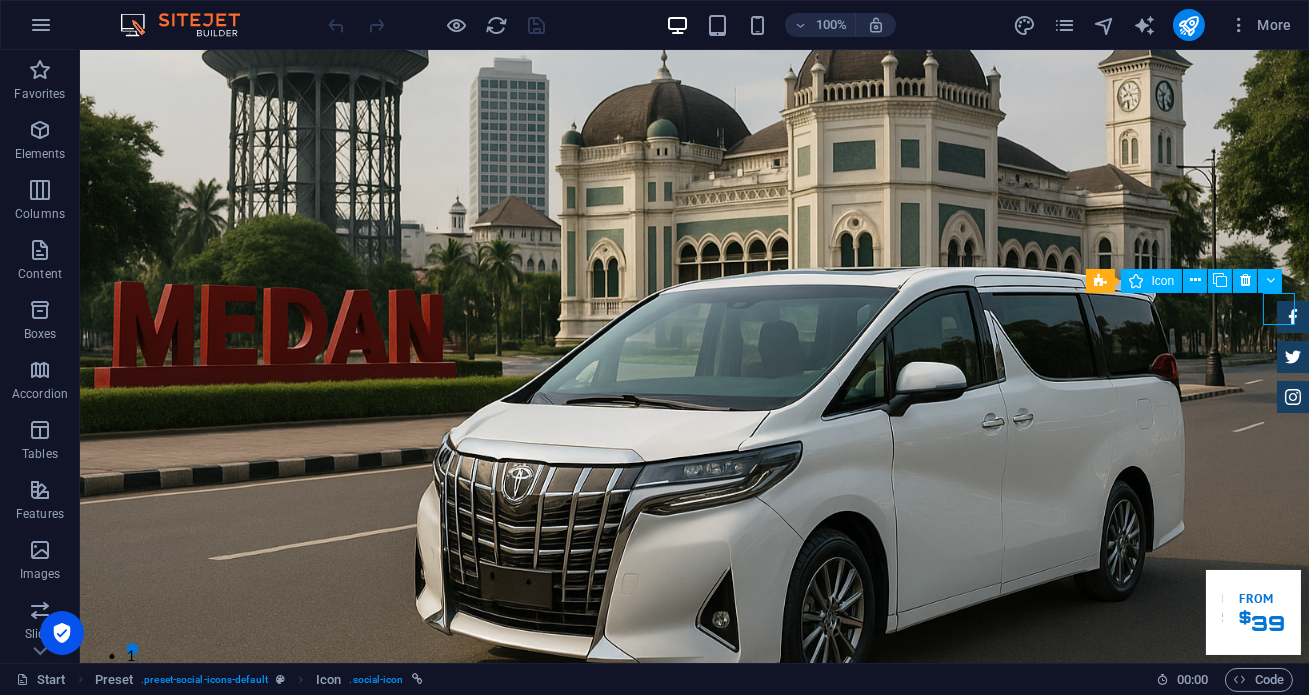 click at bounding box center [1293, 317] 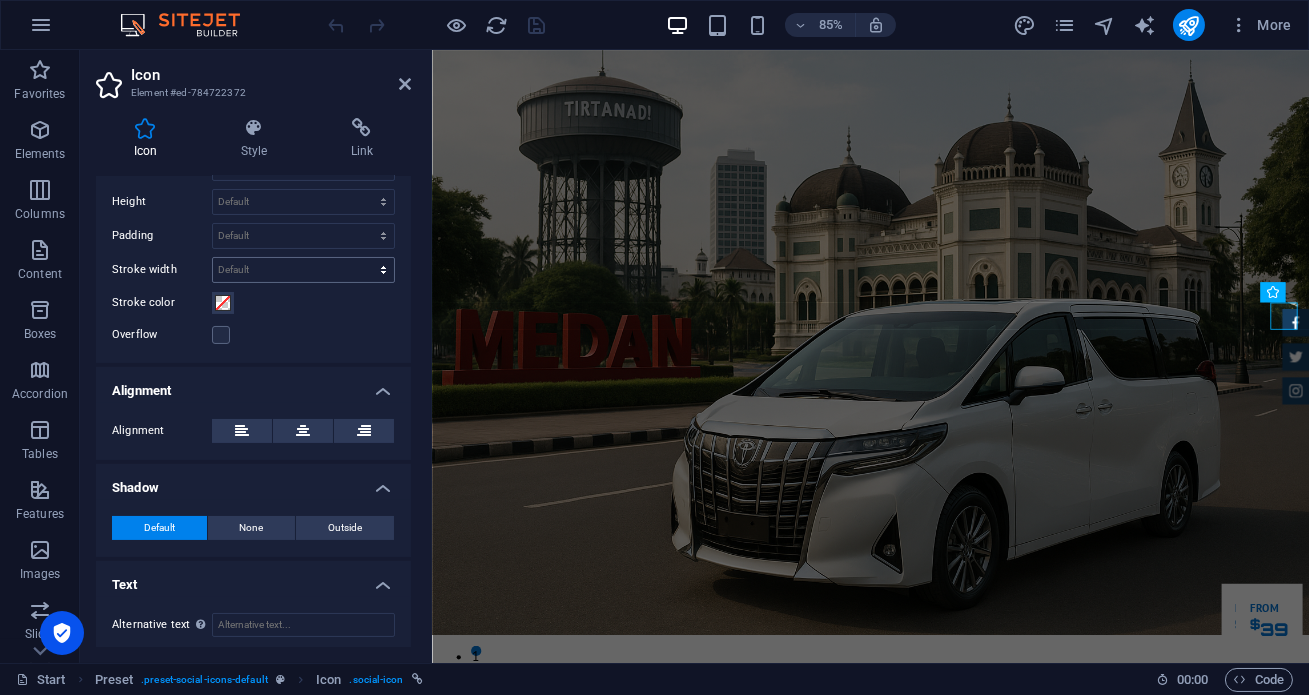 scroll, scrollTop: 577, scrollLeft: 0, axis: vertical 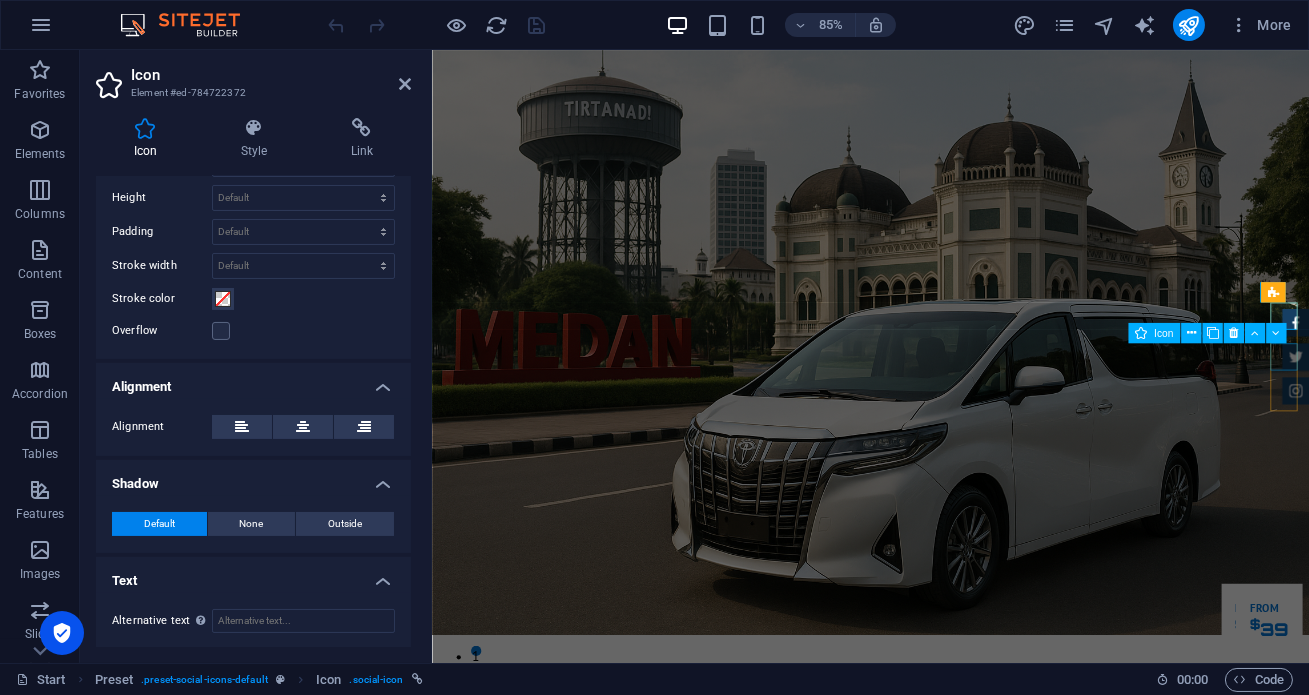click at bounding box center [1447, 411] 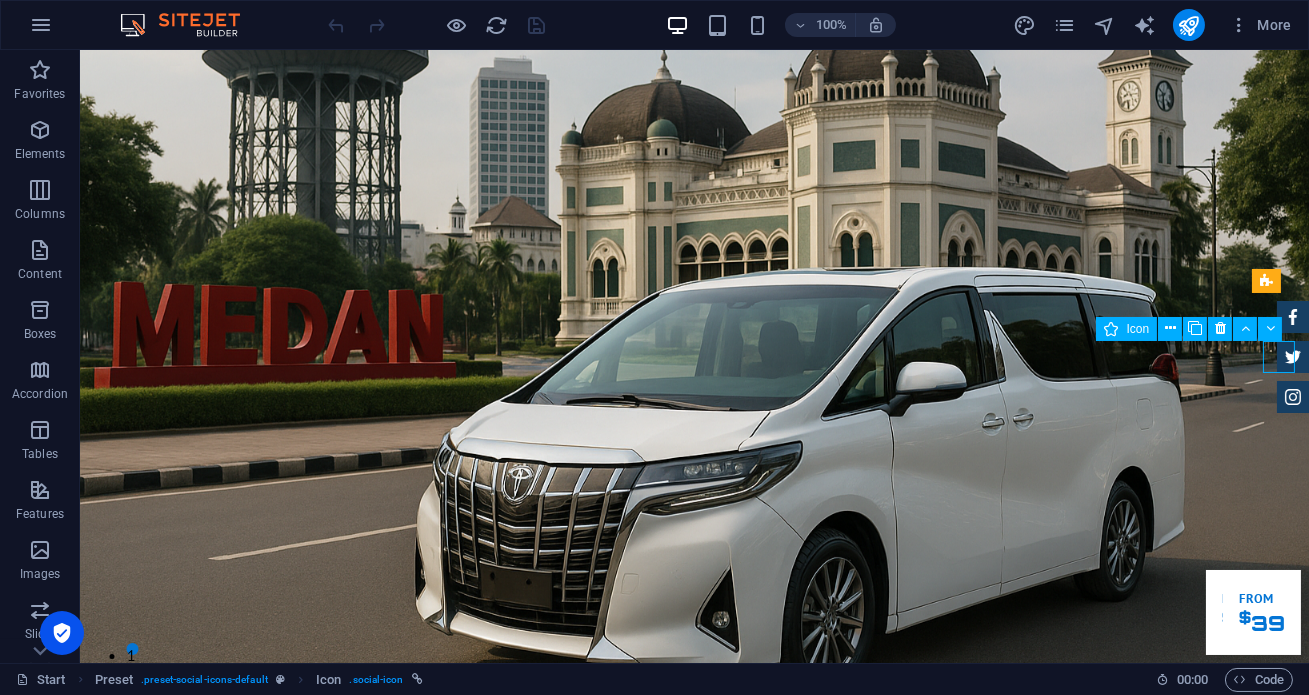 click at bounding box center [1293, 357] 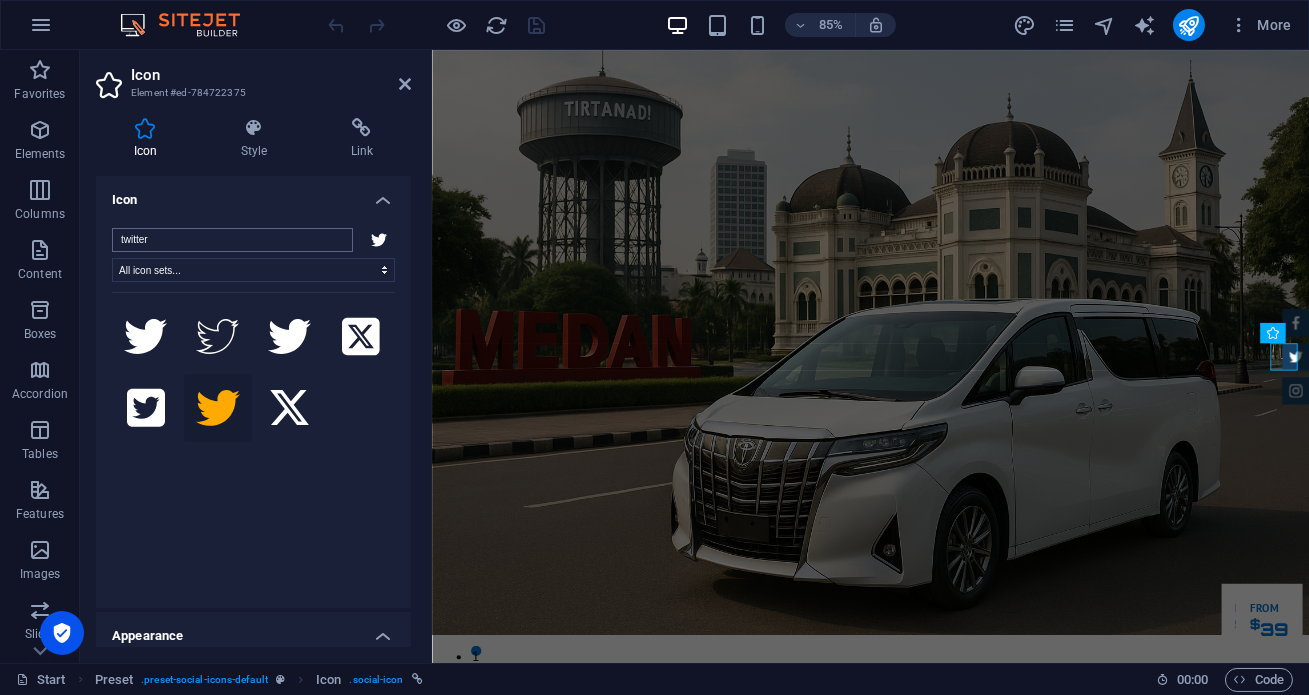 click on "twitter" at bounding box center (232, 240) 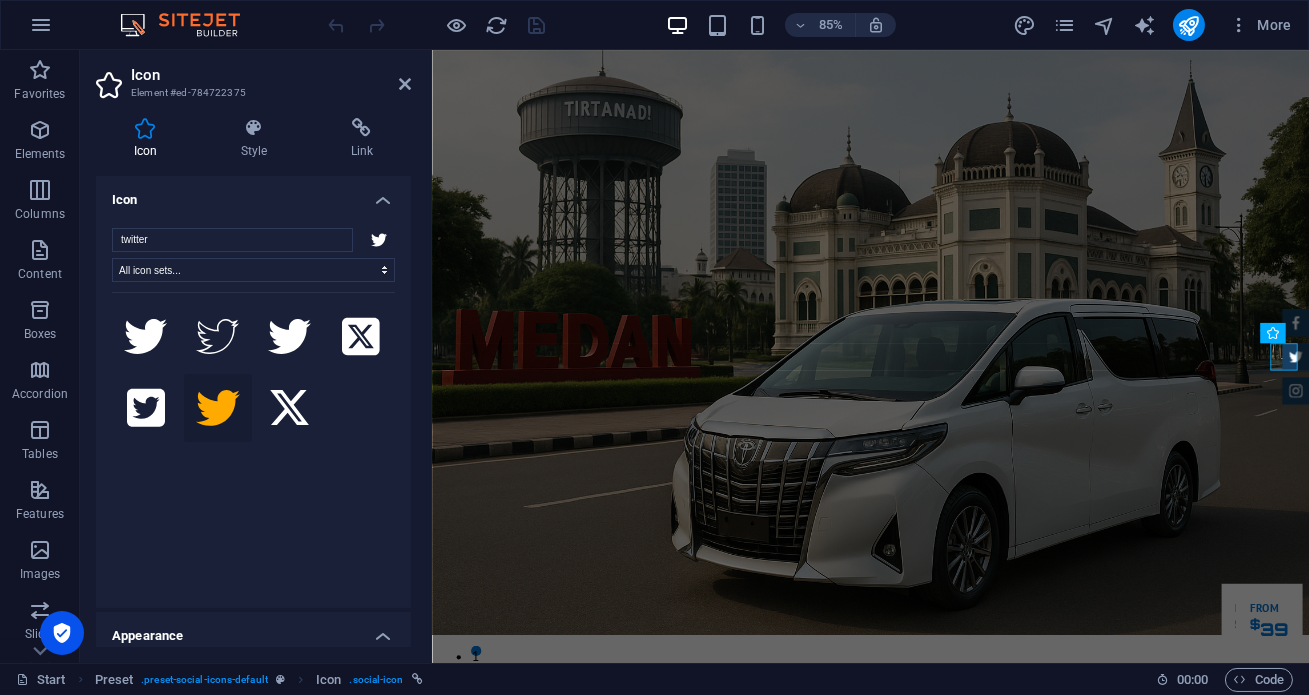 click on "Icon" at bounding box center [253, 194] 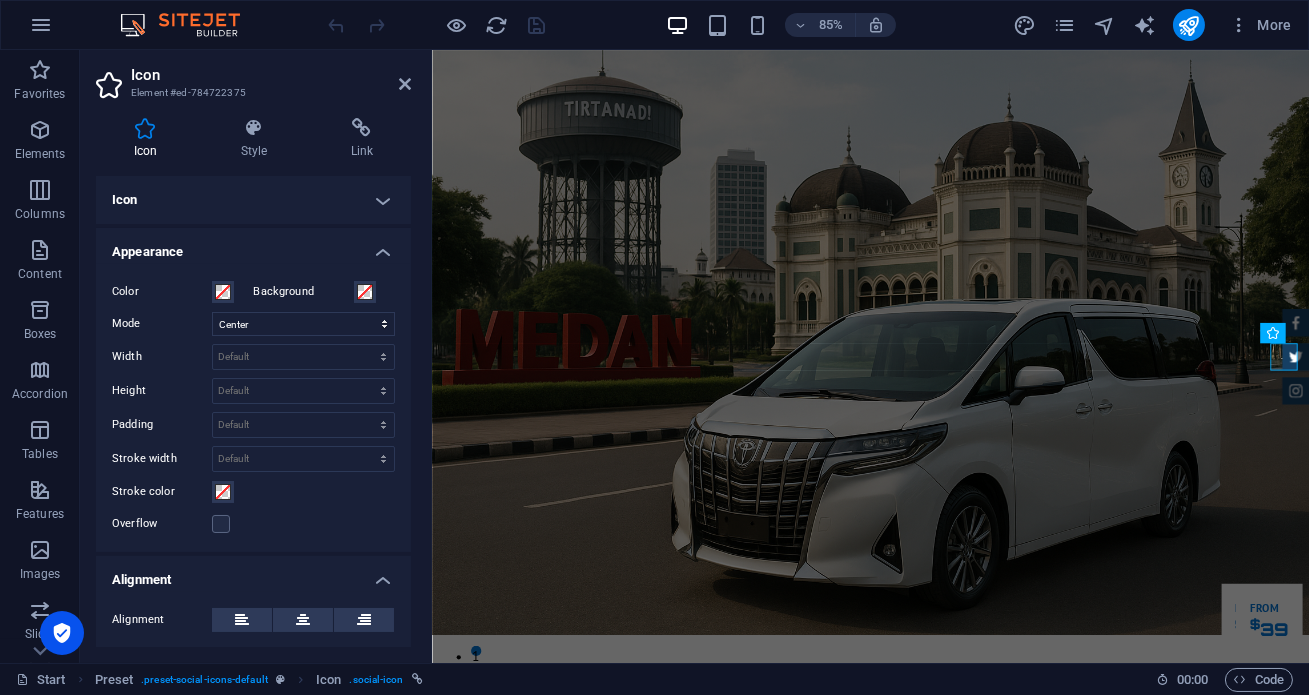 click on "Icon" at bounding box center [253, 200] 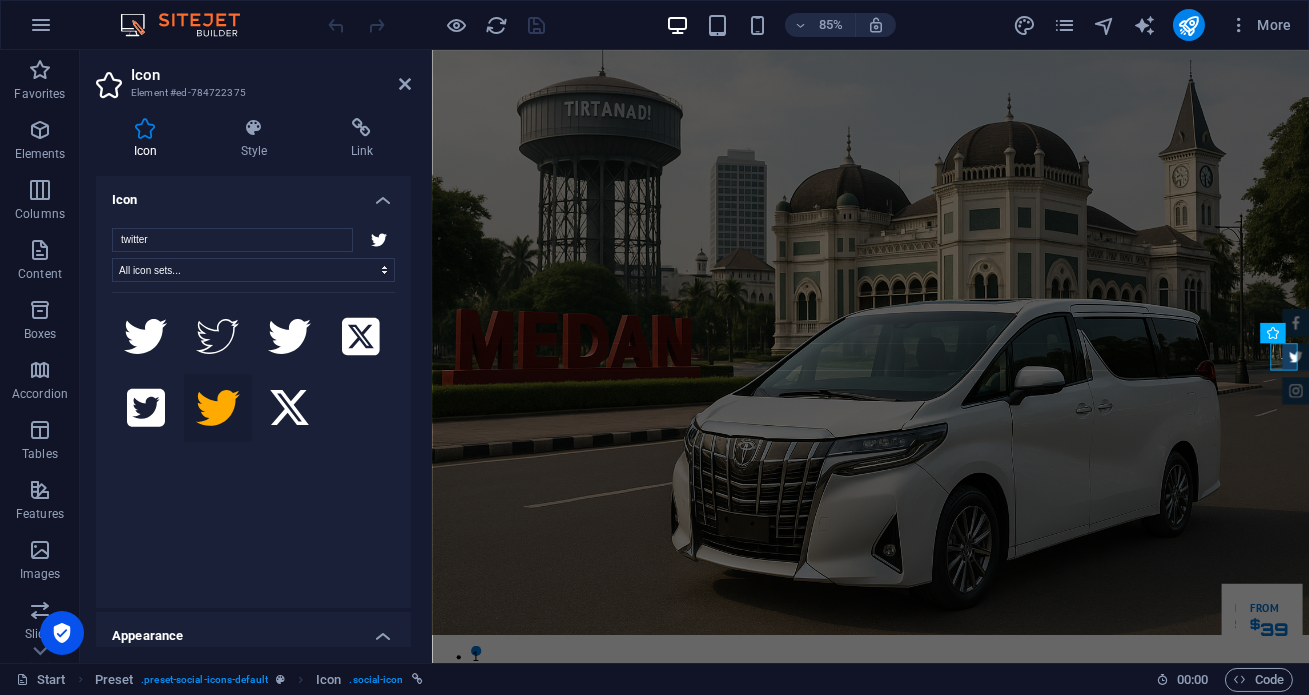 click 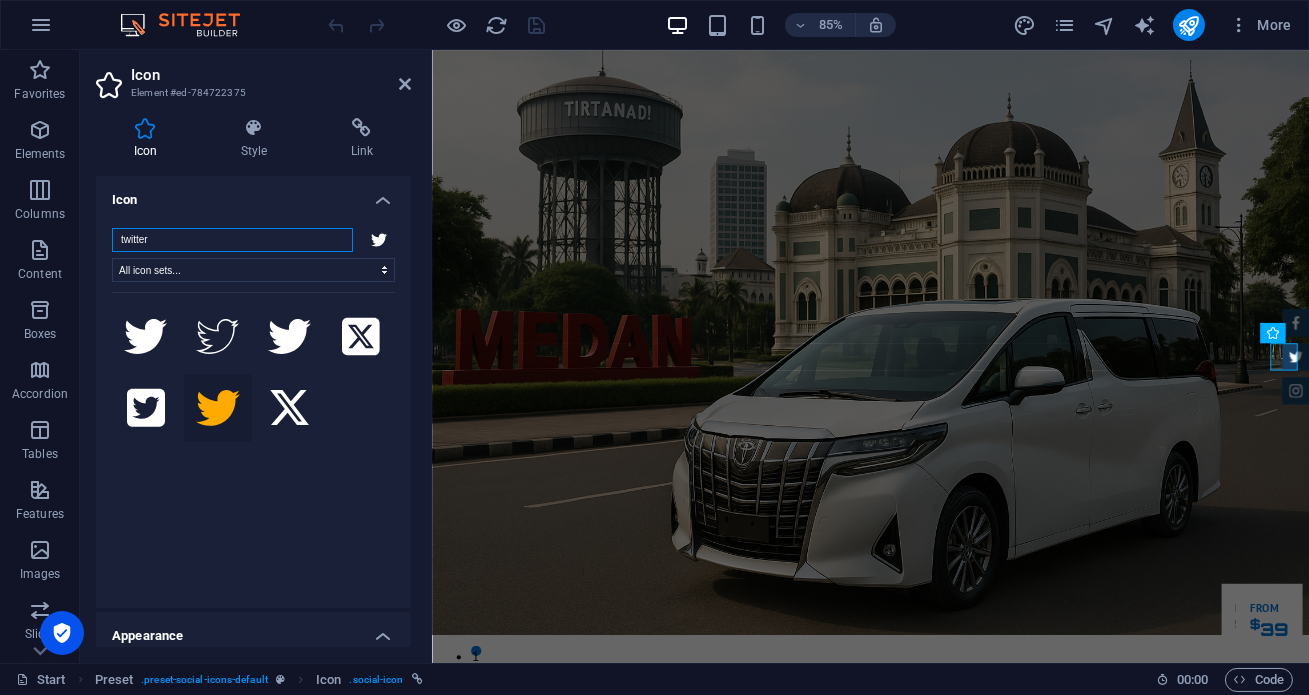 click on "twitter" at bounding box center (232, 240) 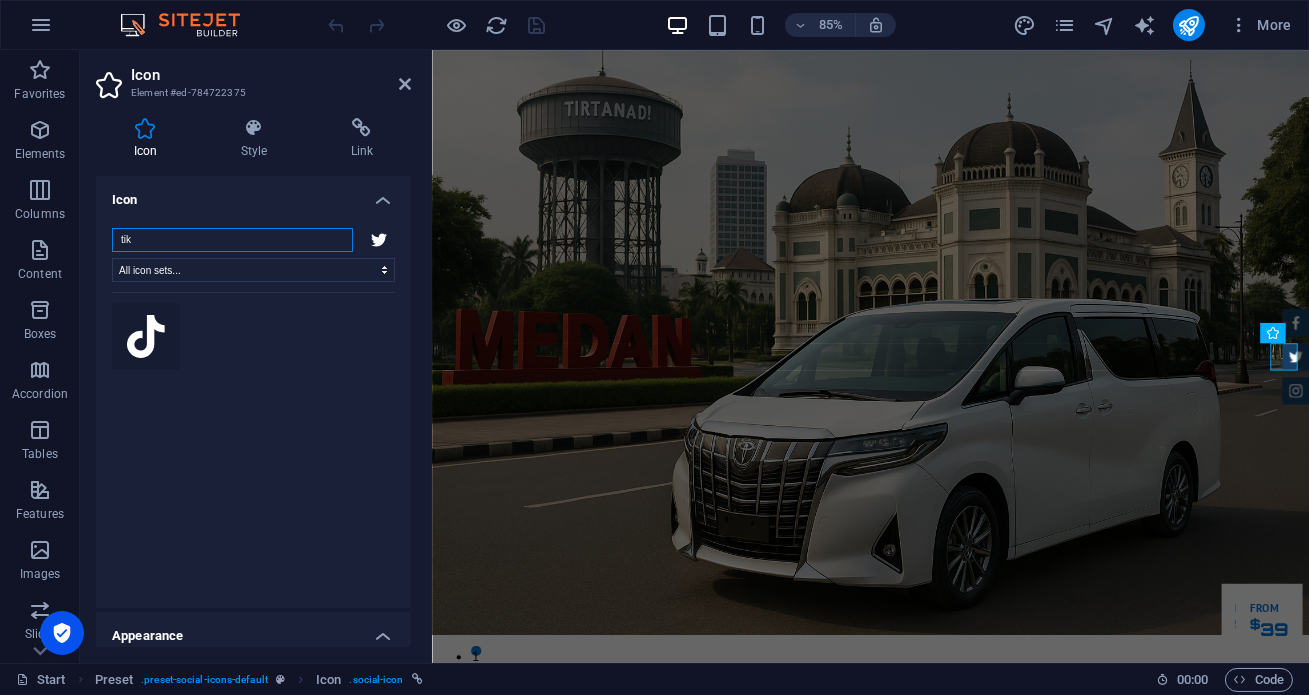 type on "tik" 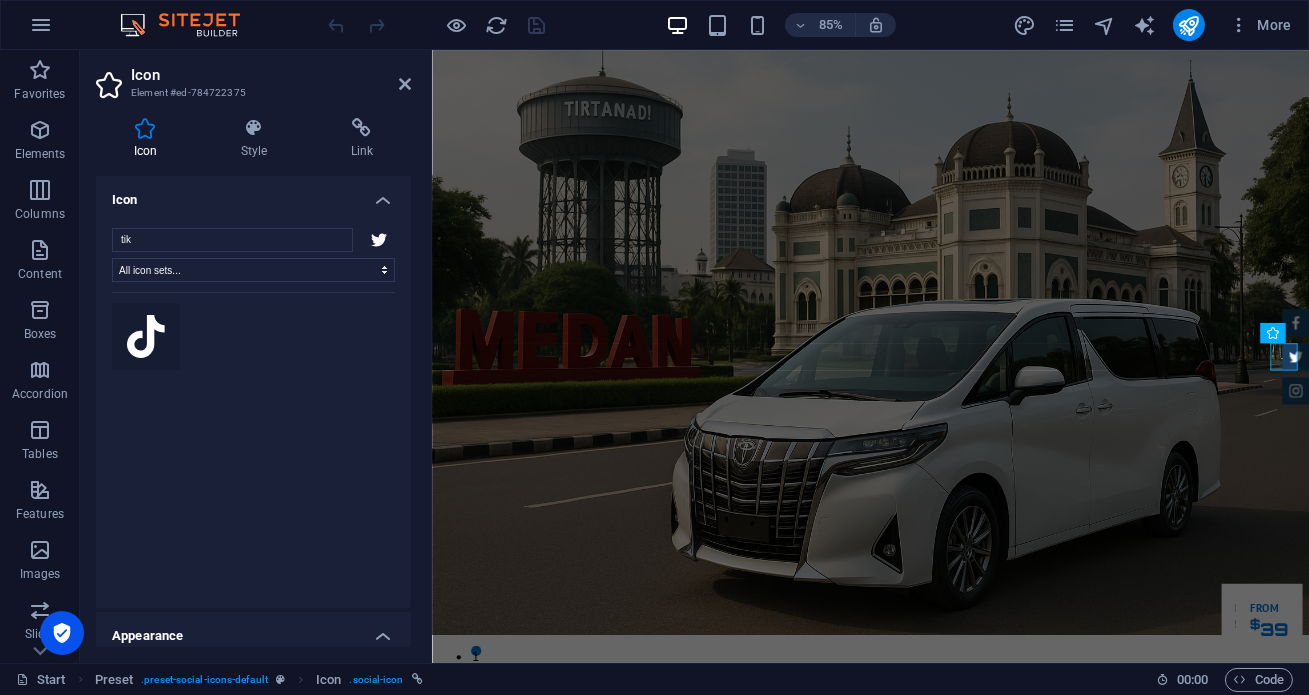 click 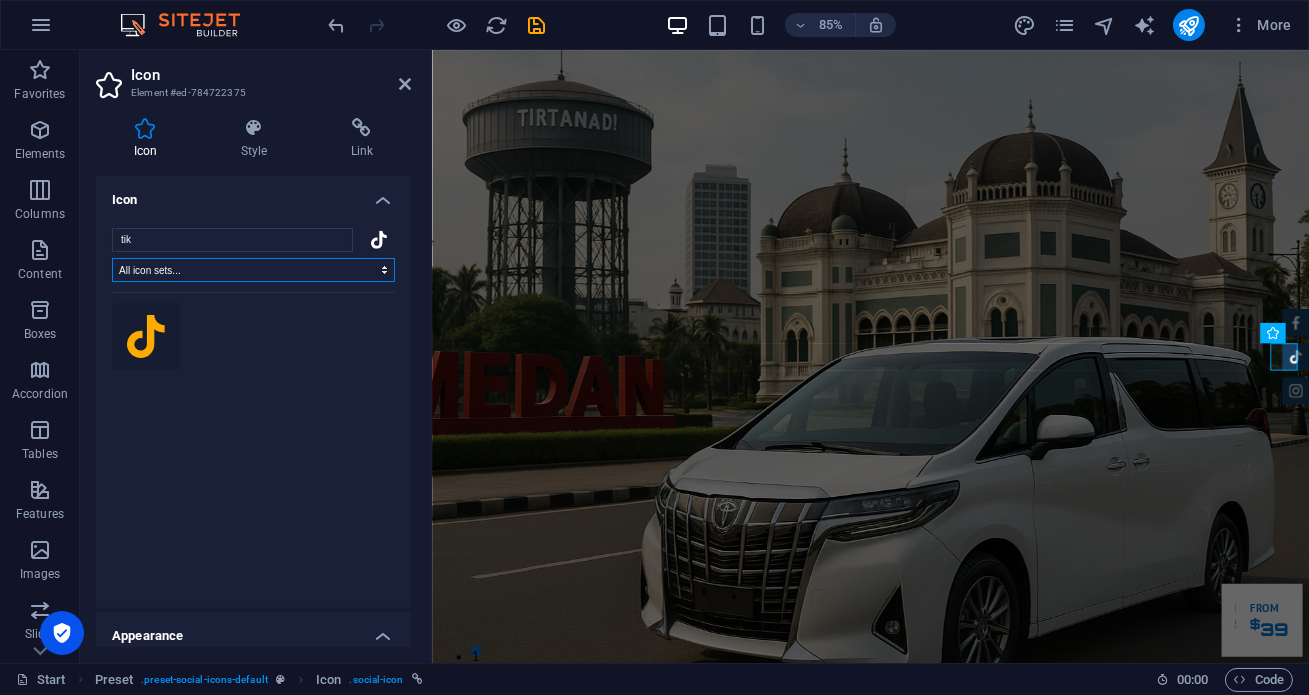 click on "All icon sets... IcoFont Ionicons FontAwesome Brands FontAwesome Duotone FontAwesome Solid FontAwesome Regular FontAwesome Light FontAwesome Thin FontAwesome Sharp Solid FontAwesome Sharp Regular FontAwesome Sharp Light FontAwesome Sharp Thin" at bounding box center [253, 270] 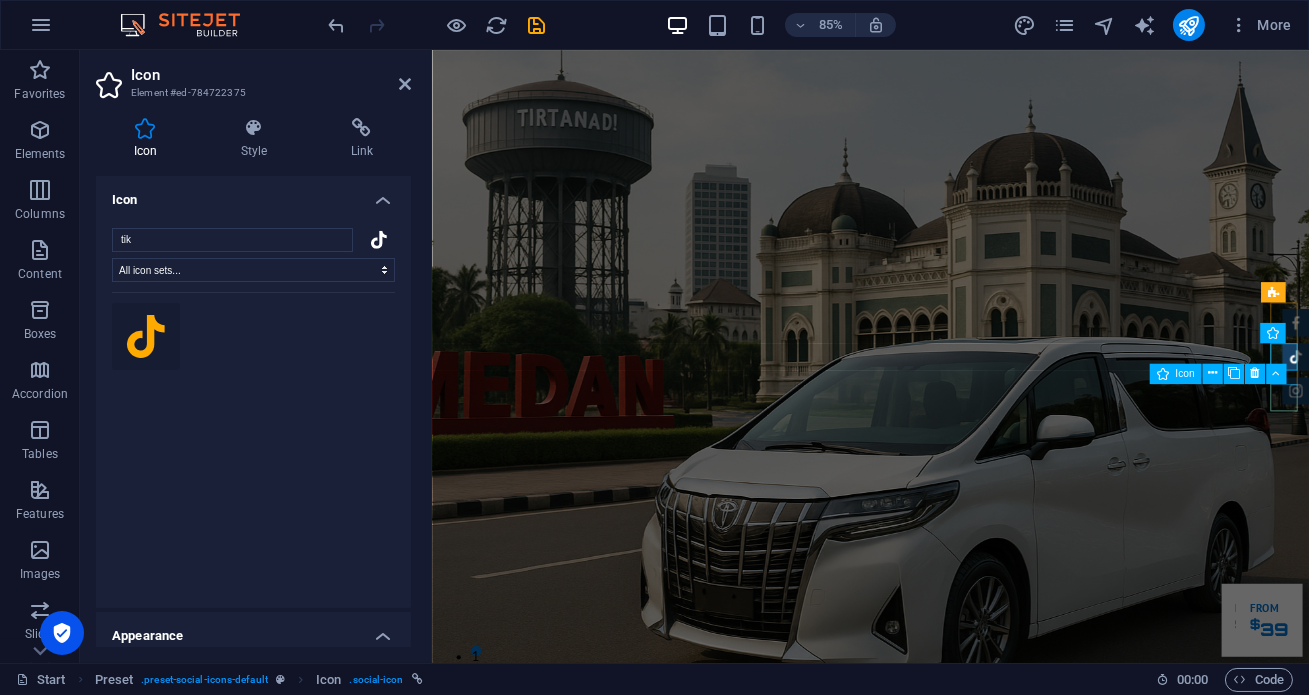 click at bounding box center [1447, 451] 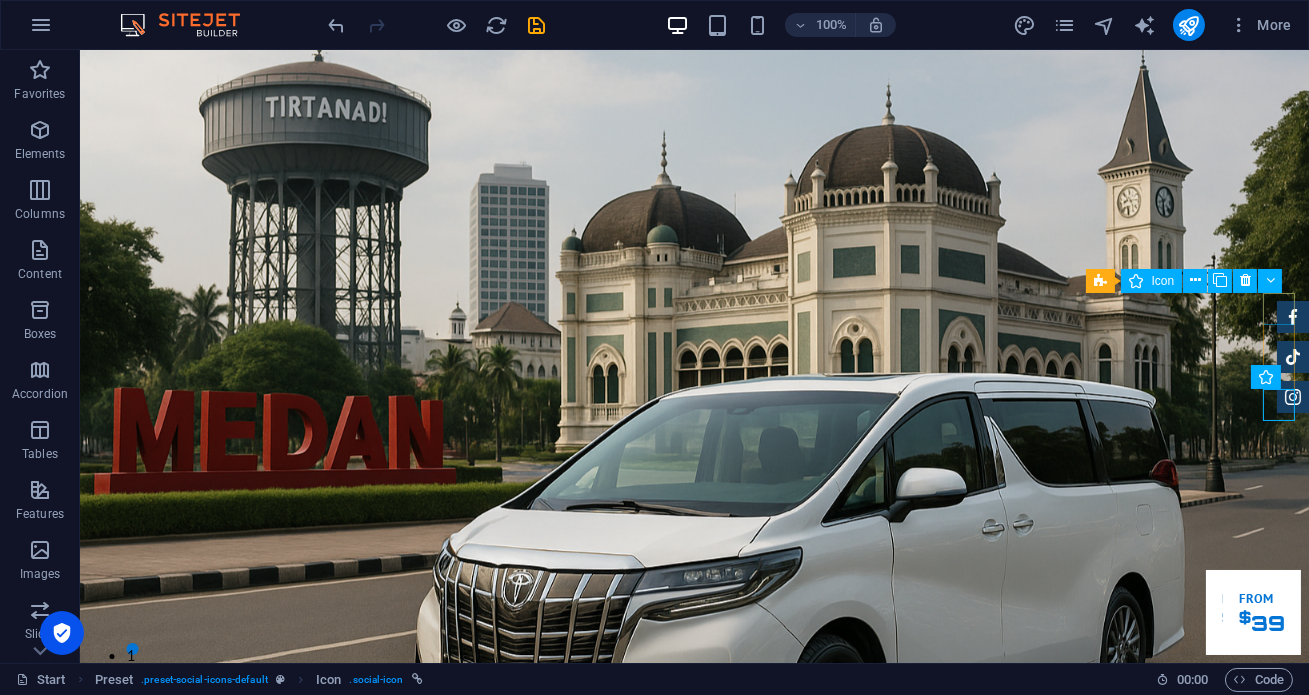 click at bounding box center (1293, 317) 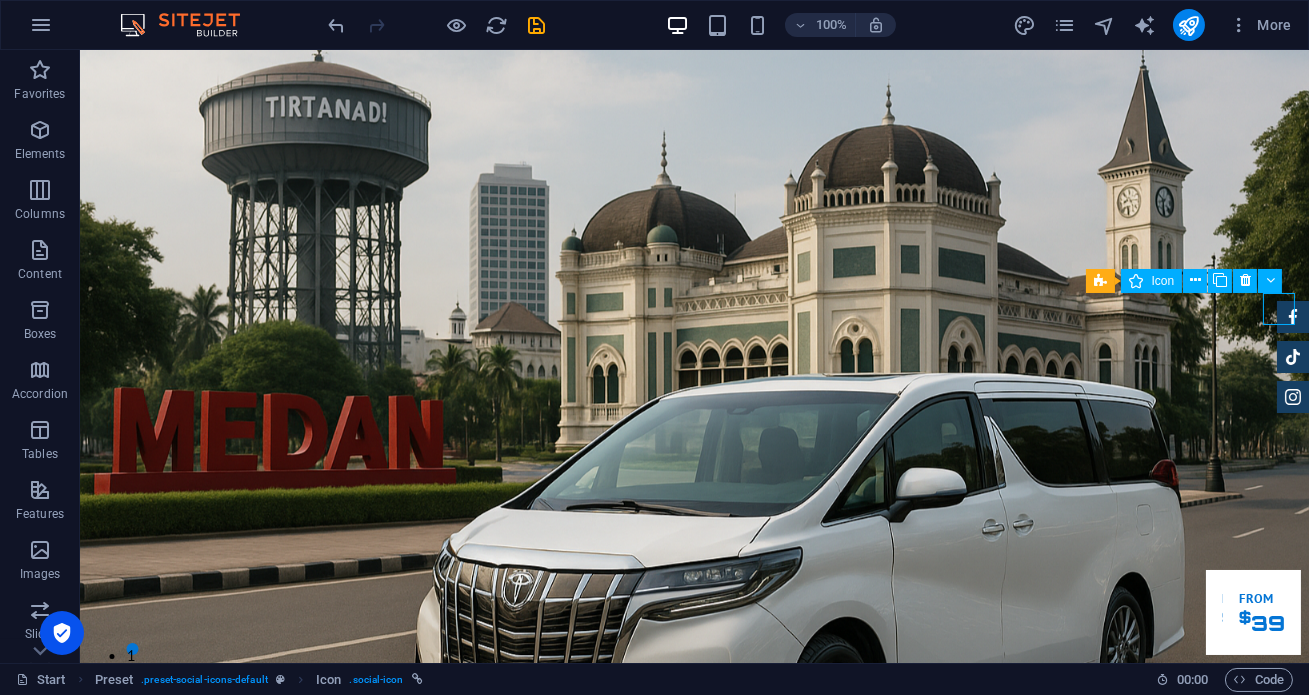 click at bounding box center (1293, 317) 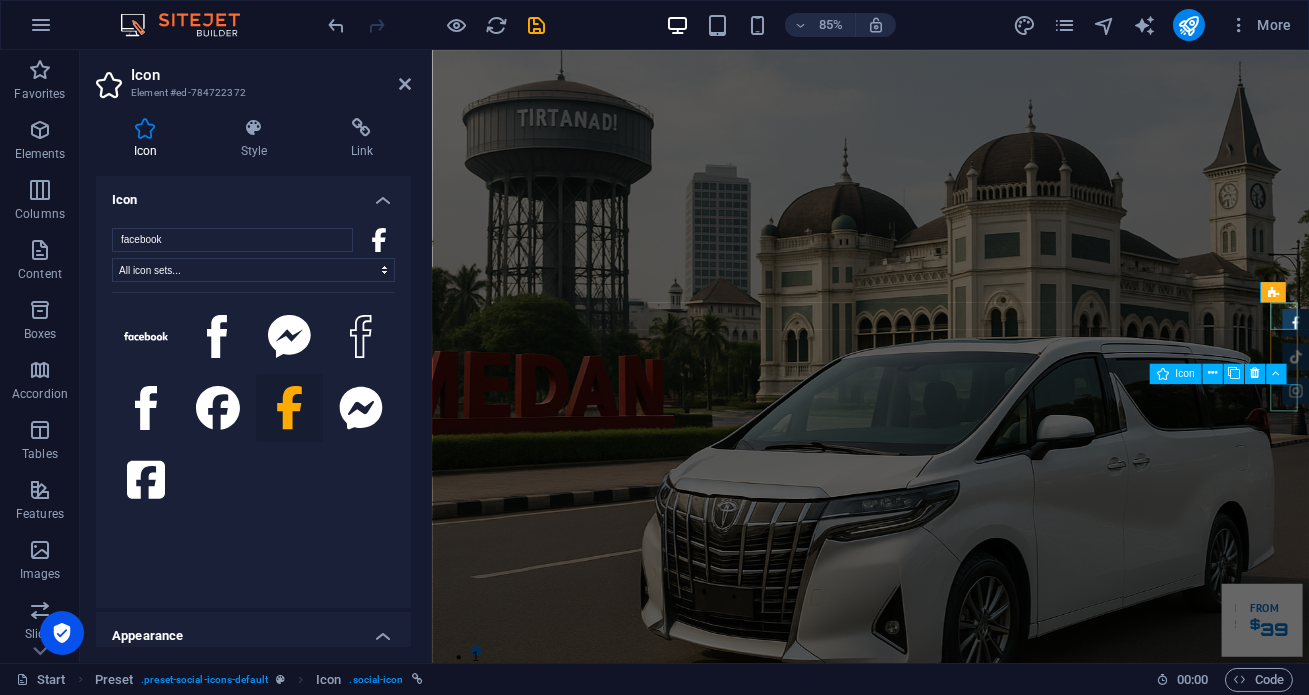 click at bounding box center [1447, 451] 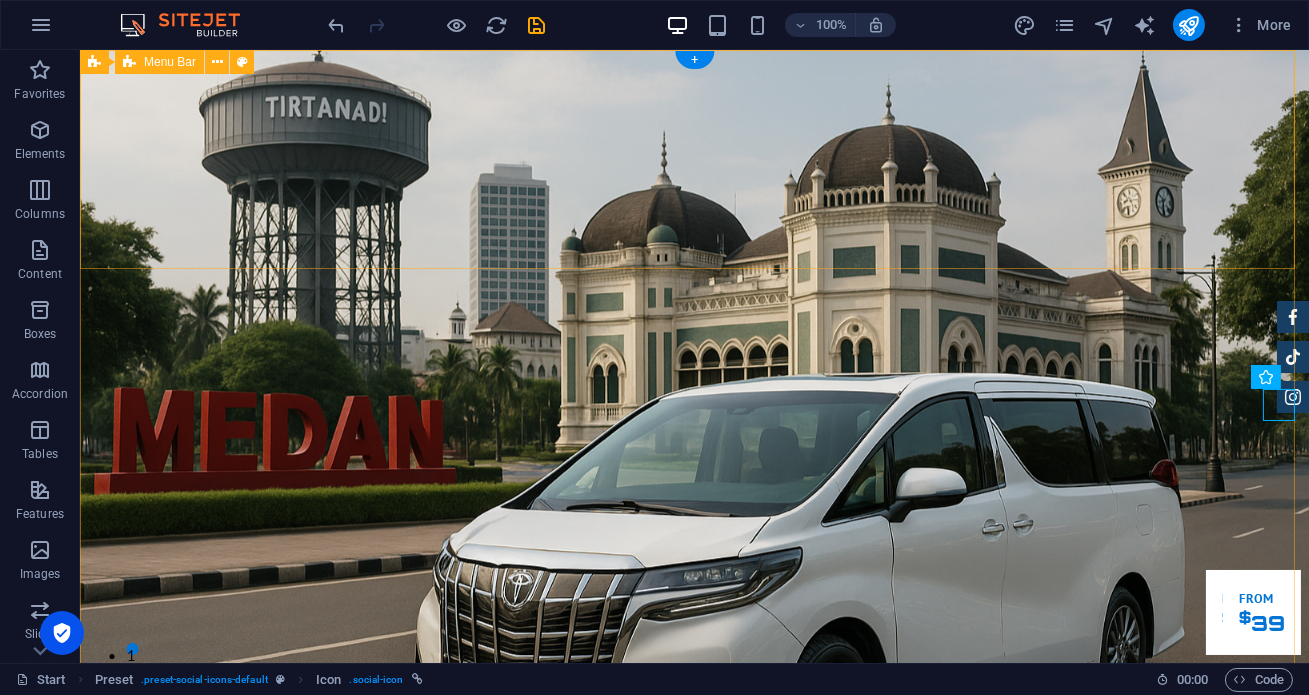 click on "Home Tentang Services Produk Feedback Contact" at bounding box center [694, 977] 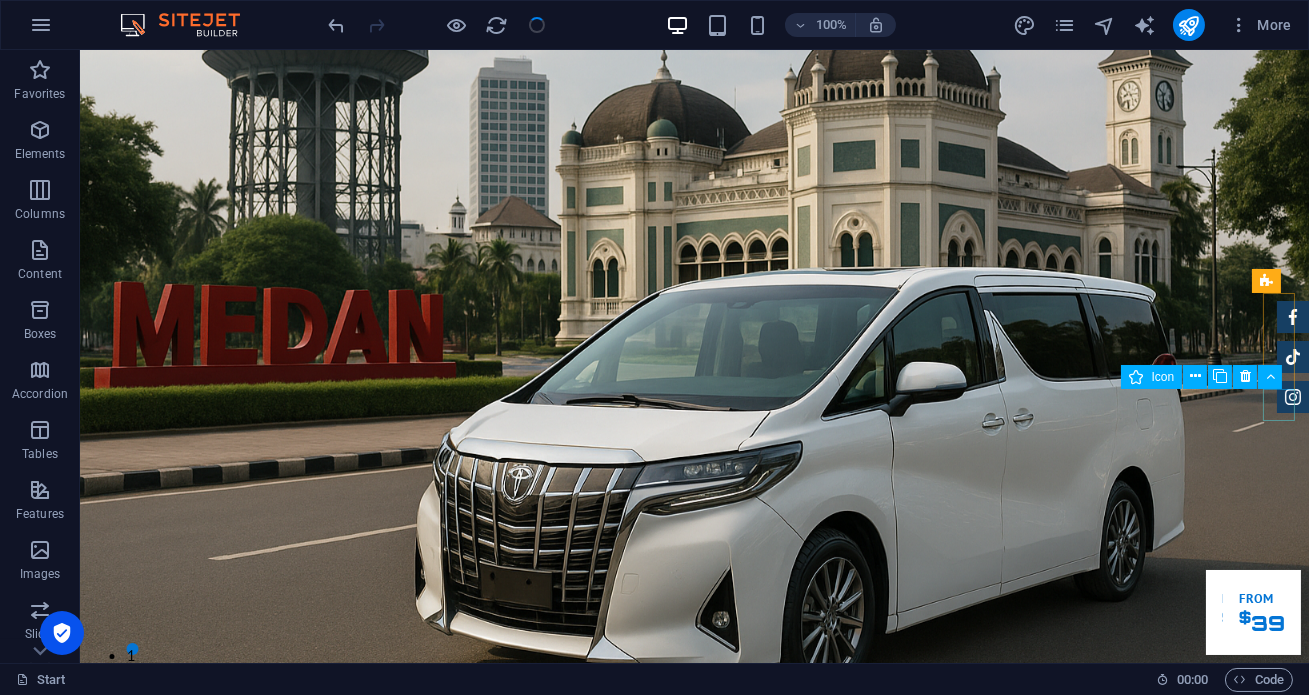 click at bounding box center [1293, 397] 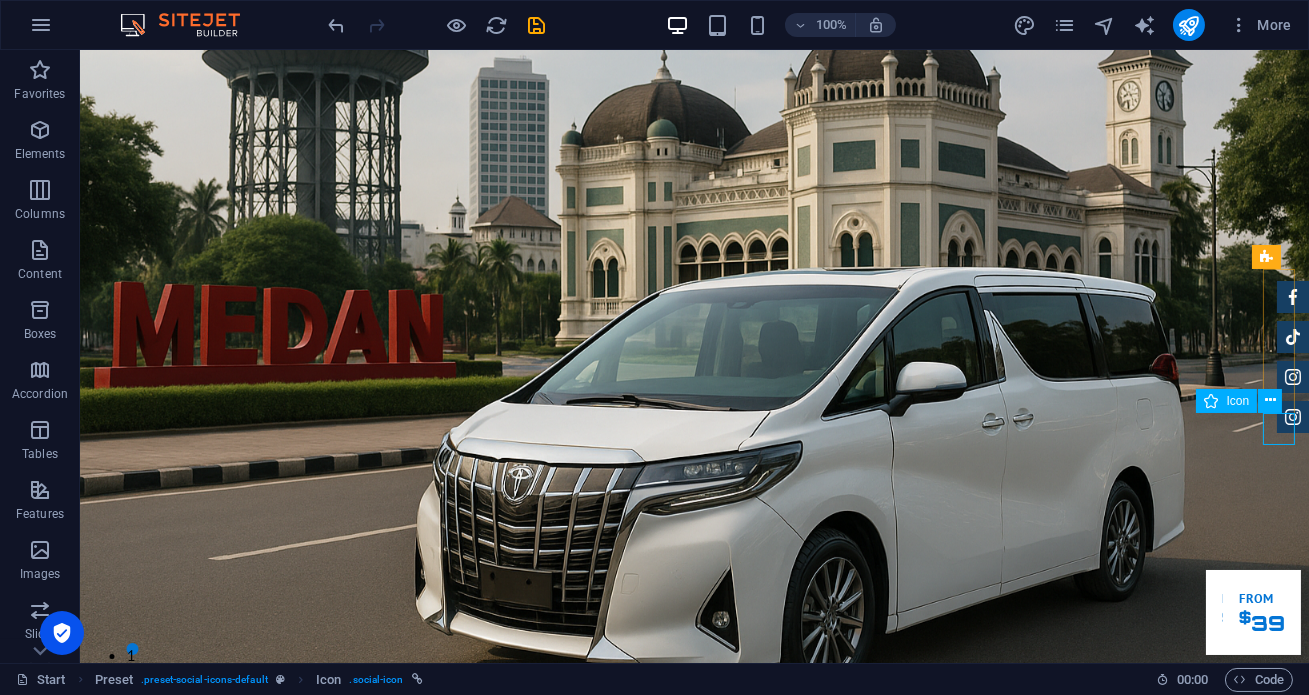 click at bounding box center (1293, 417) 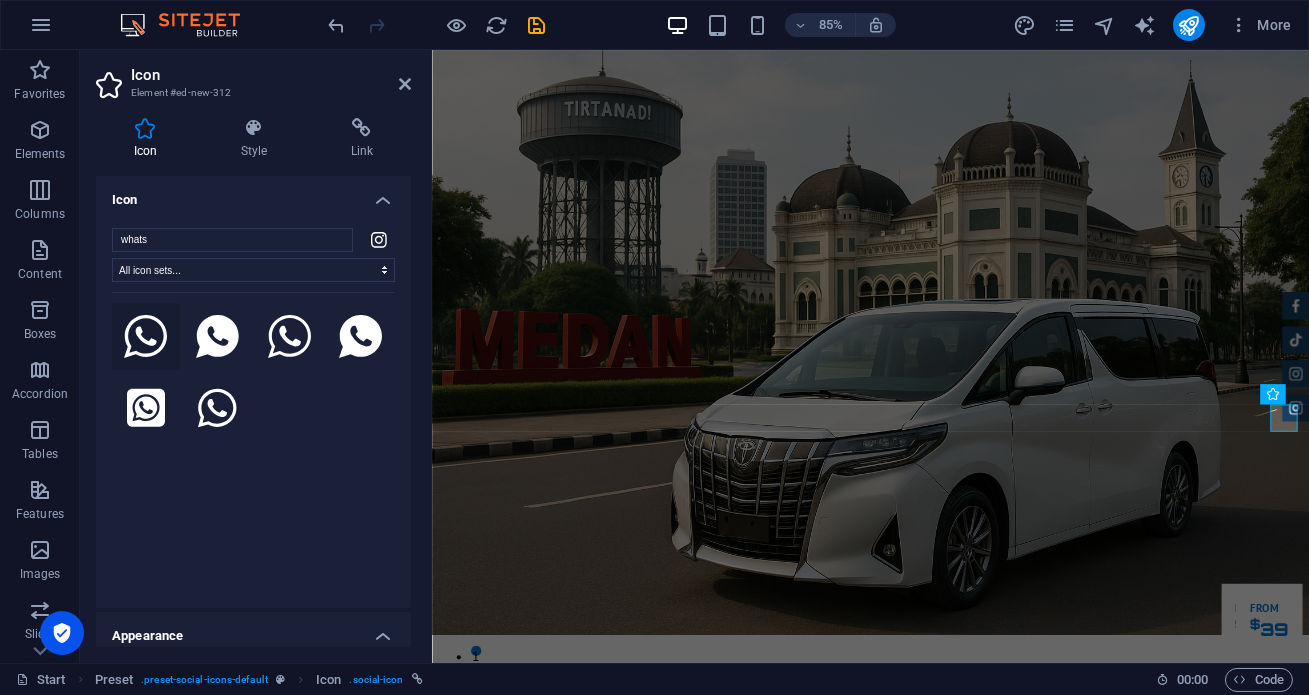 type on "whats" 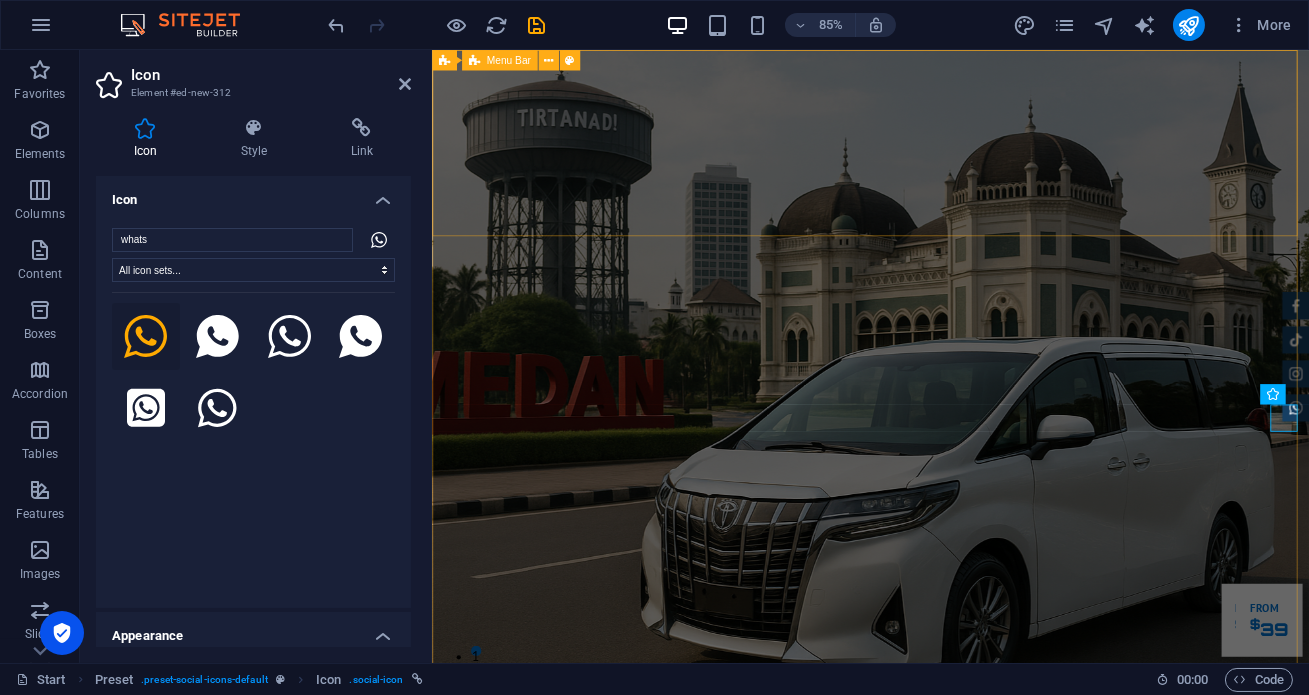 click on "Home Tentang Services Produk Feedback Contact" at bounding box center [947, 977] 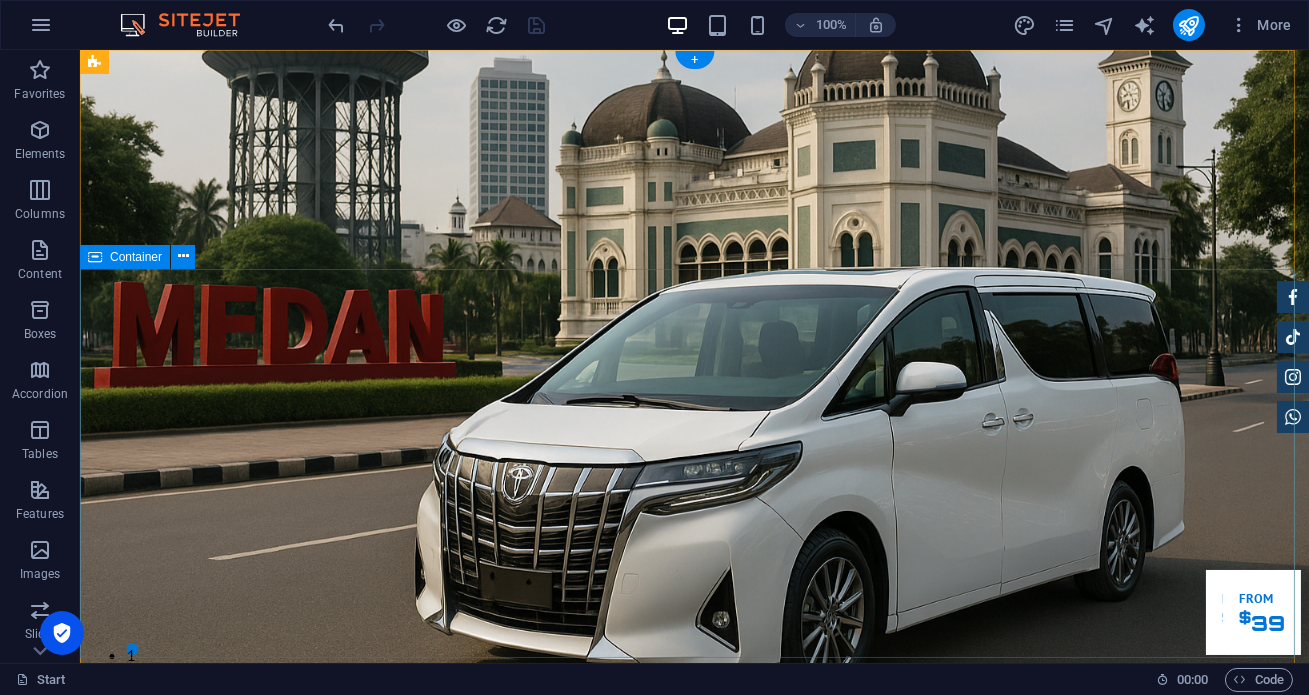 click on "Garuda transportasi. Rental Mobil Terpercaya, Aman, Amanah Serta Profesional  Cek Layanan  Booking Segera" at bounding box center [694, 1238] 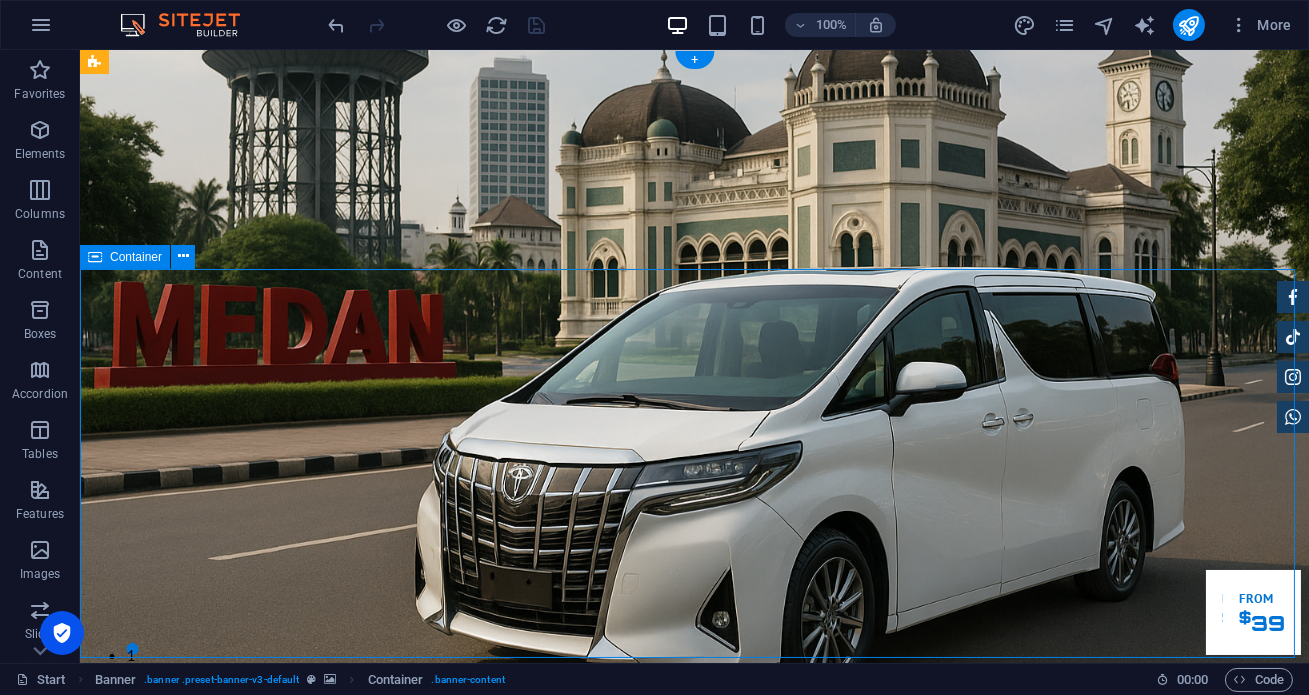 click on "Garuda transportasi. Rental Mobil Terpercaya, Aman, Amanah Serta Profesional  Cek Layanan  Booking Segera" at bounding box center [694, 1238] 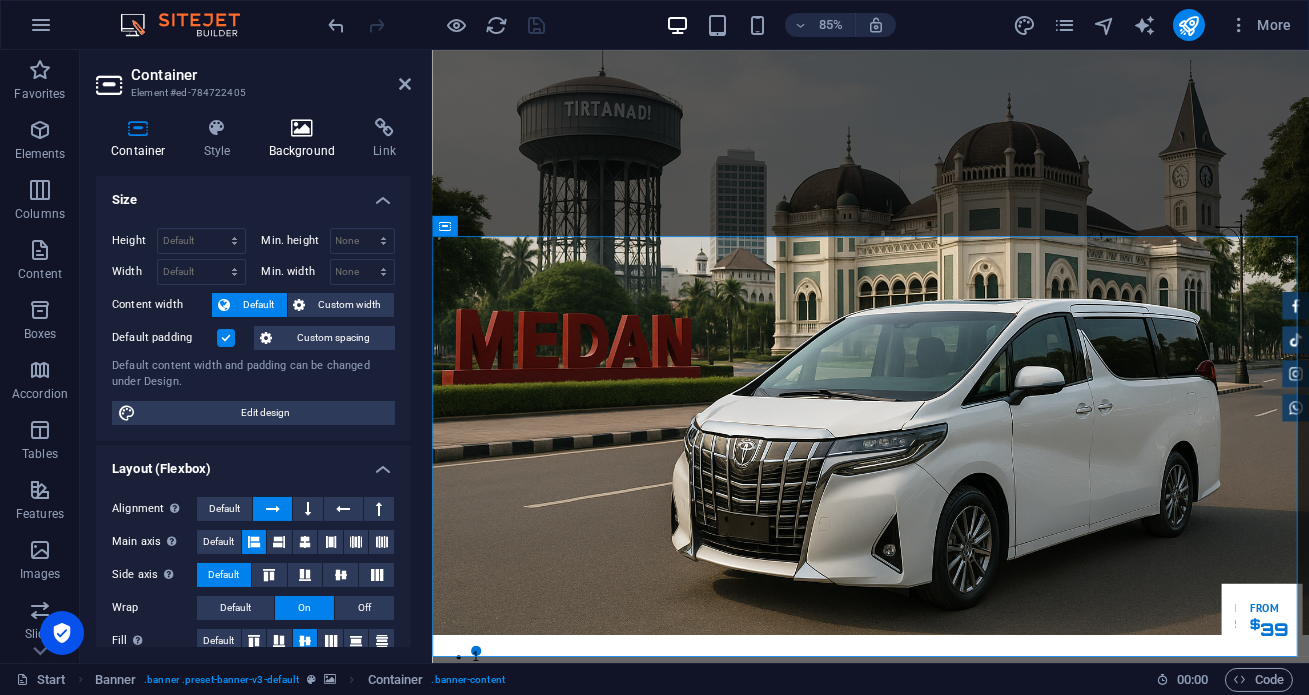 click at bounding box center (302, 128) 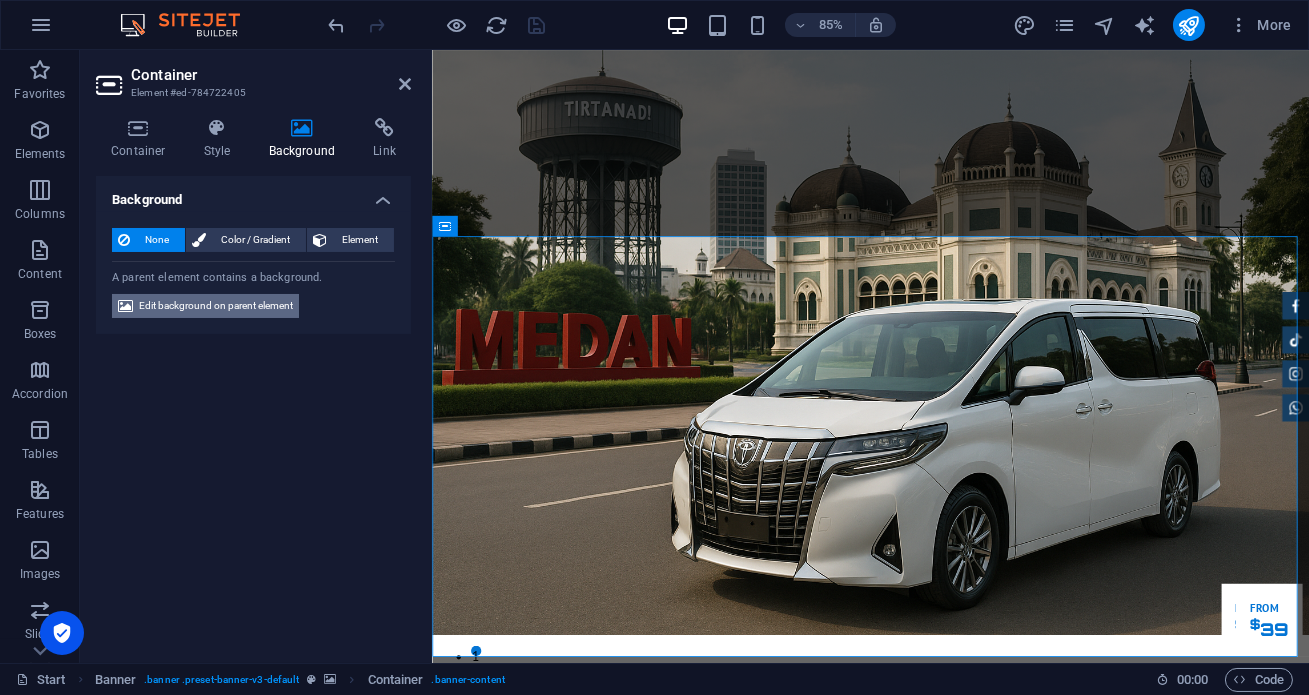 click on "Edit background on parent element" at bounding box center (216, 306) 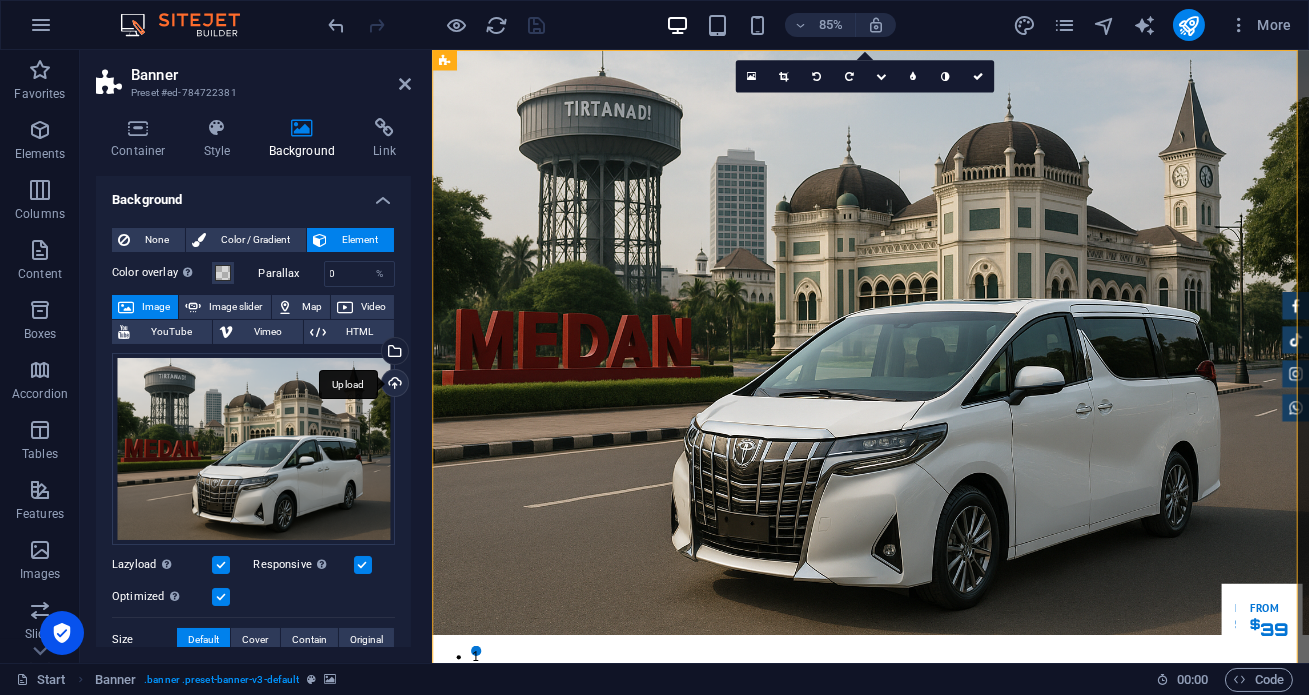 click on "Upload" at bounding box center (393, 385) 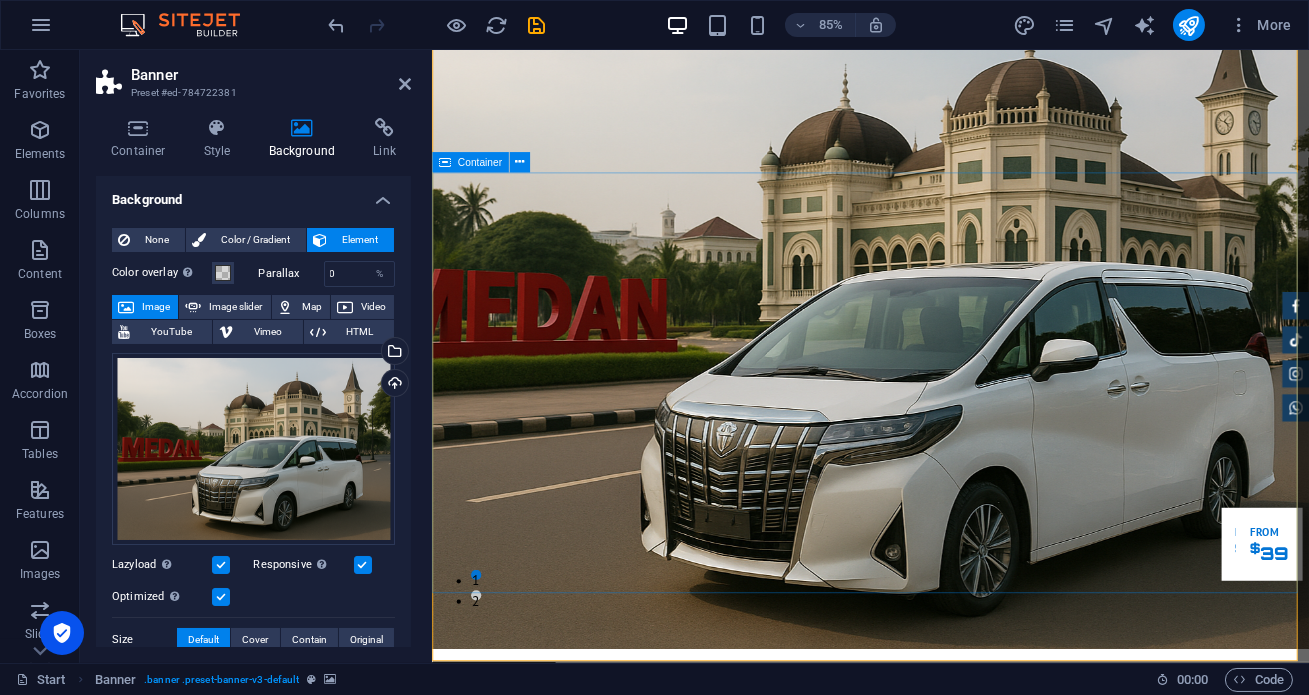 scroll, scrollTop: 0, scrollLeft: 0, axis: both 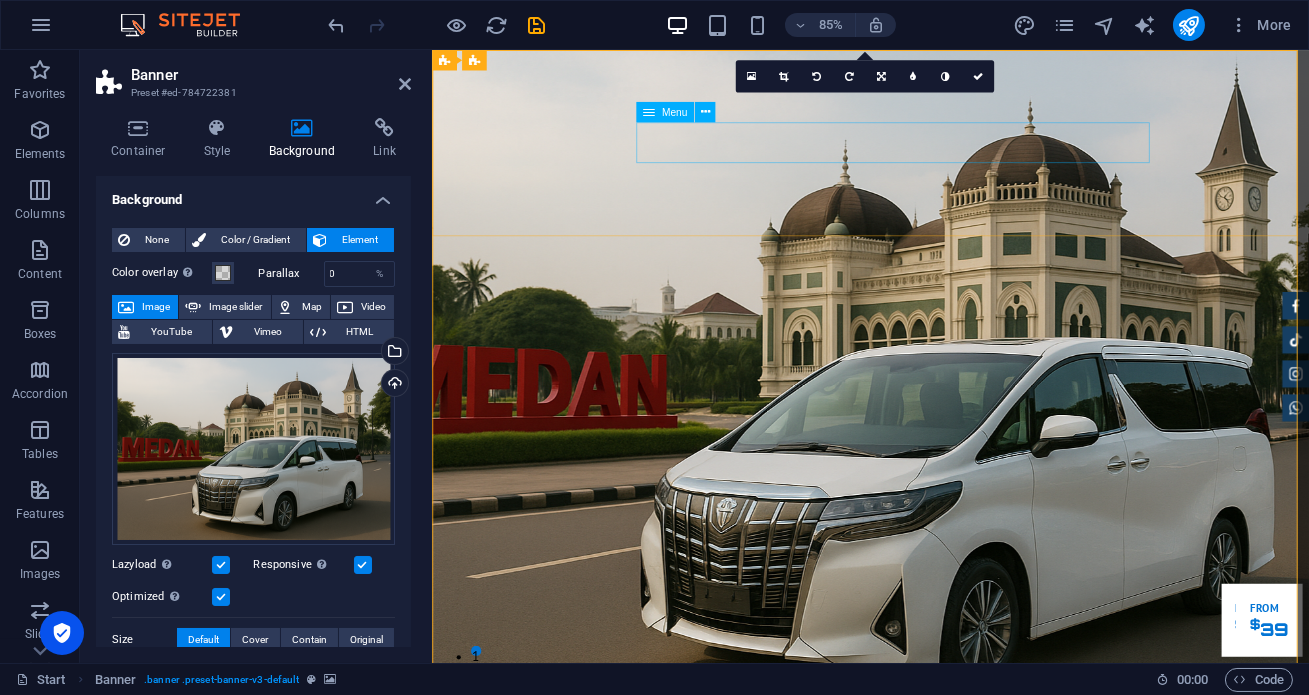 click on "Home Tentang Services Produk Feedback Contact" at bounding box center [947, 1071] 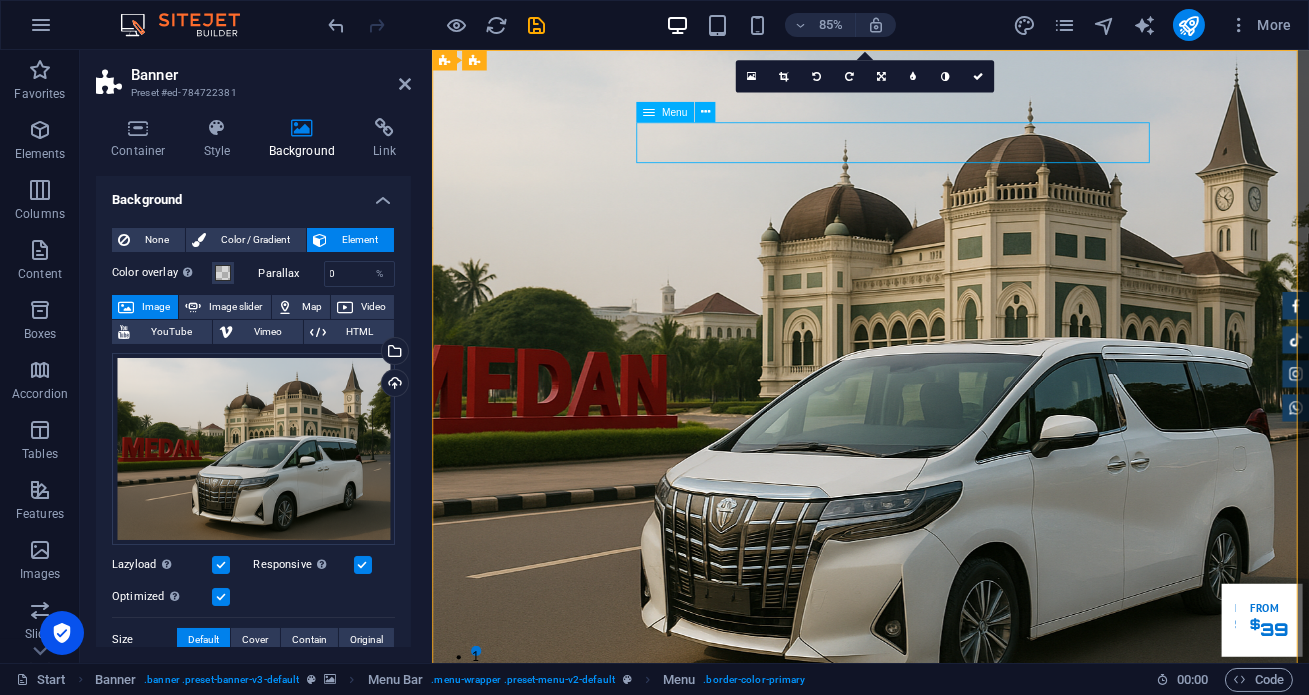 click on "Home Tentang Services Produk Feedback Contact" at bounding box center (947, 1071) 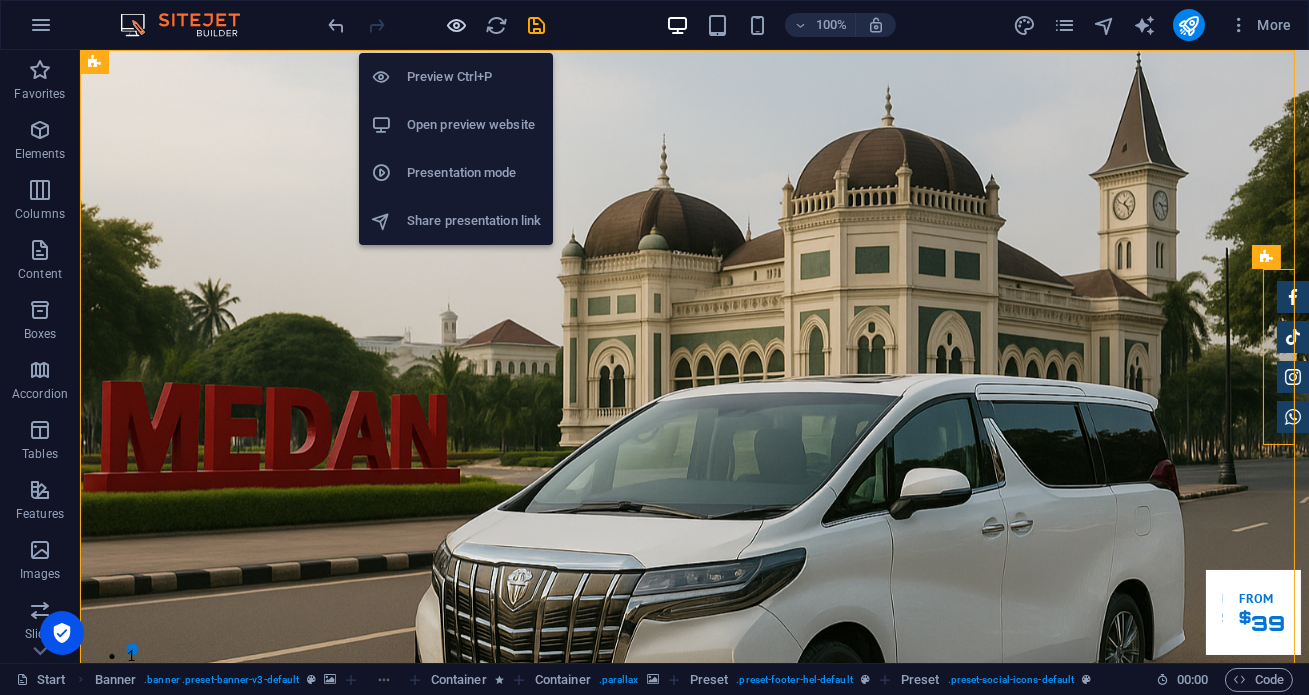 click at bounding box center [457, 25] 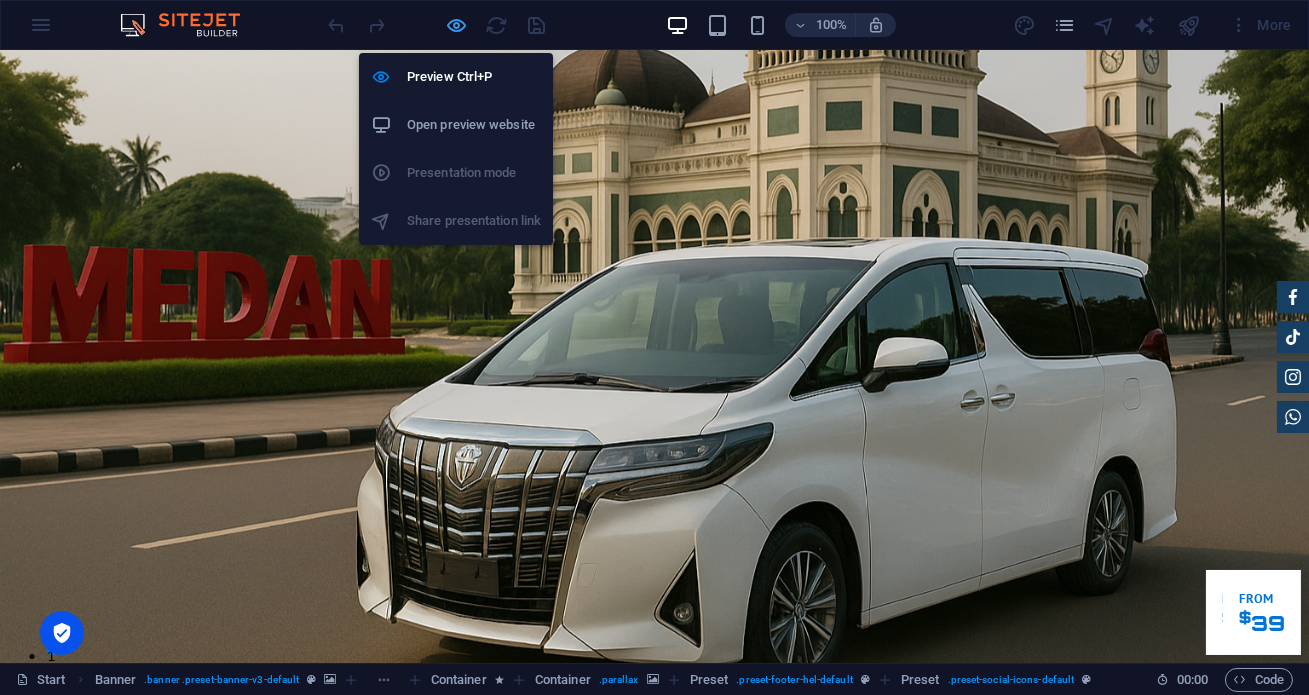 click at bounding box center (457, 25) 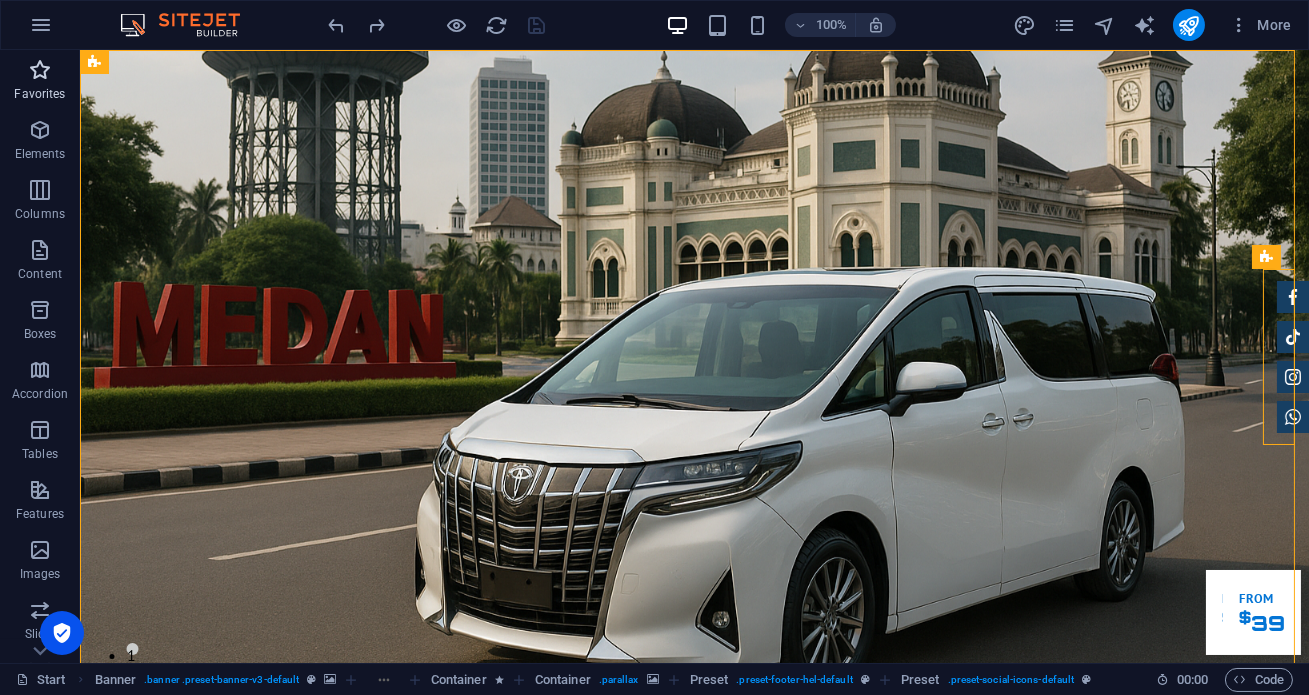 click at bounding box center (40, 70) 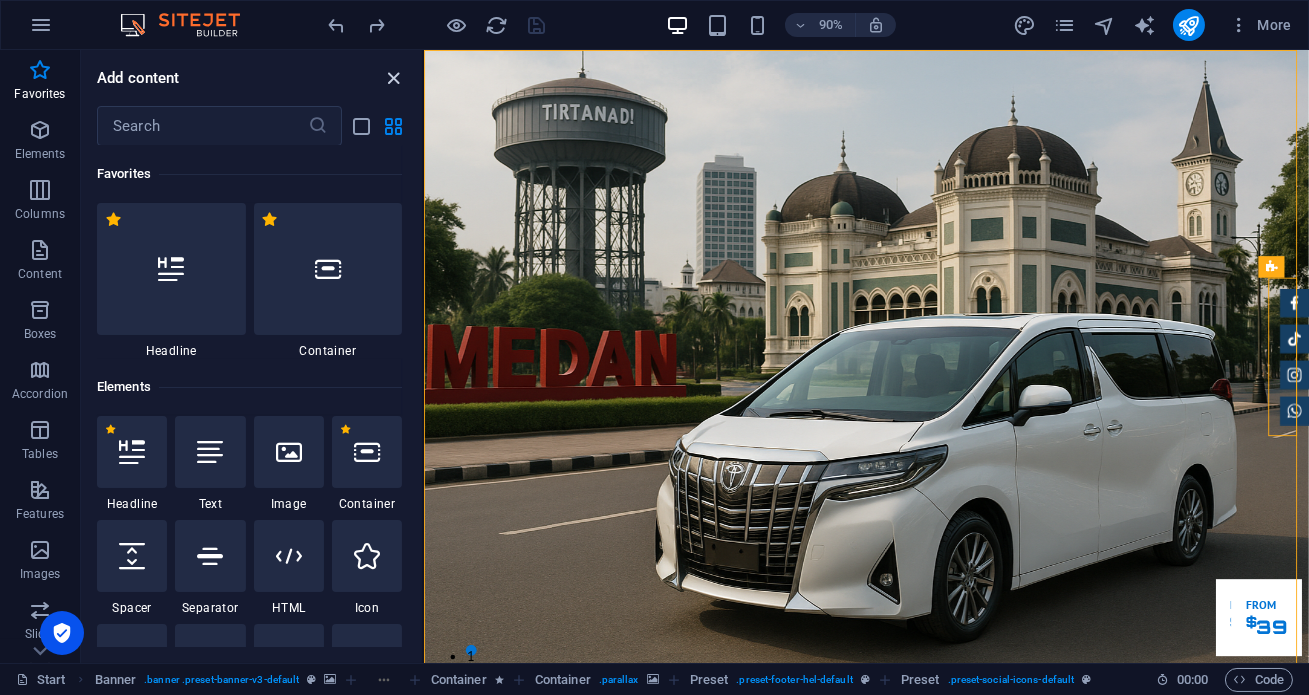click at bounding box center [394, 78] 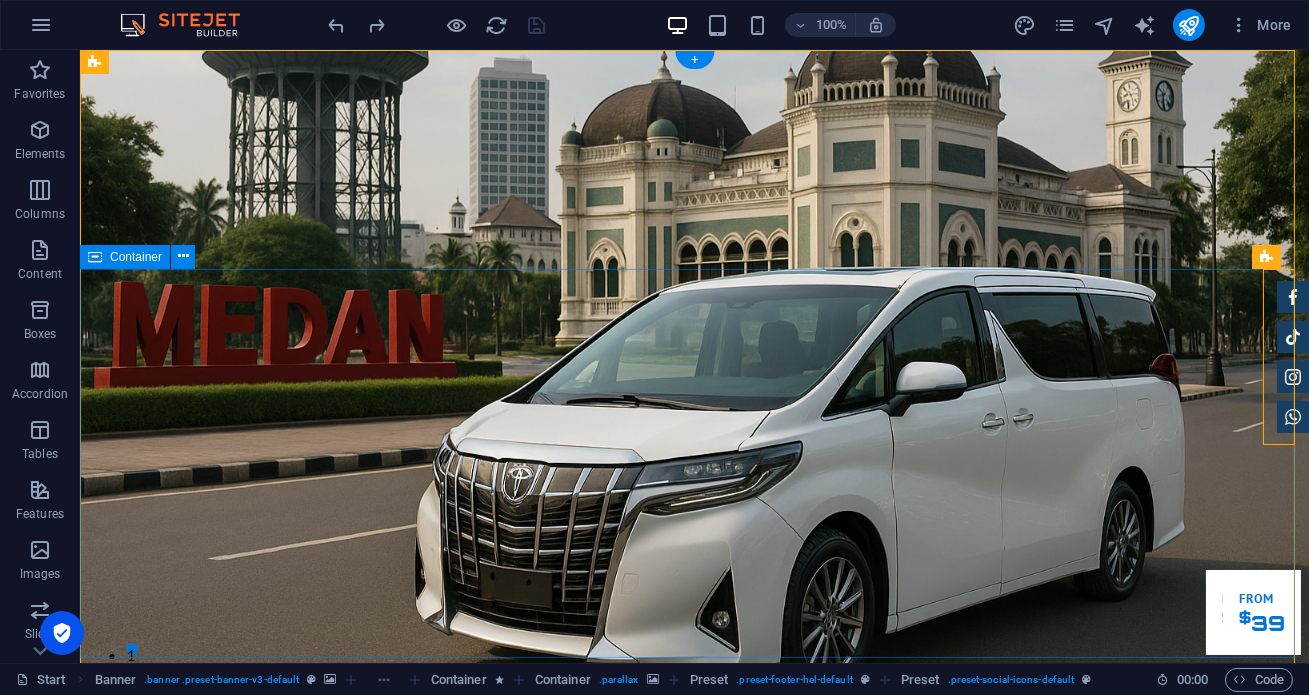click on "Garuda transportasi. Rental Mobil Terpercaya, Aman, Amanah Serta Profesional  Cek Layanan  Booking Segera" at bounding box center [694, 1238] 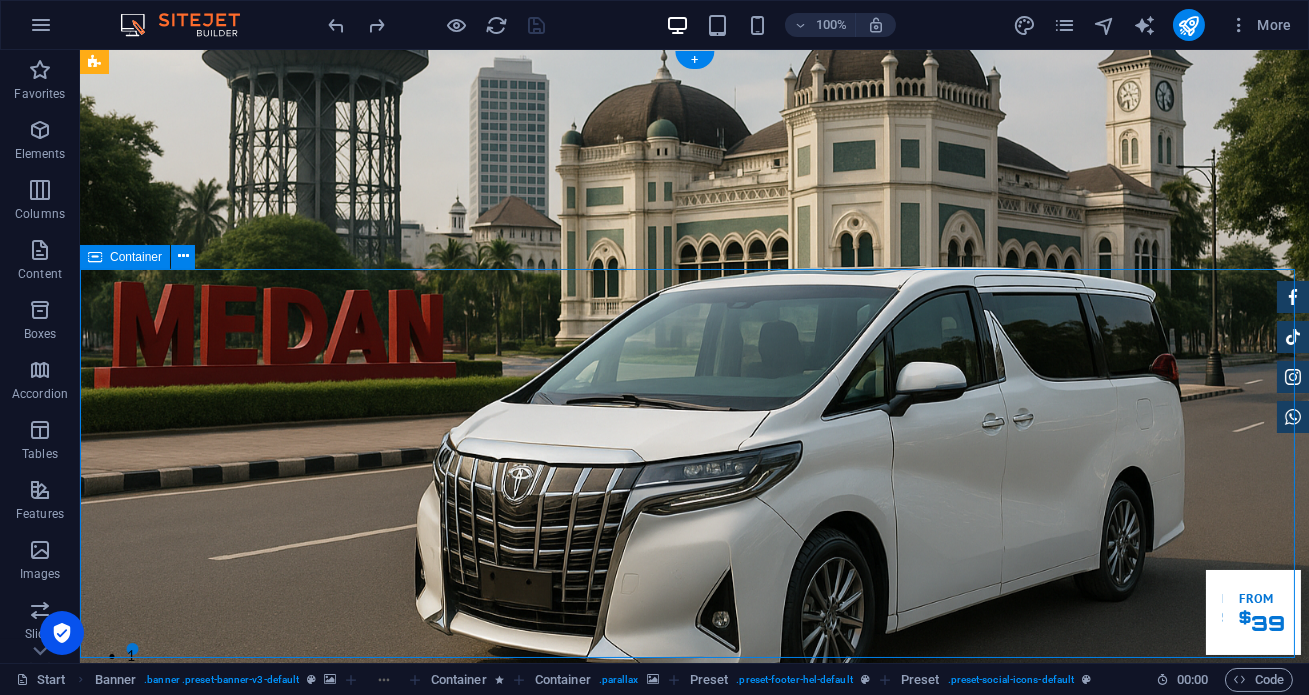 click on "Garuda transportasi. Rental Mobil Terpercaya, Aman, Amanah Serta Profesional  Cek Layanan  Booking Segera" at bounding box center [694, 1238] 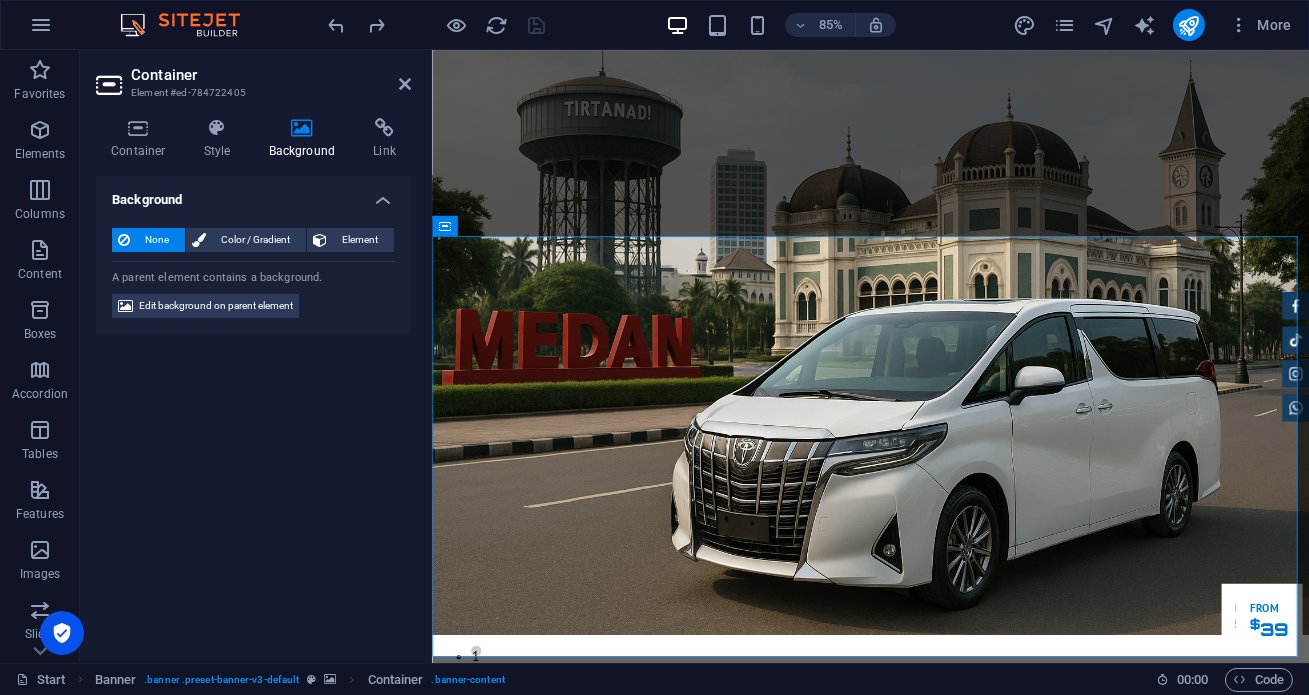 click on "Background" at bounding box center [306, 139] 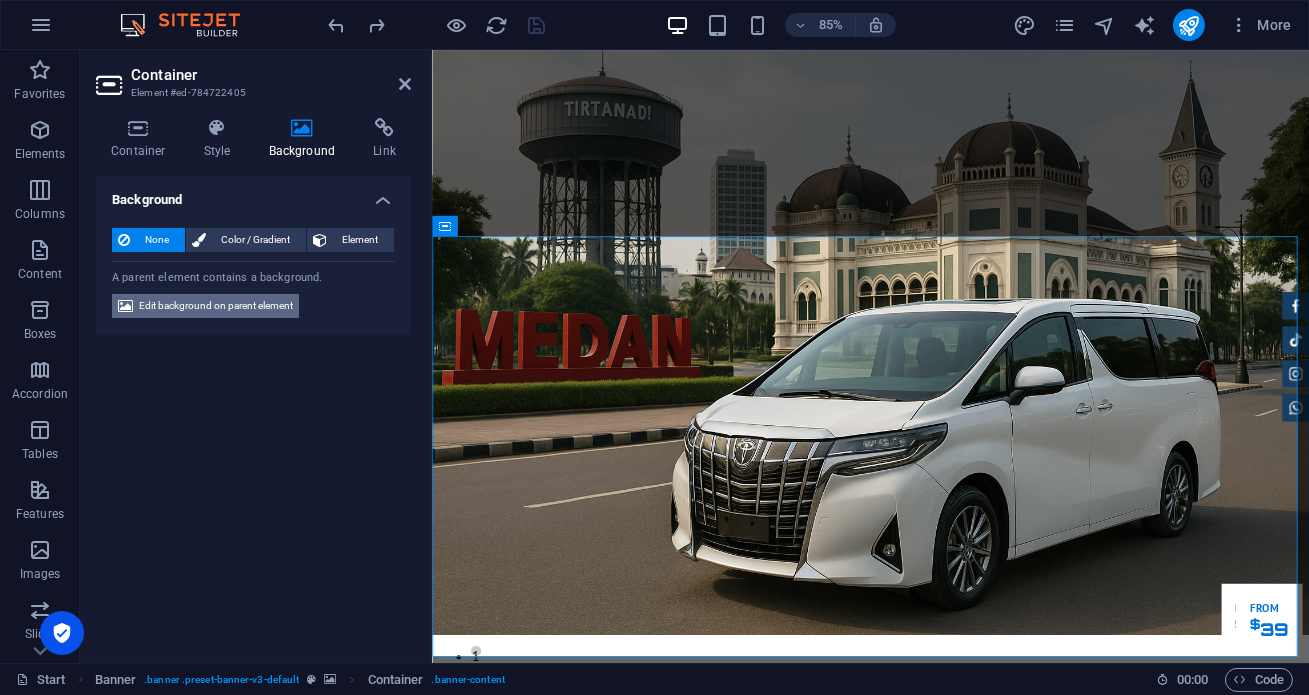 click on "Edit background on parent element" at bounding box center [216, 306] 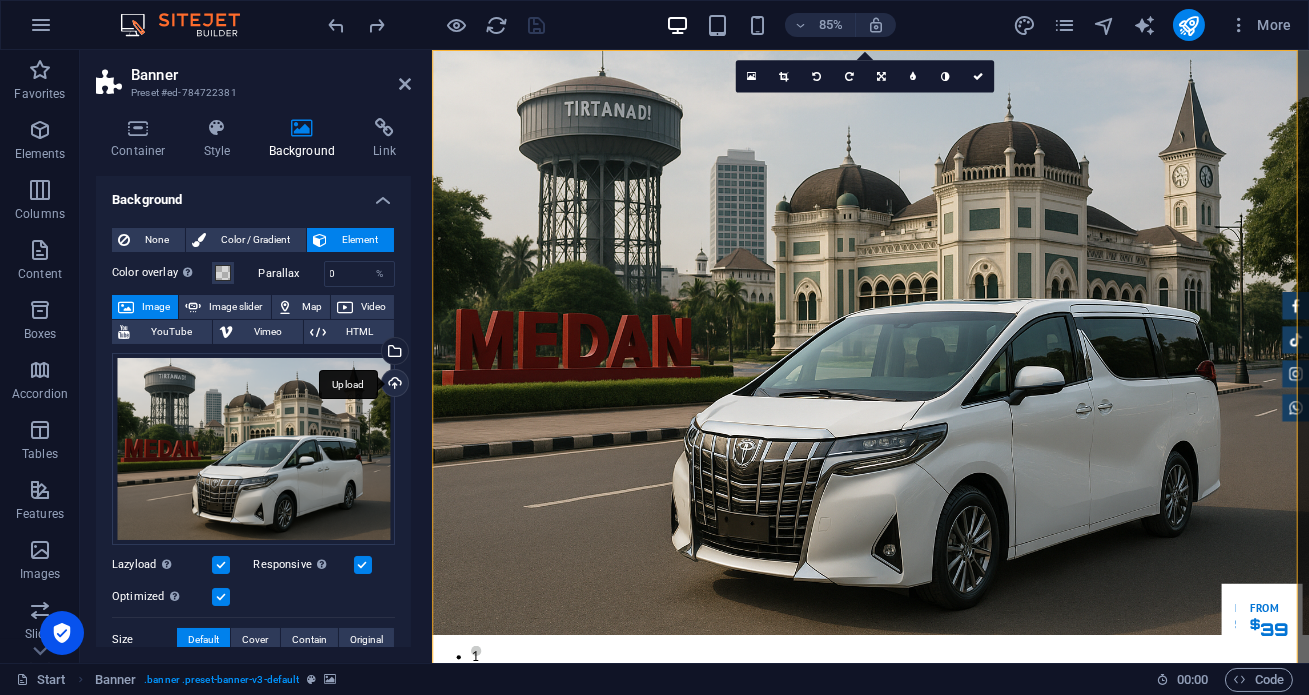 click on "Upload" at bounding box center (393, 385) 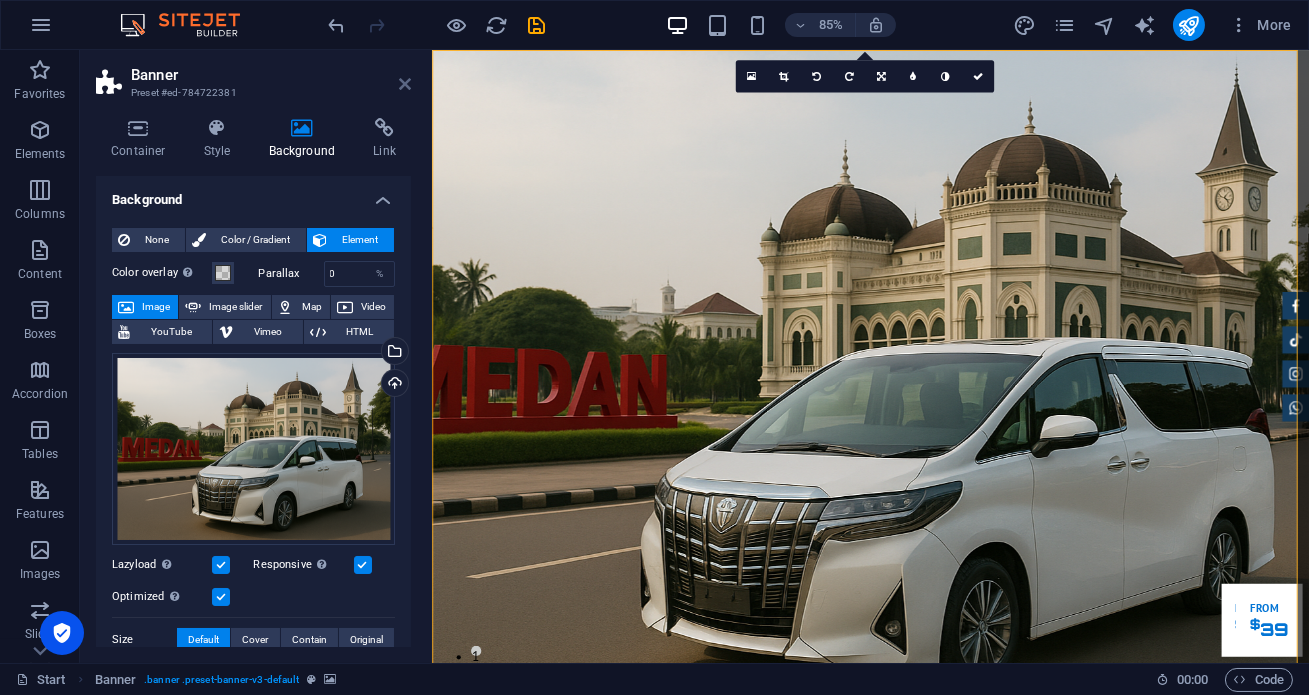 drag, startPoint x: 406, startPoint y: 79, endPoint x: 326, endPoint y: 29, distance: 94.33981 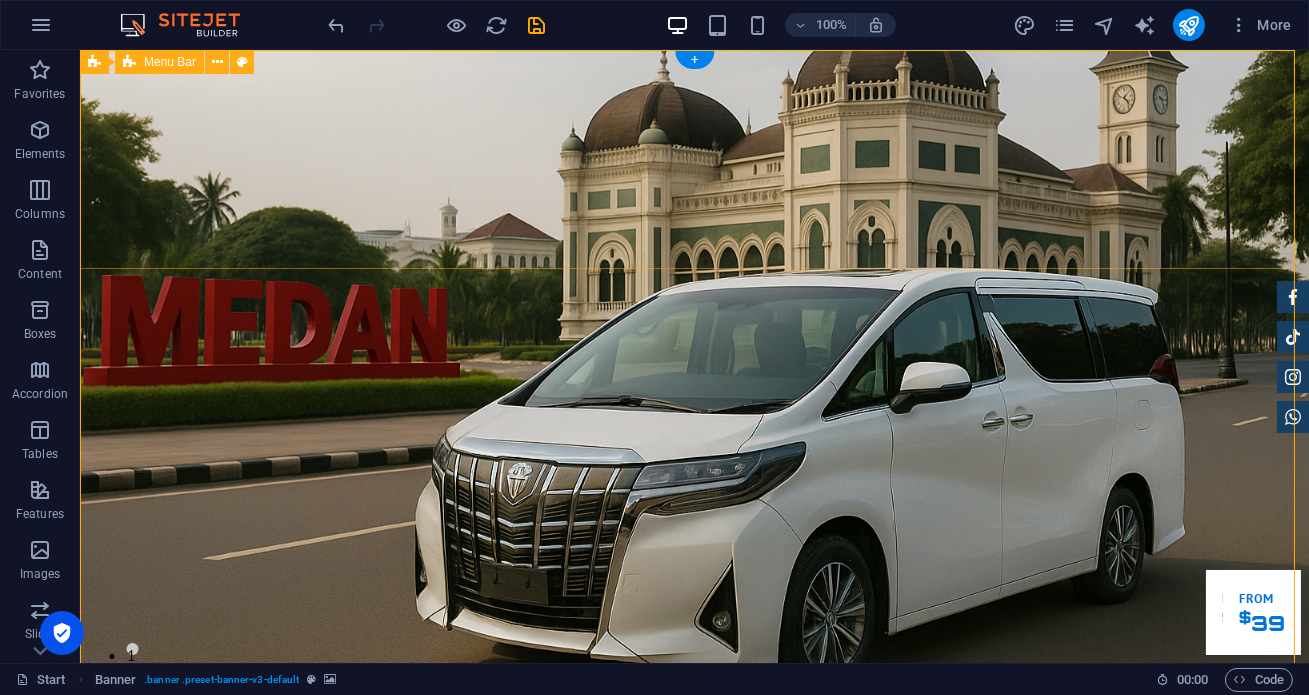 scroll, scrollTop: 0, scrollLeft: 0, axis: both 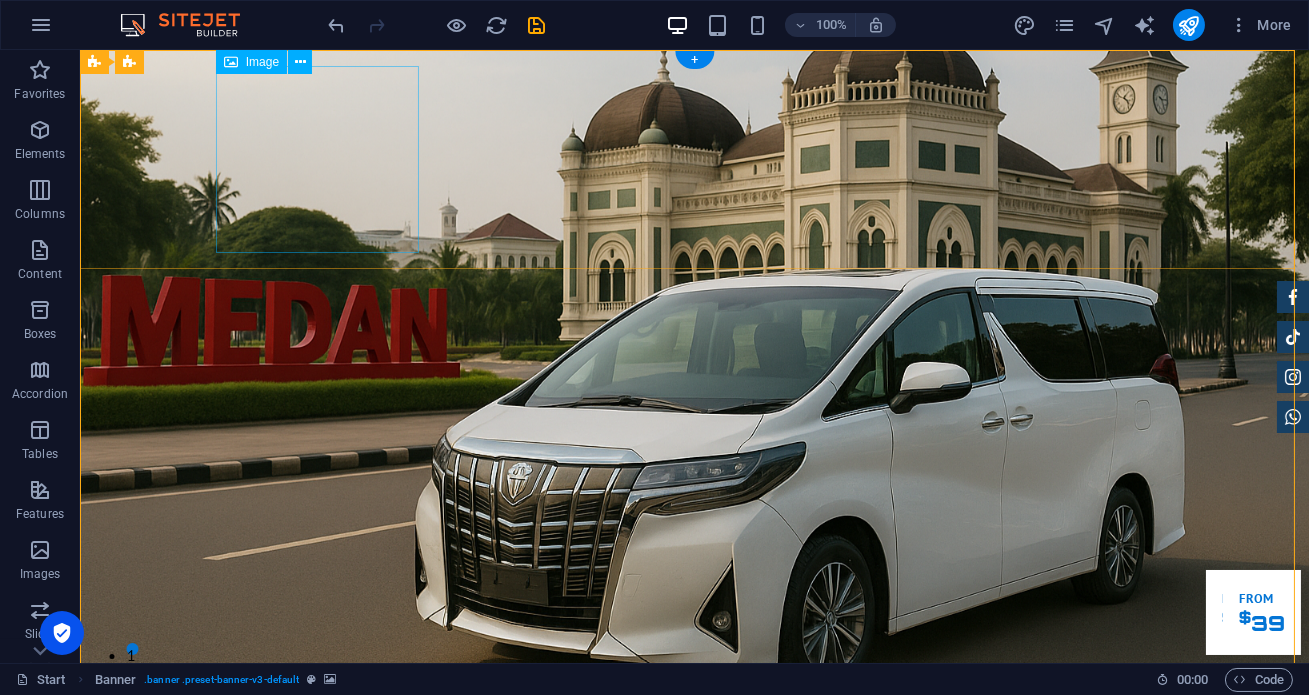 click at bounding box center [695, 847] 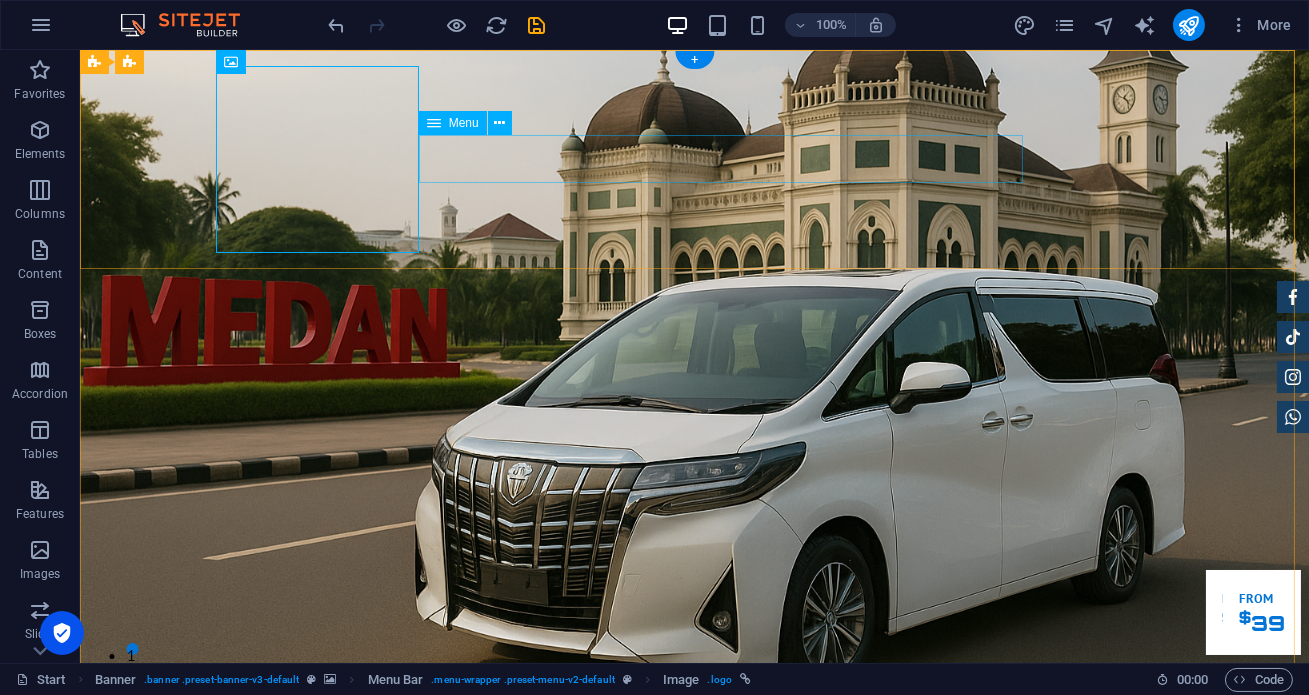 click on "Home Tentang Services Produk Feedback Contact" at bounding box center (695, 965) 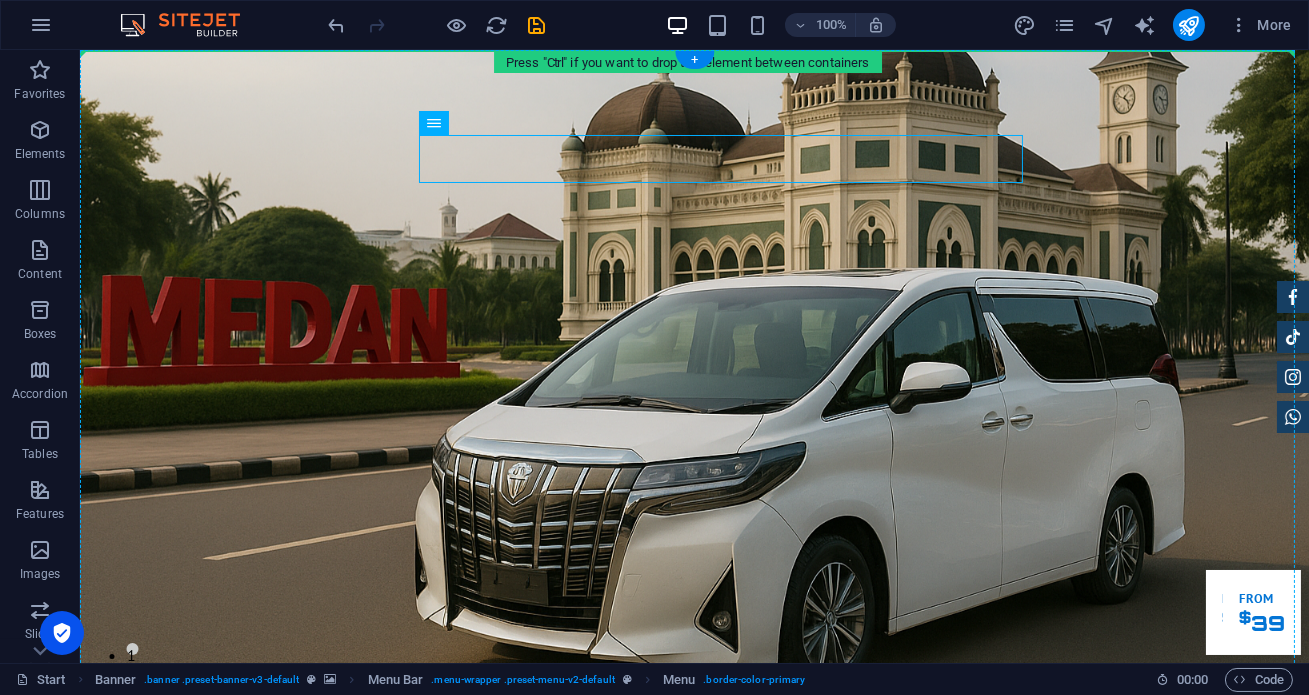 drag, startPoint x: 539, startPoint y: 167, endPoint x: 460, endPoint y: 102, distance: 102.30347 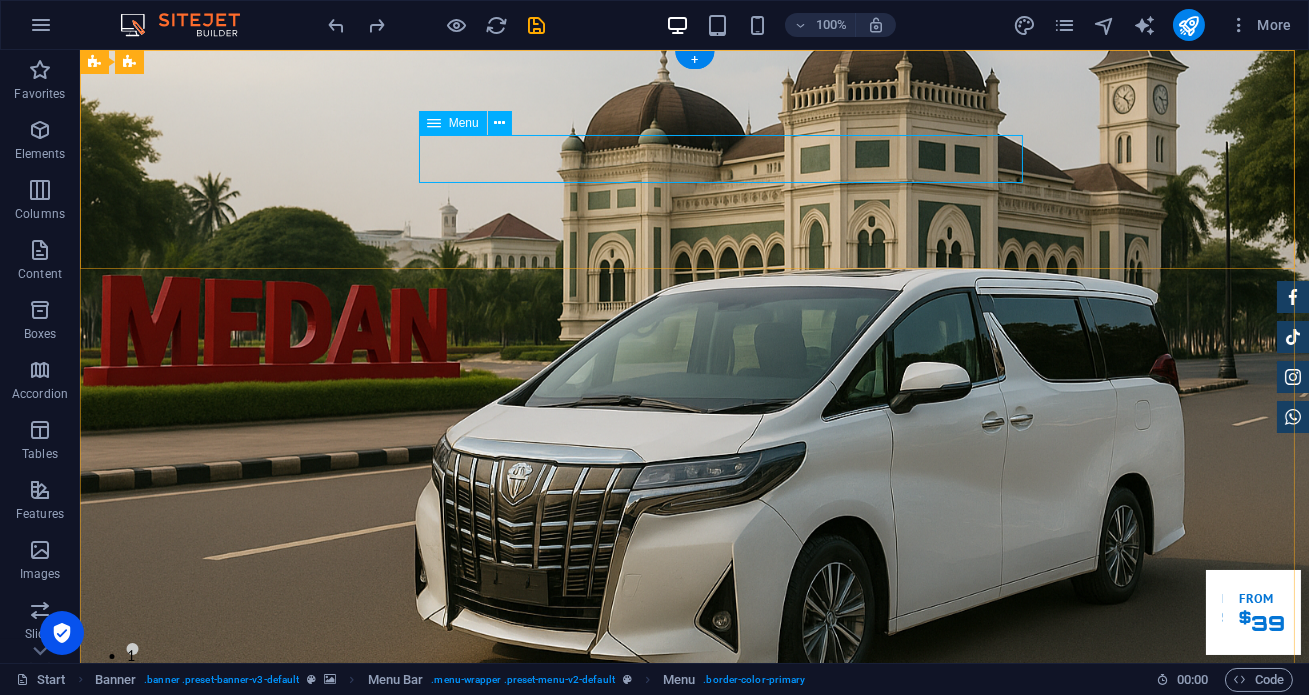 click on "Home Tentang Services Produk Feedback Contact" at bounding box center [695, 965] 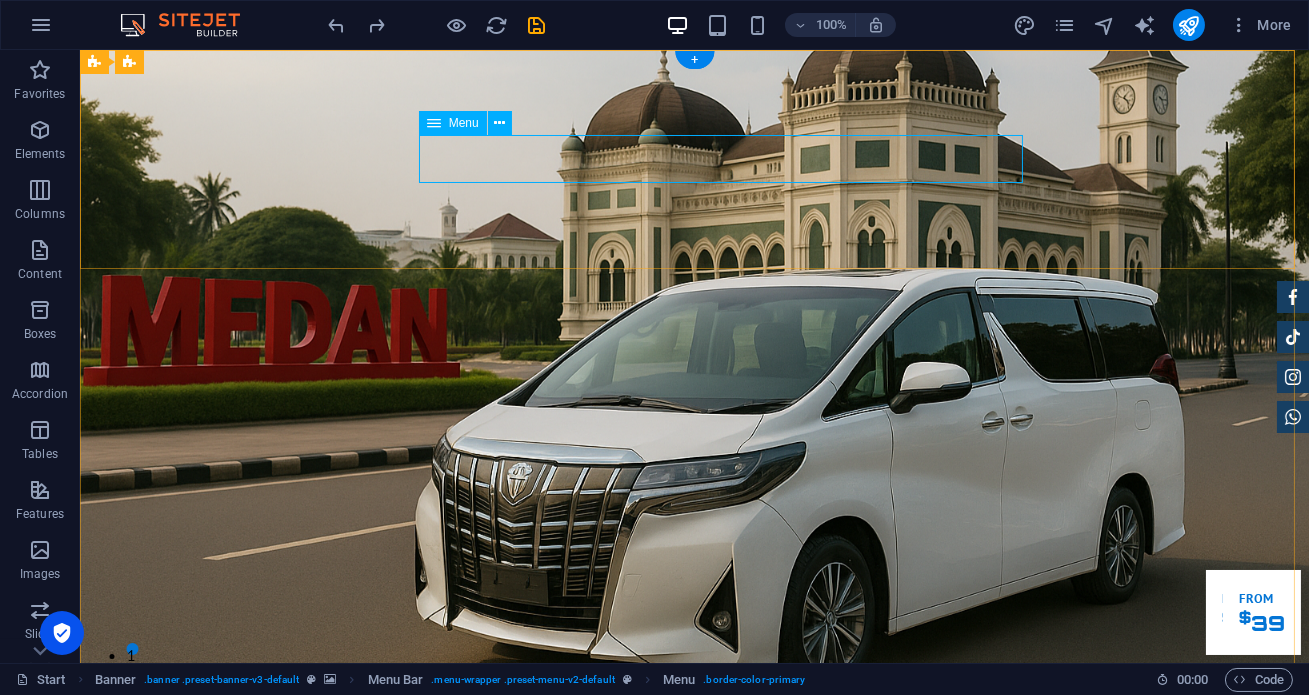 click on "Home Tentang Services Produk Feedback Contact" at bounding box center (695, 965) 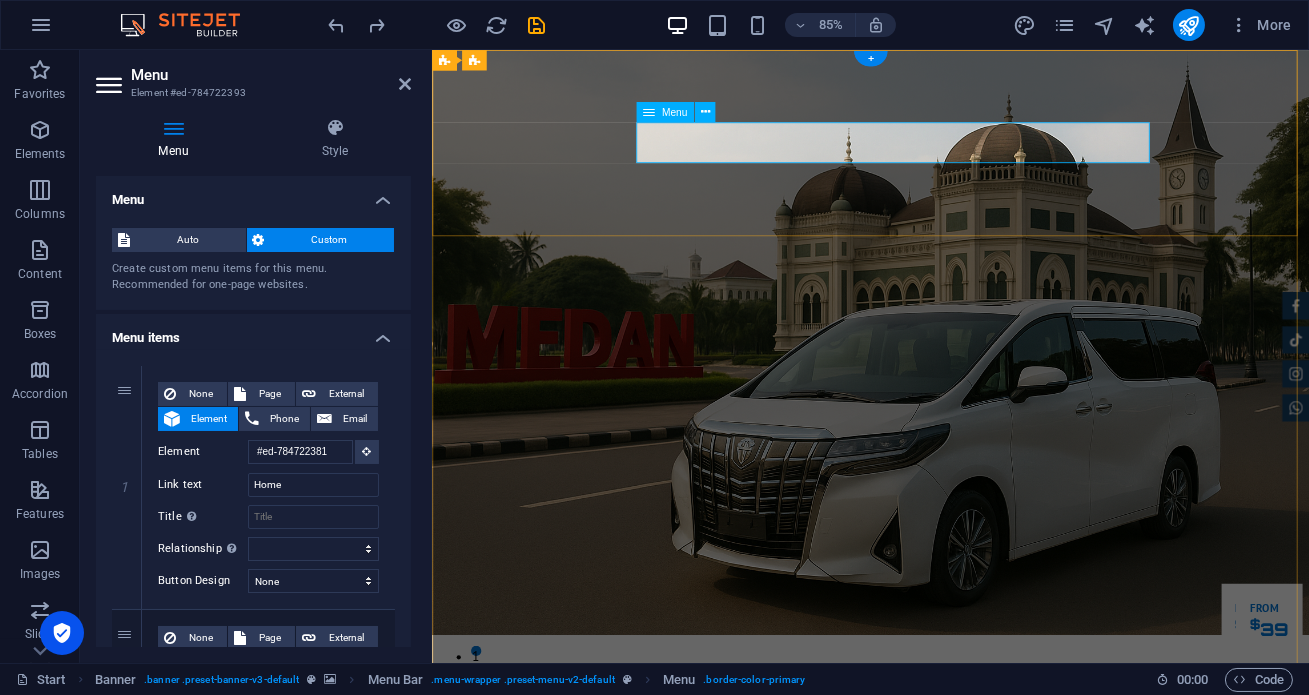 click on "Home Tentang Services Produk Feedback Contact" at bounding box center (947, 965) 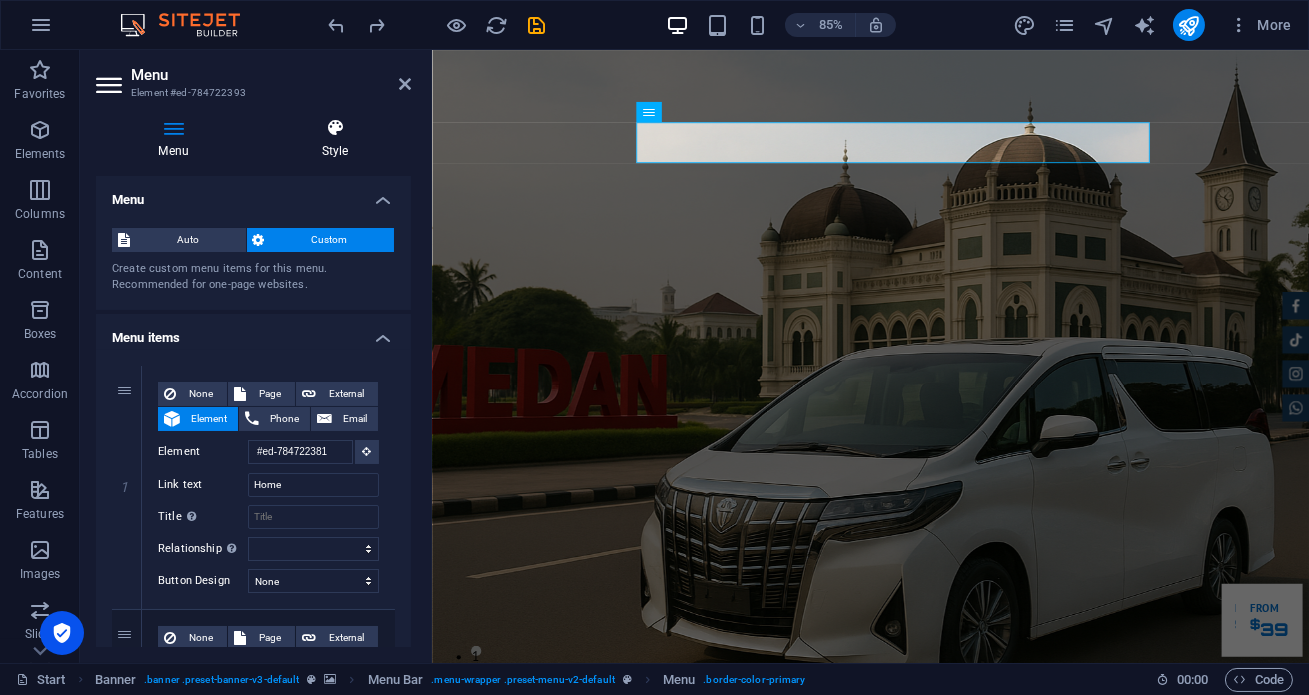 scroll, scrollTop: 0, scrollLeft: 0, axis: both 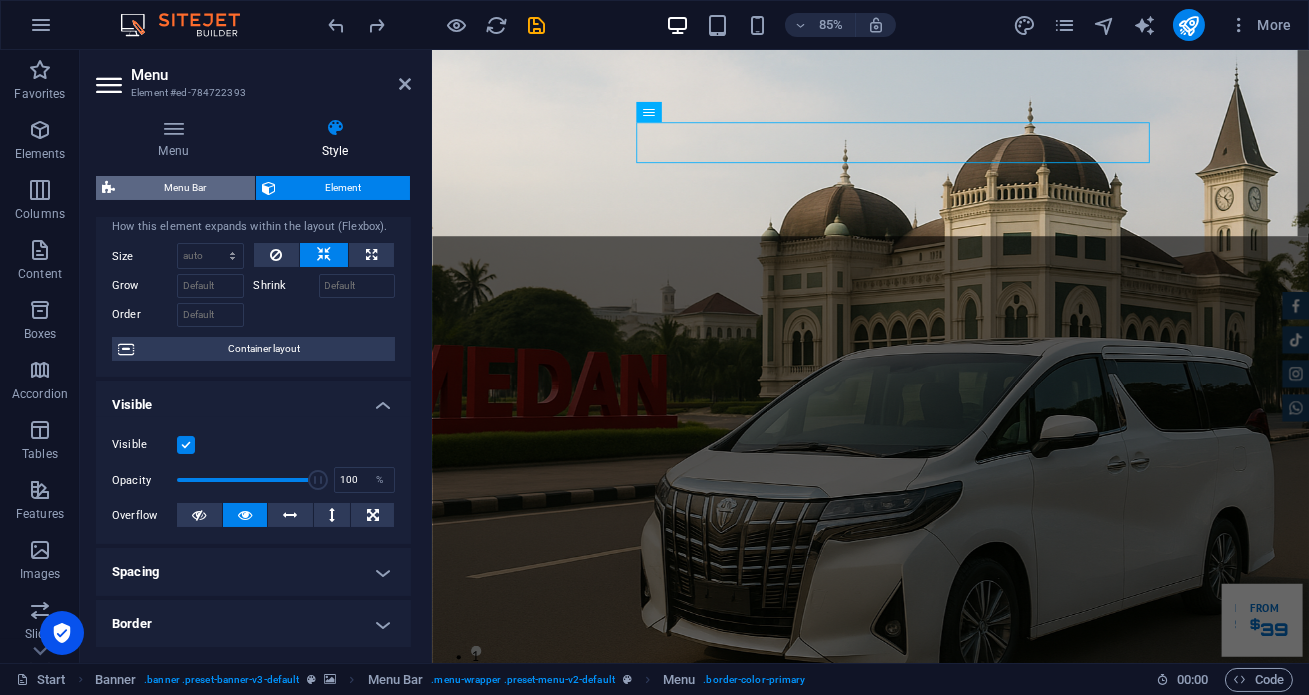 click on "Menu Bar" at bounding box center [185, 188] 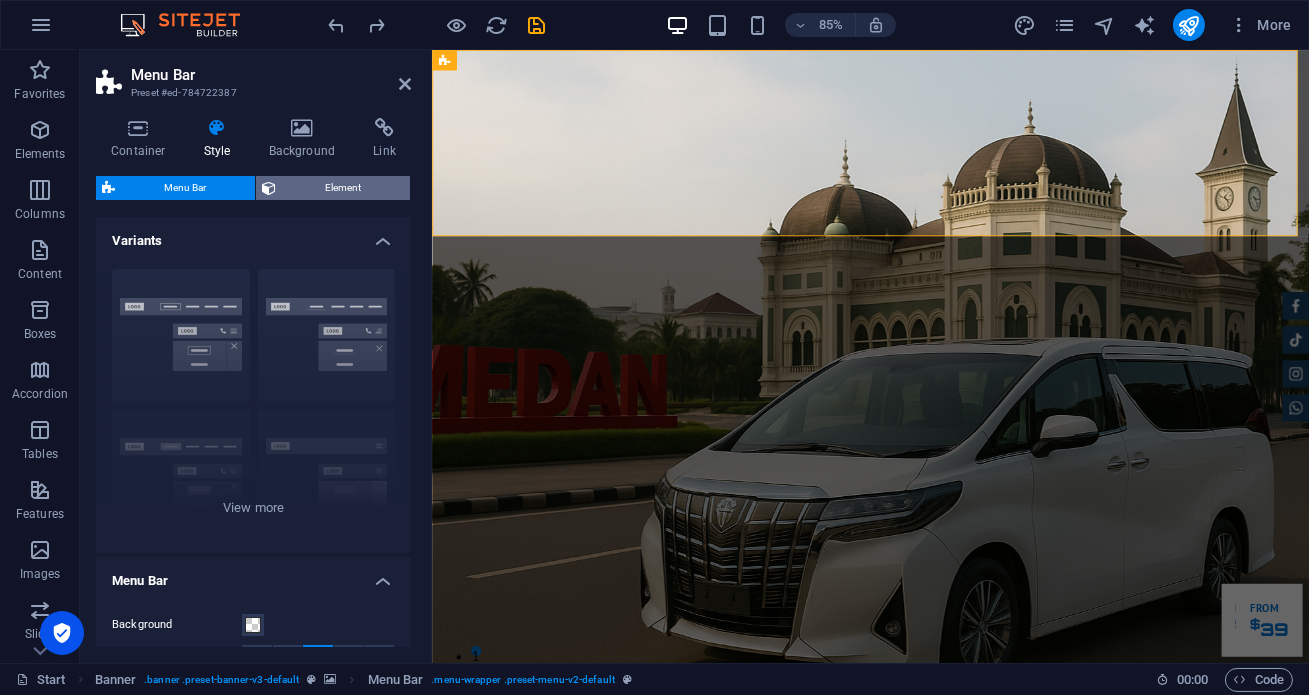 click on "Element" at bounding box center [343, 188] 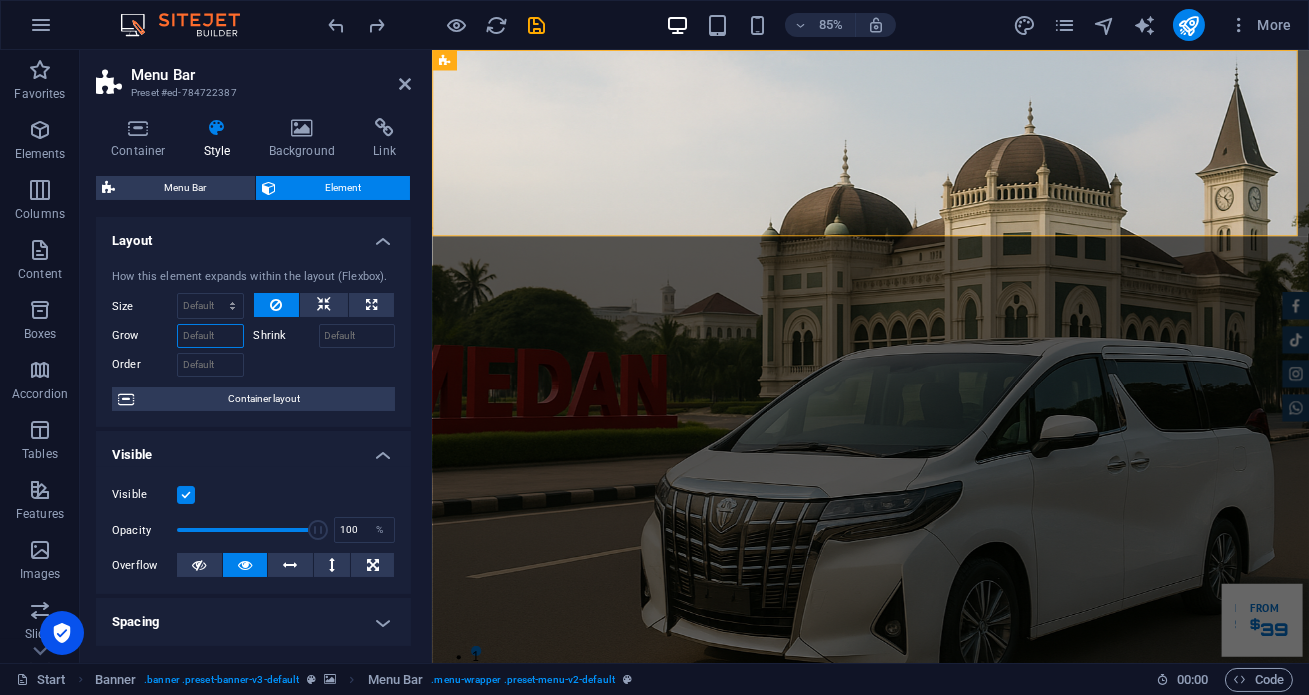 click on "Grow" at bounding box center (210, 336) 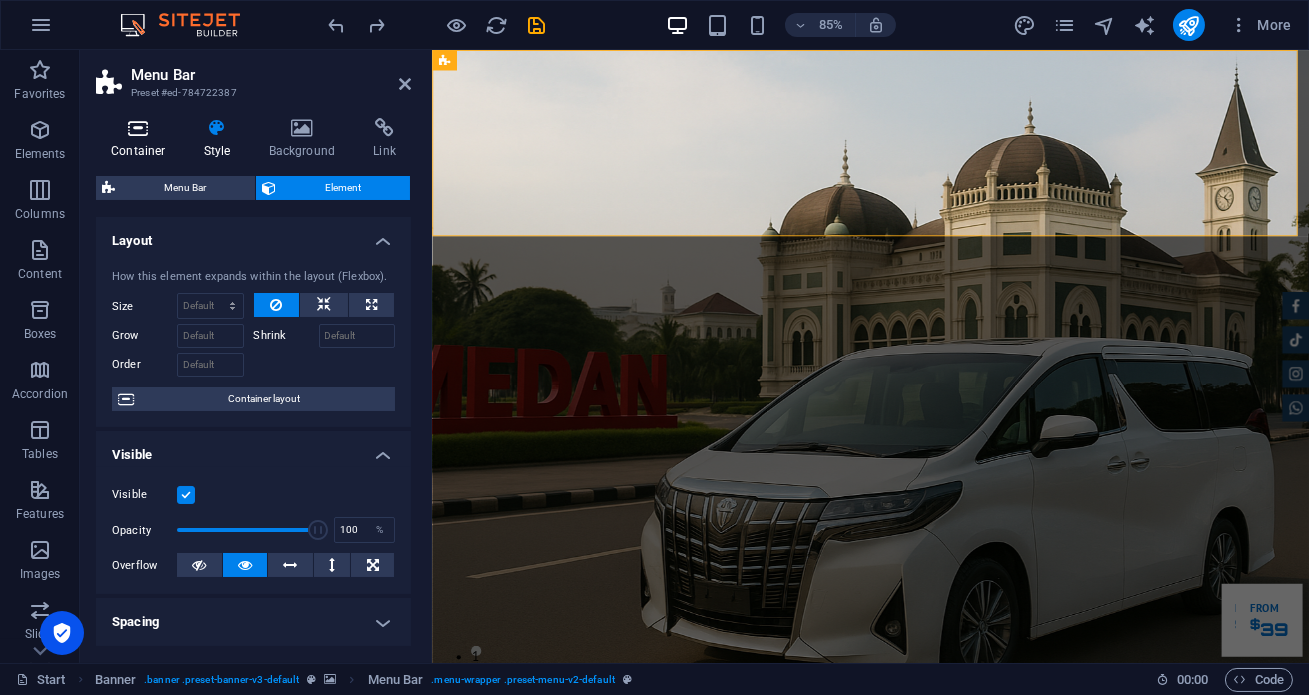 click at bounding box center (138, 128) 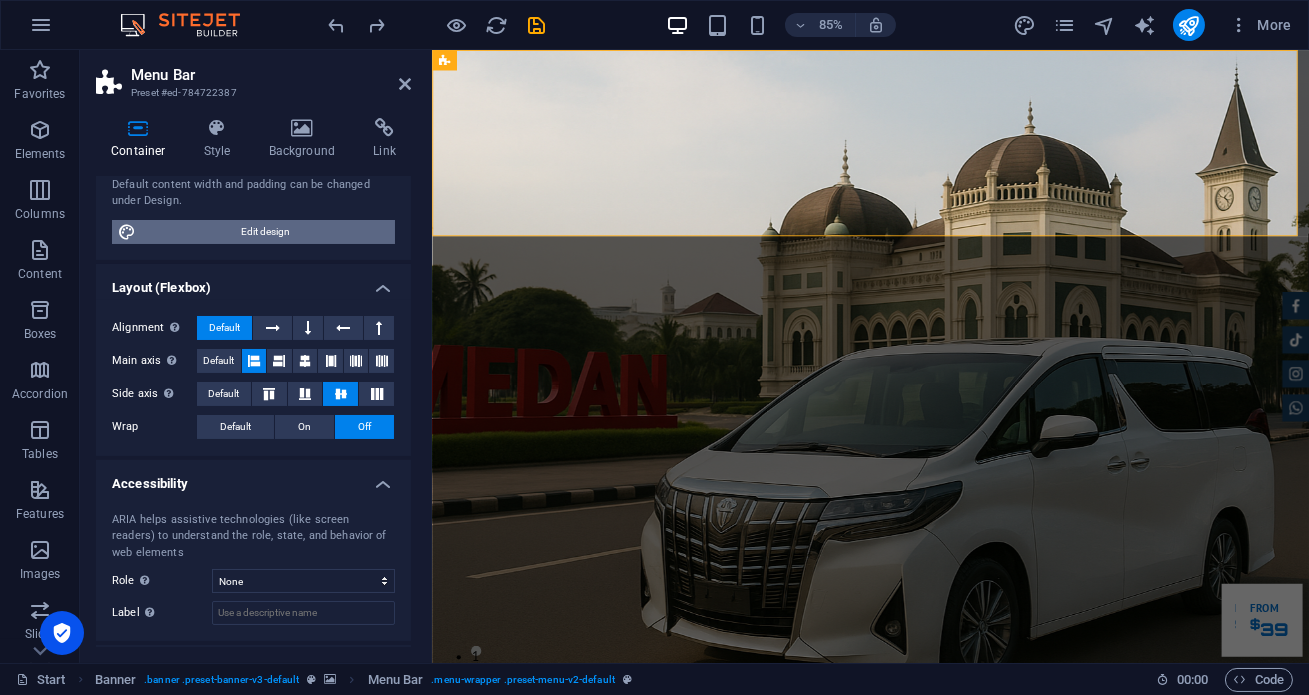 scroll, scrollTop: 270, scrollLeft: 0, axis: vertical 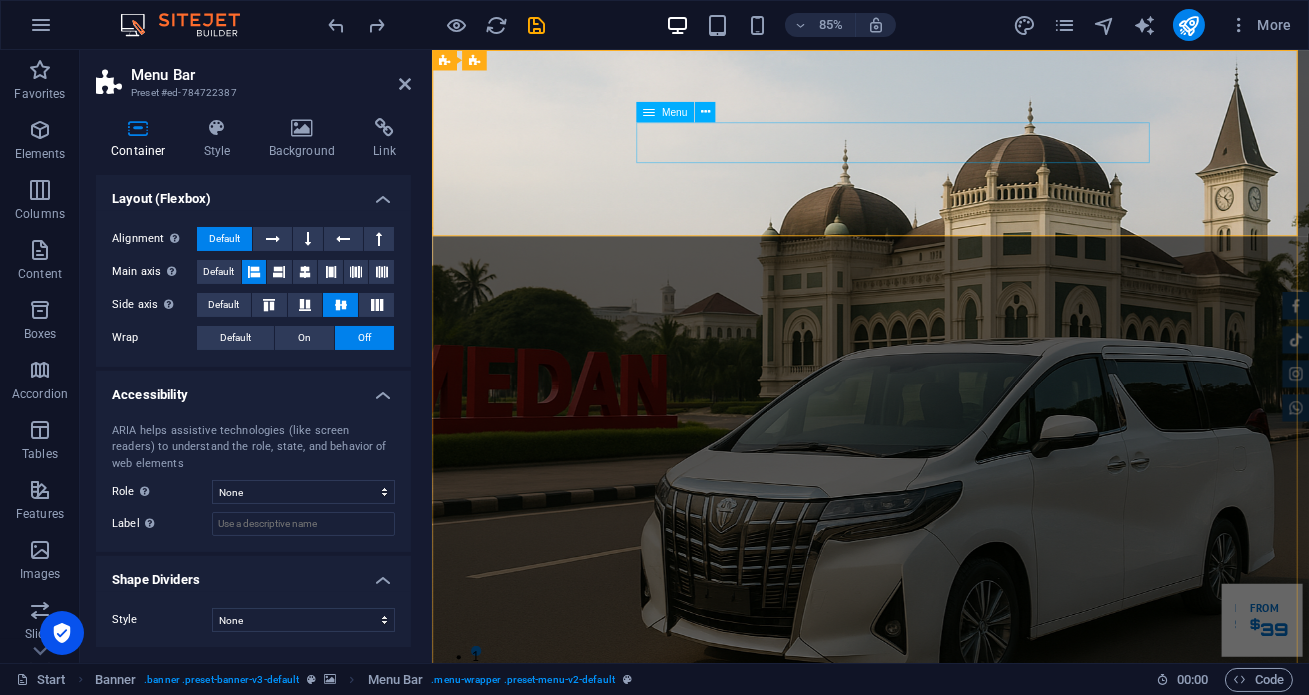 click on "Home Tentang Services Produk Feedback Contact" at bounding box center (947, 1071) 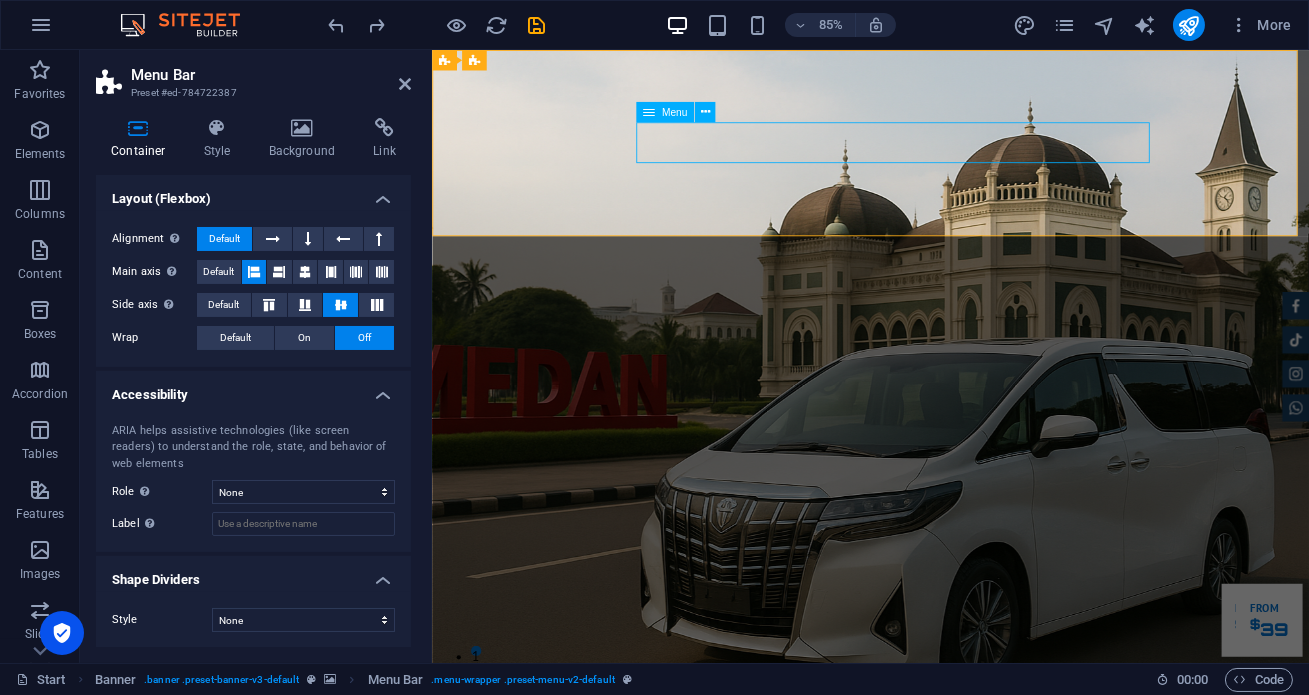 click on "Home Tentang Services Produk Feedback Contact" at bounding box center [947, 1071] 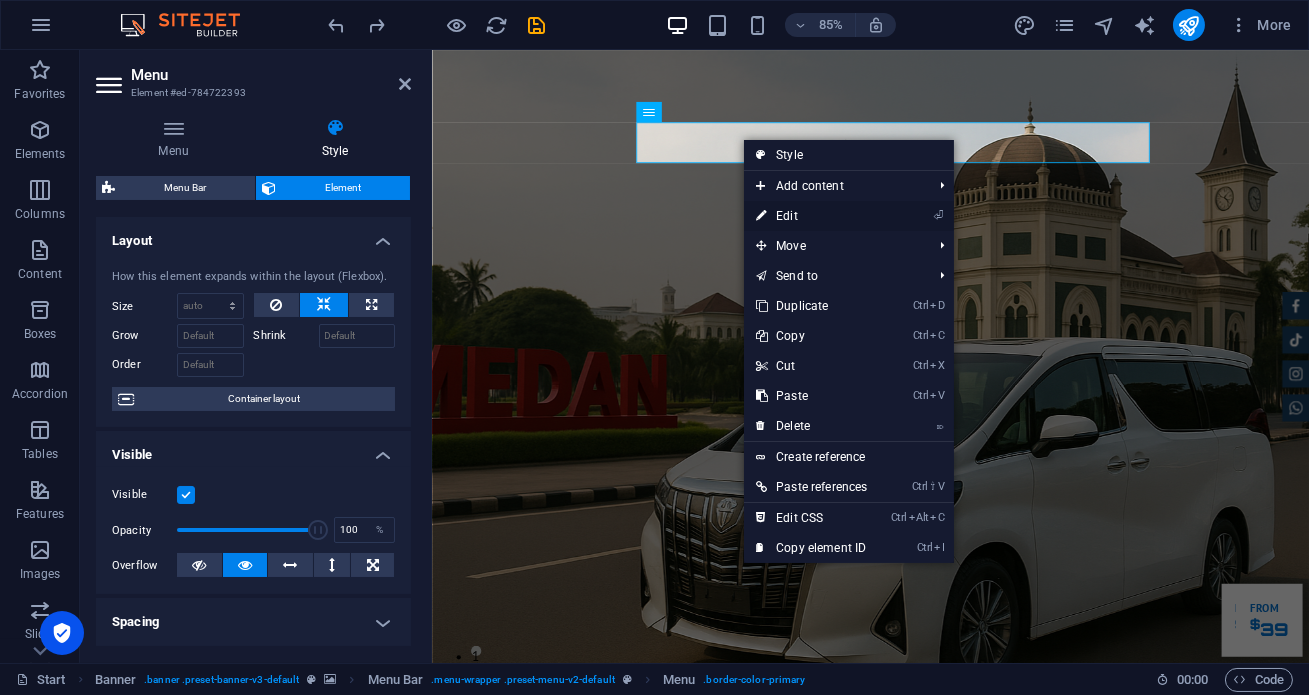 click on "⏎  Edit" at bounding box center [811, 216] 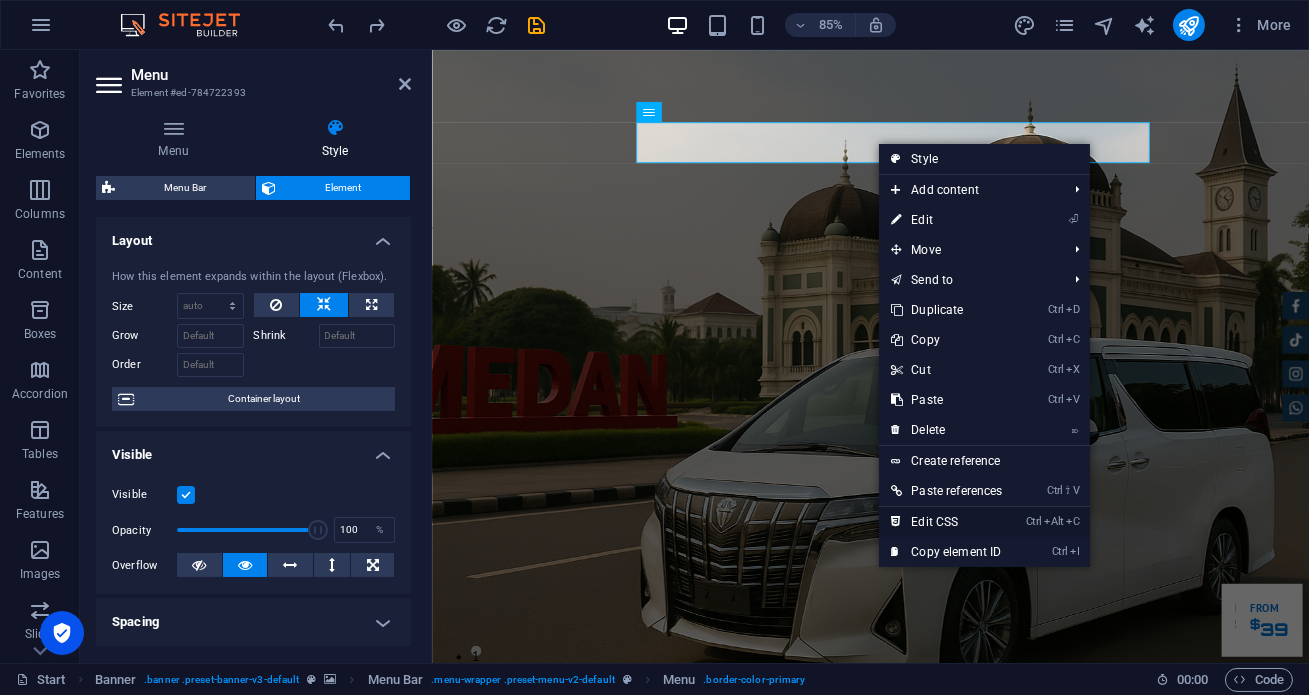 click on "Ctrl Alt C  Edit CSS" at bounding box center [946, 522] 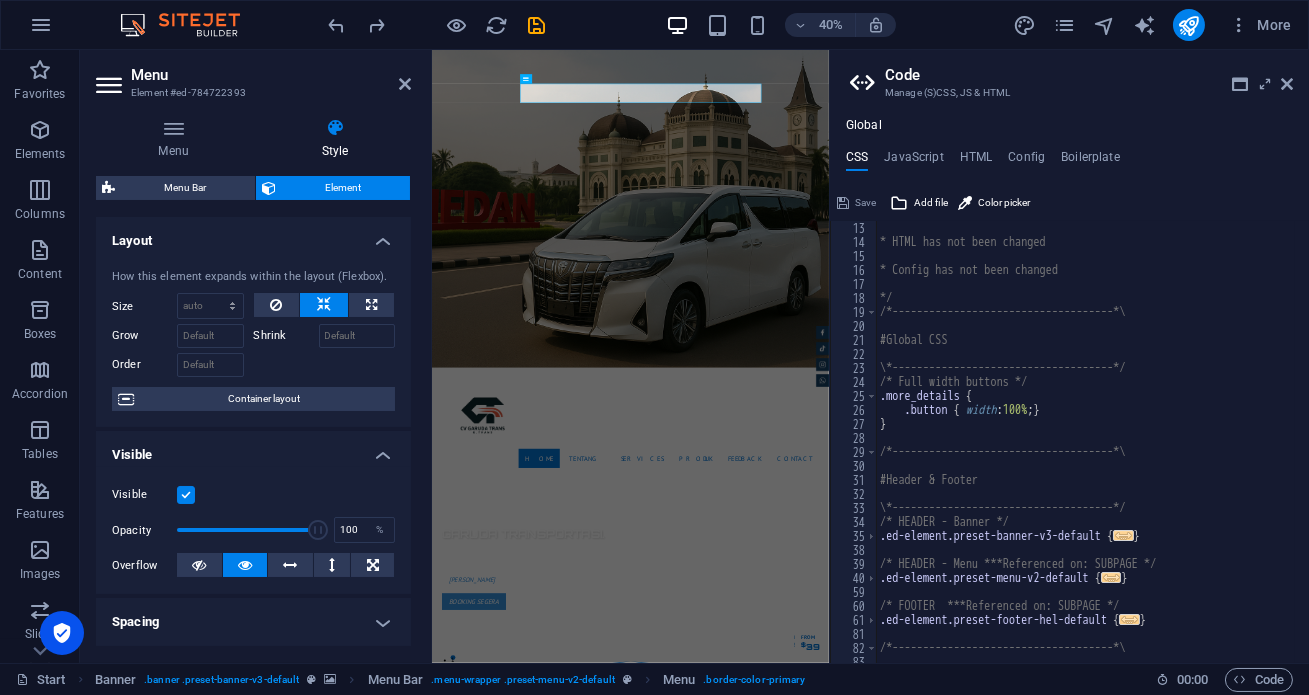scroll, scrollTop: 5, scrollLeft: 0, axis: vertical 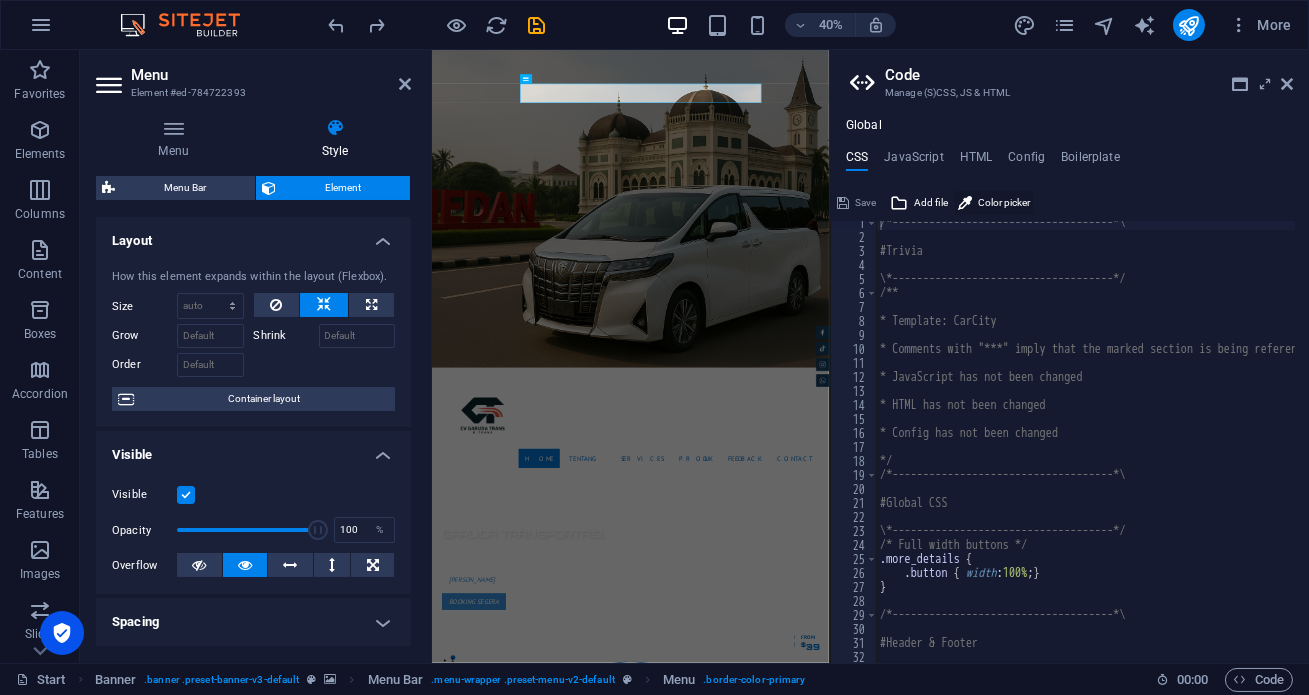 click on "Color picker" at bounding box center (1004, 203) 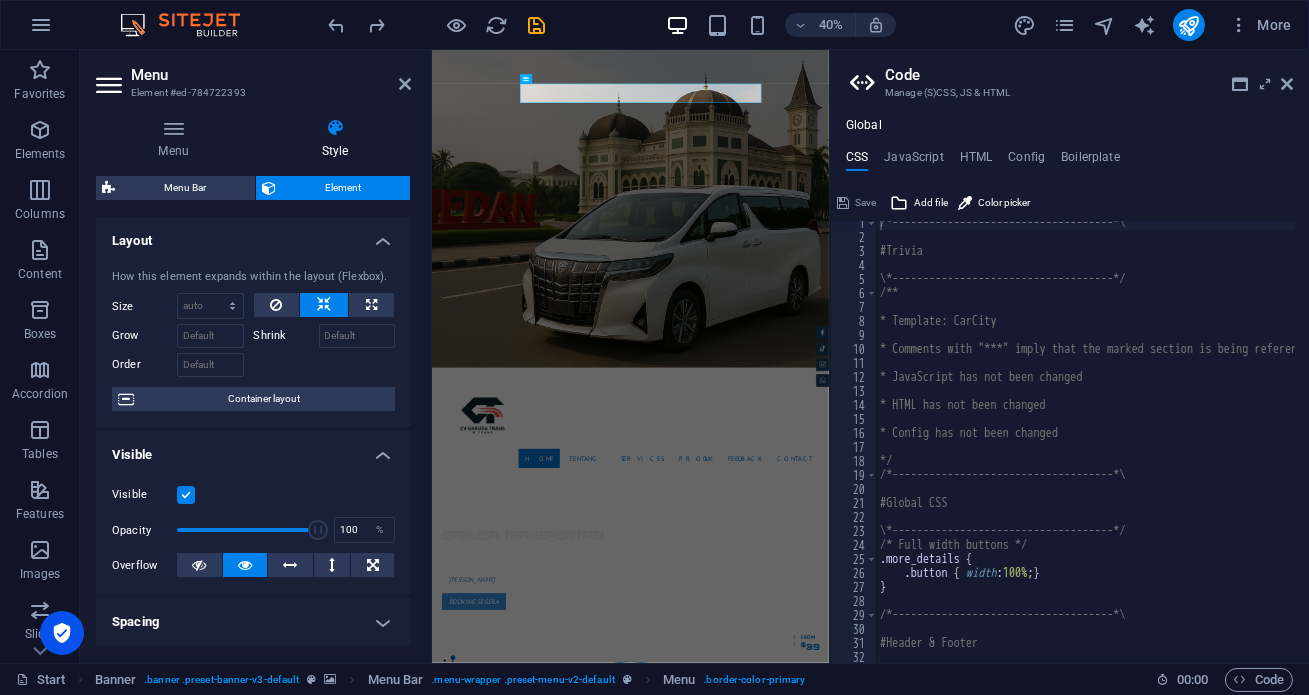 type on "#090707" 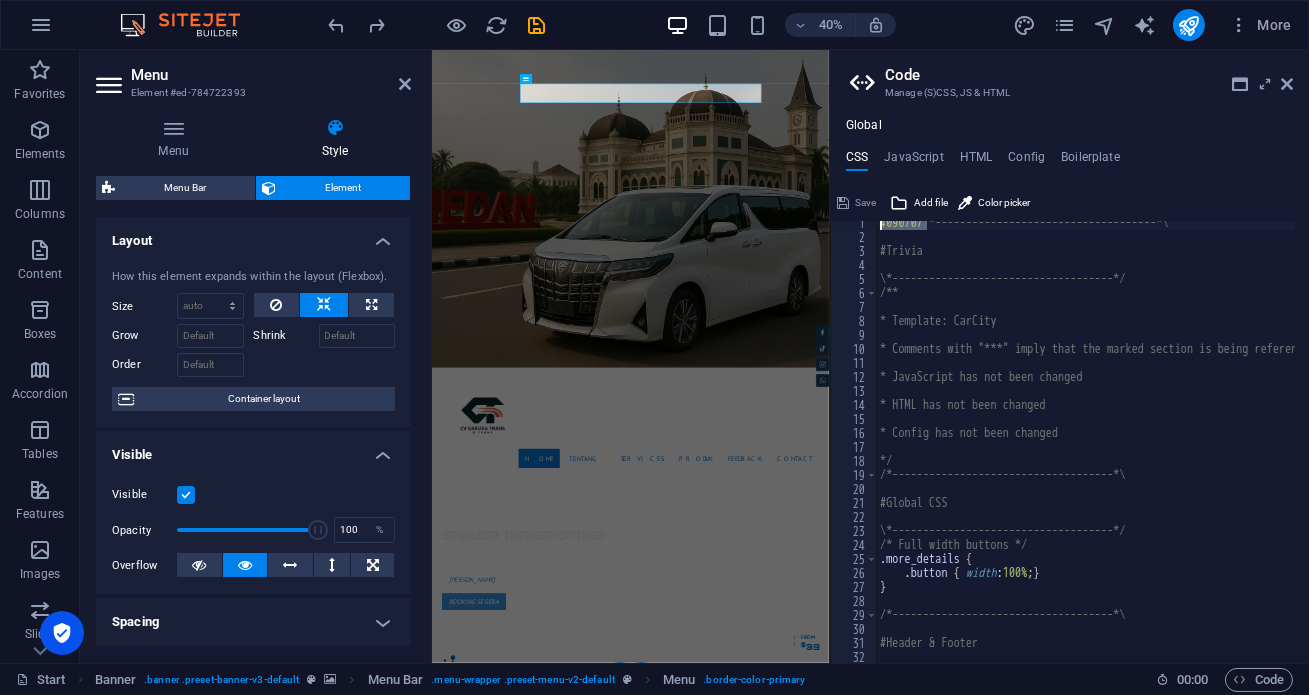 click on "Save Add file Color picker" at bounding box center (1069, 200) 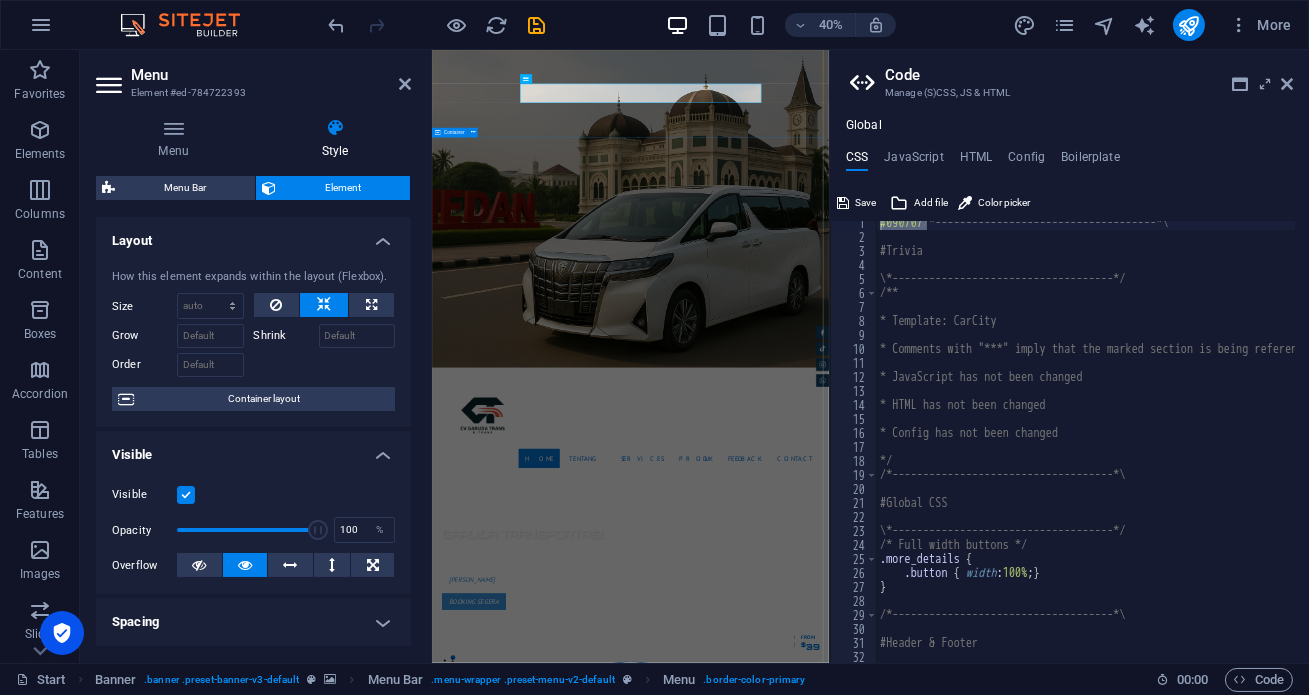 click on "Garuda transportasi. Rental Mobil Terpercaya, Aman, Amanah Serta Profesional  Cek Layanan  Booking Segera" at bounding box center (927, 1344) 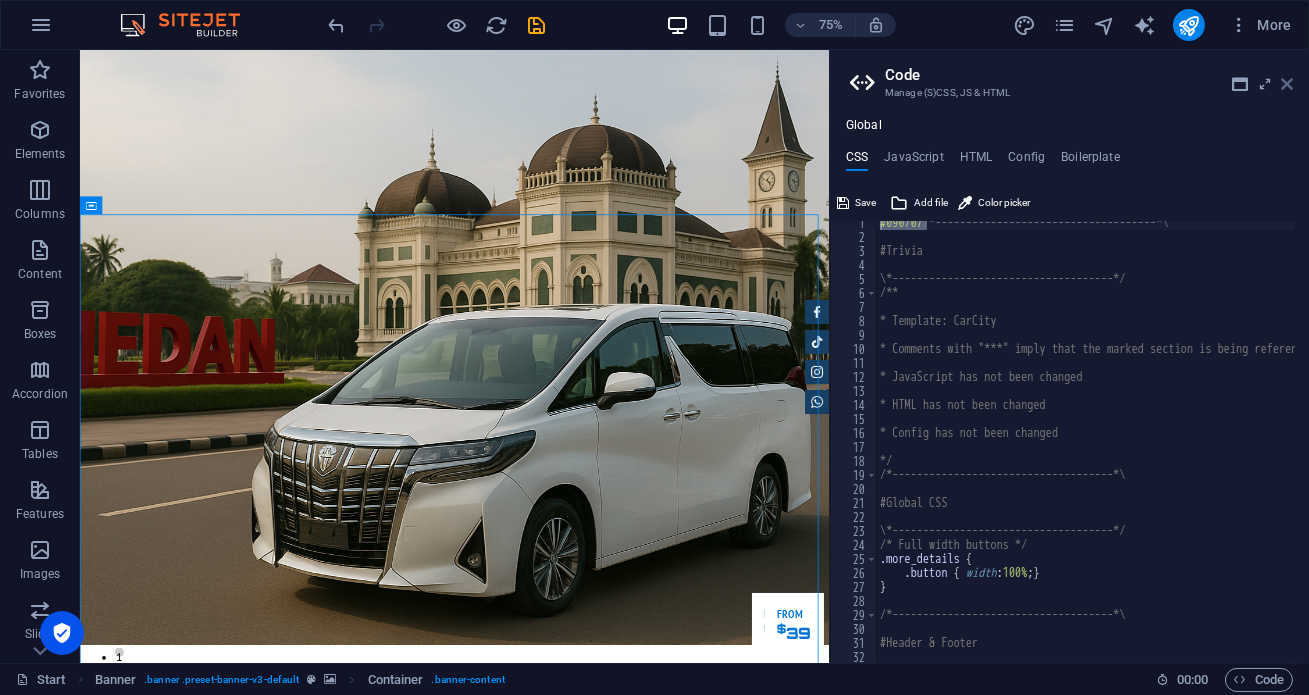 click at bounding box center [1287, 84] 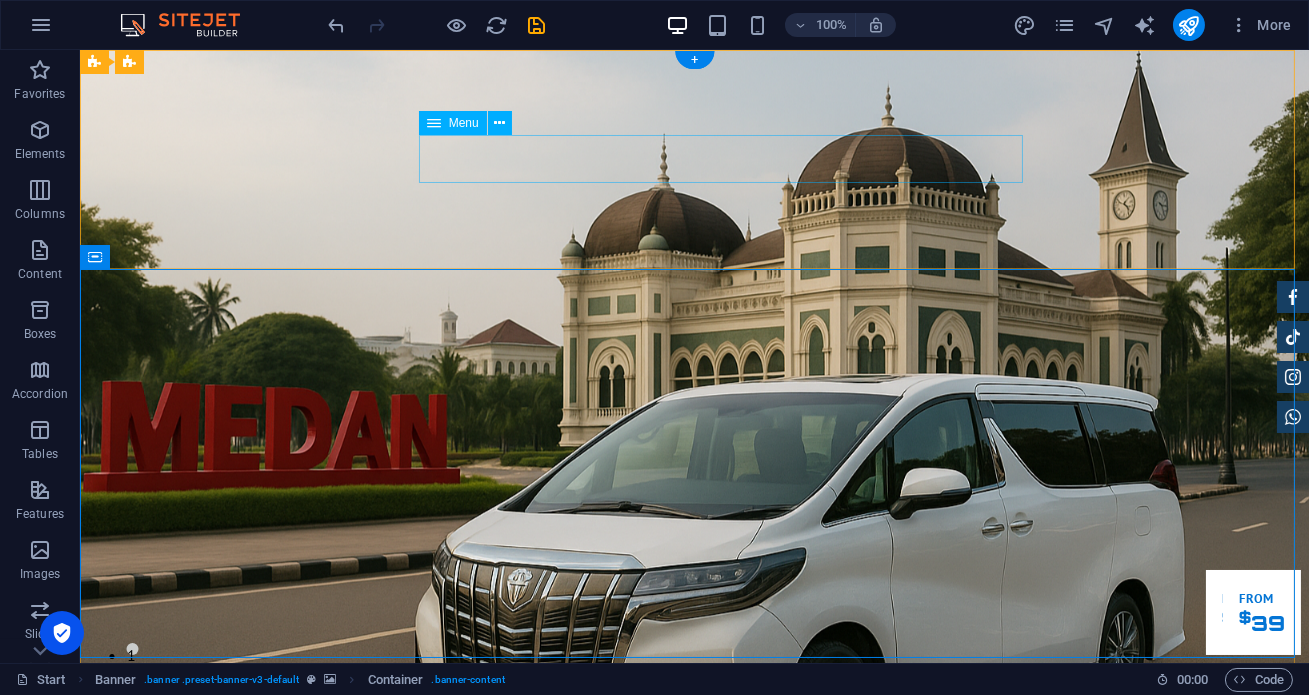 click on "Home Tentang Services Produk Feedback Contact" at bounding box center [695, 1071] 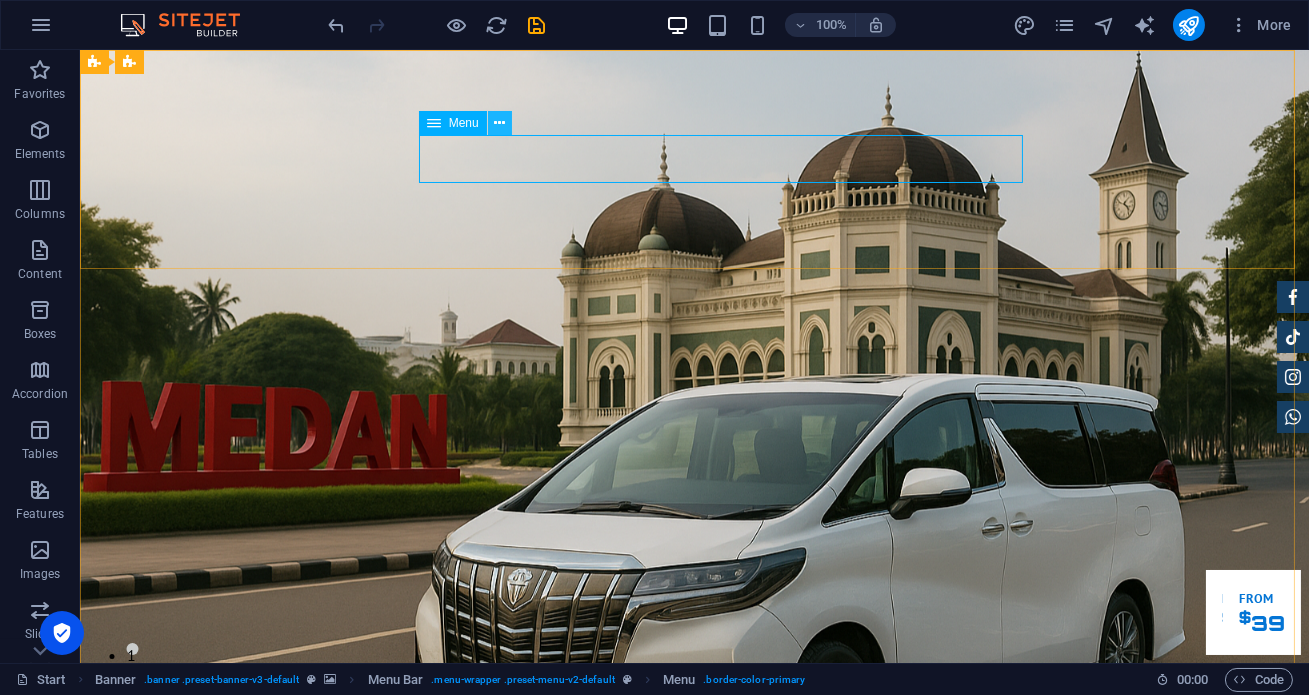 click at bounding box center (499, 123) 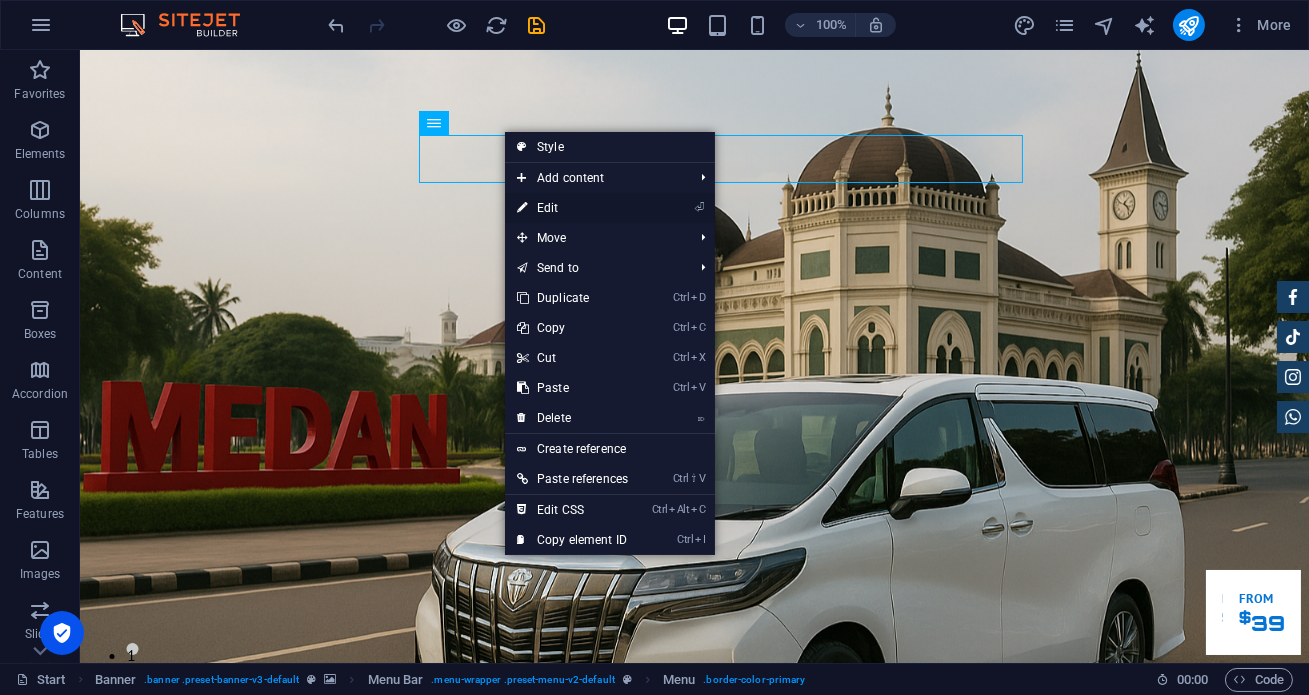 click on "⏎  Edit" at bounding box center (572, 208) 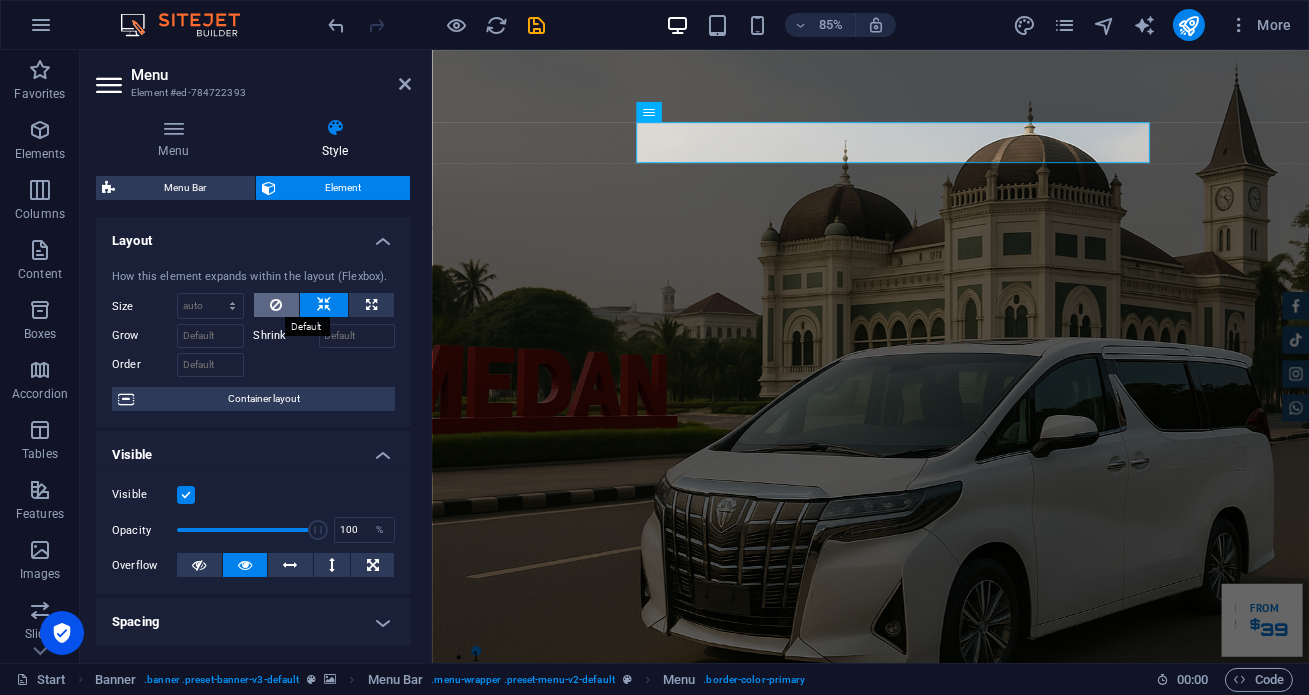 click at bounding box center [277, 305] 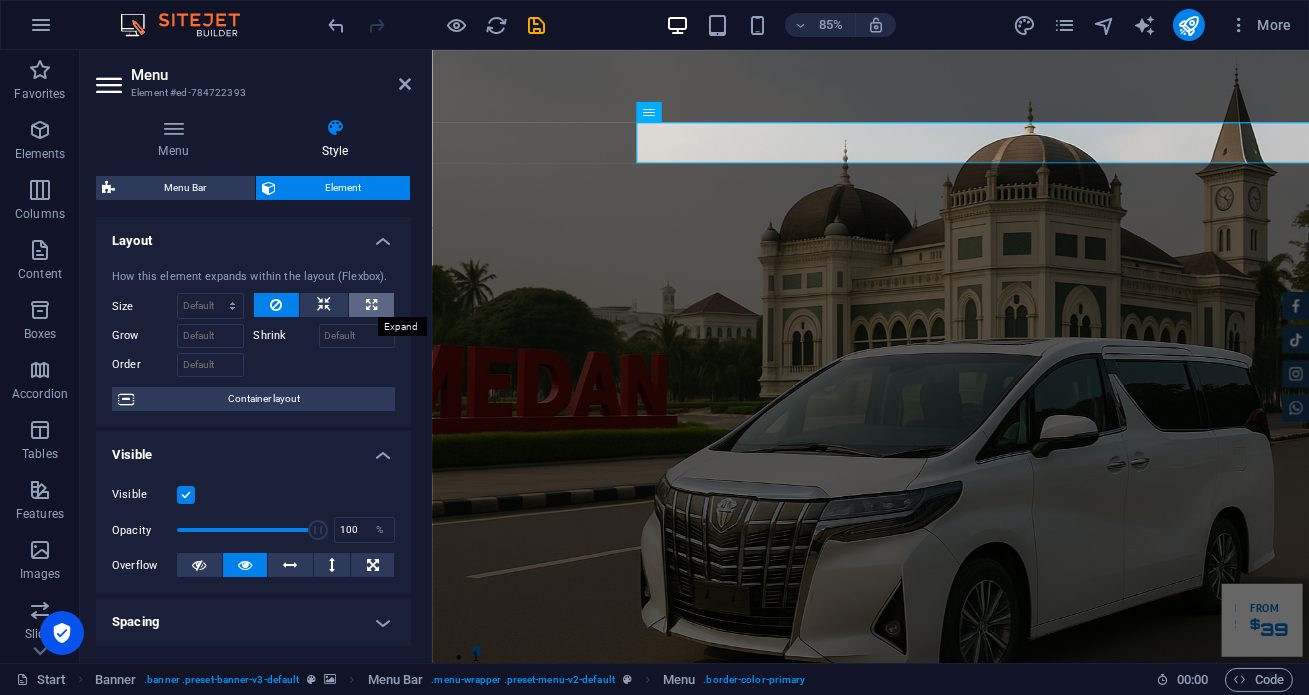 click at bounding box center [371, 305] 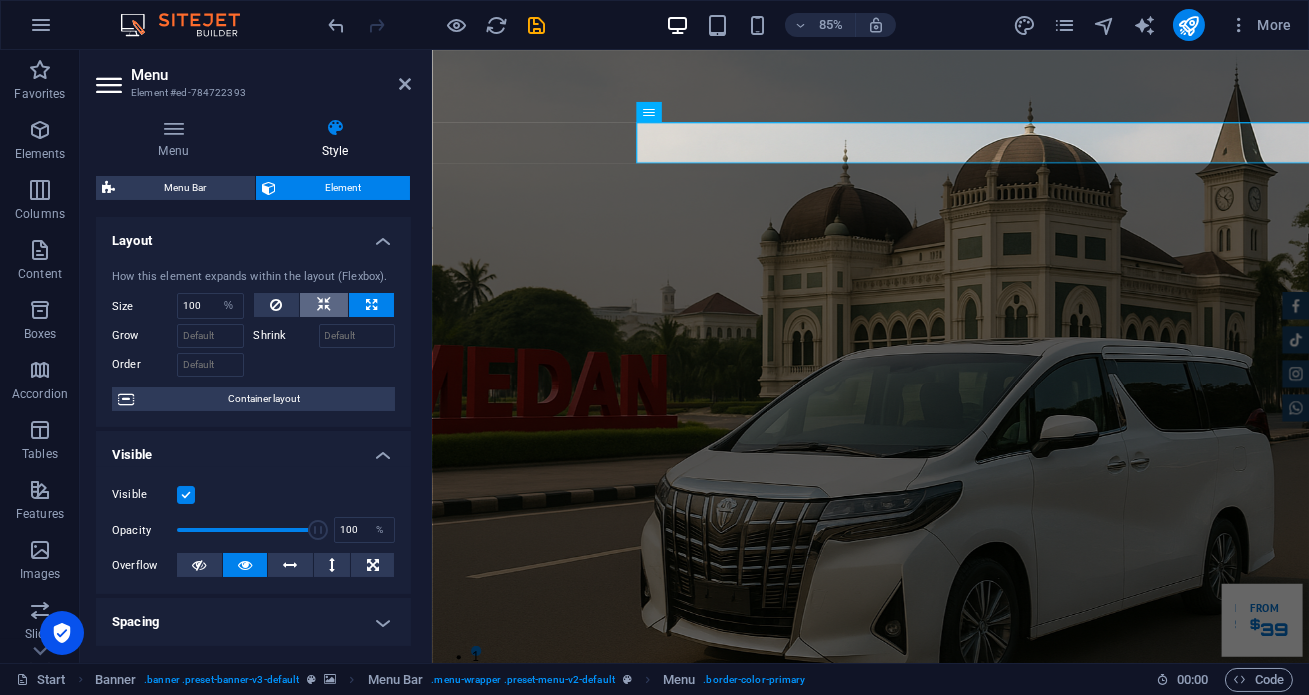 click at bounding box center (324, 305) 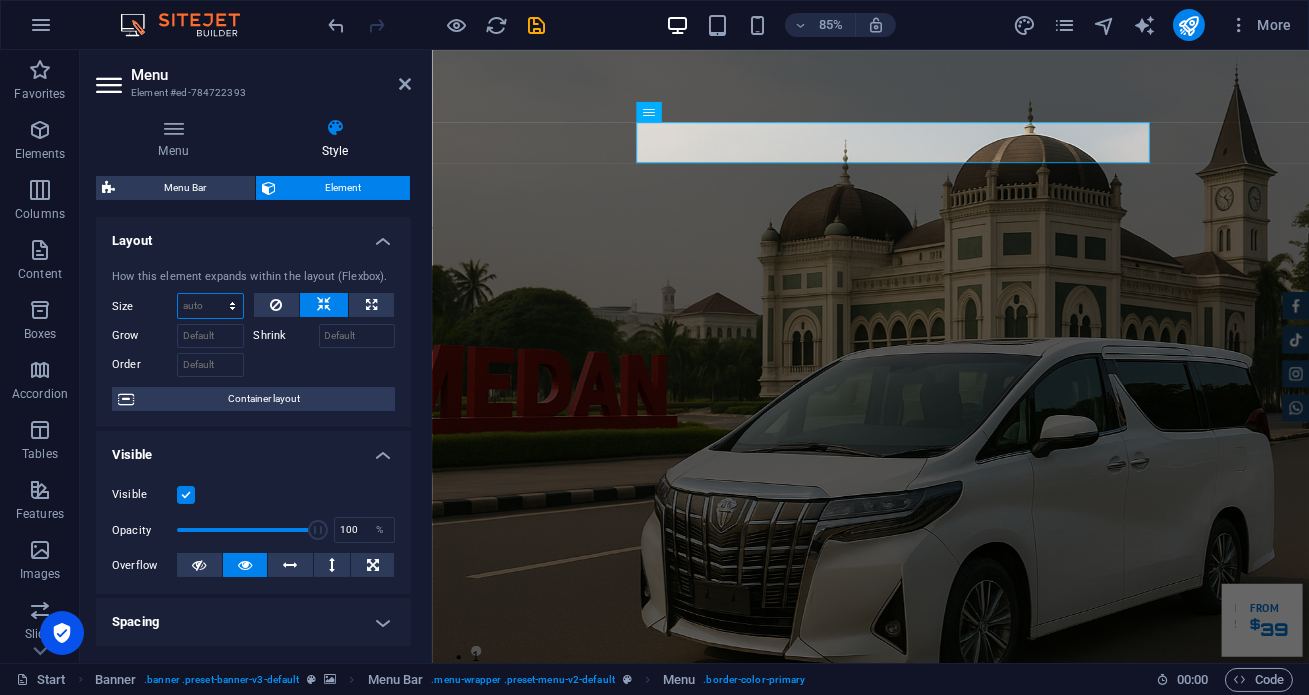 click on "Default auto px % 1/1 1/2 1/3 1/4 1/5 1/6 1/7 1/8 1/9 1/10" at bounding box center [210, 306] 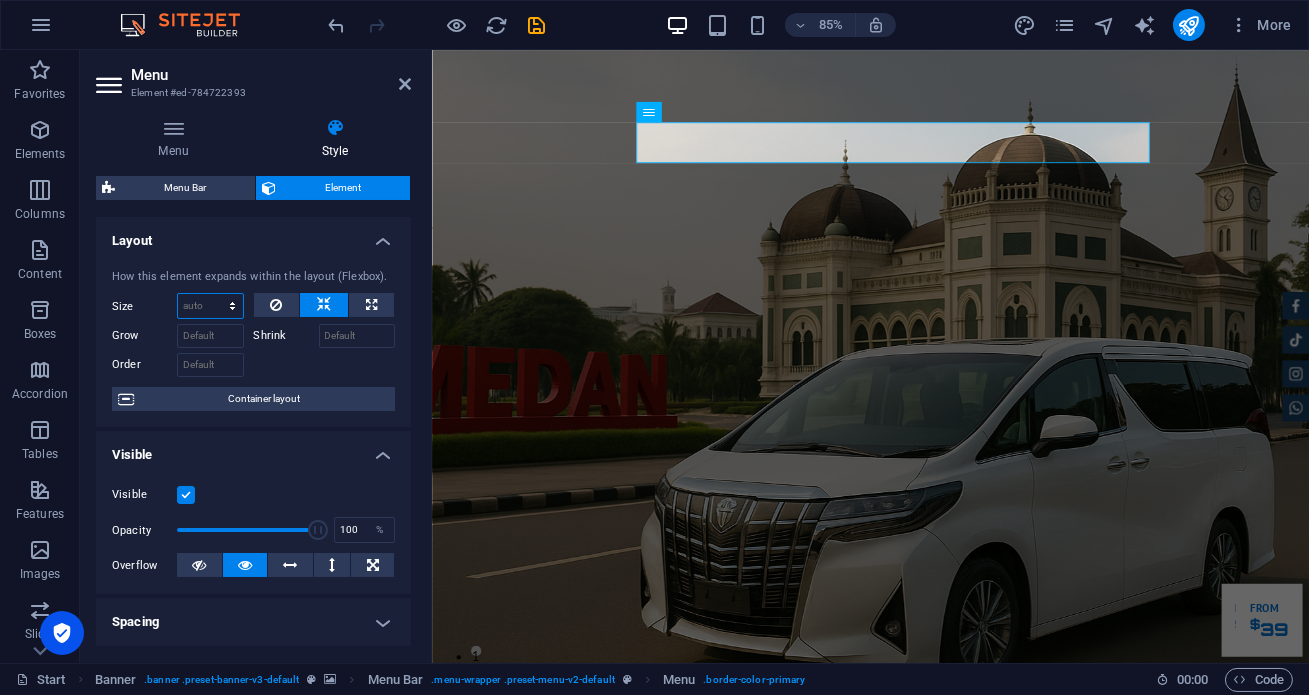 click on "Default auto px % 1/1 1/2 1/3 1/4 1/5 1/6 1/7 1/8 1/9 1/10" at bounding box center [210, 306] 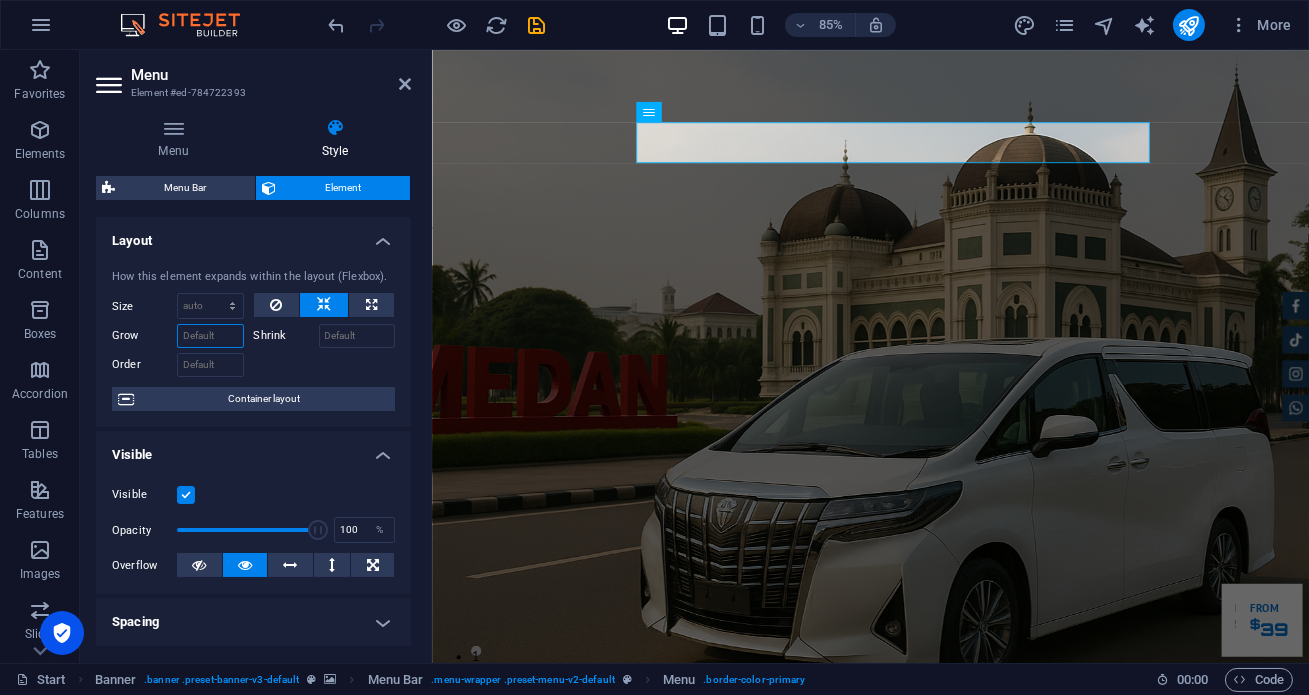 click on "Grow" at bounding box center (210, 336) 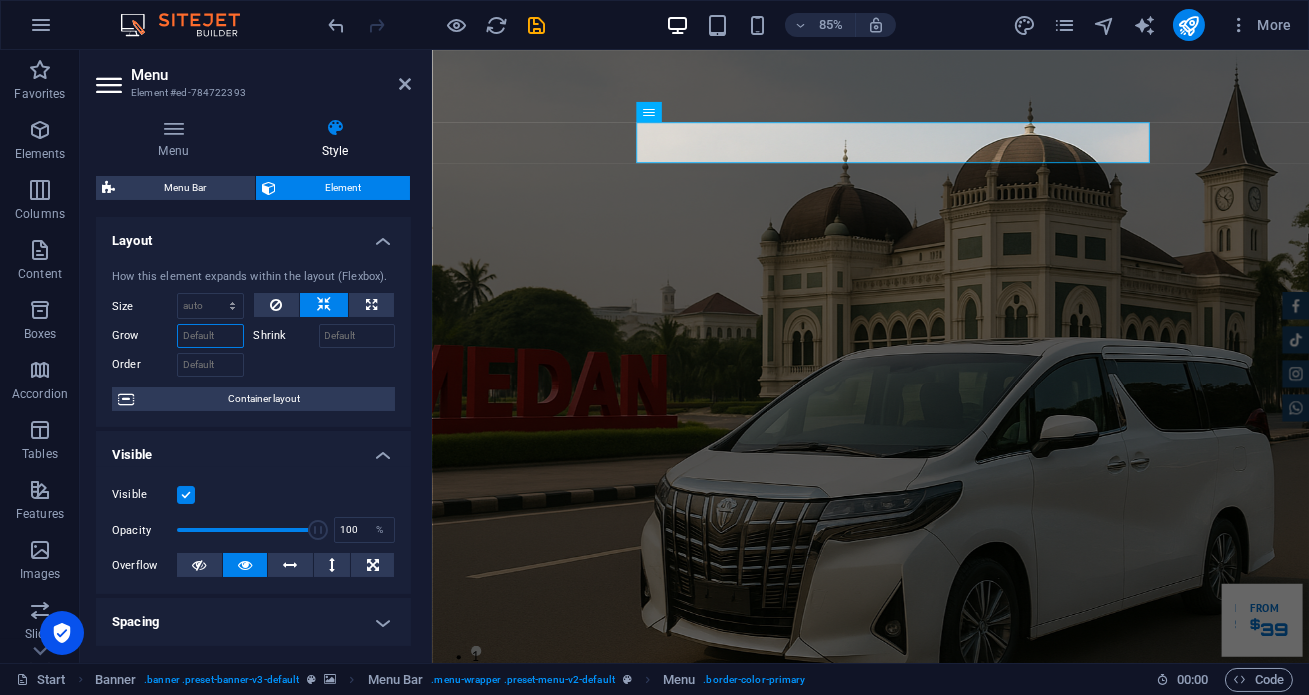 click on "Grow" at bounding box center [210, 336] 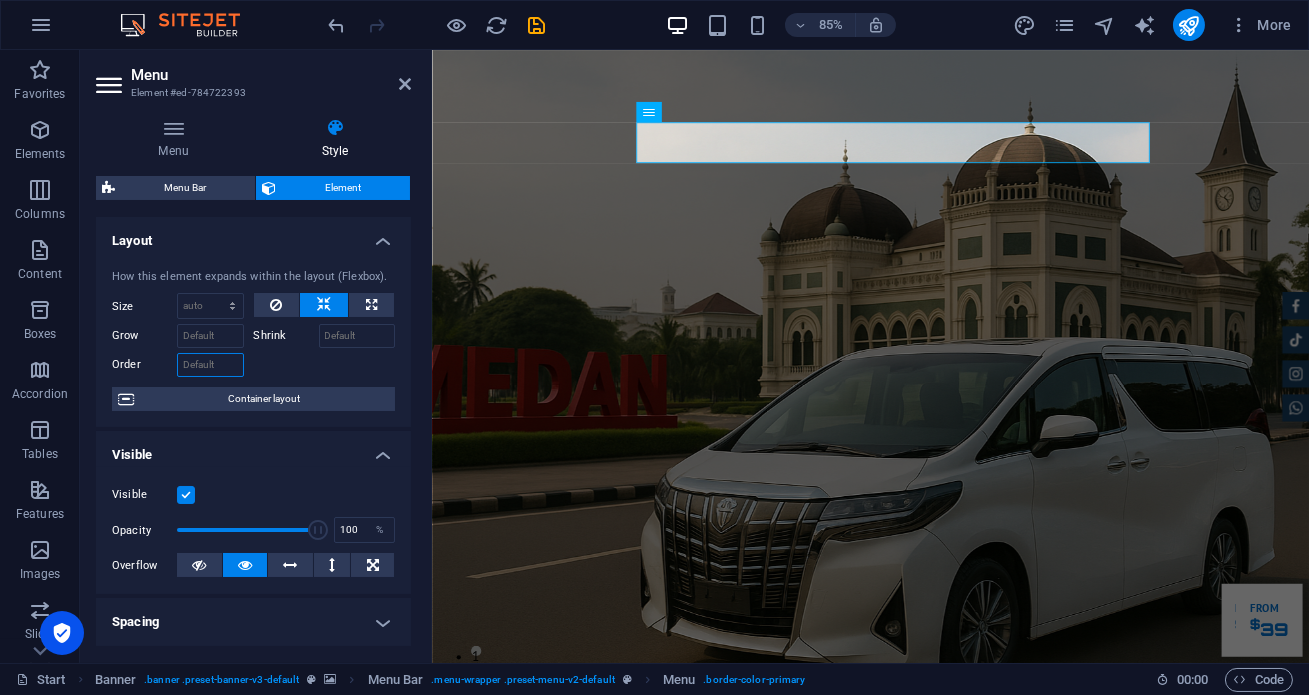 click on "Order" at bounding box center [210, 365] 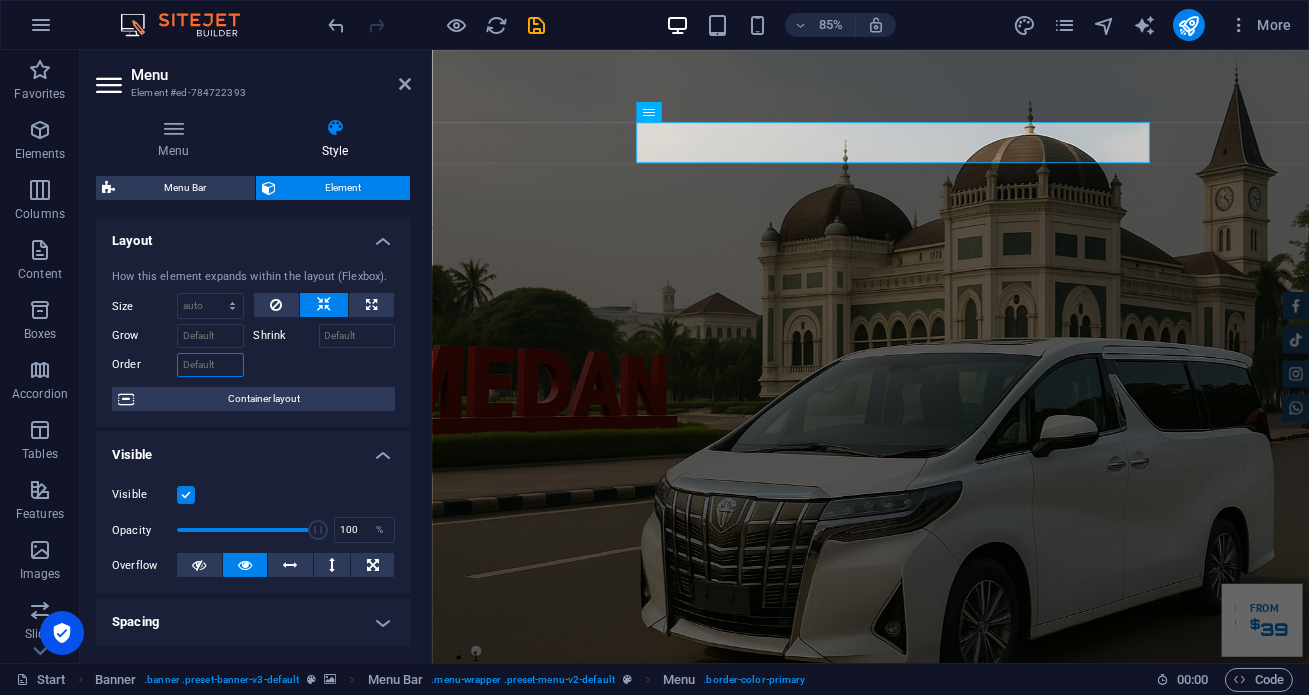 click on "Order" at bounding box center [210, 365] 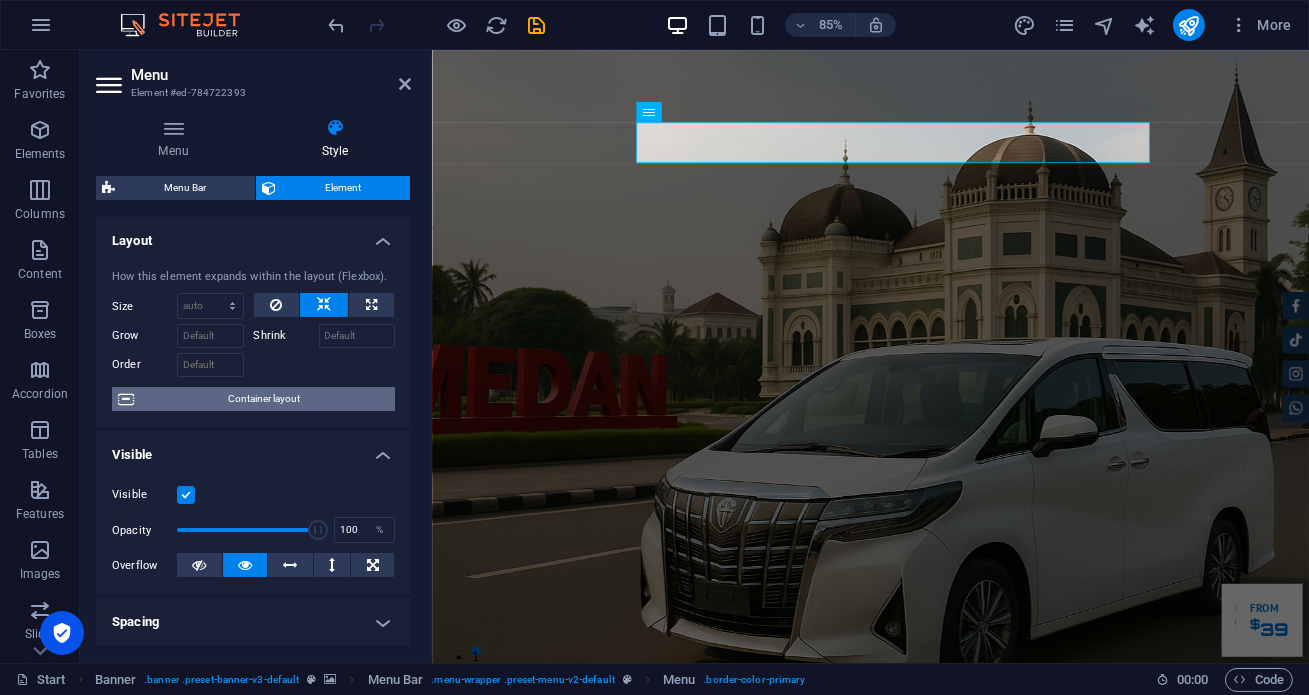 click on "Container layout" at bounding box center (264, 399) 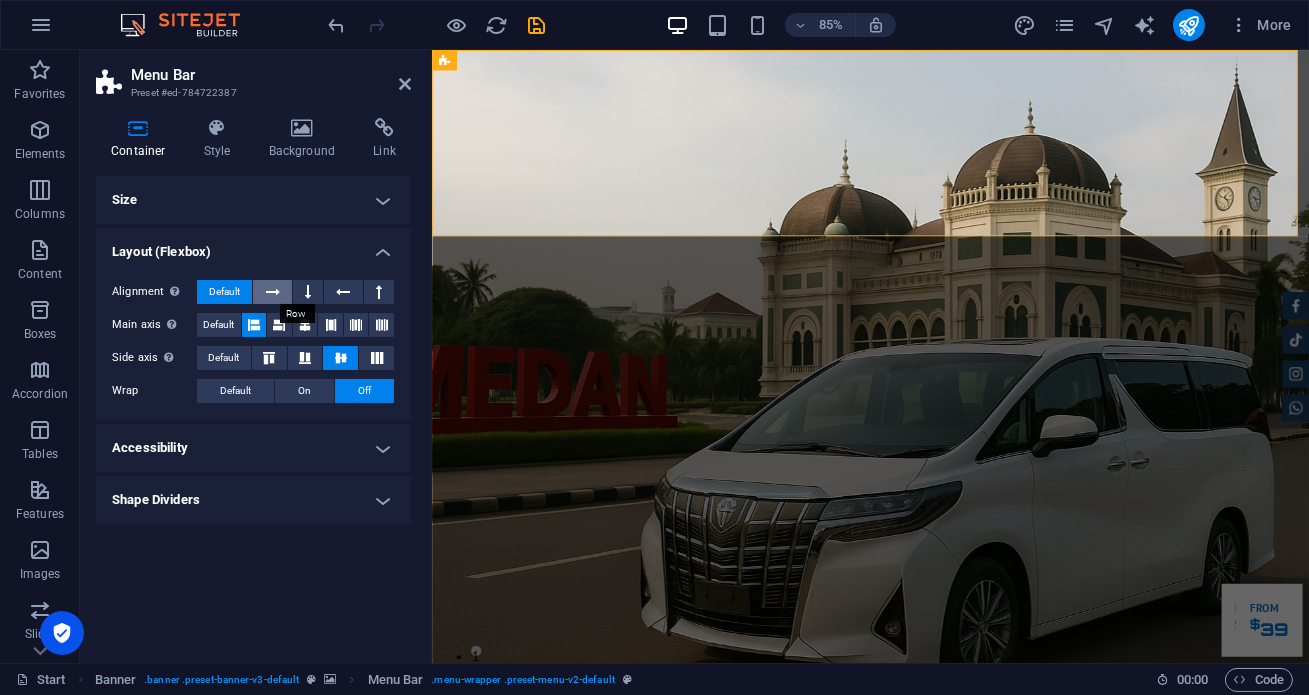 click at bounding box center (273, 292) 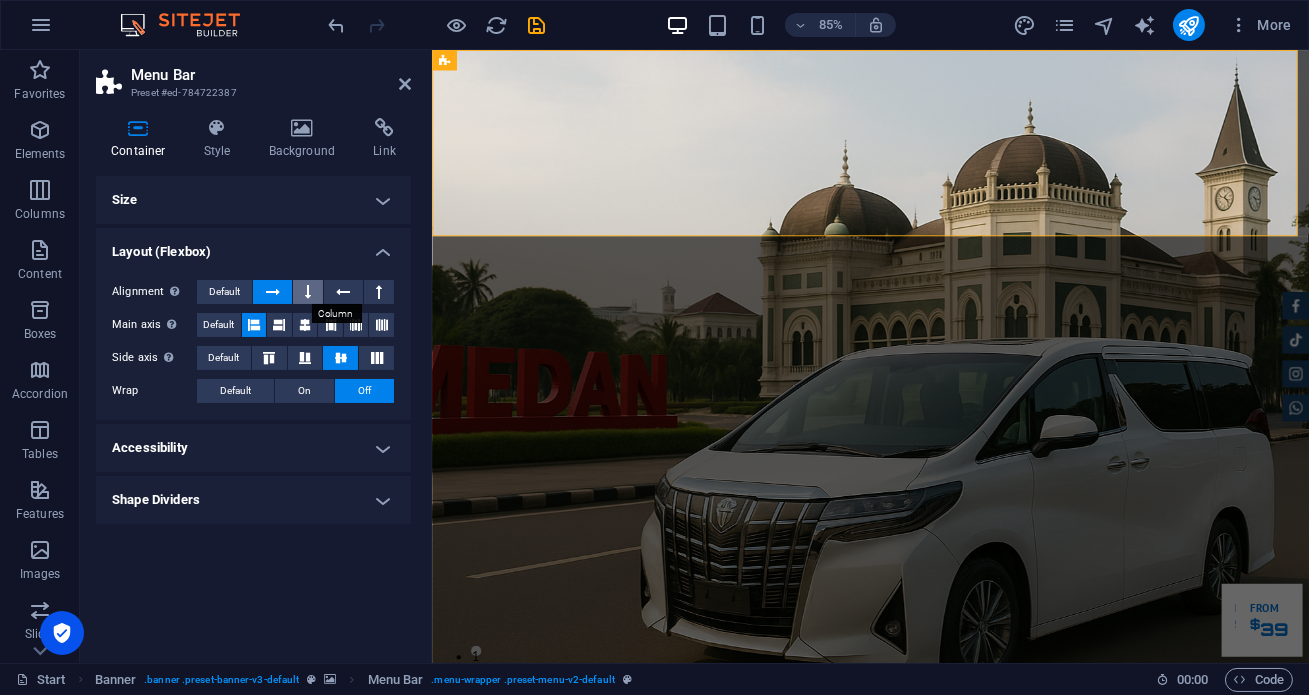click at bounding box center (308, 292) 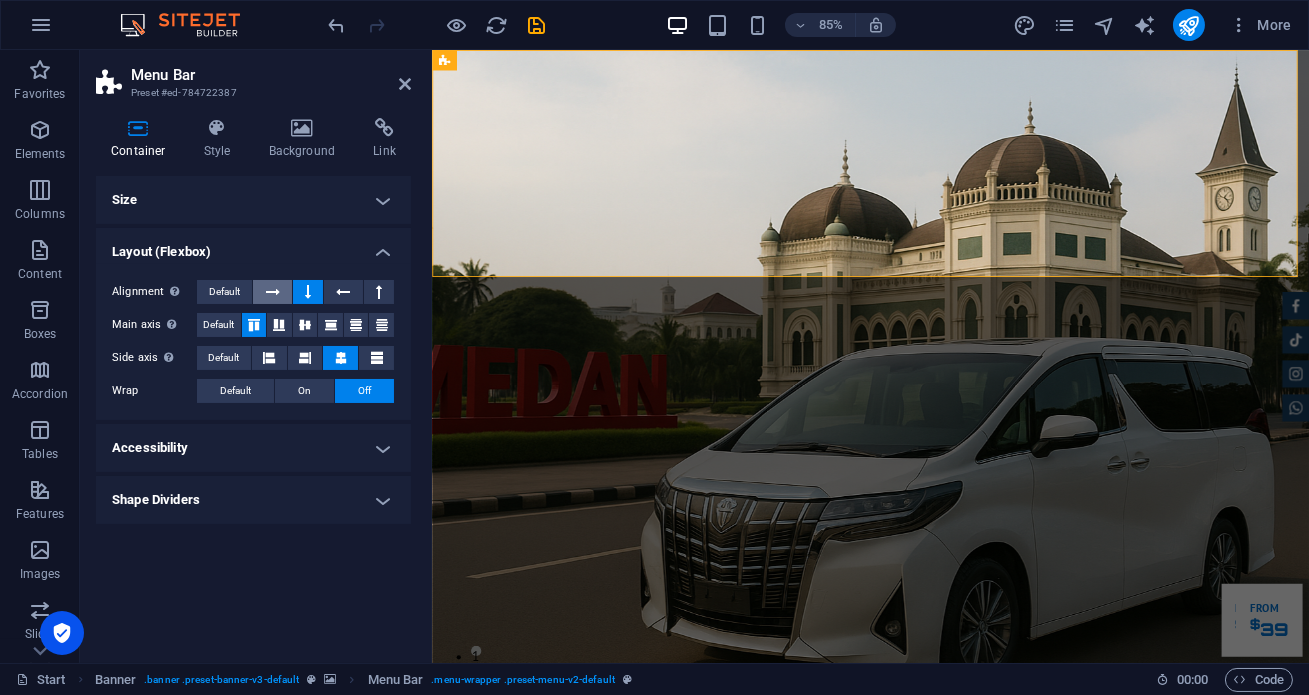 click at bounding box center [272, 292] 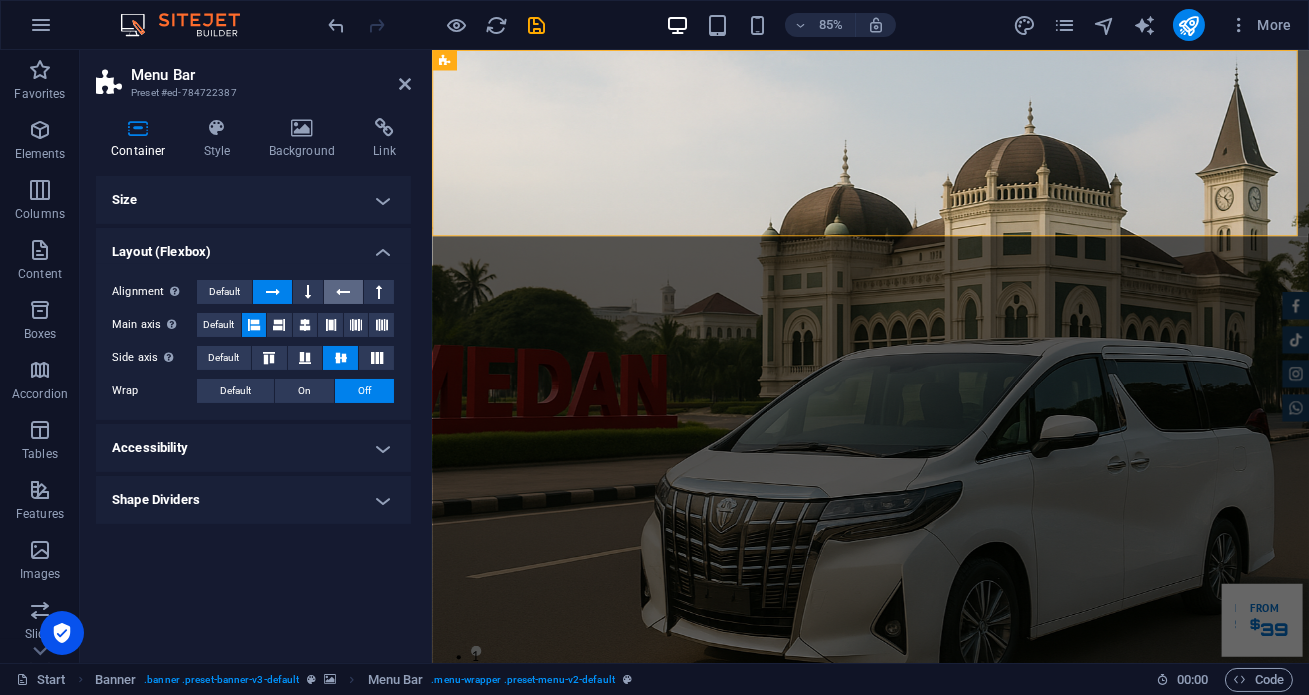 click at bounding box center [343, 292] 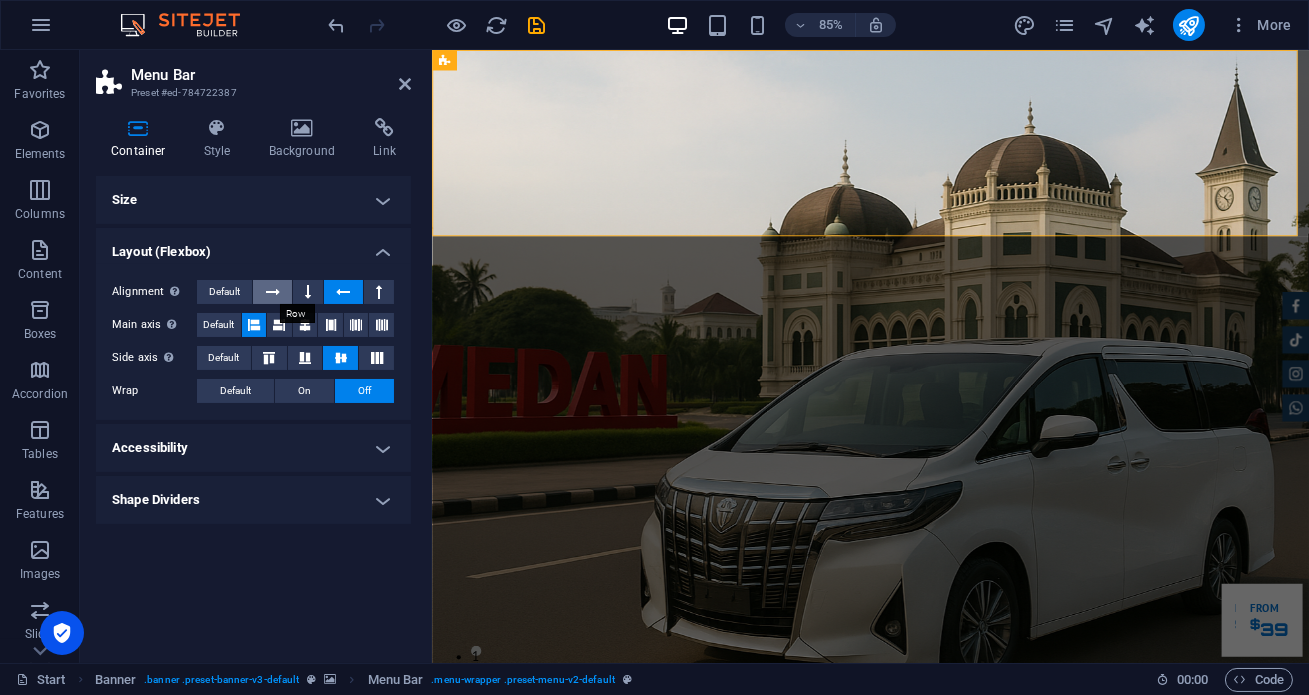 click at bounding box center [273, 292] 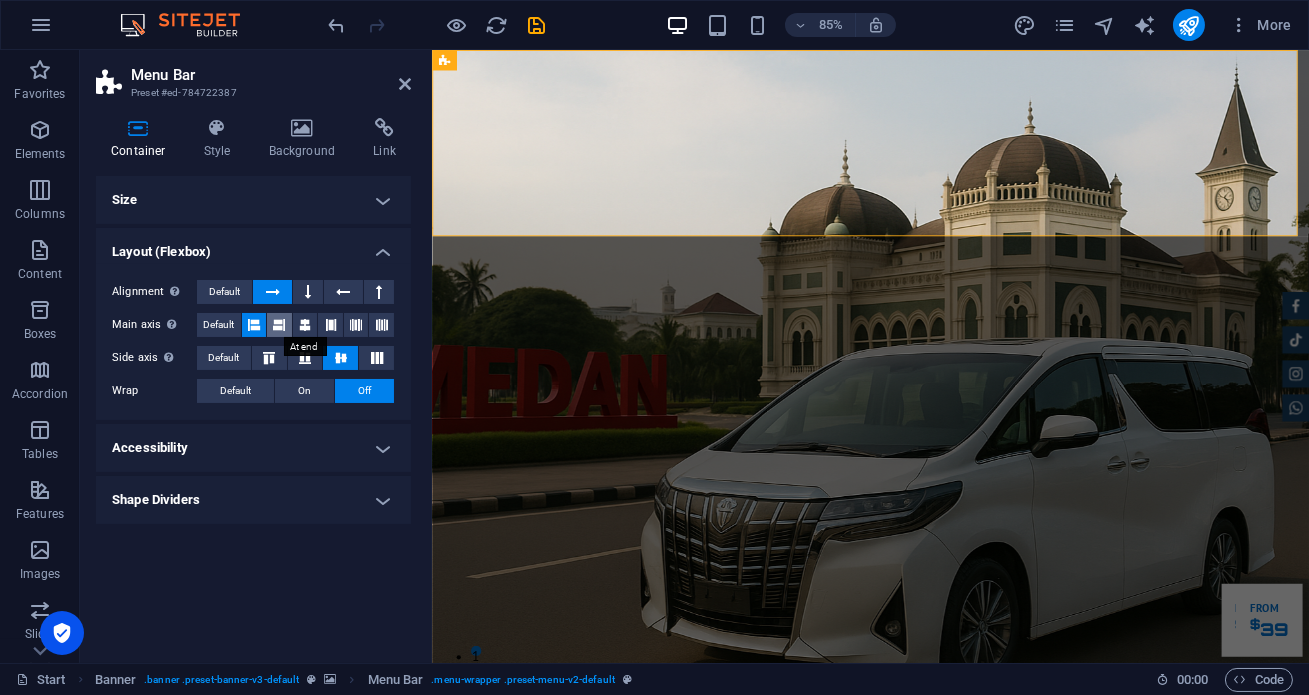 click at bounding box center (279, 325) 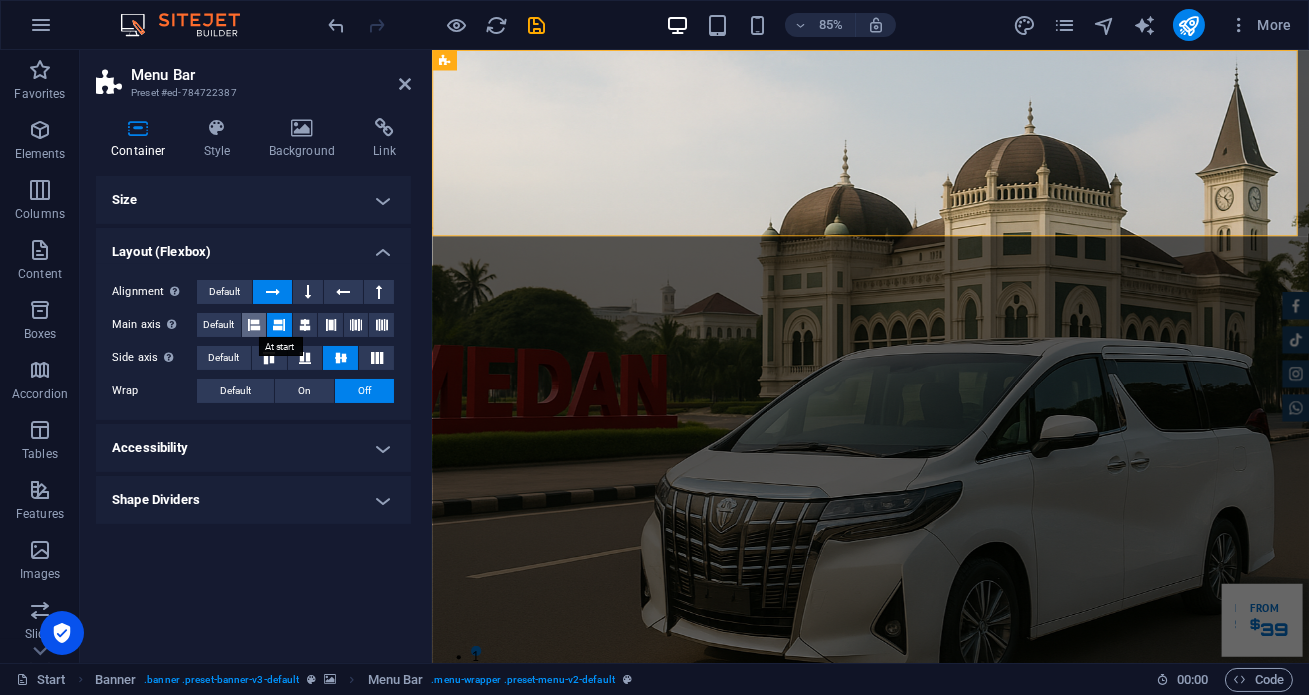 click at bounding box center (254, 325) 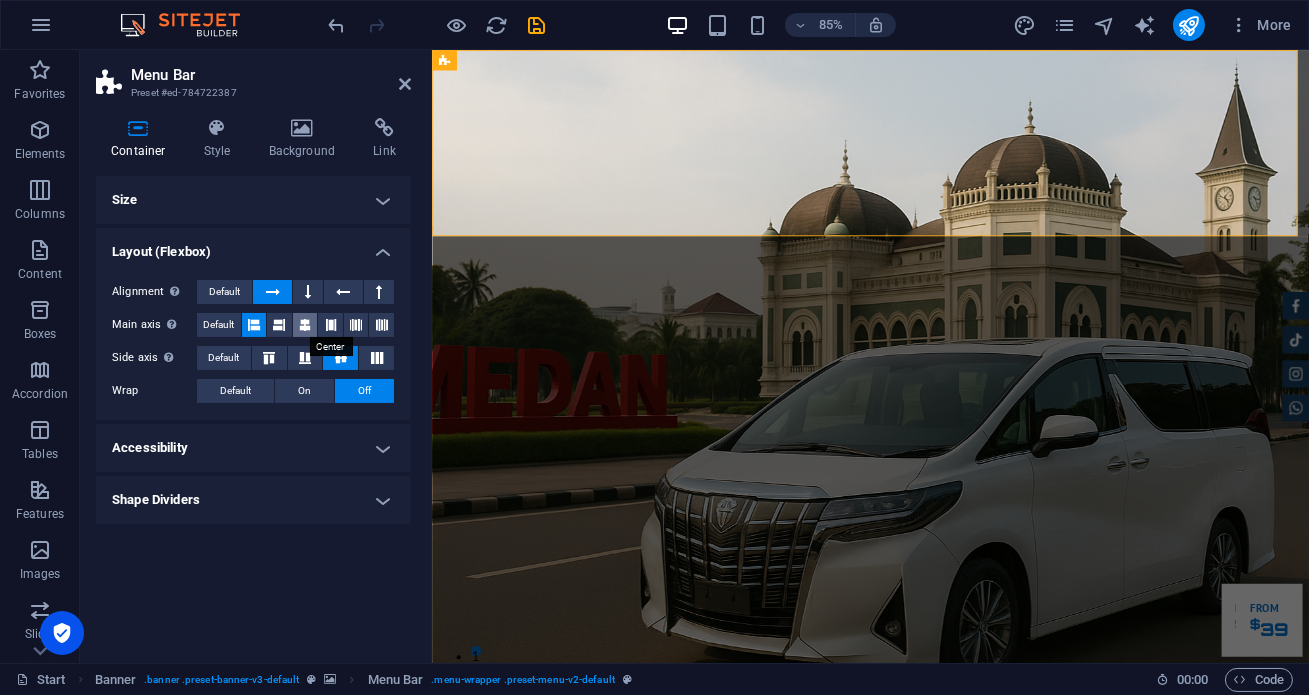 click at bounding box center [305, 325] 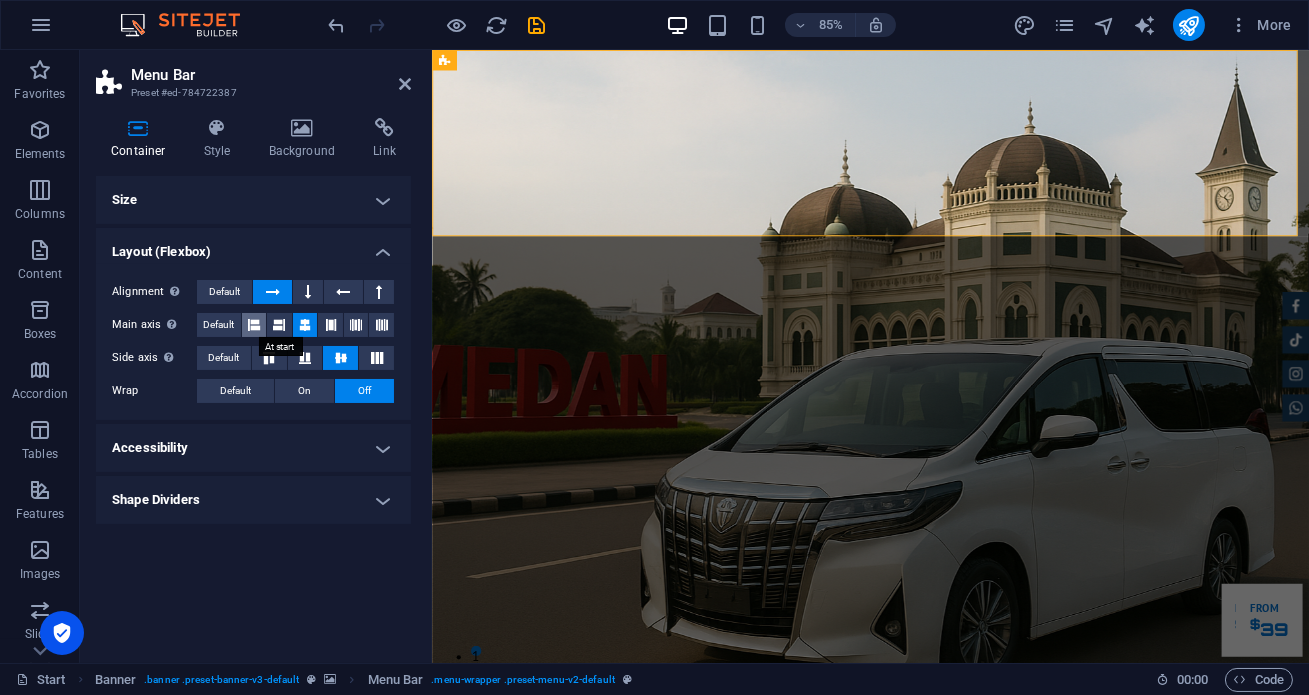 click at bounding box center [254, 325] 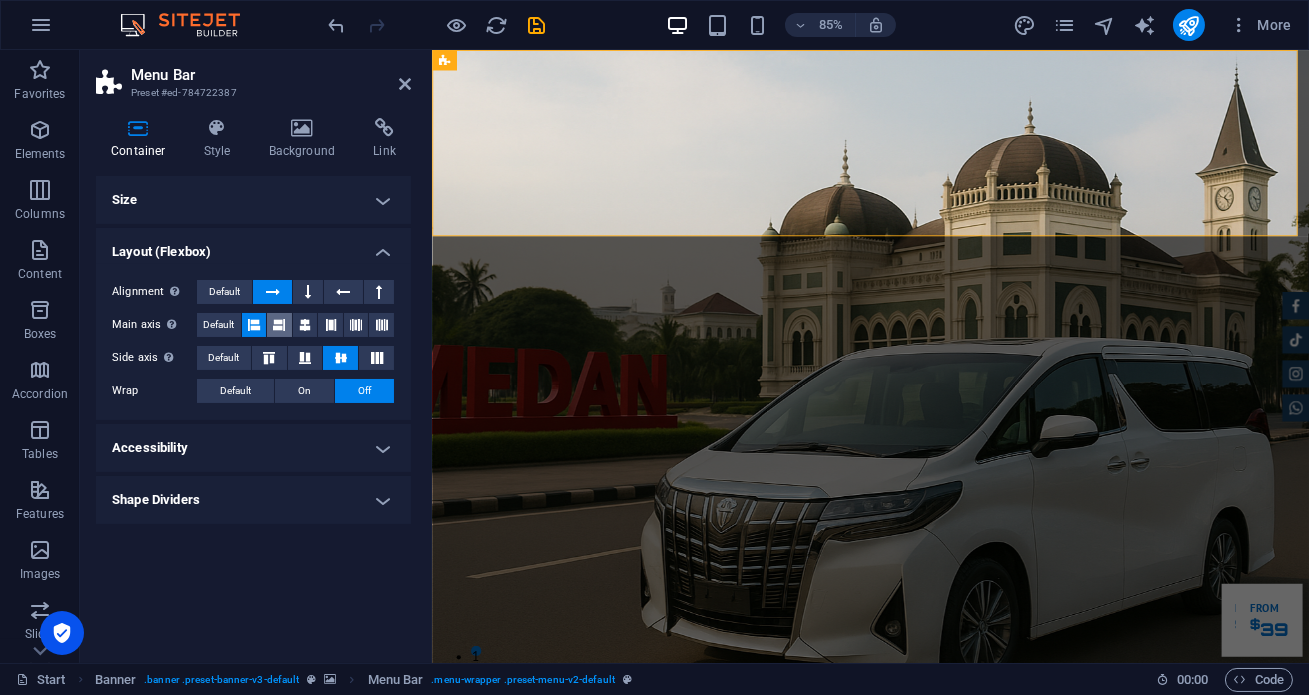 click at bounding box center [279, 325] 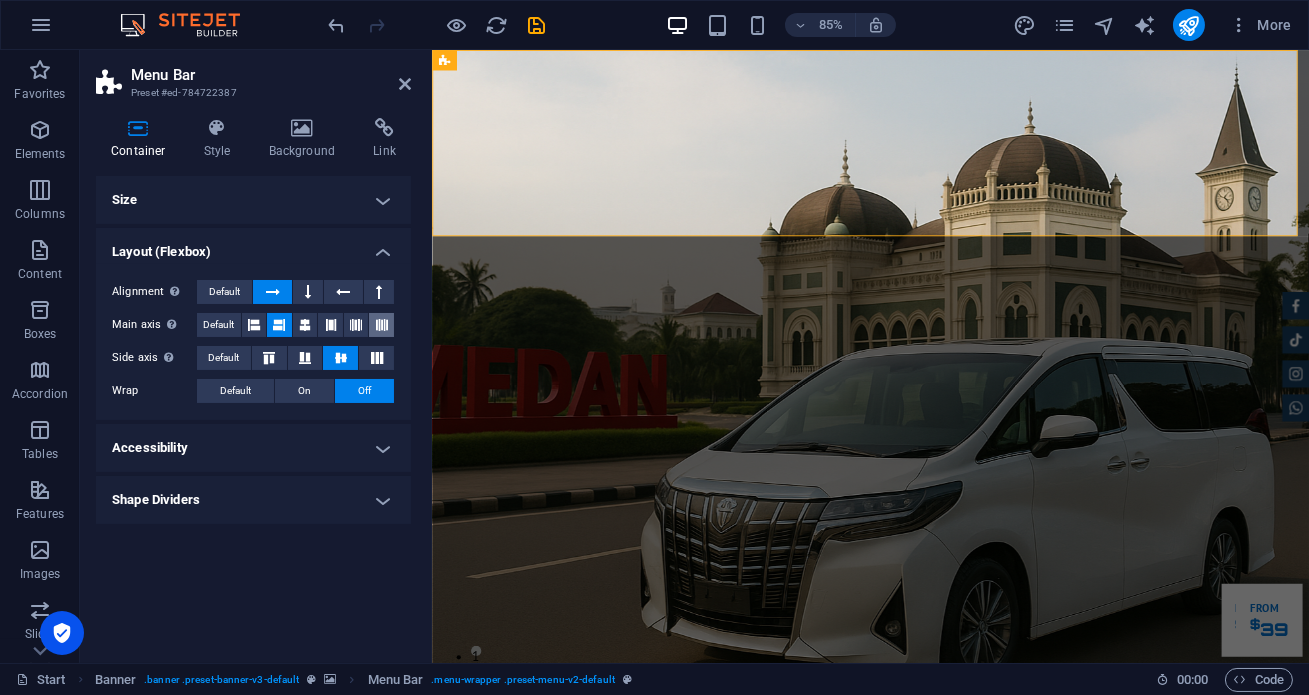 click at bounding box center [382, 325] 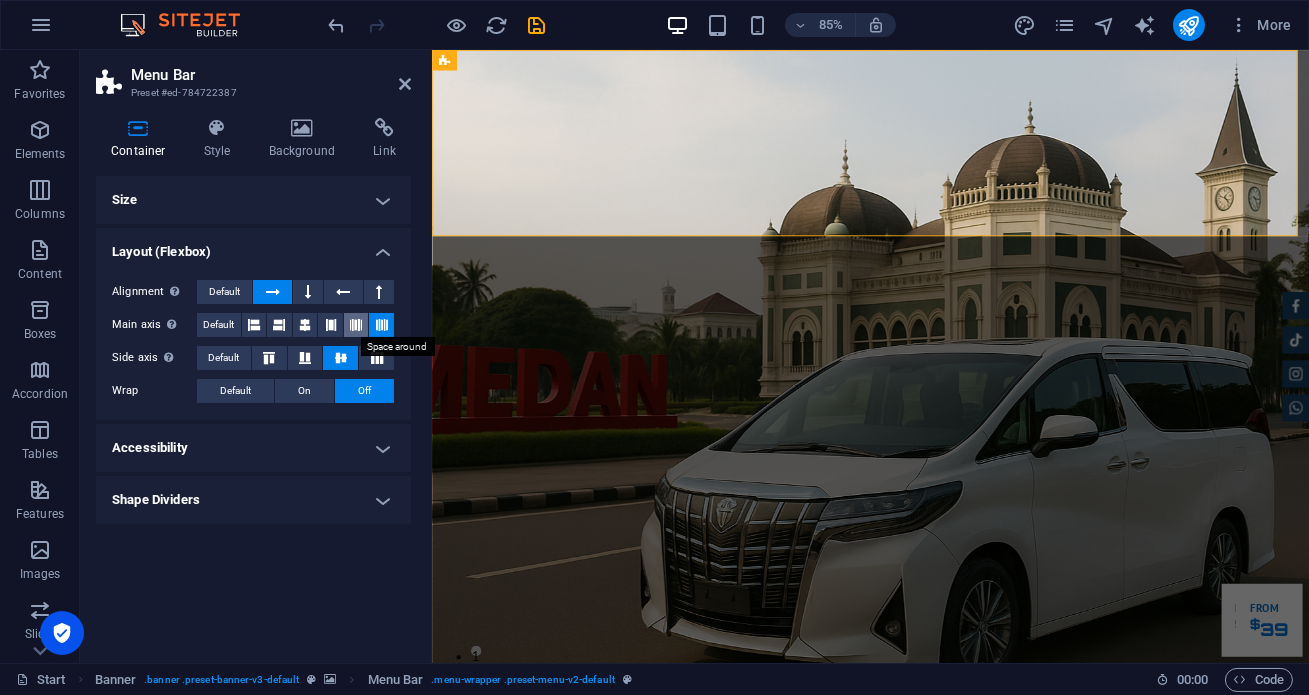 click at bounding box center [356, 325] 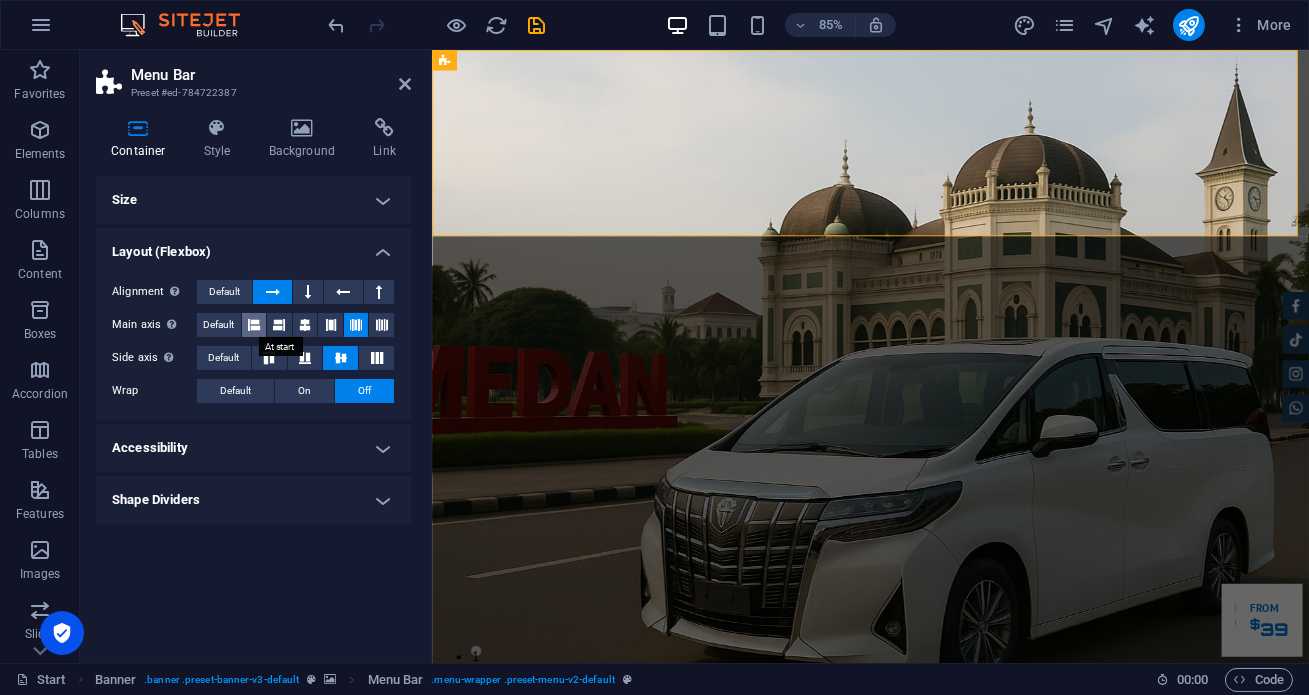 click at bounding box center (254, 325) 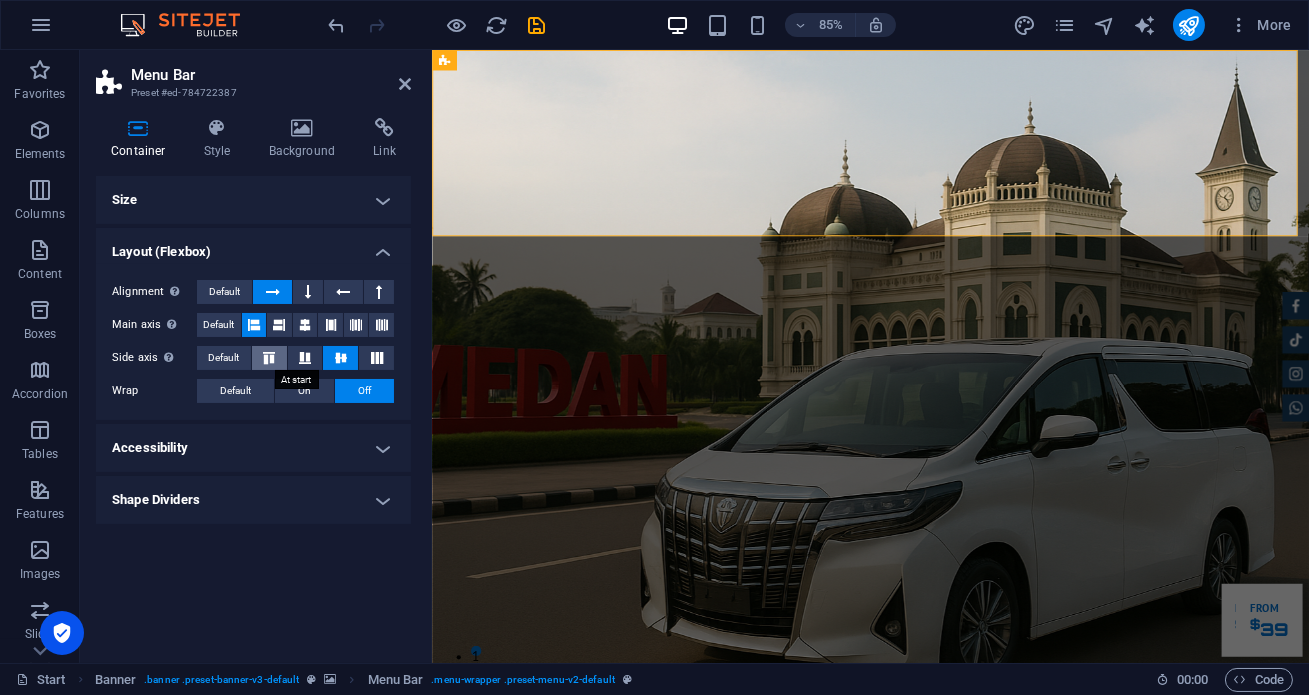click at bounding box center [269, 358] 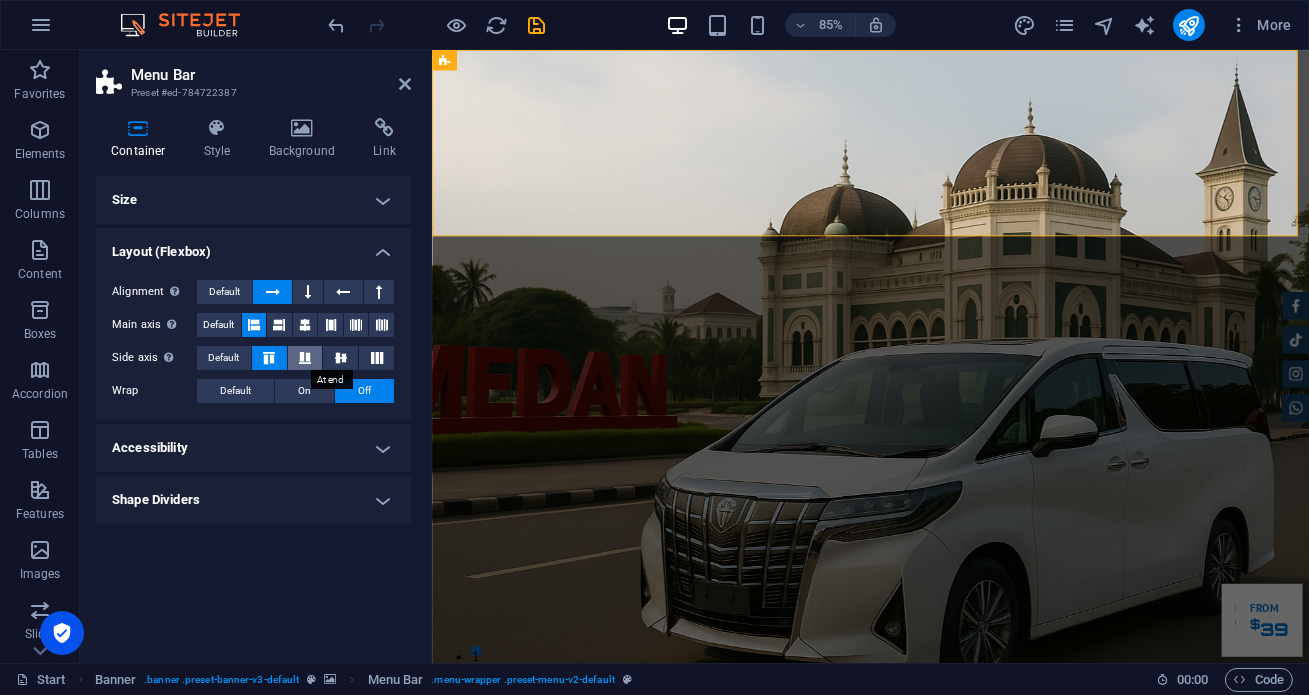 click at bounding box center (305, 358) 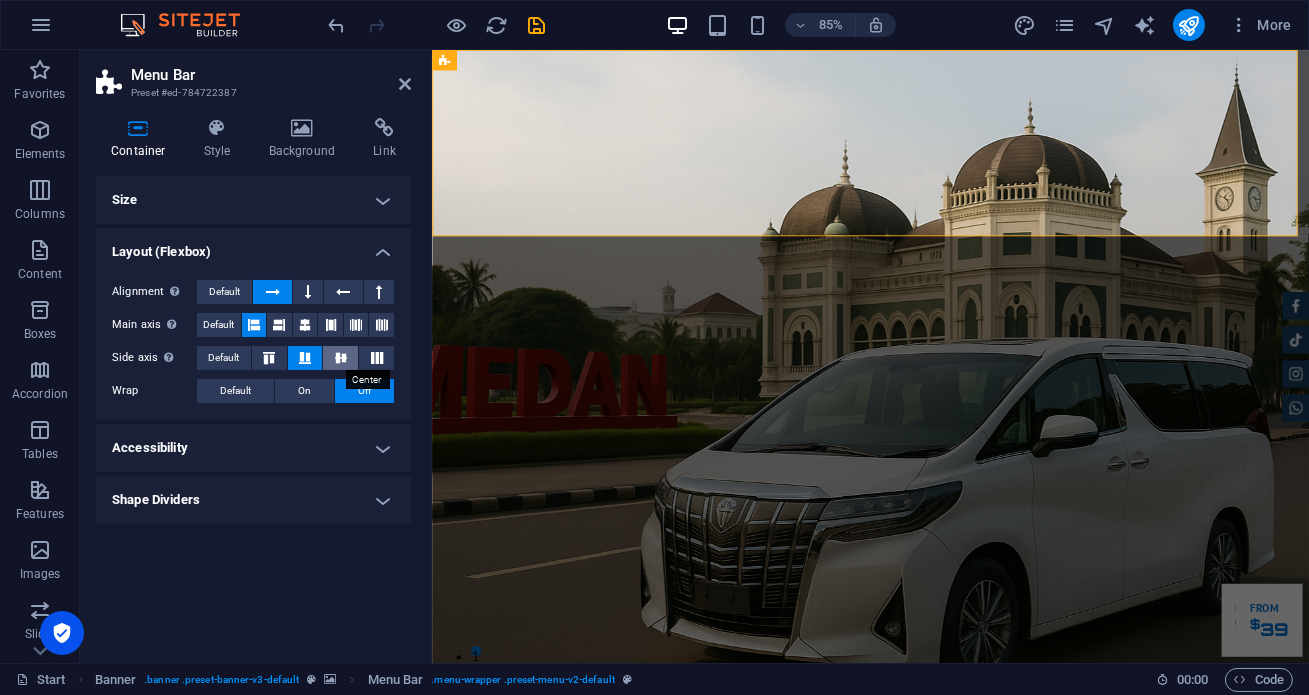 click at bounding box center (340, 358) 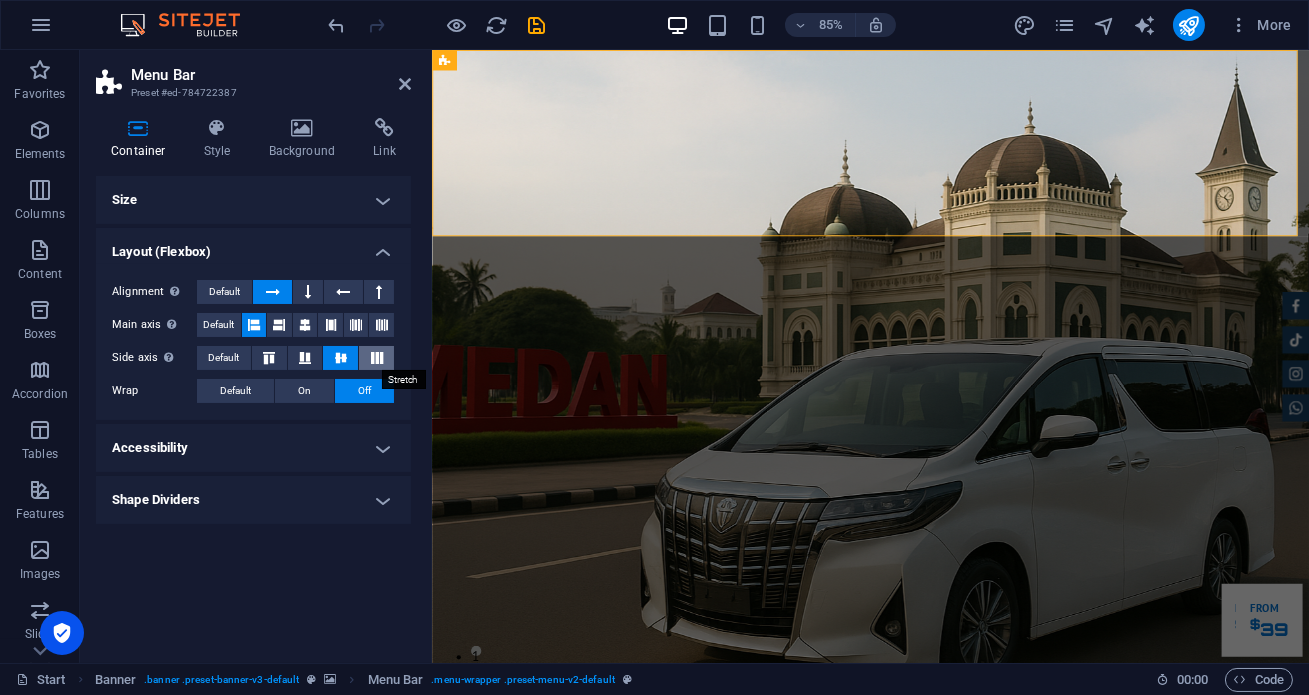 click at bounding box center (376, 358) 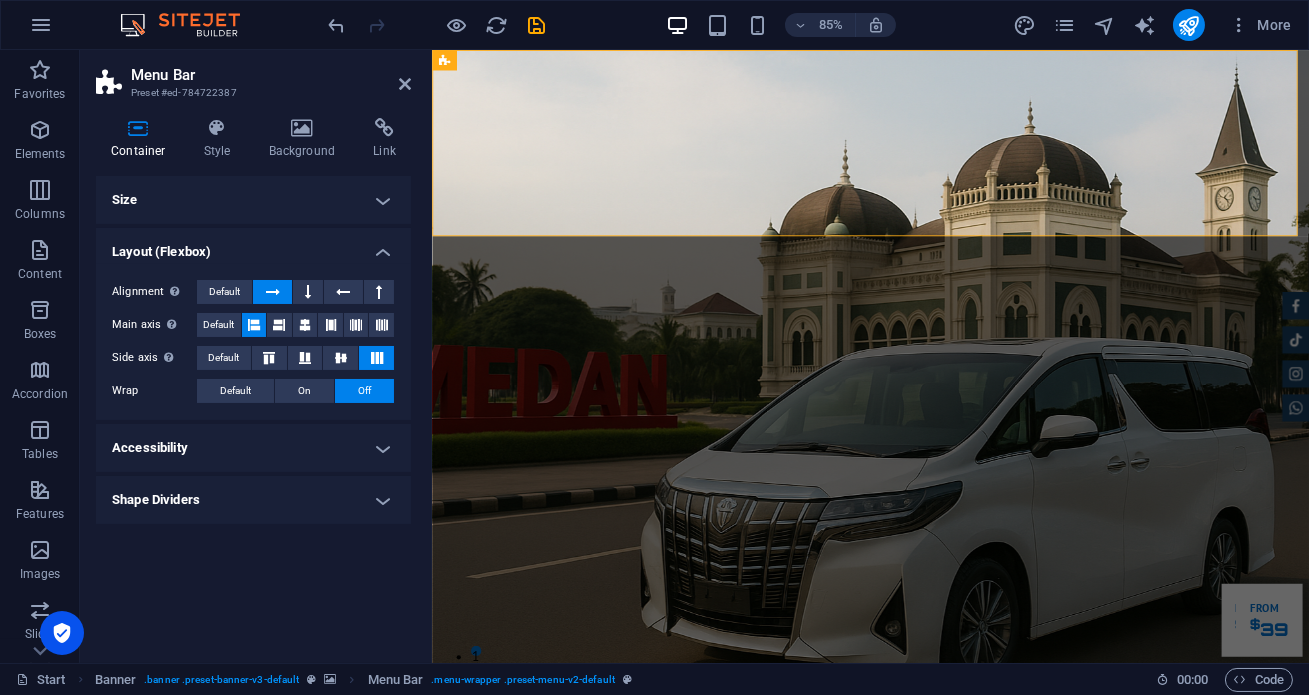 click on "Accessibility" at bounding box center (253, 448) 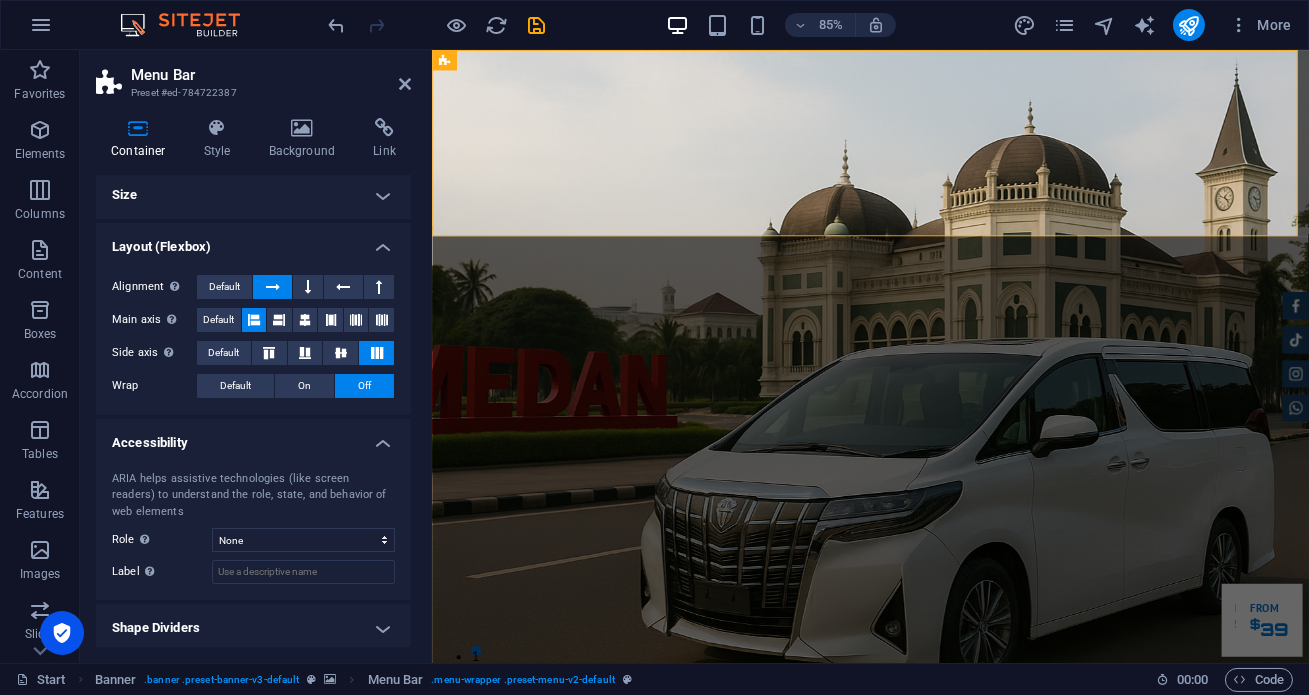scroll, scrollTop: 9, scrollLeft: 0, axis: vertical 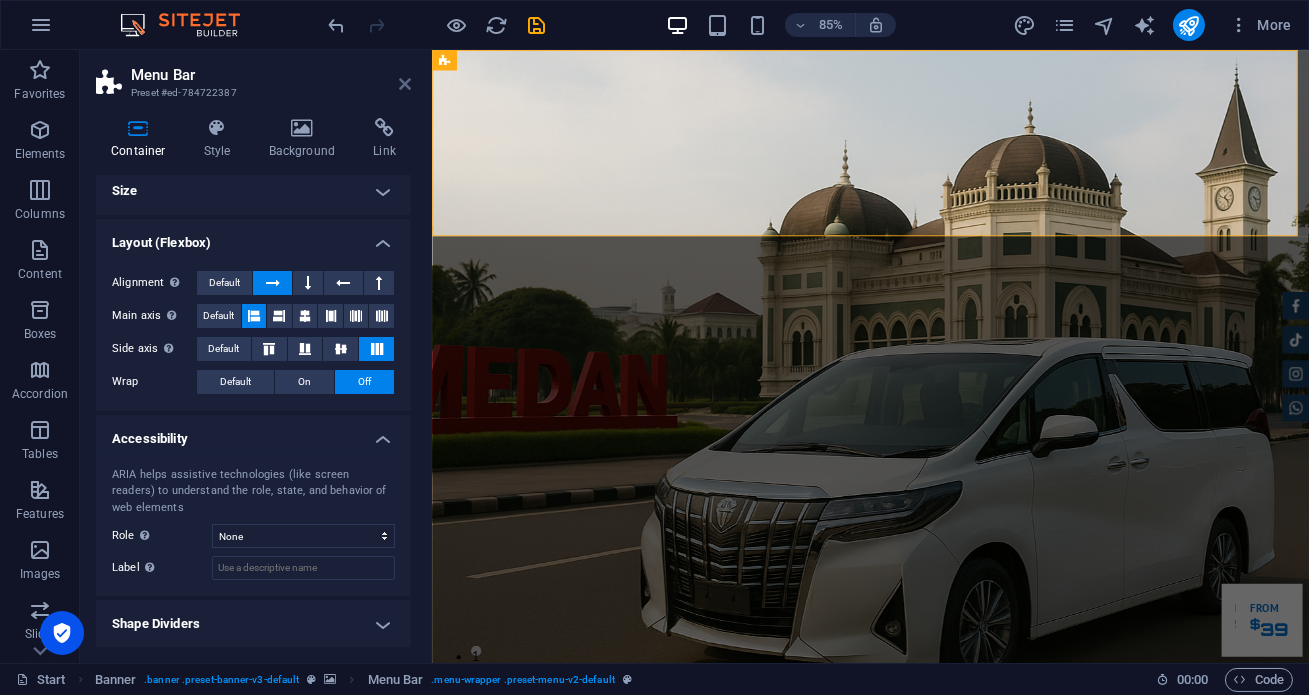 drag, startPoint x: 399, startPoint y: 87, endPoint x: 433, endPoint y: 176, distance: 95.27329 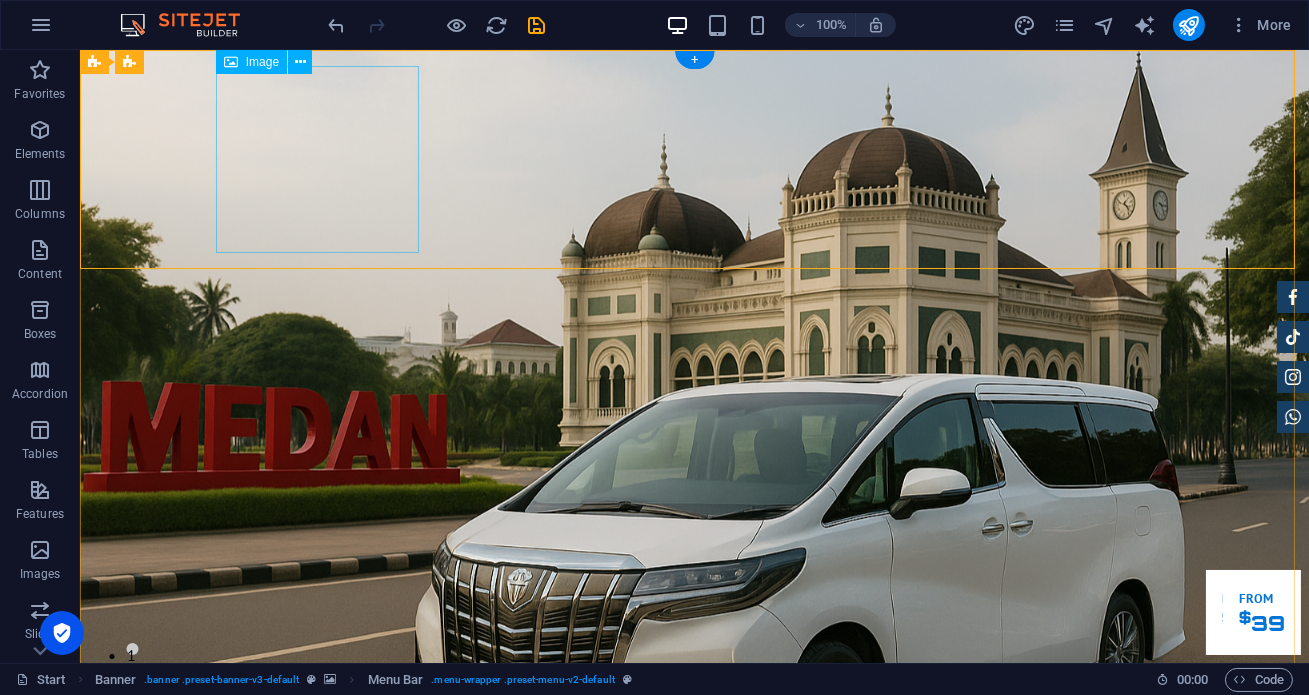 click at bounding box center [695, 953] 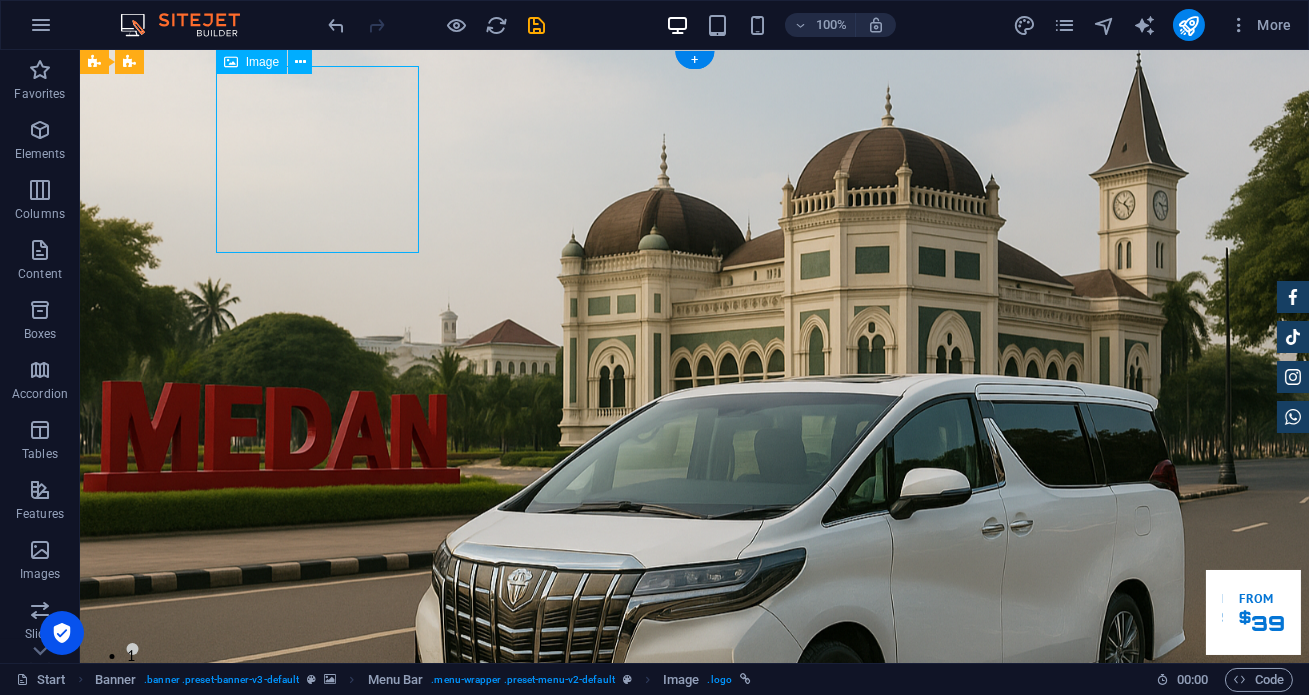 click at bounding box center [695, 953] 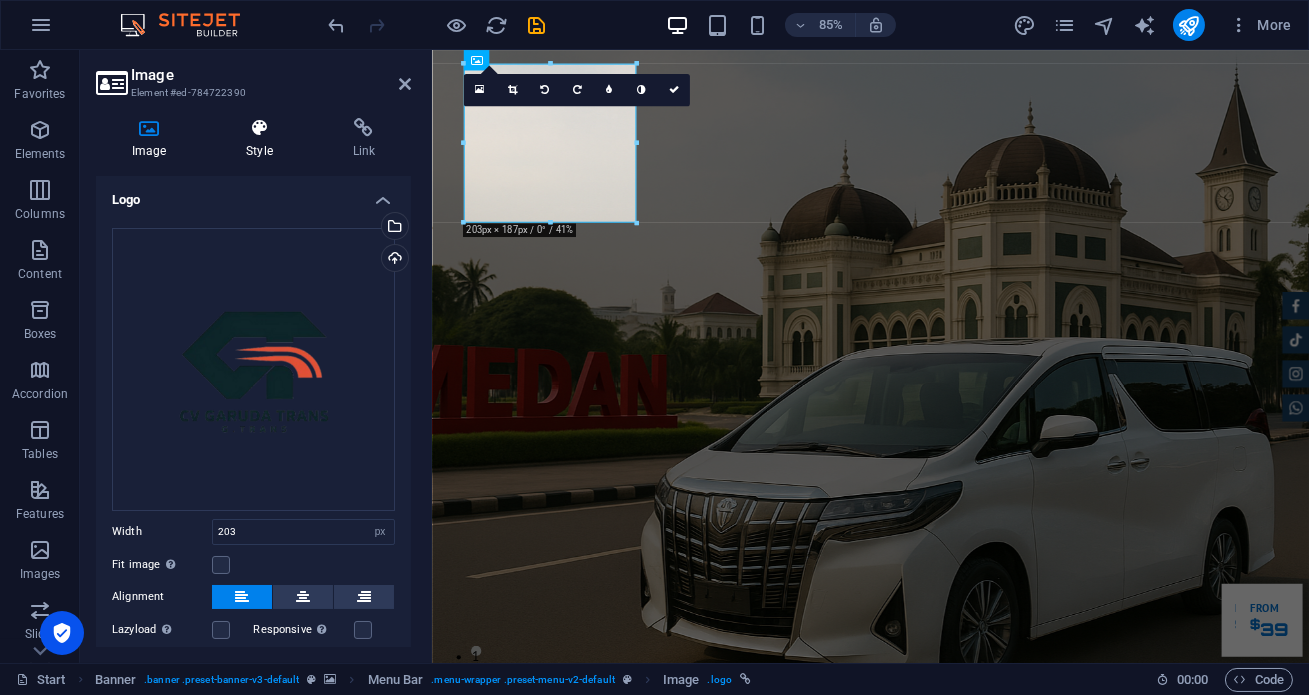 click at bounding box center (259, 128) 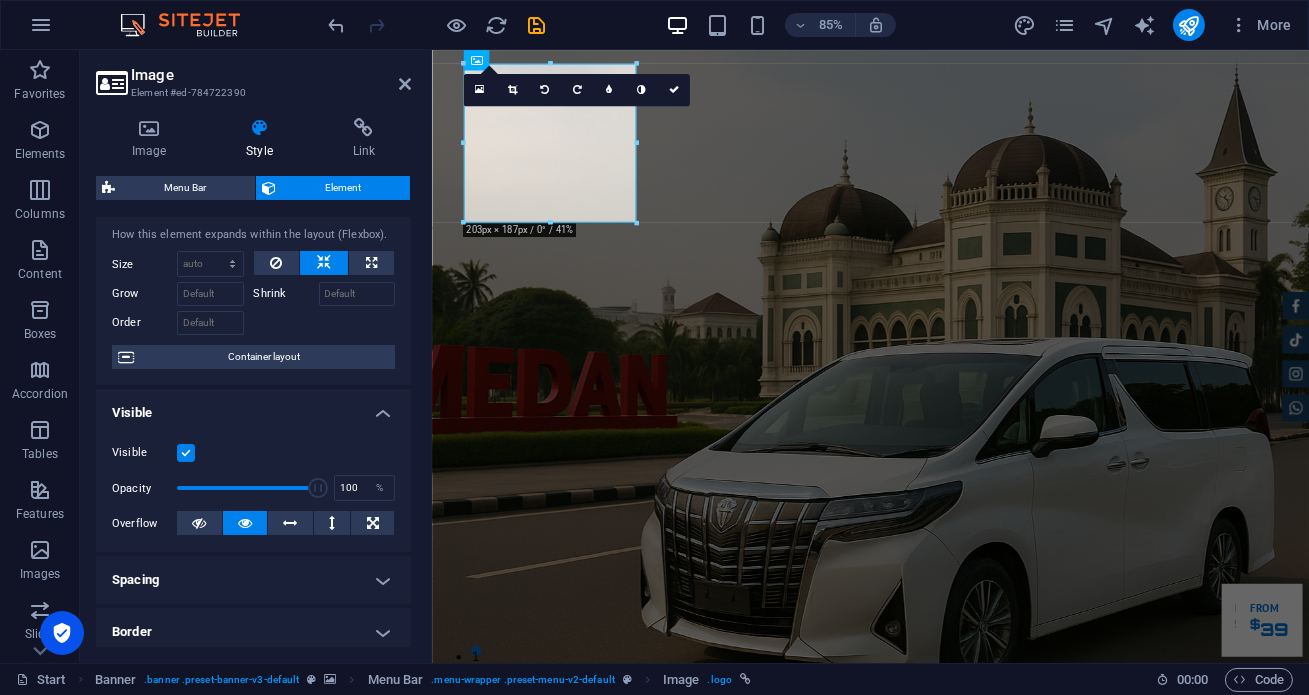scroll, scrollTop: 0, scrollLeft: 0, axis: both 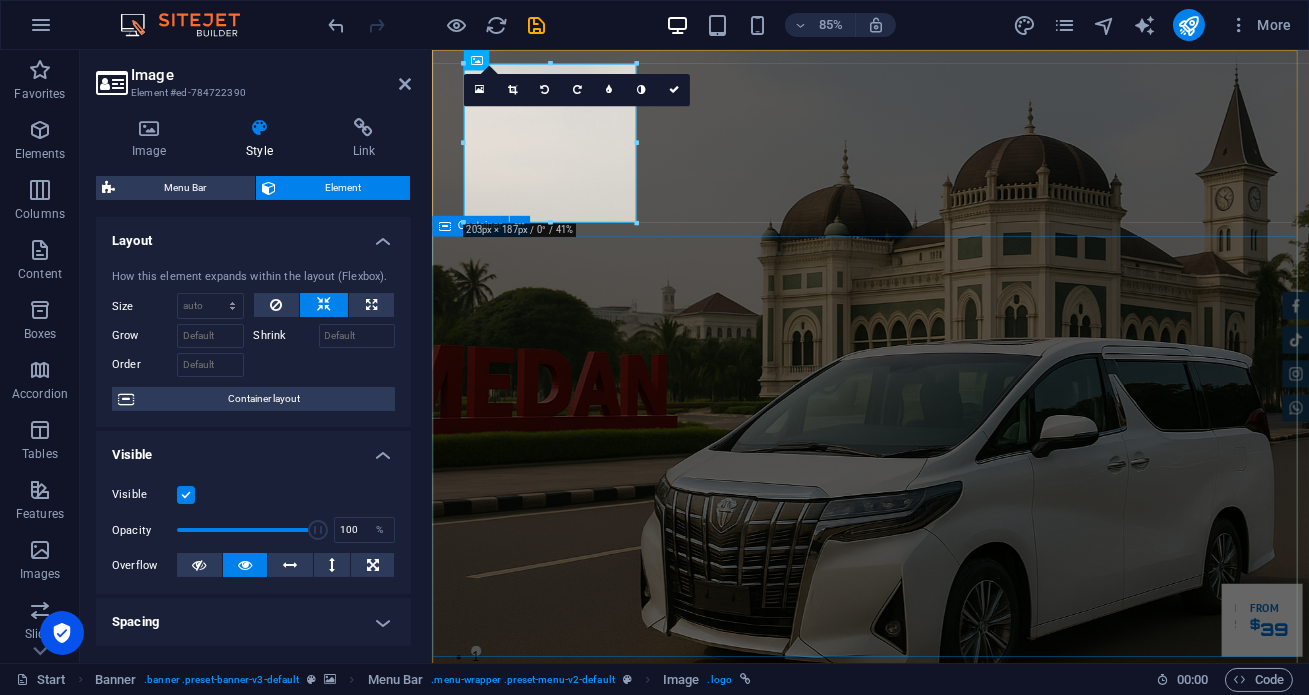 click on "Garuda transportasi. Rental Mobil Terpercaya, Aman, Amanah Serta Profesional  Cek Layanan  Booking Segera" at bounding box center (947, 1344) 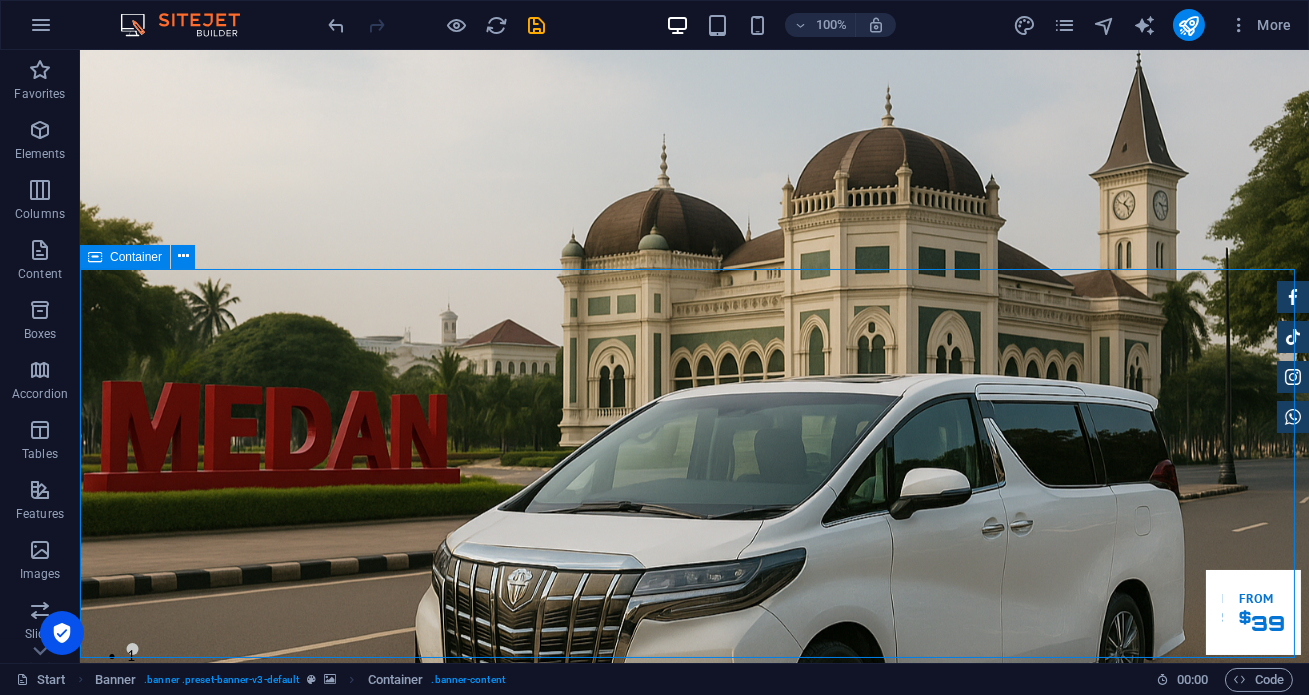 click on "Garuda transportasi. Rental Mobil Terpercaya, Aman, Amanah Serta Profesional  Cek Layanan  Booking Segera" at bounding box center [694, 1344] 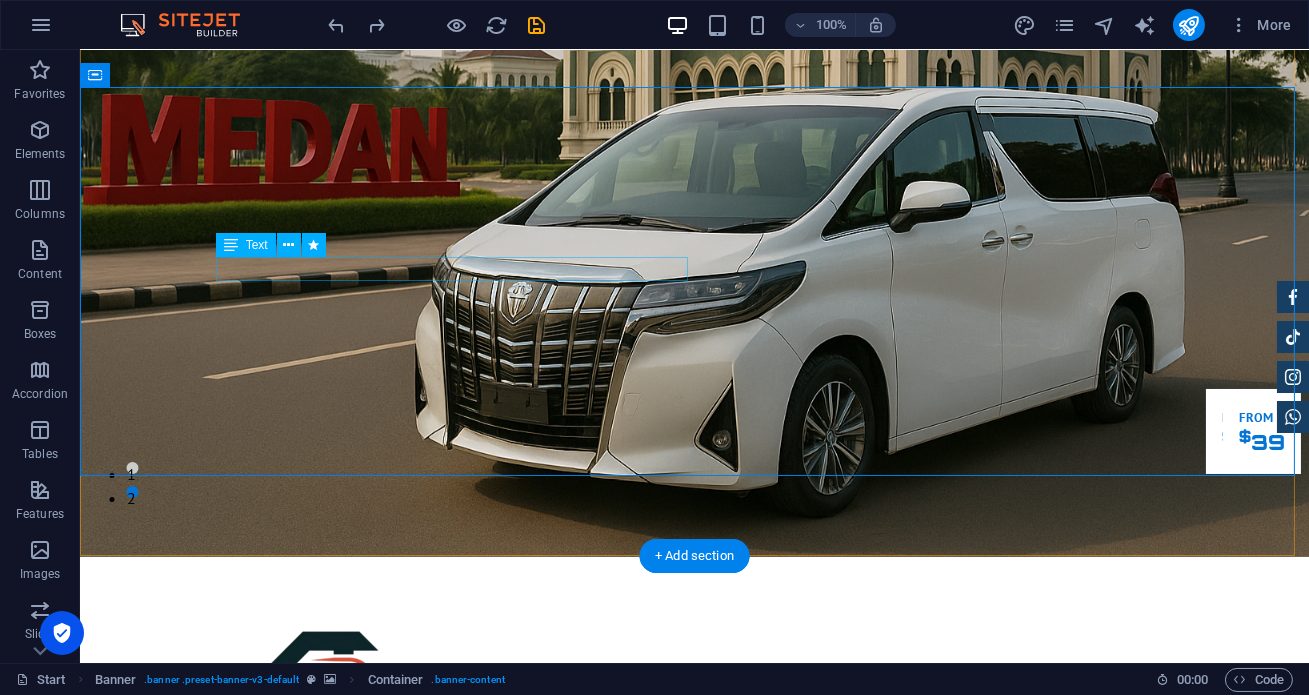 scroll, scrollTop: 0, scrollLeft: 0, axis: both 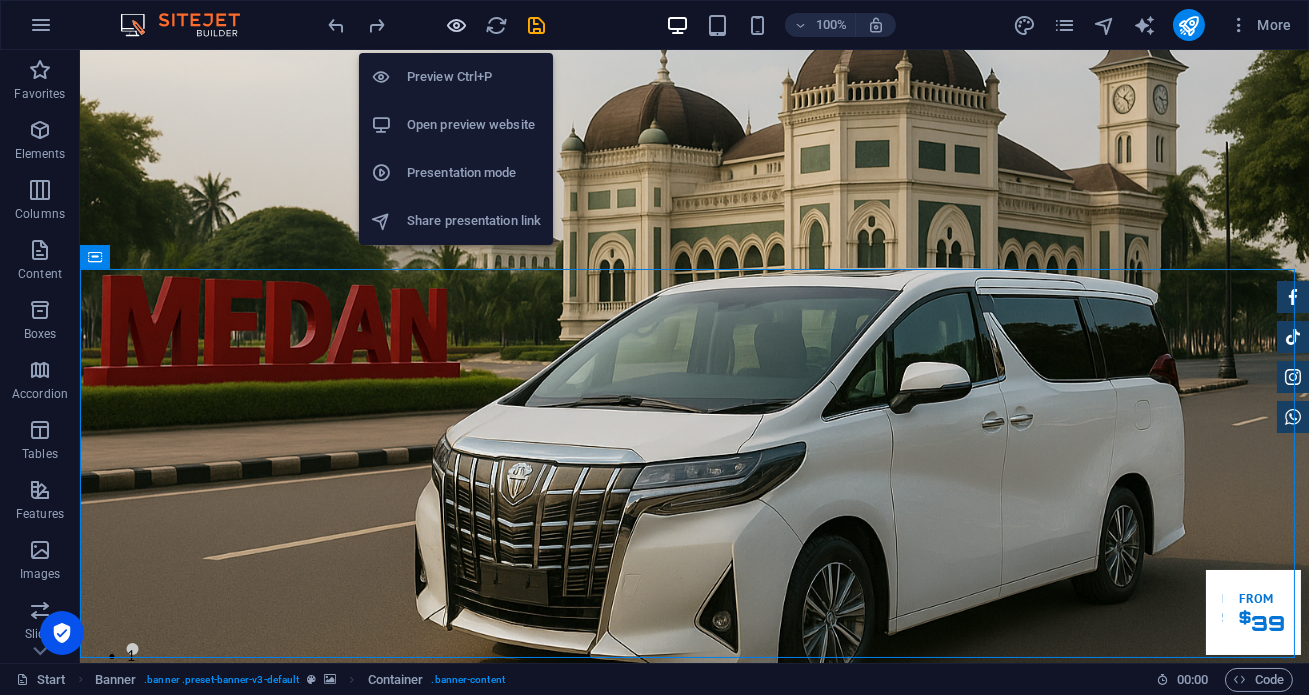 click at bounding box center [457, 25] 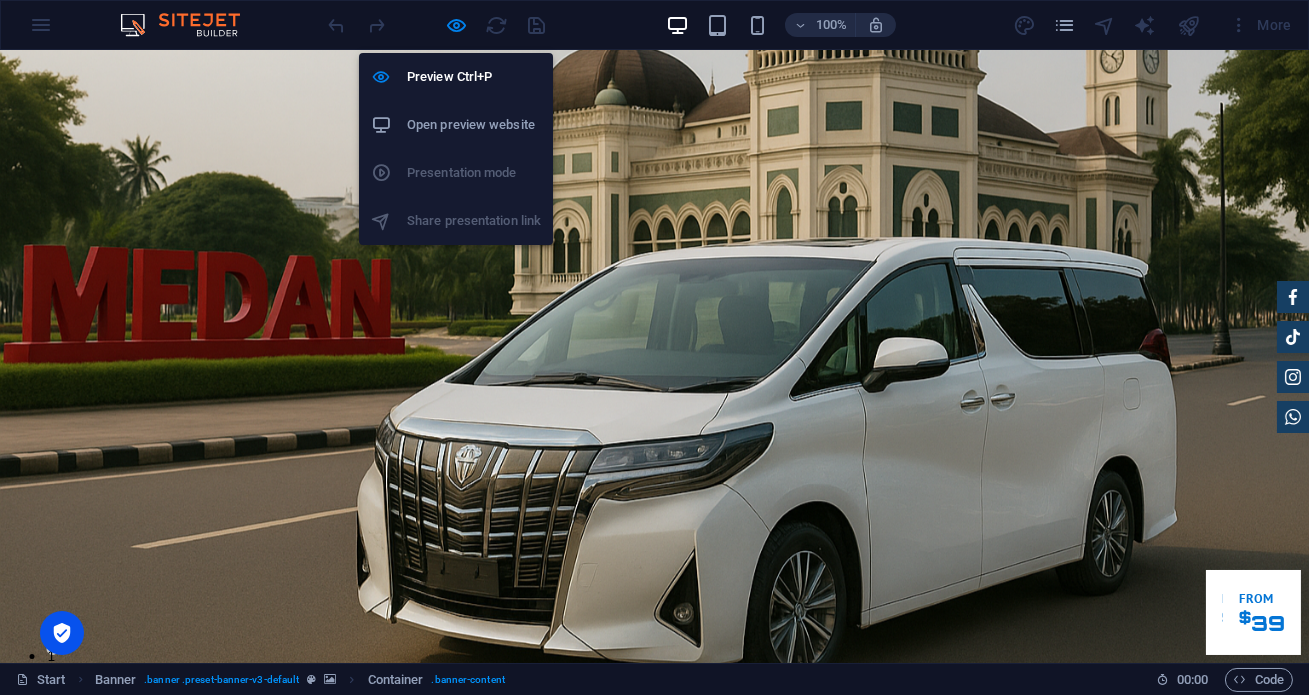 click on "Open preview website" at bounding box center (474, 125) 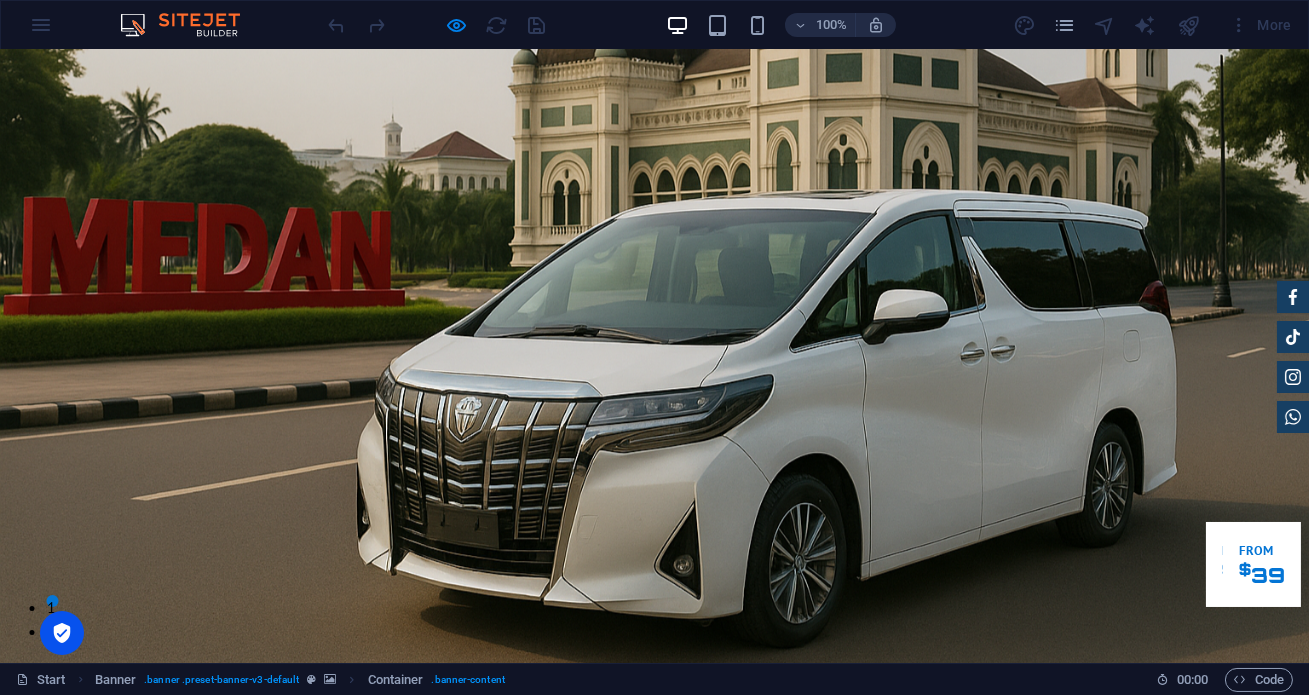scroll, scrollTop: 0, scrollLeft: 0, axis: both 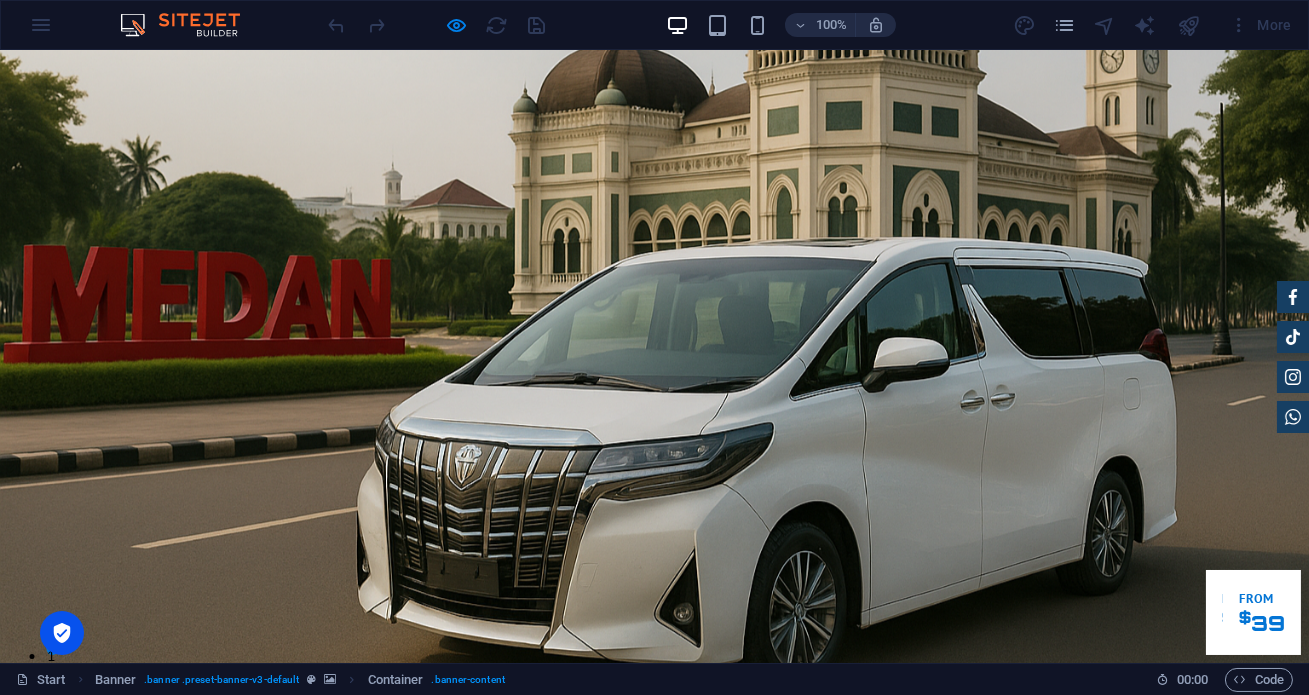 click on "Garuda transportasi. Rental Mobil Terpercaya, Aman, Amanah Serta Profesional  Cek Layanan  Booking Segera" at bounding box center (654, 1238) 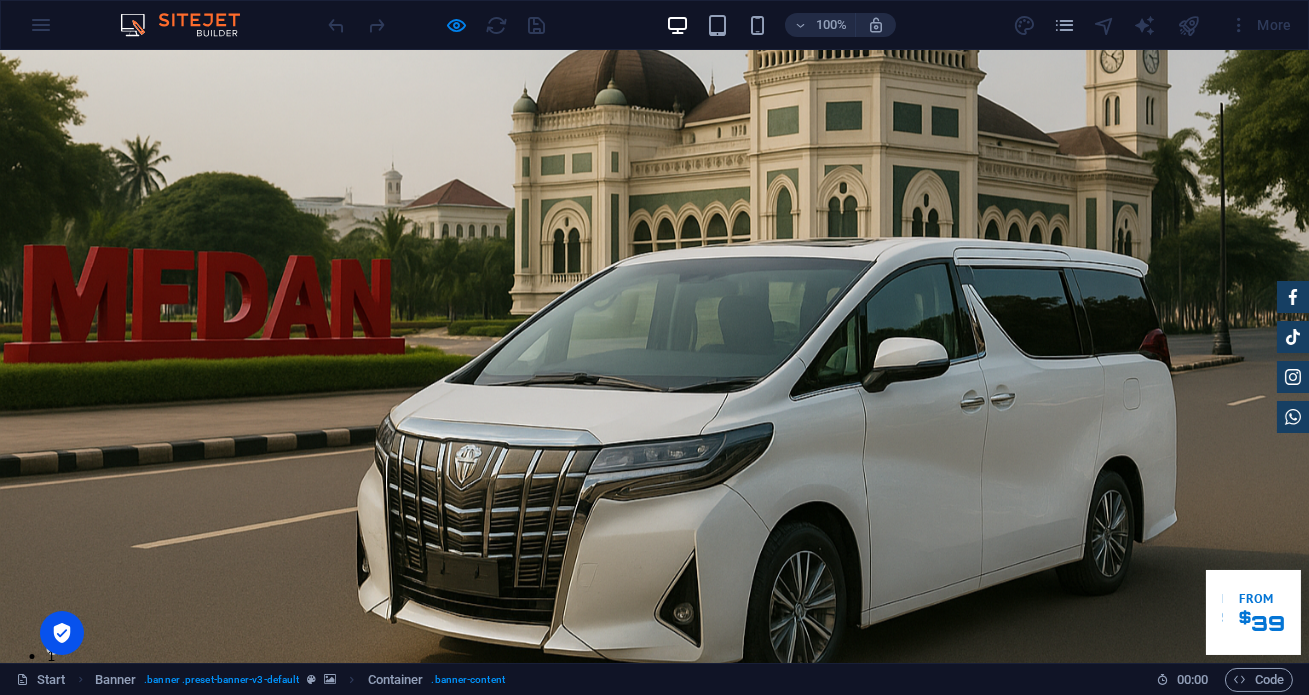 click on "Garuda transportasi. Rental Mobil Terpercaya, Aman, Amanah Serta Profesional  Cek Layanan  Booking Segera" at bounding box center (654, 1238) 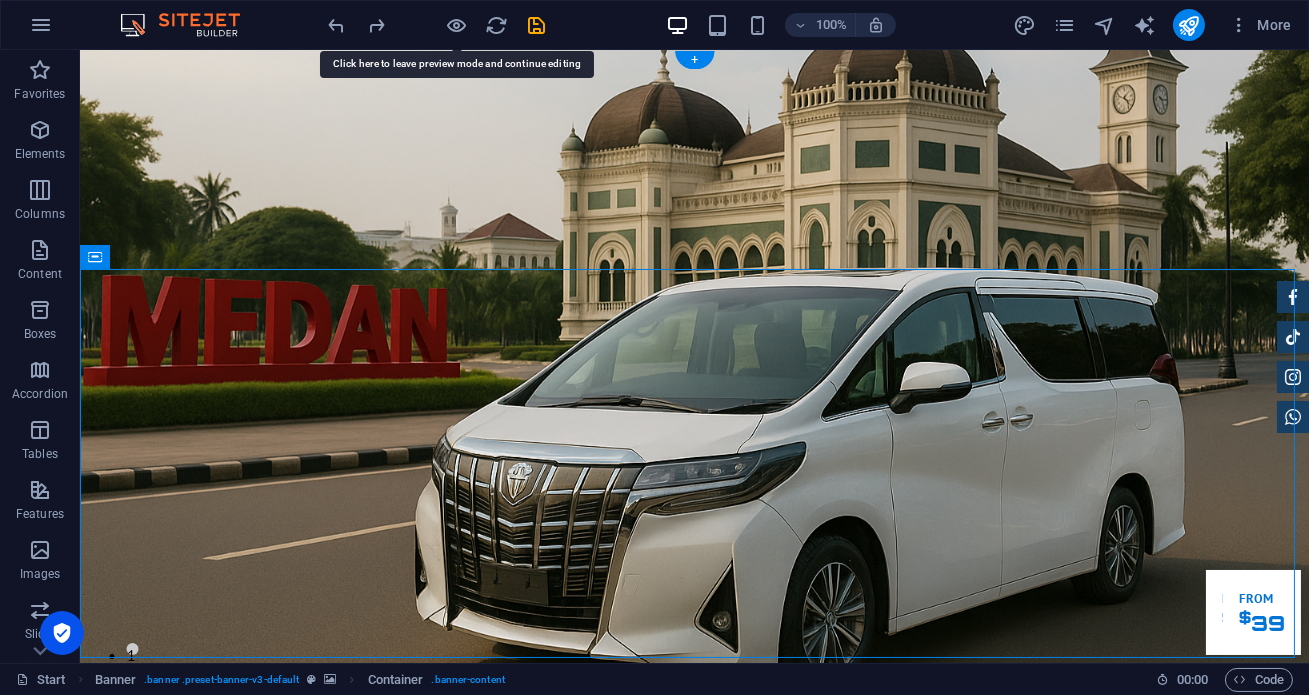 click on "Garuda transportasi. Rental Mobil Terpercaya, Aman, Amanah Serta Profesional  Cek Layanan  Booking Segera" at bounding box center (694, 1238) 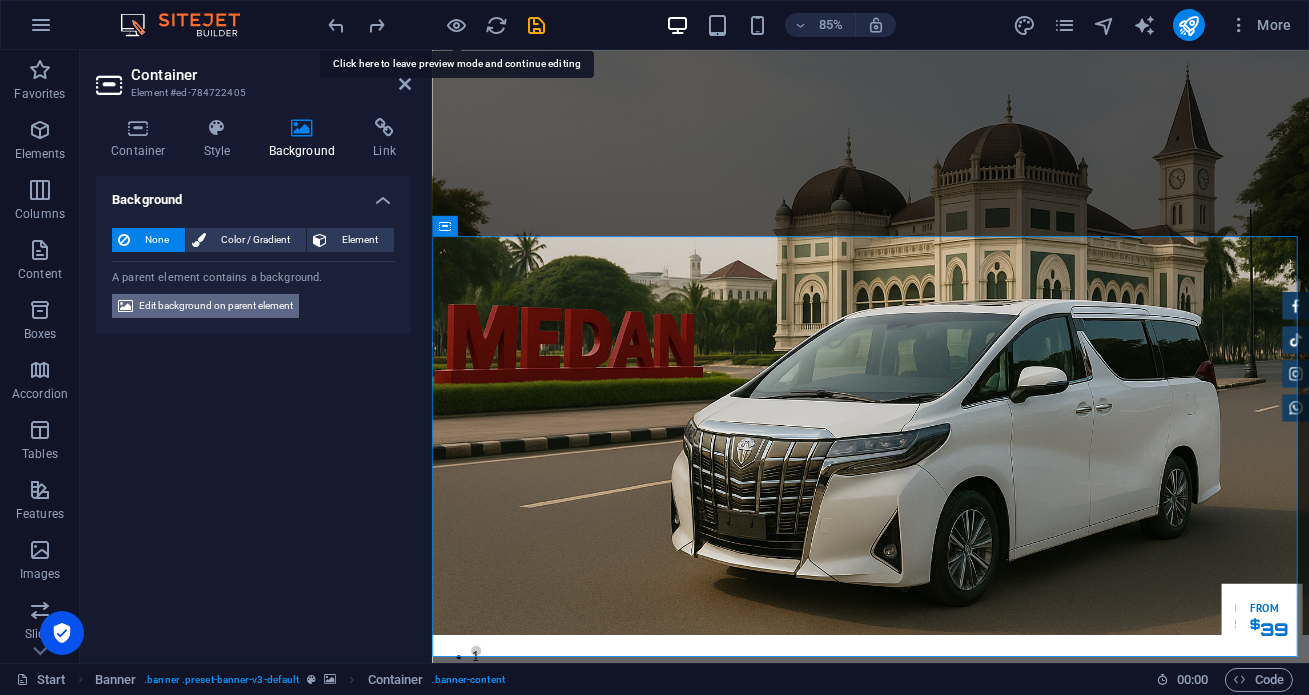 click on "Edit background on parent element" at bounding box center (216, 306) 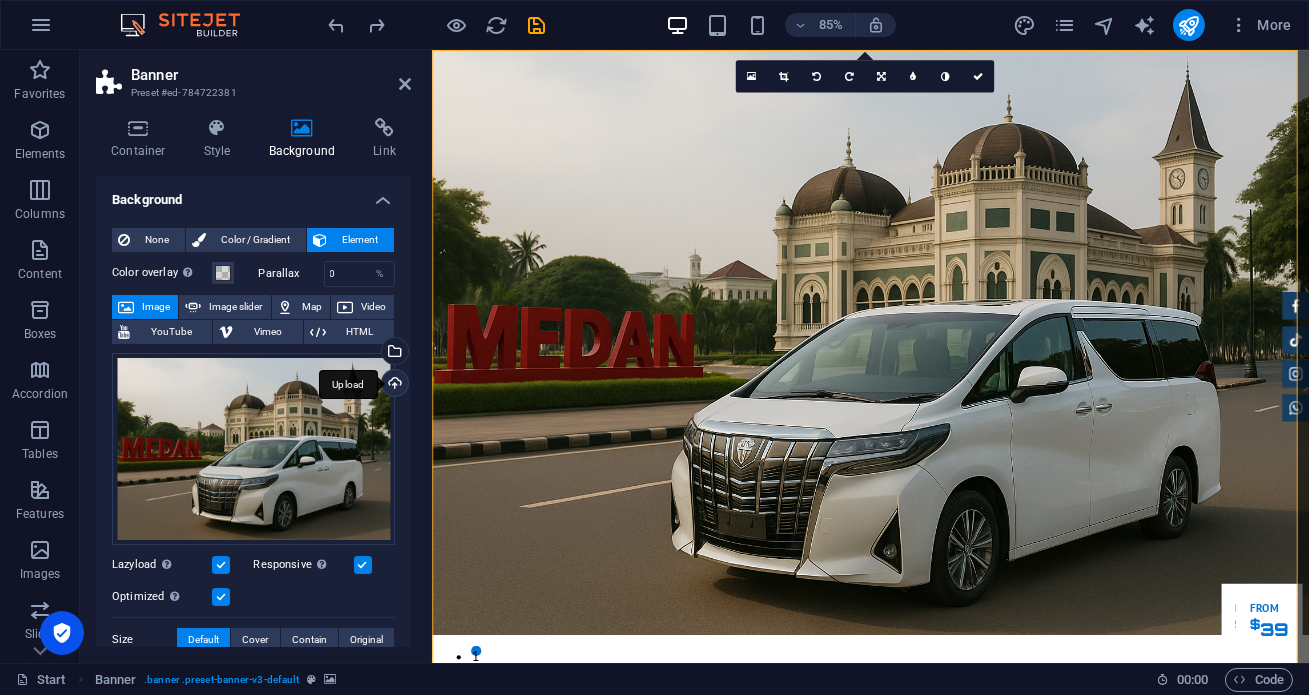 click on "Upload" at bounding box center (393, 385) 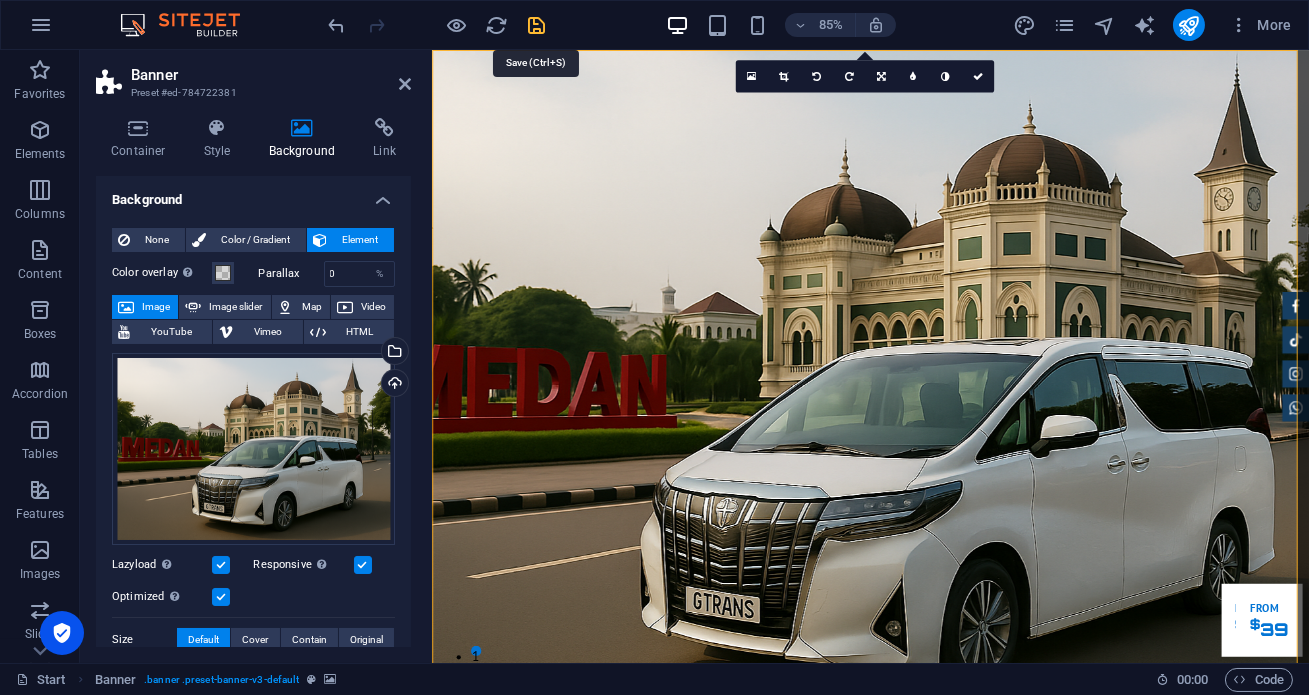 click at bounding box center (537, 25) 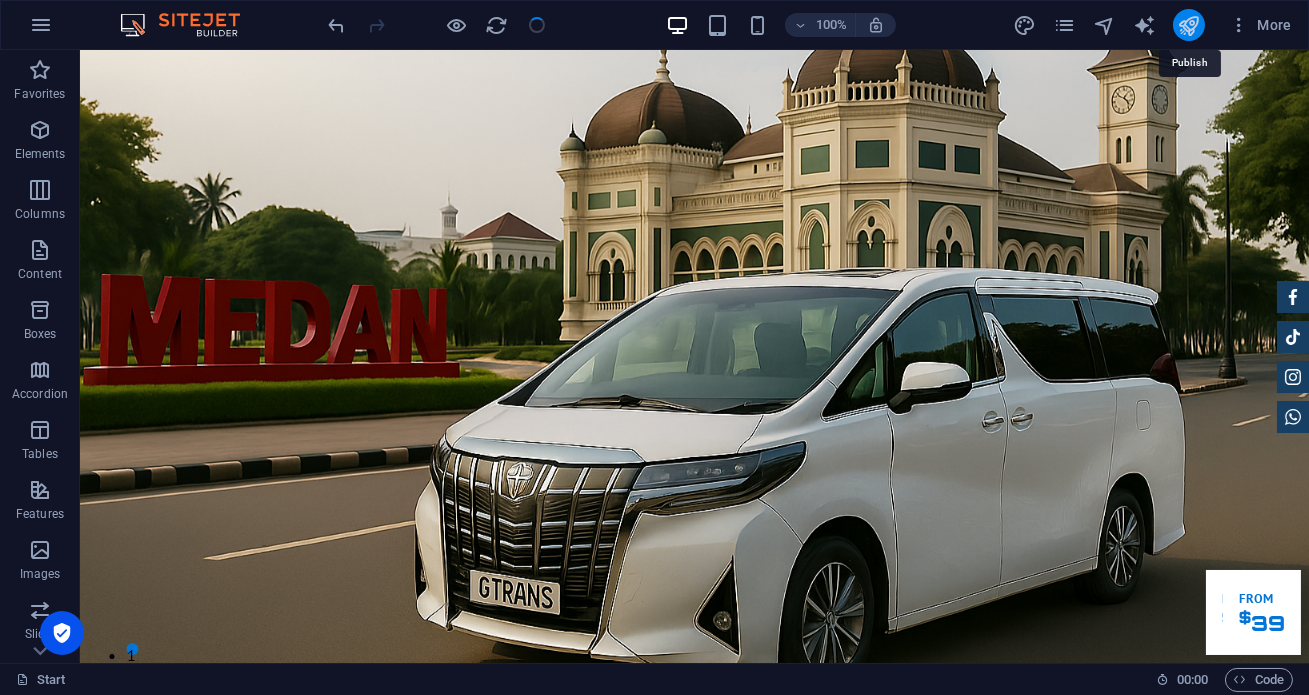 click at bounding box center [1188, 25] 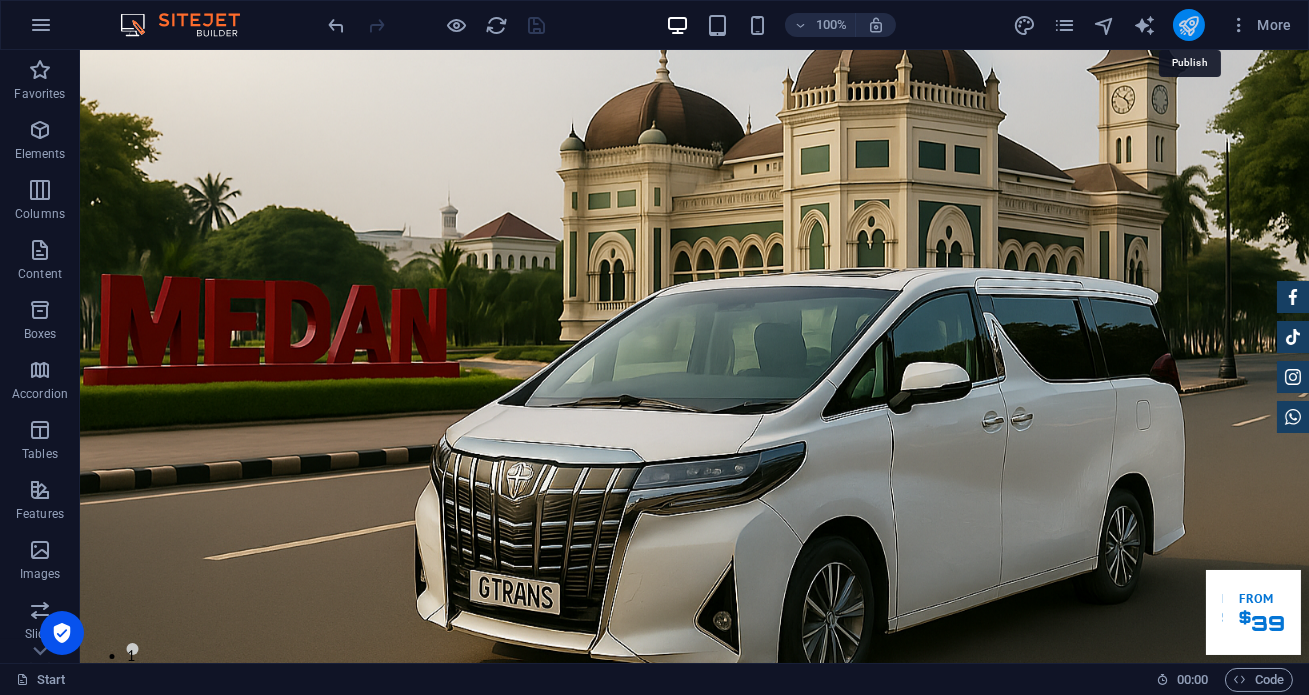 click at bounding box center (1188, 25) 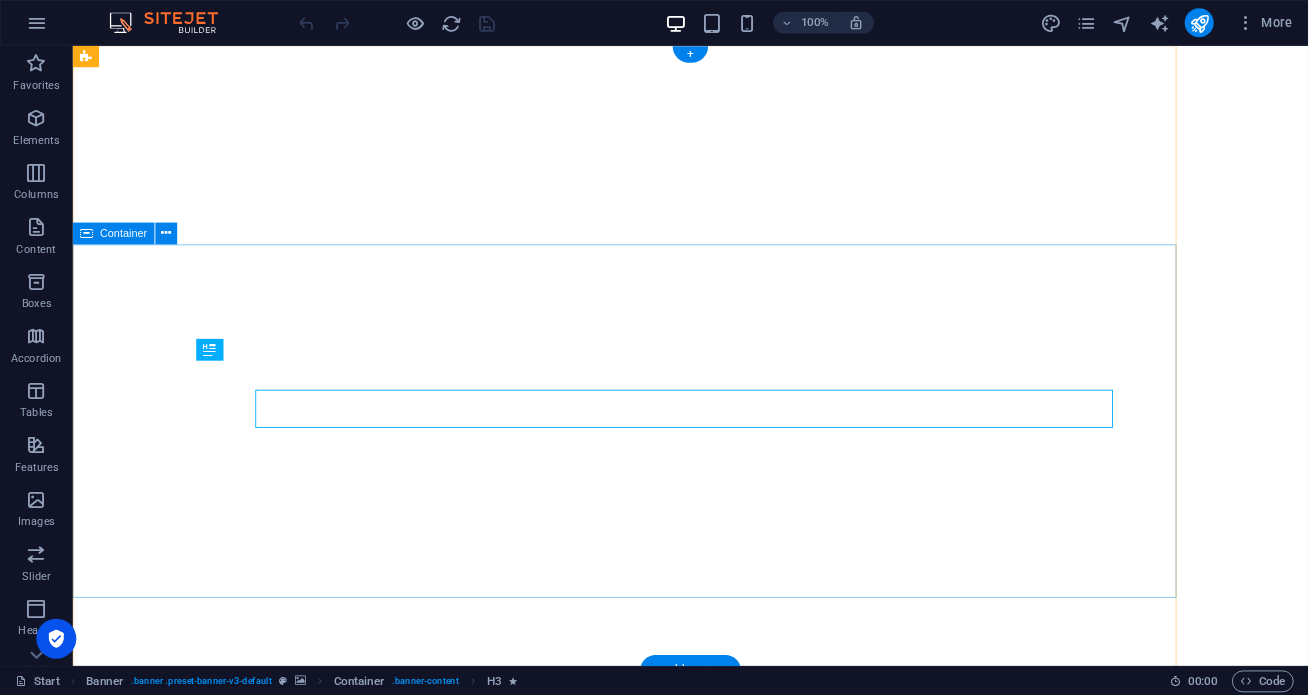 scroll, scrollTop: 0, scrollLeft: 0, axis: both 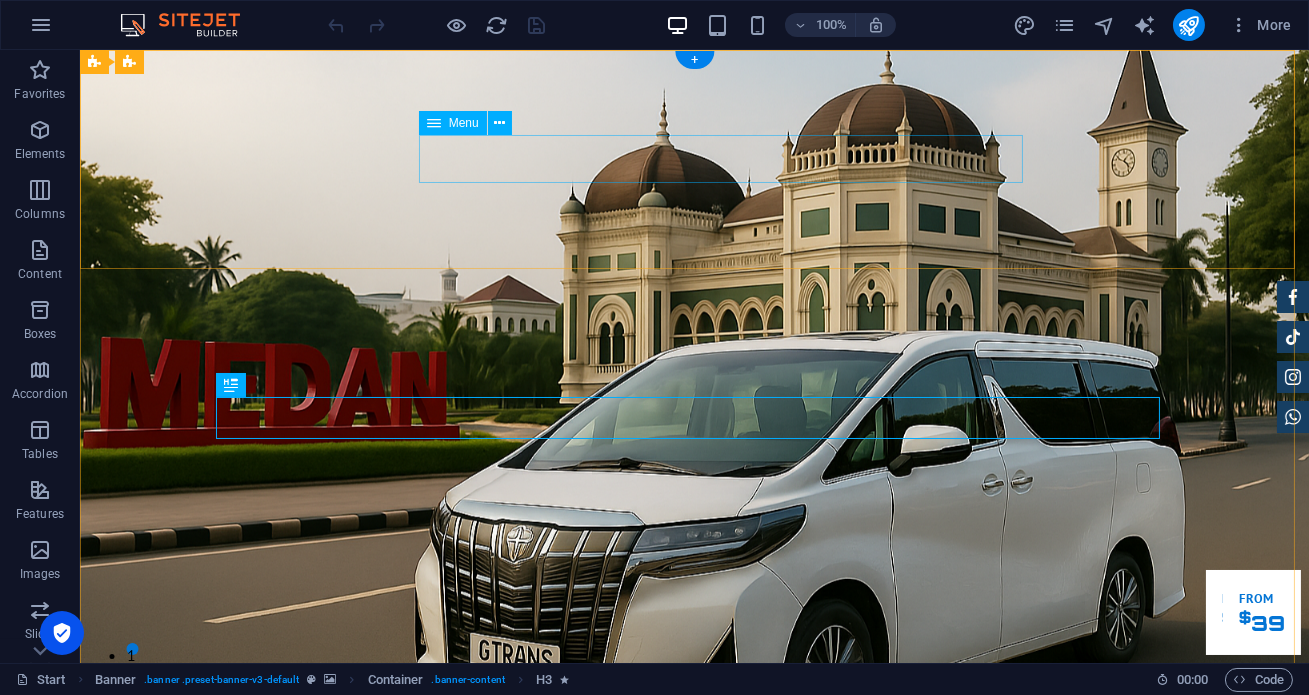 click on "Home Tentang Services Produk Feedback Contact" at bounding box center [695, 1028] 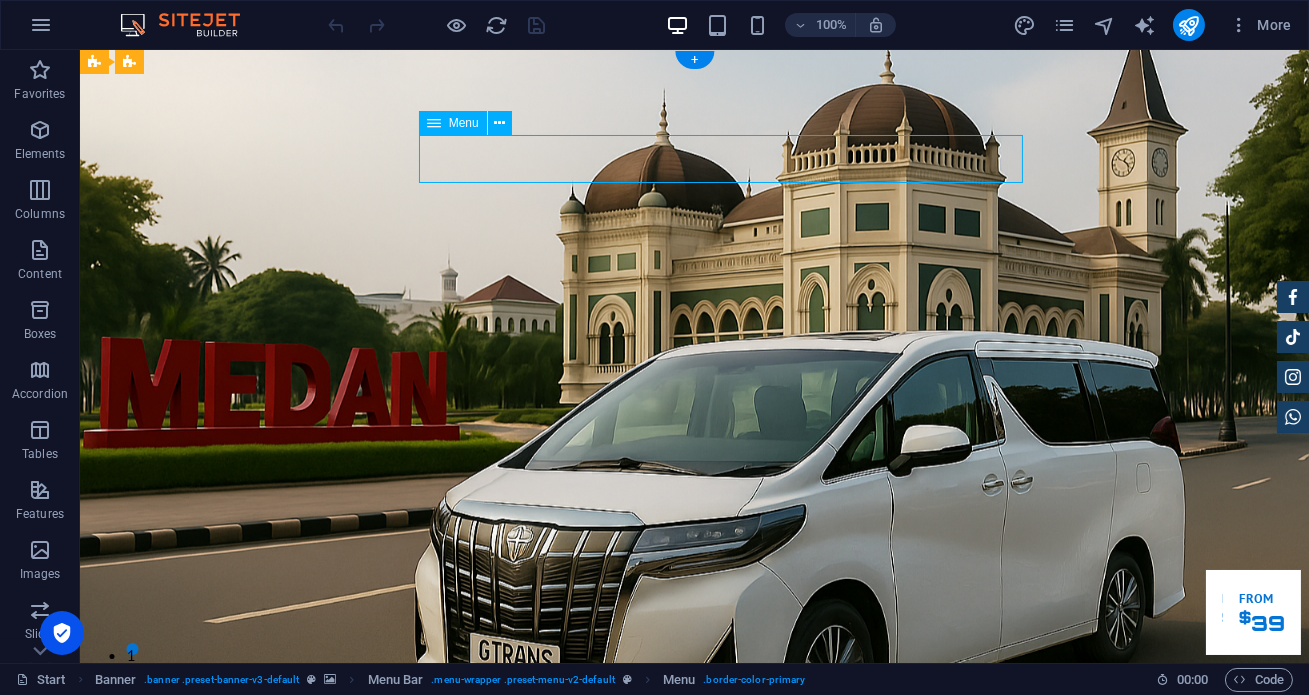click on "Home Tentang Services Produk Feedback Contact" at bounding box center (695, 1028) 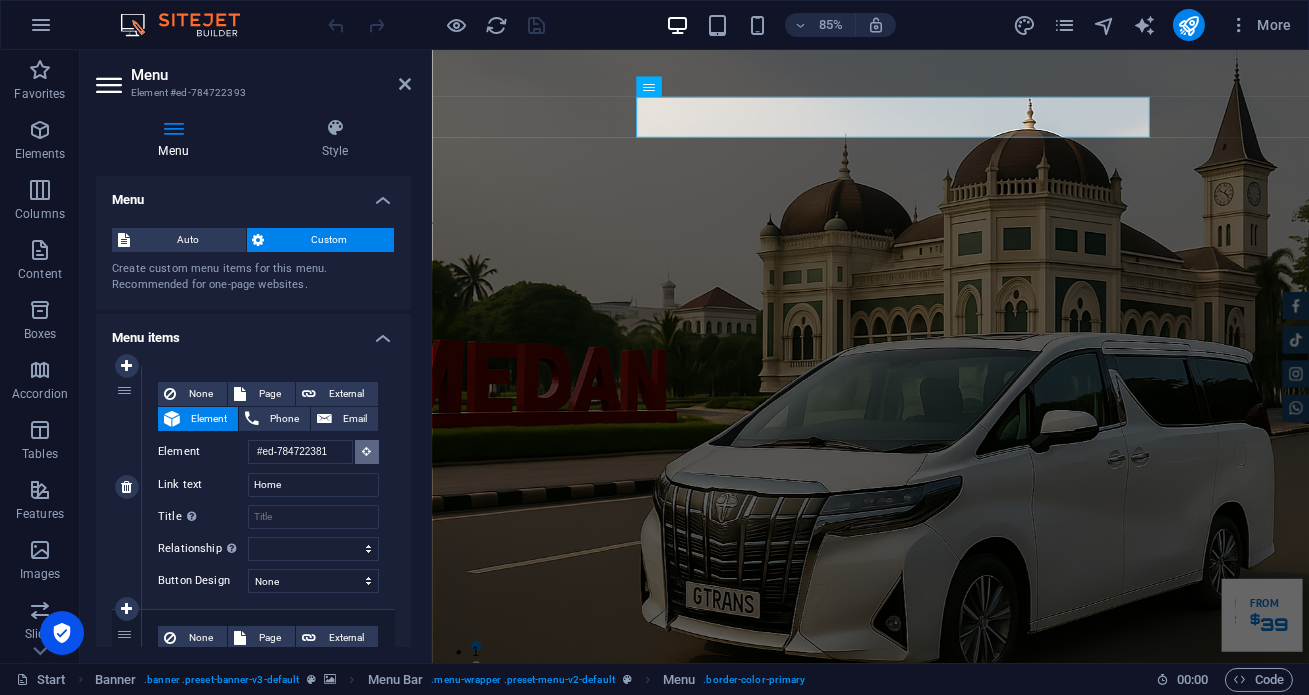 scroll, scrollTop: 0, scrollLeft: 0, axis: both 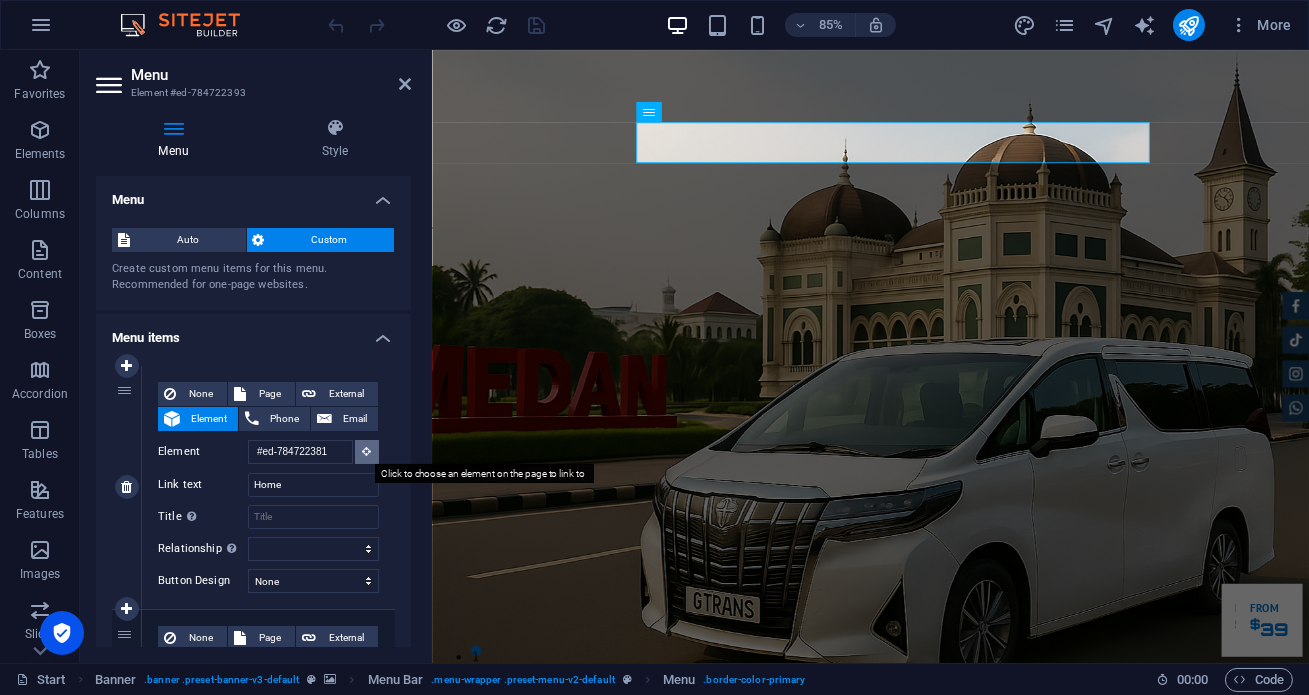 click at bounding box center (367, 452) 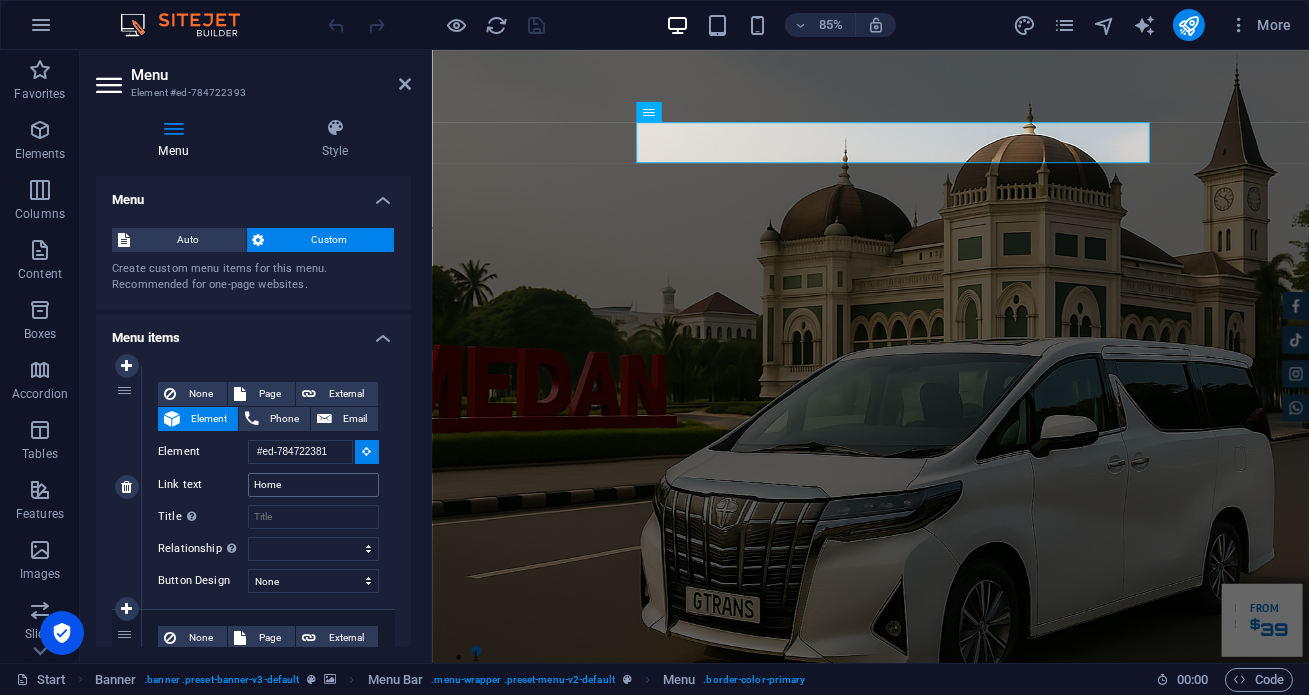 drag, startPoint x: 363, startPoint y: 450, endPoint x: 369, endPoint y: 475, distance: 25.70992 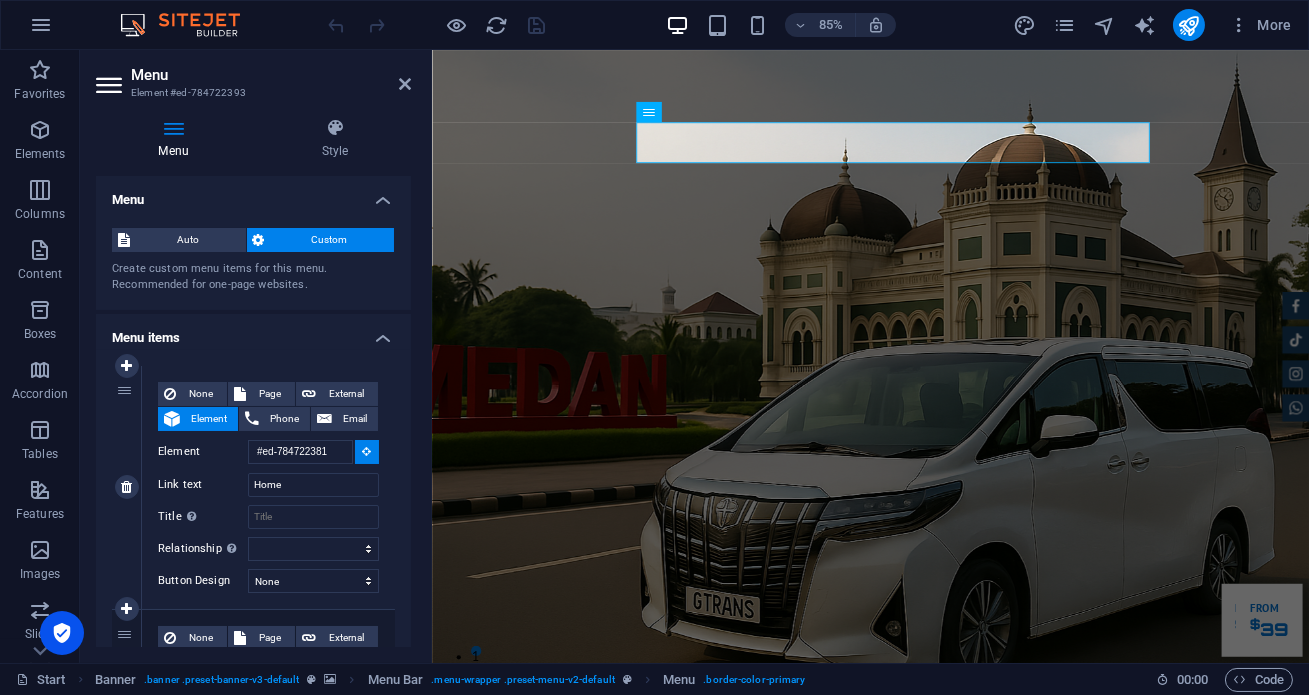 click at bounding box center [367, 452] 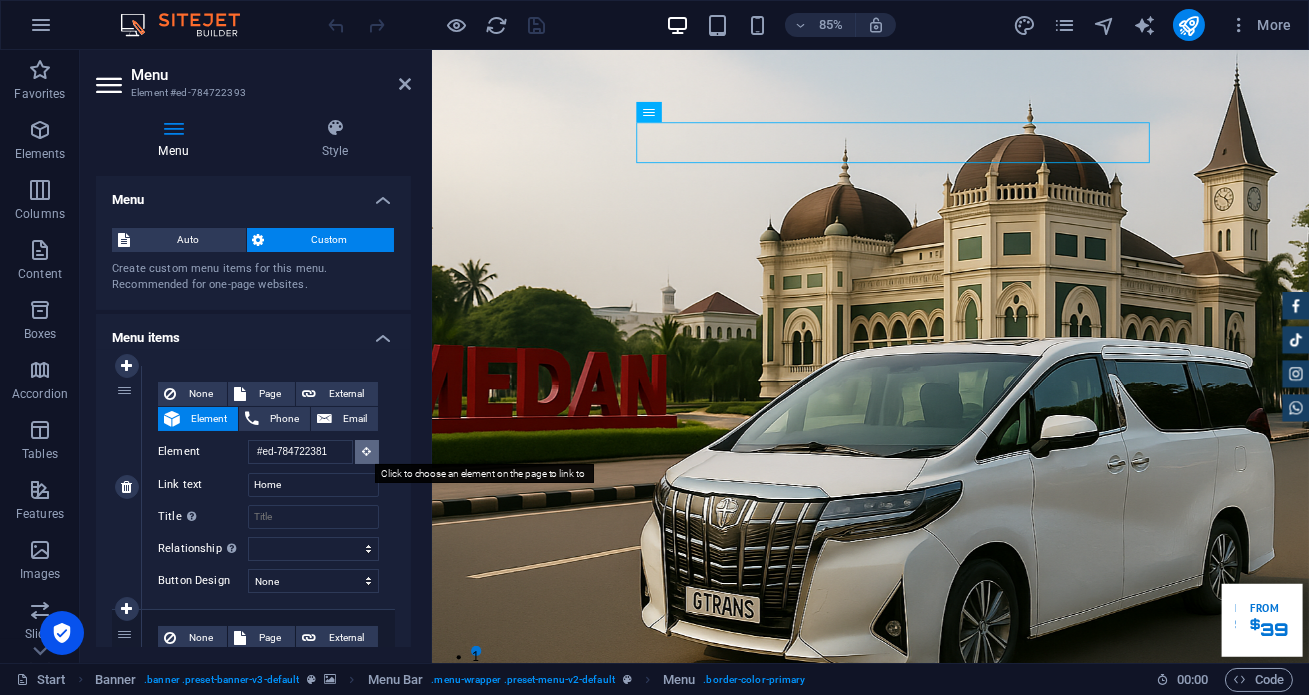 click at bounding box center (367, 452) 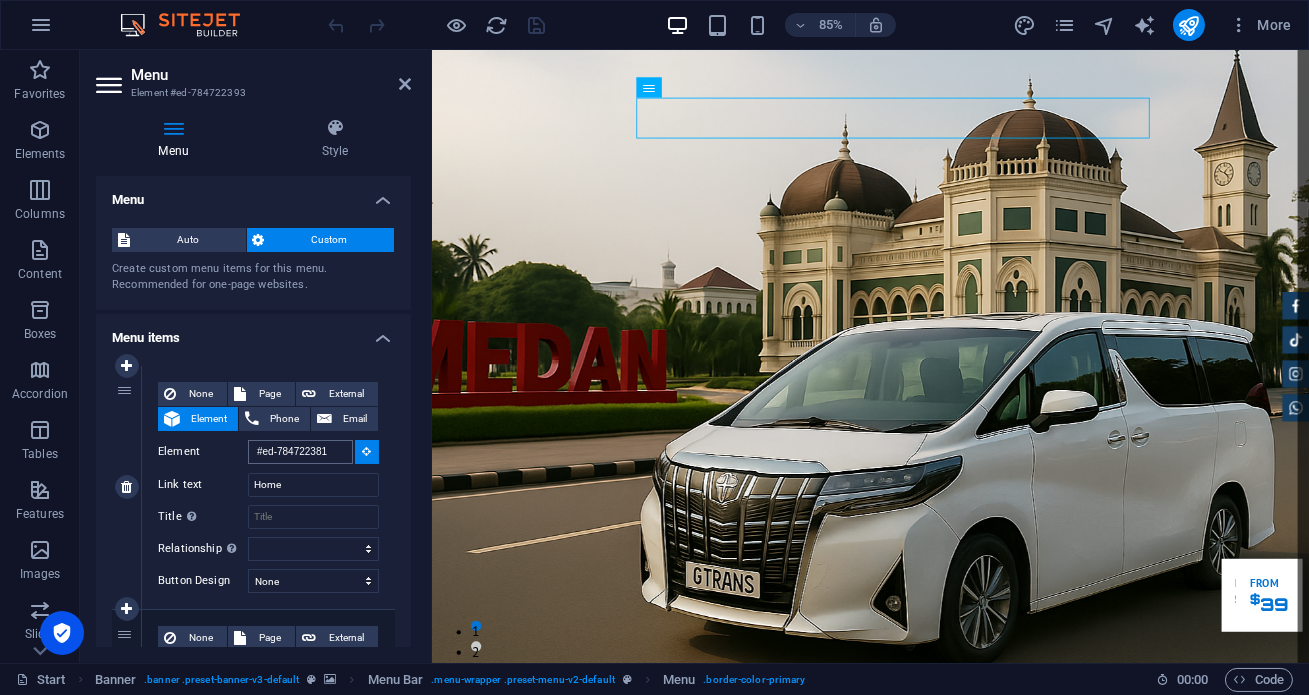 scroll, scrollTop: 35, scrollLeft: 0, axis: vertical 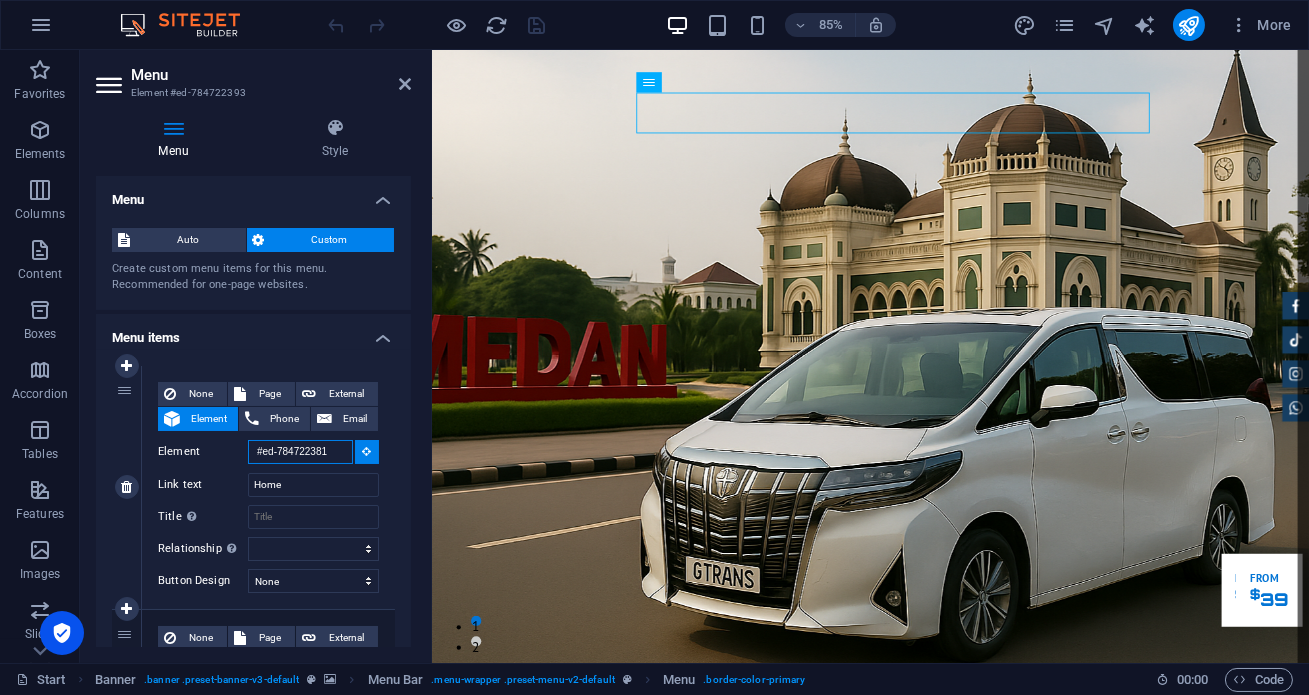 click on "#ed-784722381" at bounding box center [300, 452] 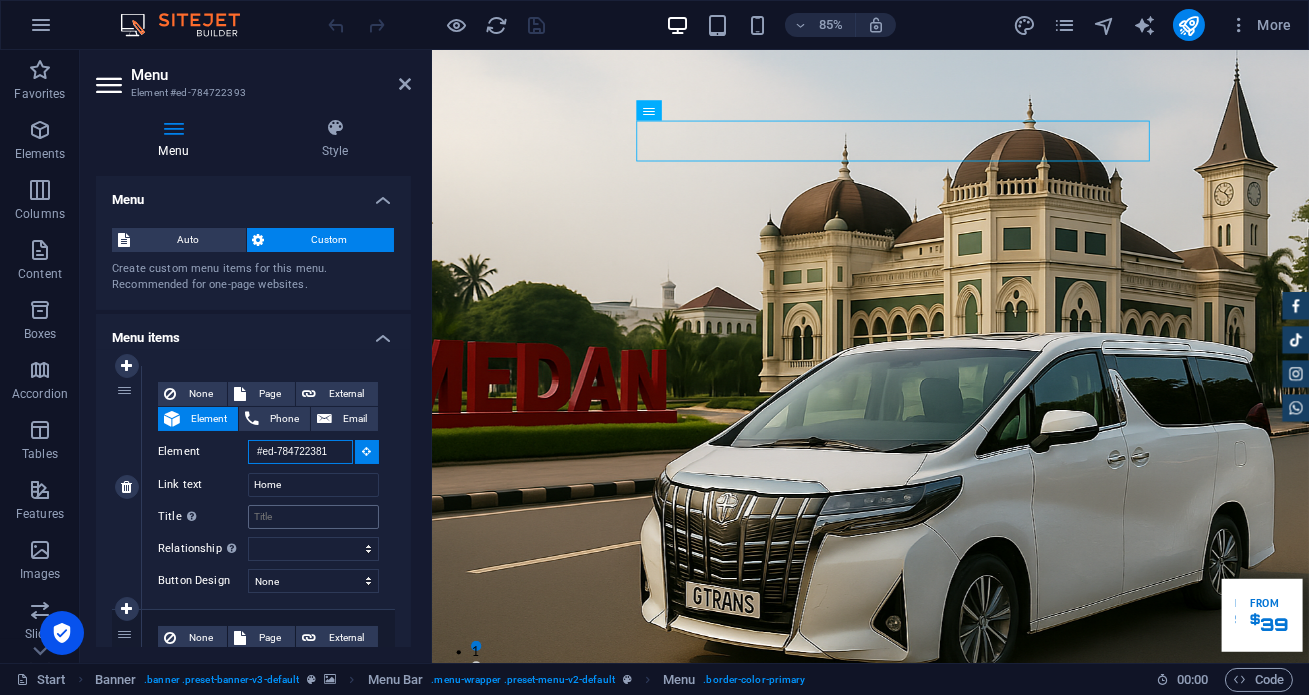 scroll, scrollTop: 0, scrollLeft: 0, axis: both 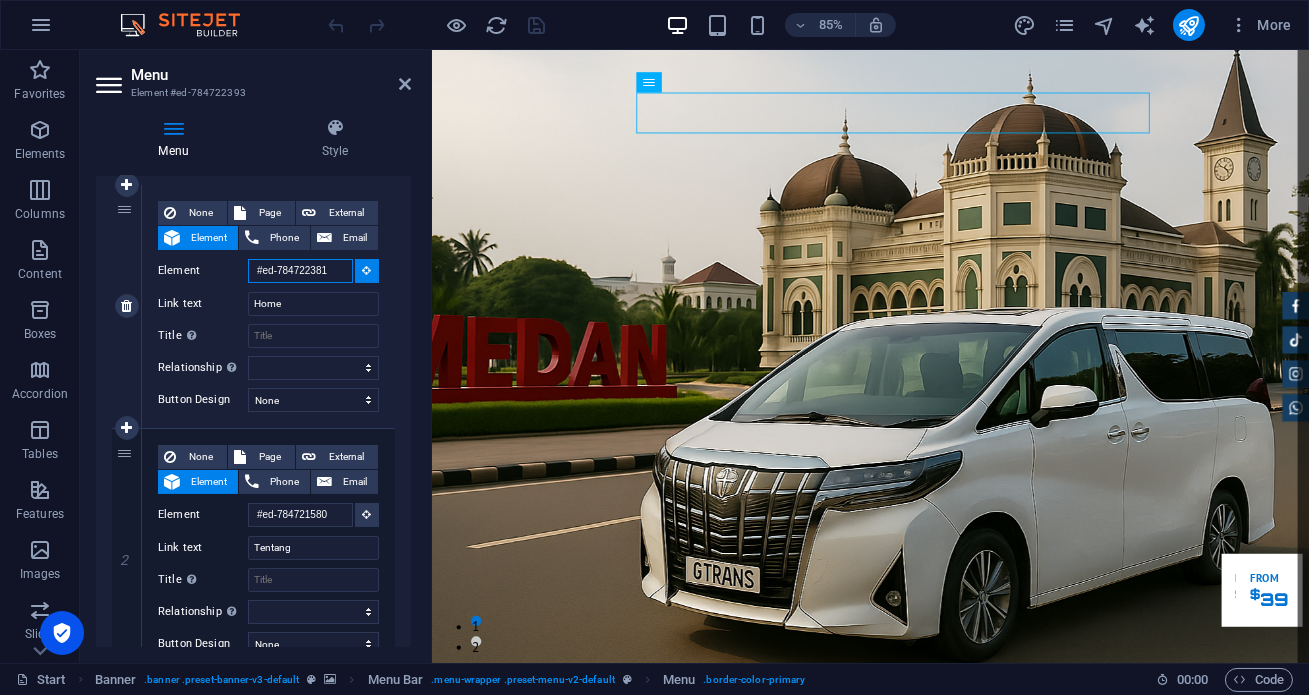 click on "#ed-784722381" at bounding box center (300, 271) 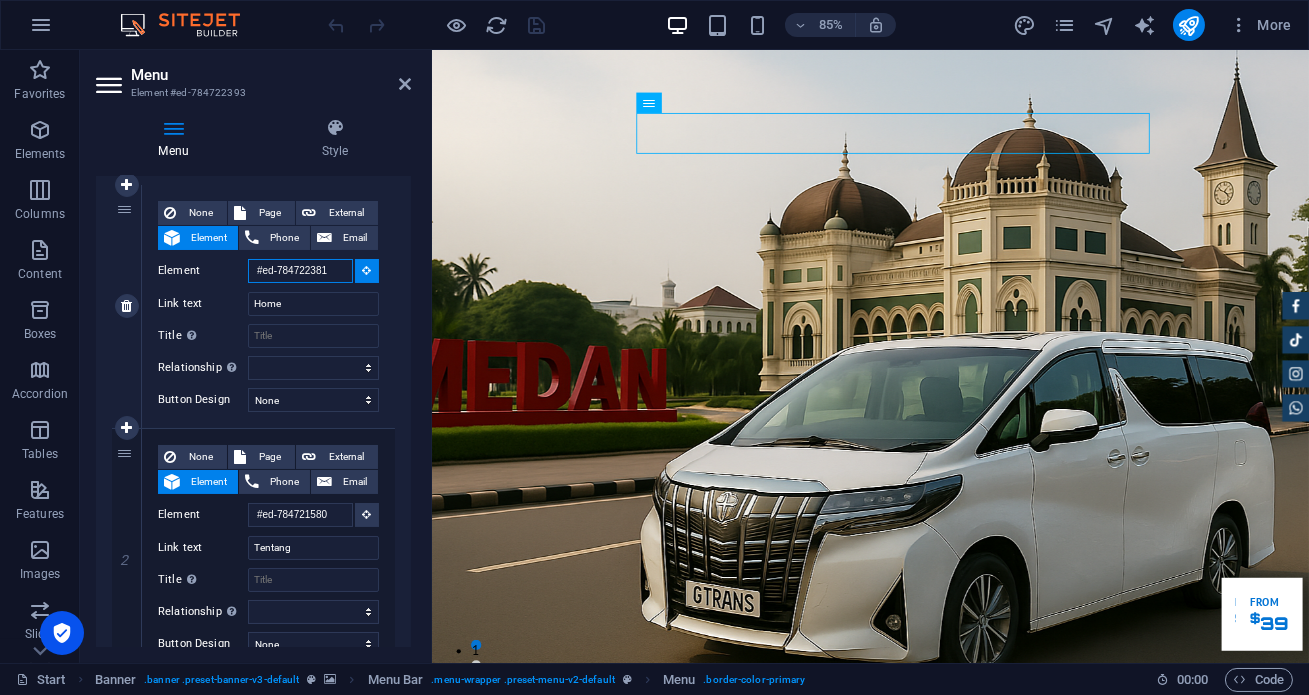 scroll, scrollTop: 0, scrollLeft: 0, axis: both 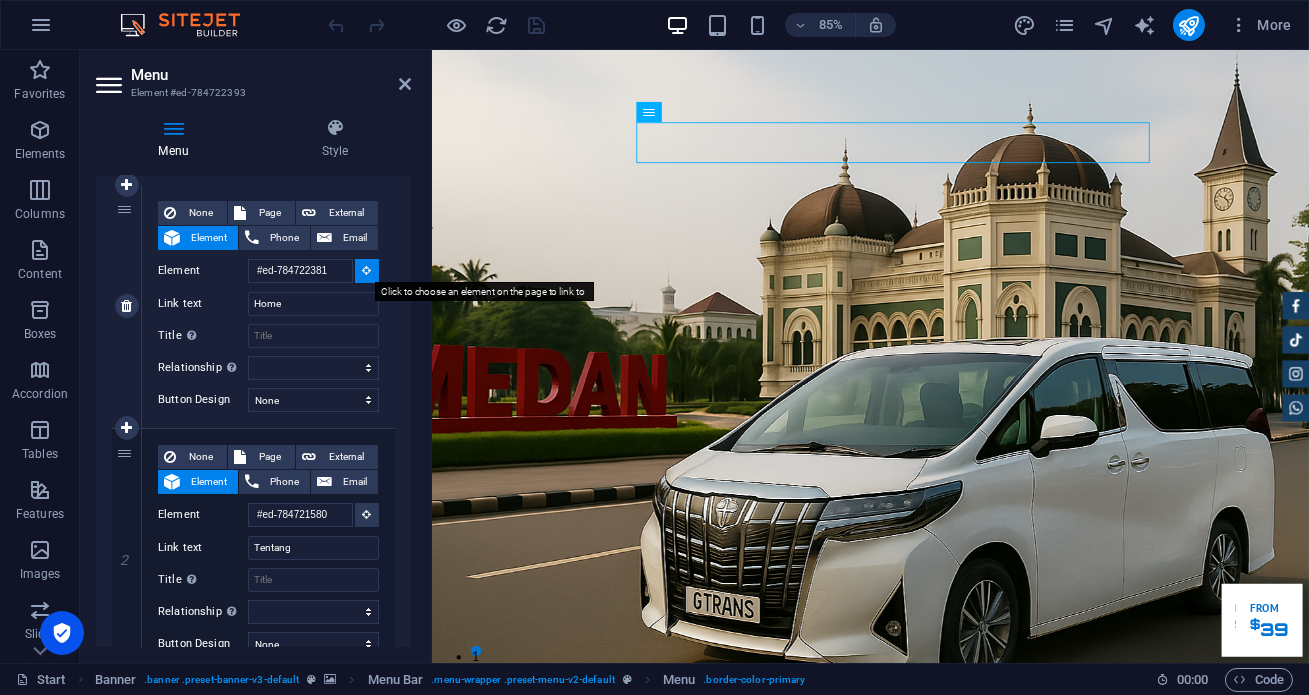 click at bounding box center (367, 270) 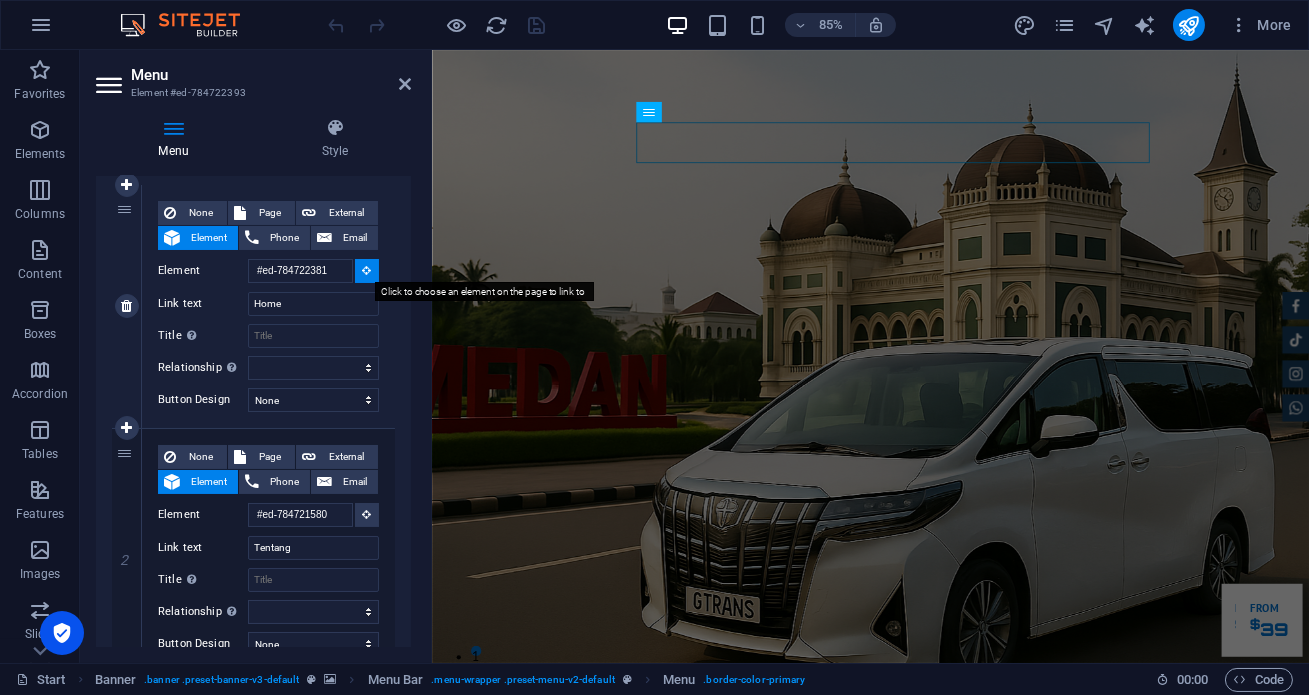 click at bounding box center [367, 270] 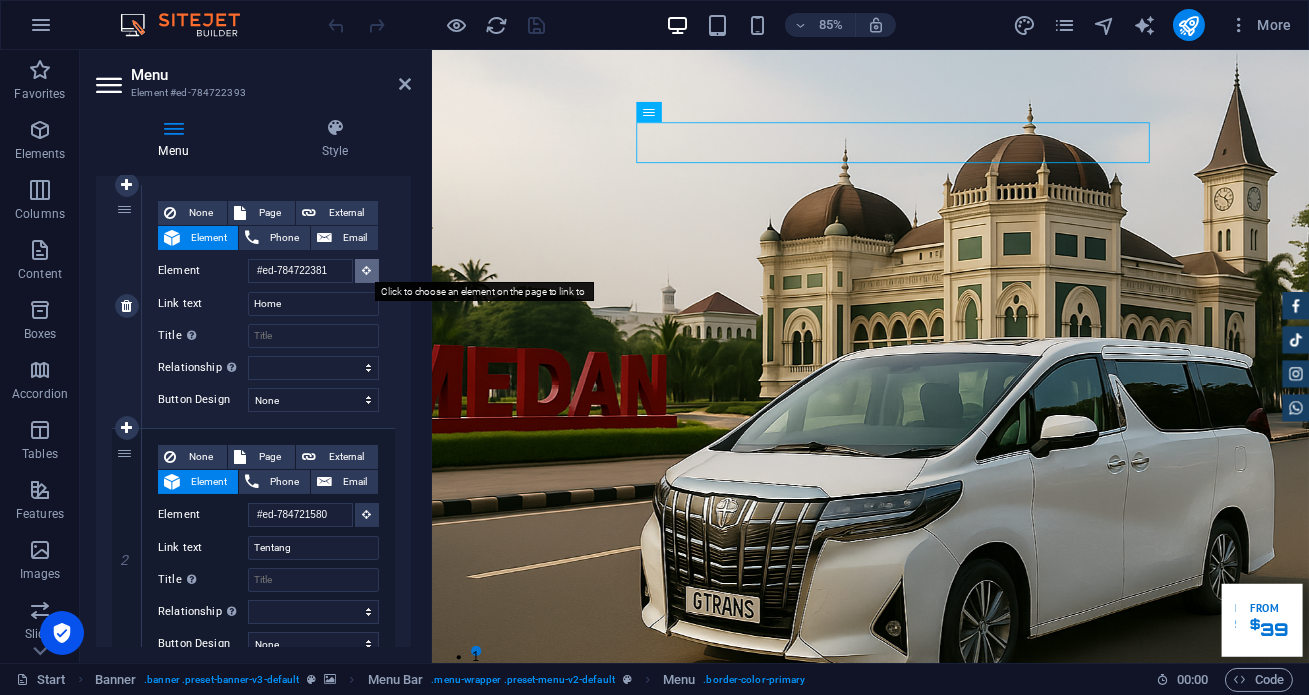click at bounding box center (367, 270) 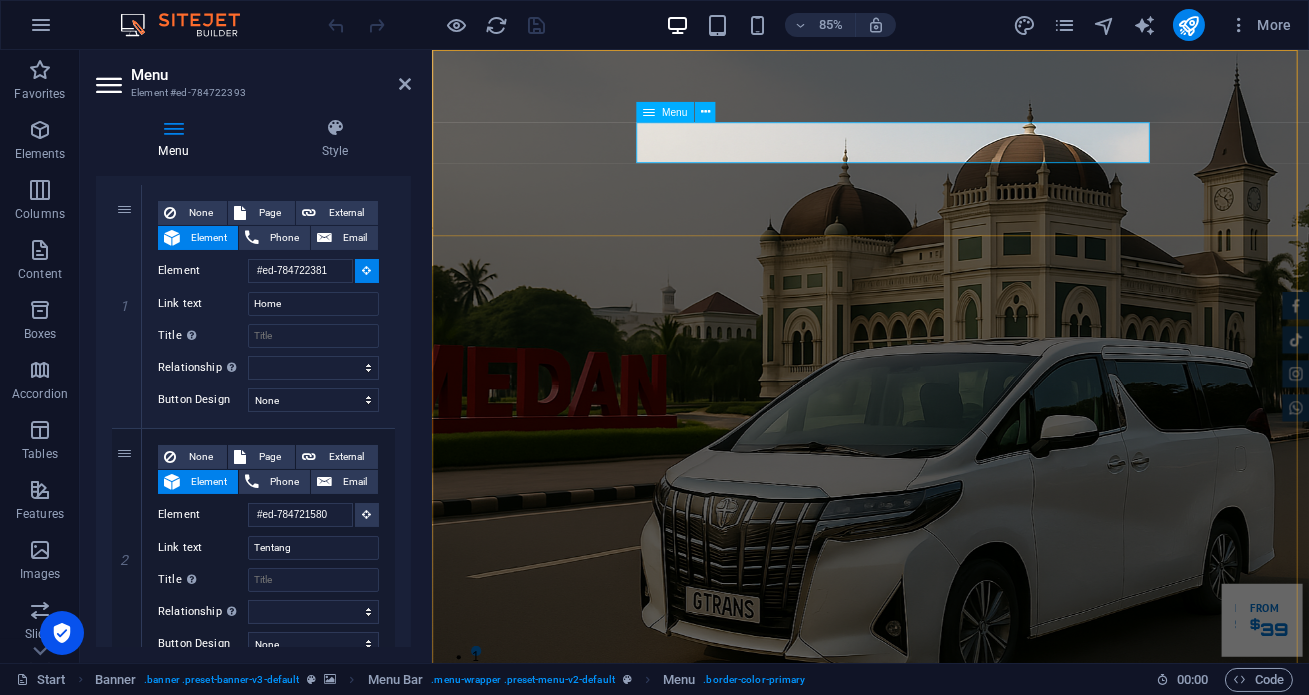 click on "Home Tentang Services Produk Feedback Contact" at bounding box center (947, 1071) 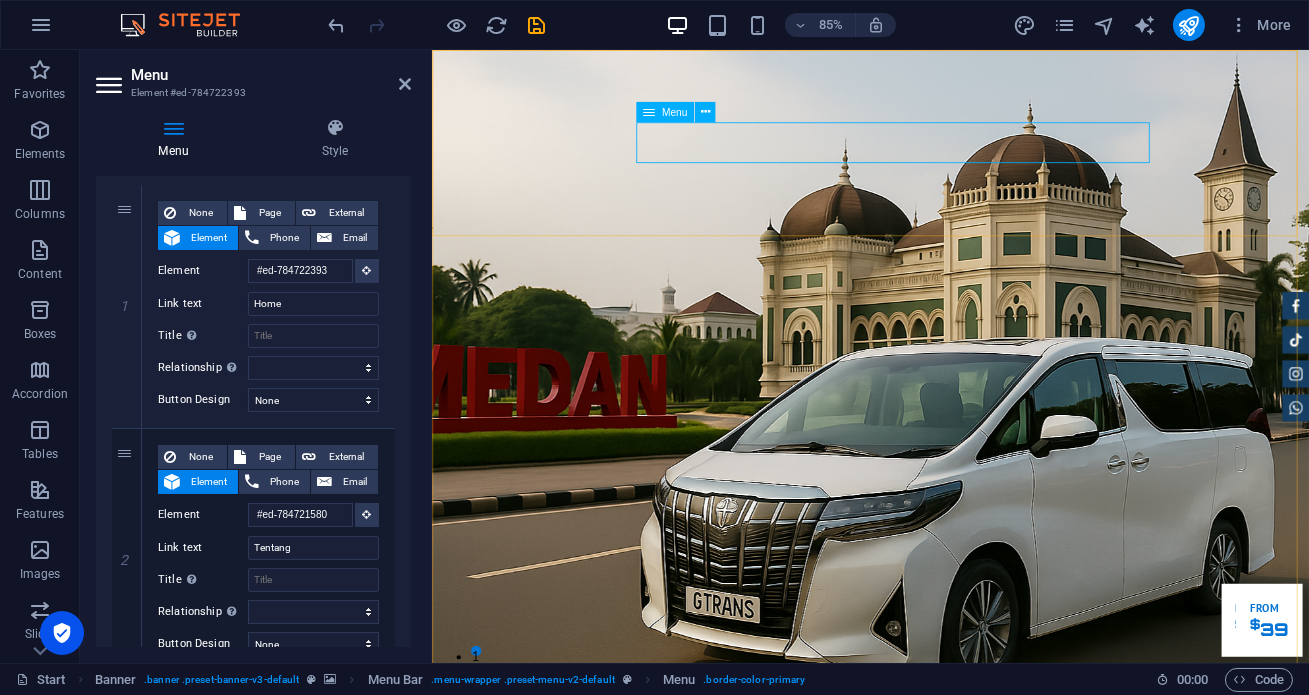 click on "Home Tentang Services Produk Feedback Contact" at bounding box center [947, 1071] 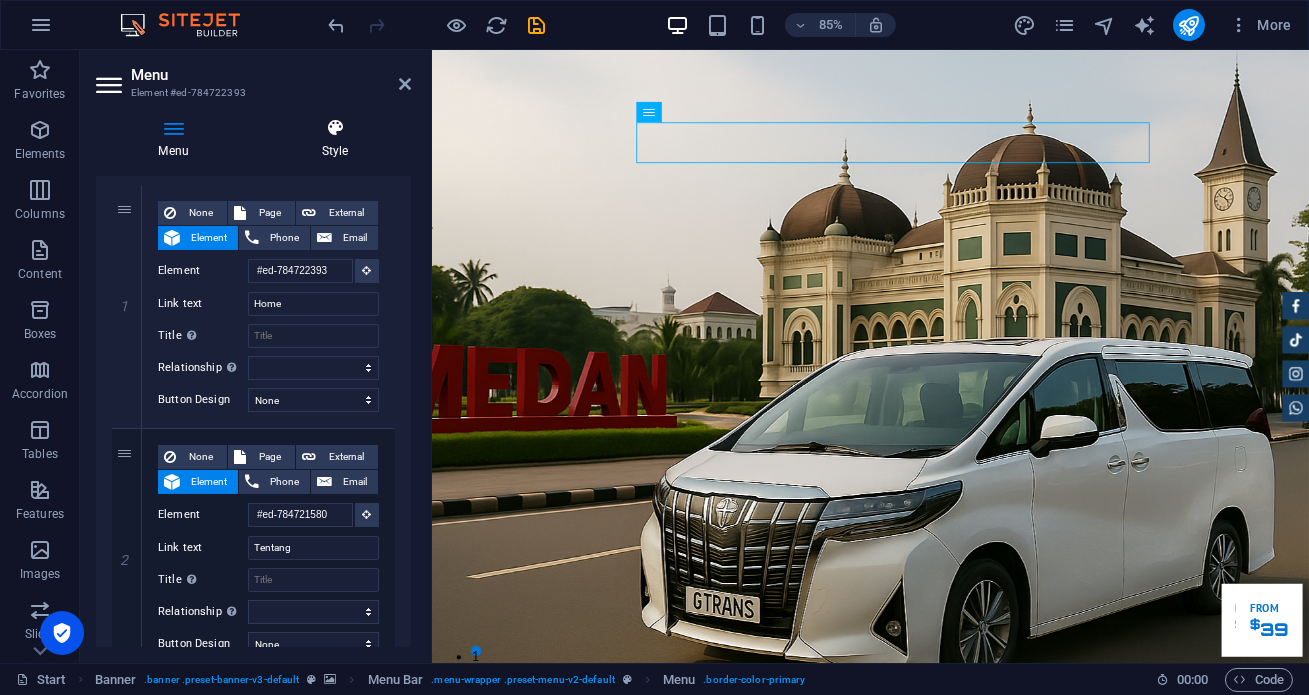 click on "Style" at bounding box center [335, 139] 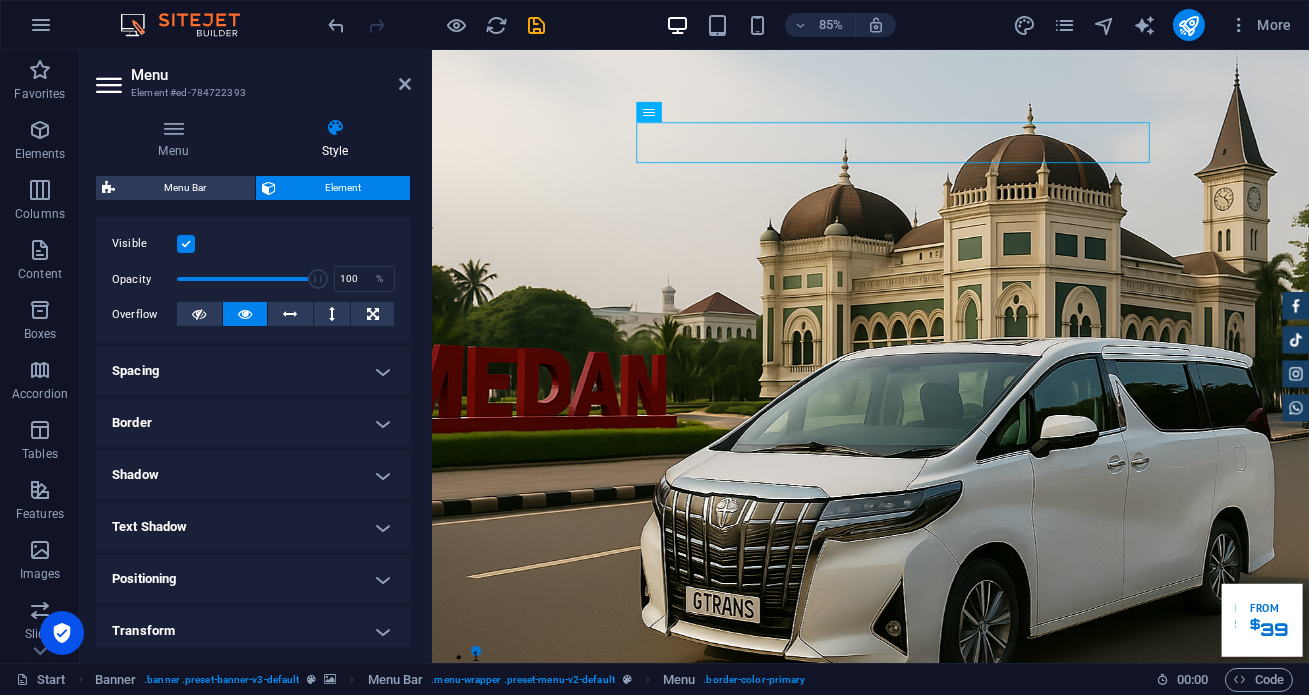 scroll, scrollTop: 0, scrollLeft: 0, axis: both 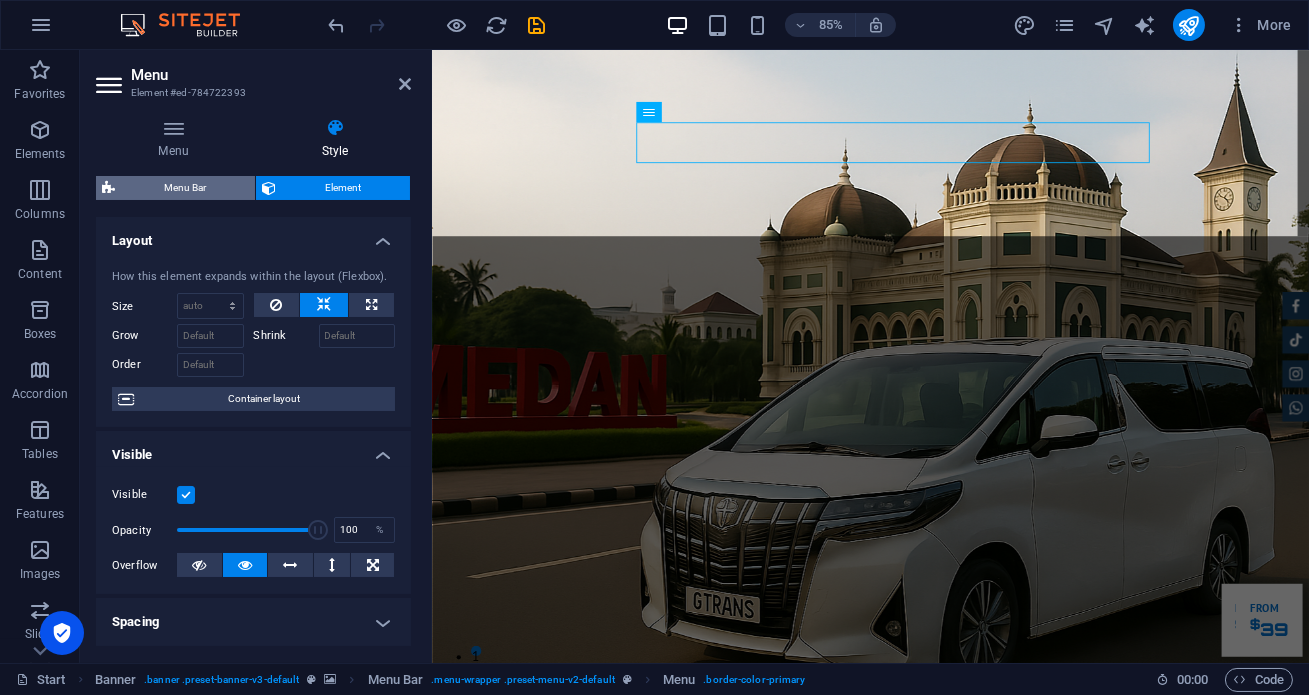 click on "Menu Bar" at bounding box center [185, 188] 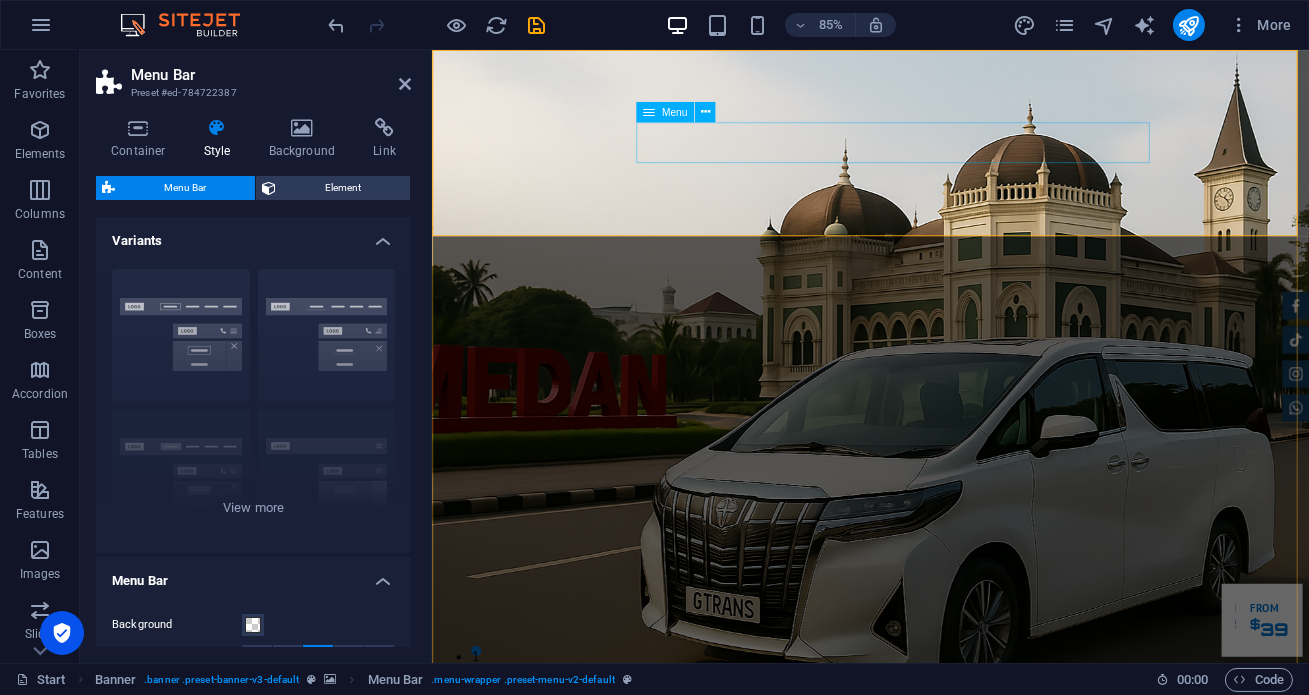 click on "Home Tentang Services Produk Feedback Contact" at bounding box center [947, 1071] 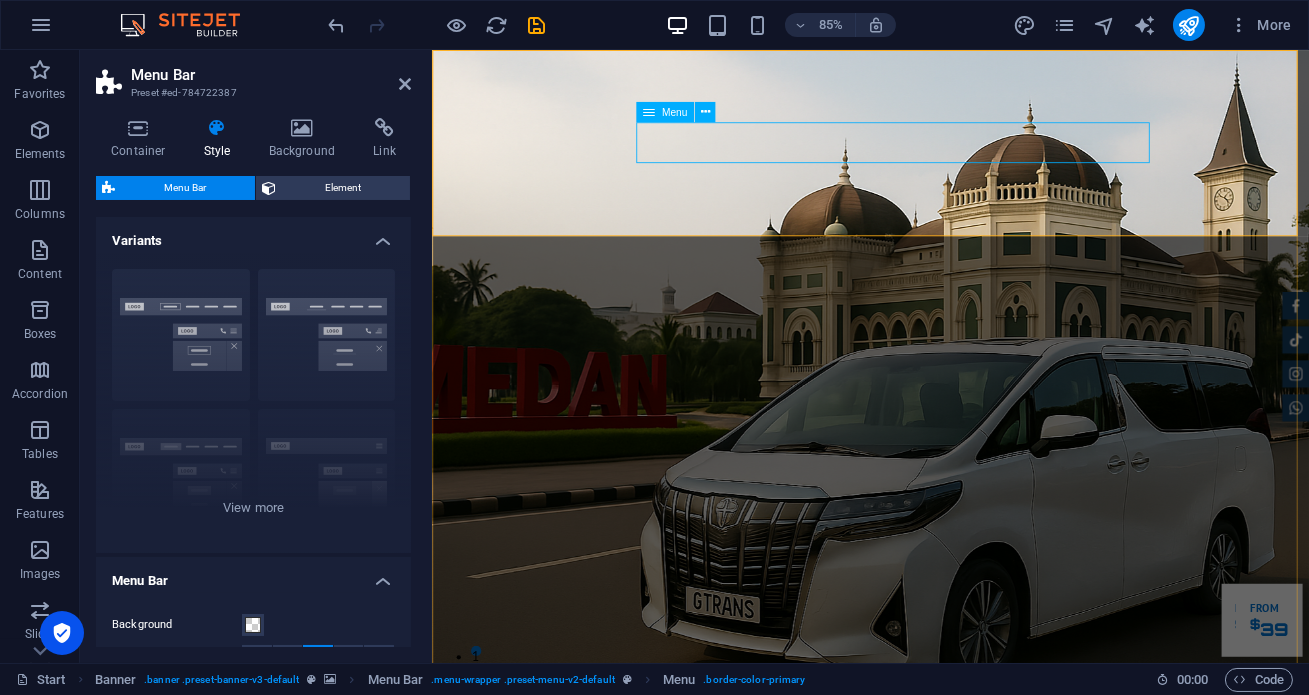click on "Menu" at bounding box center (665, 112) 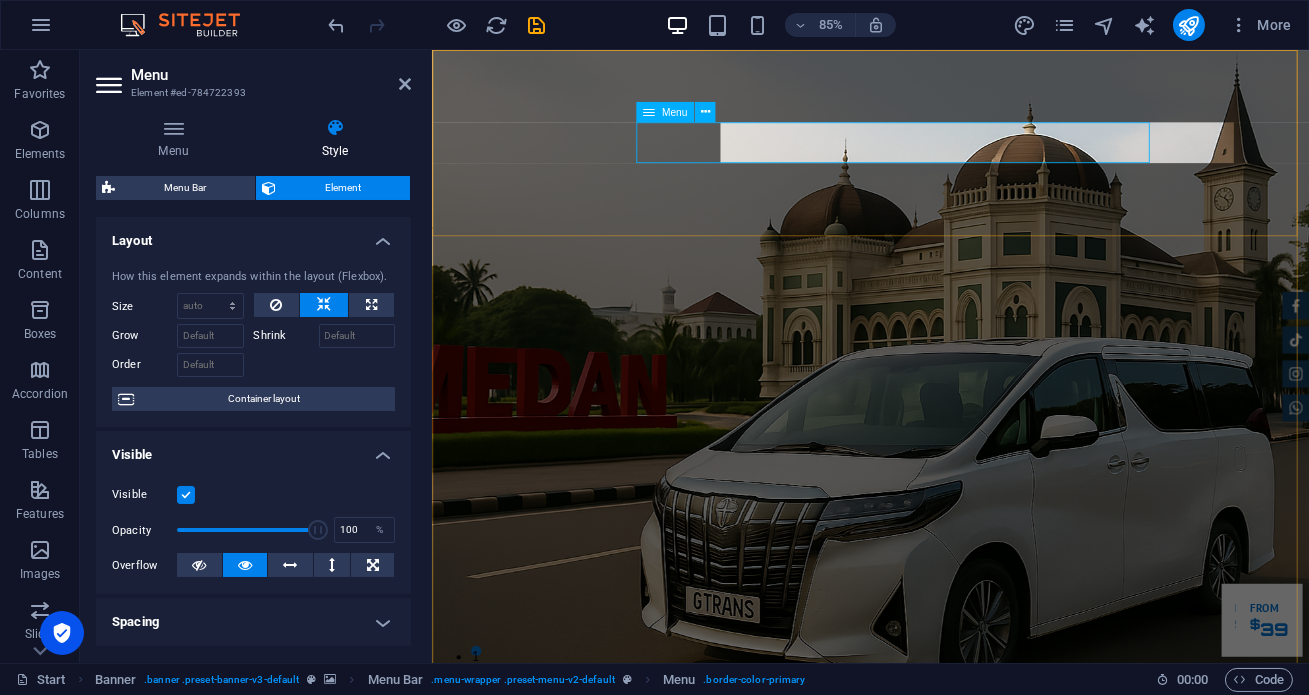 click on "Menu" at bounding box center (665, 112) 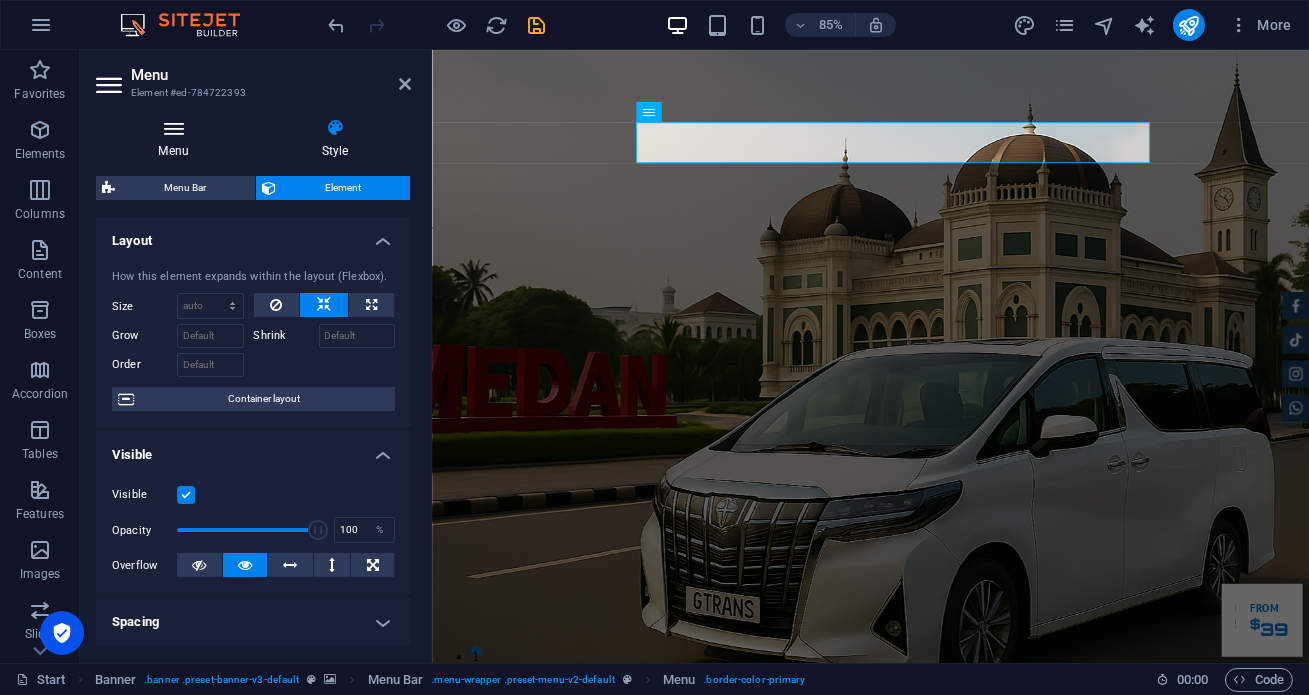click at bounding box center [173, 128] 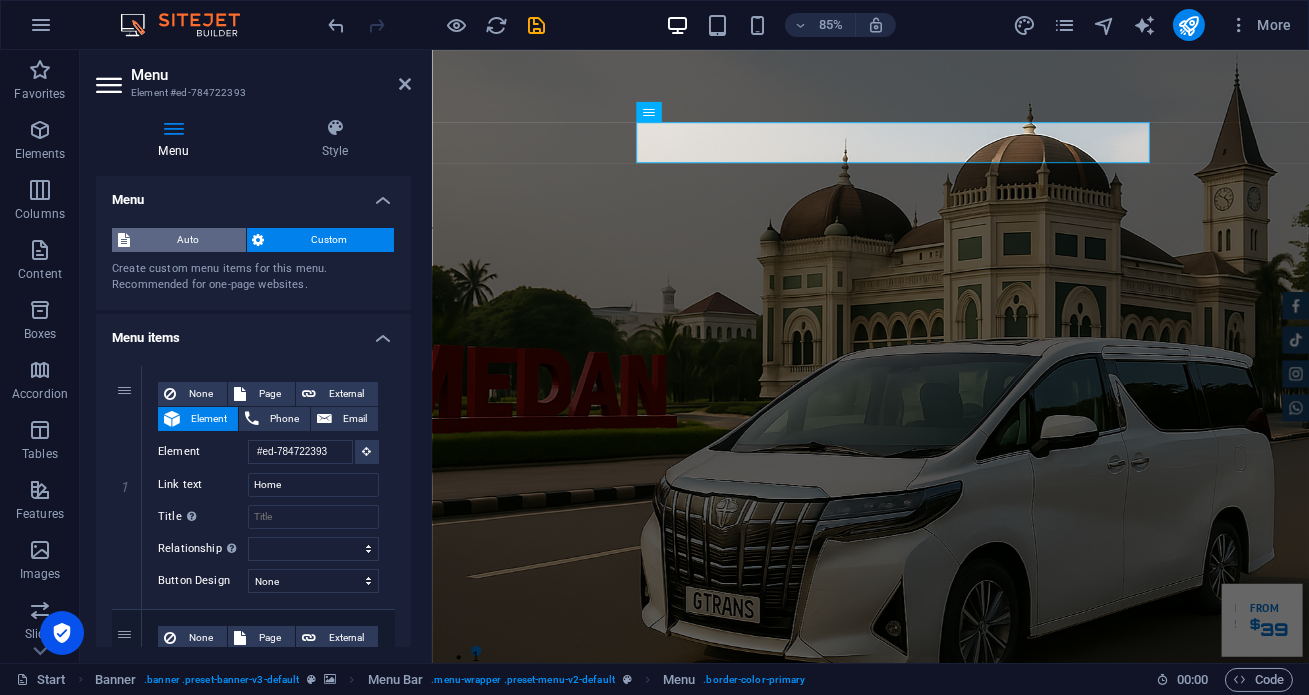 click on "Auto" at bounding box center [188, 240] 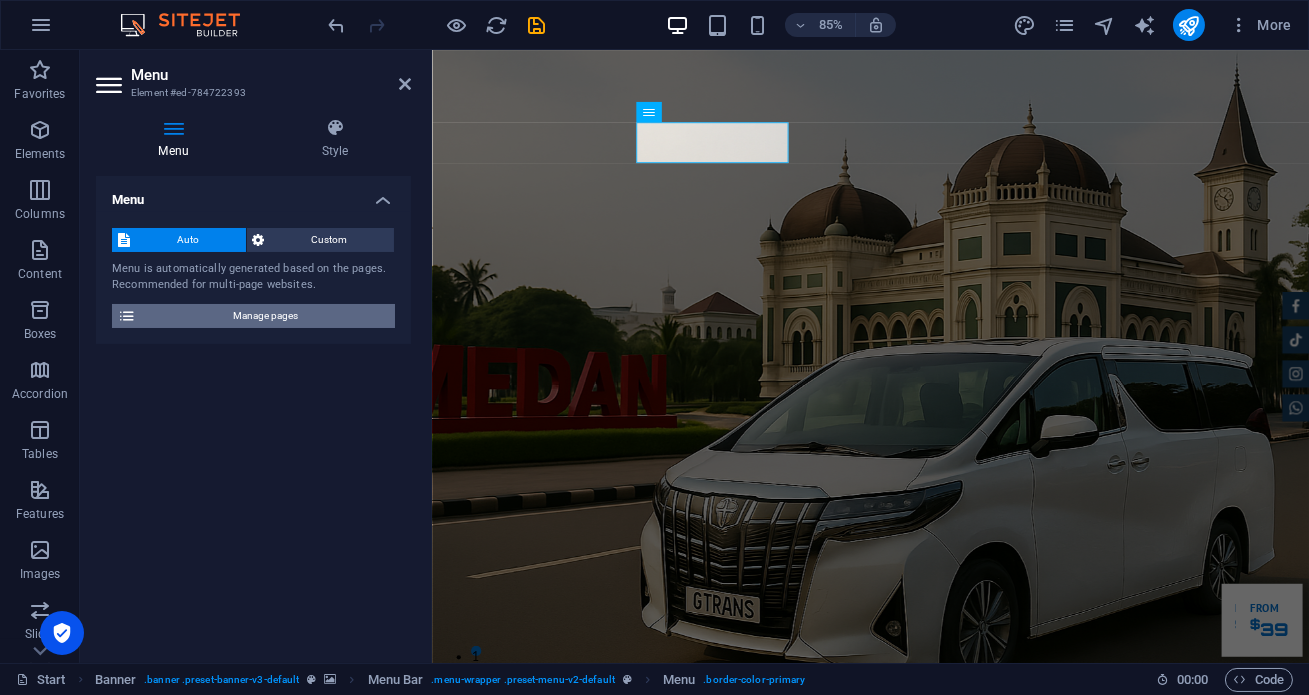 click on "Manage pages" at bounding box center [265, 316] 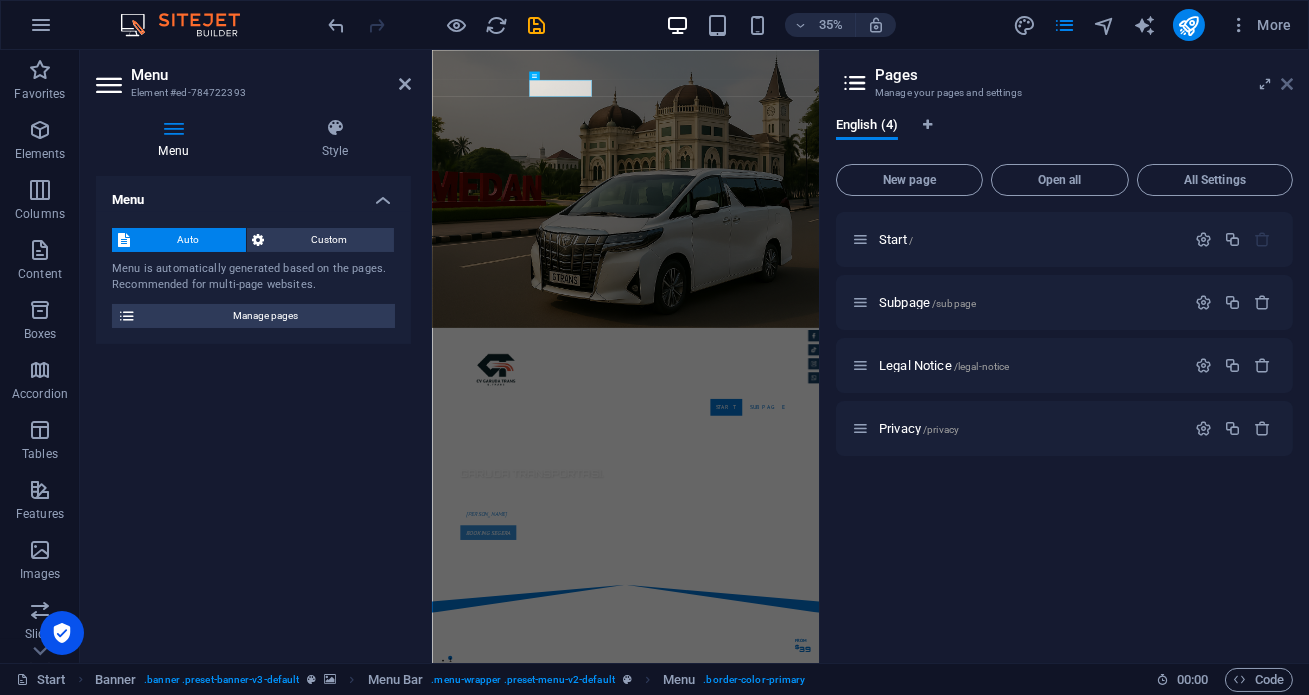 click at bounding box center [1287, 84] 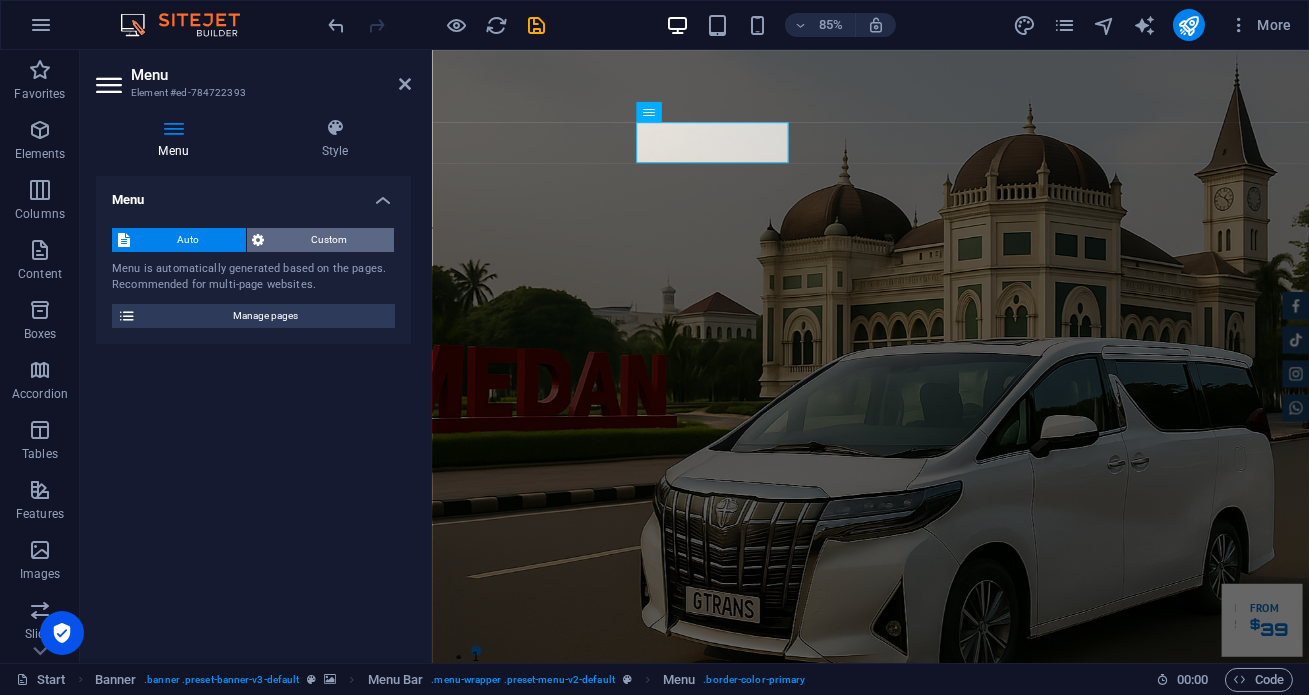 click on "Custom" at bounding box center [330, 240] 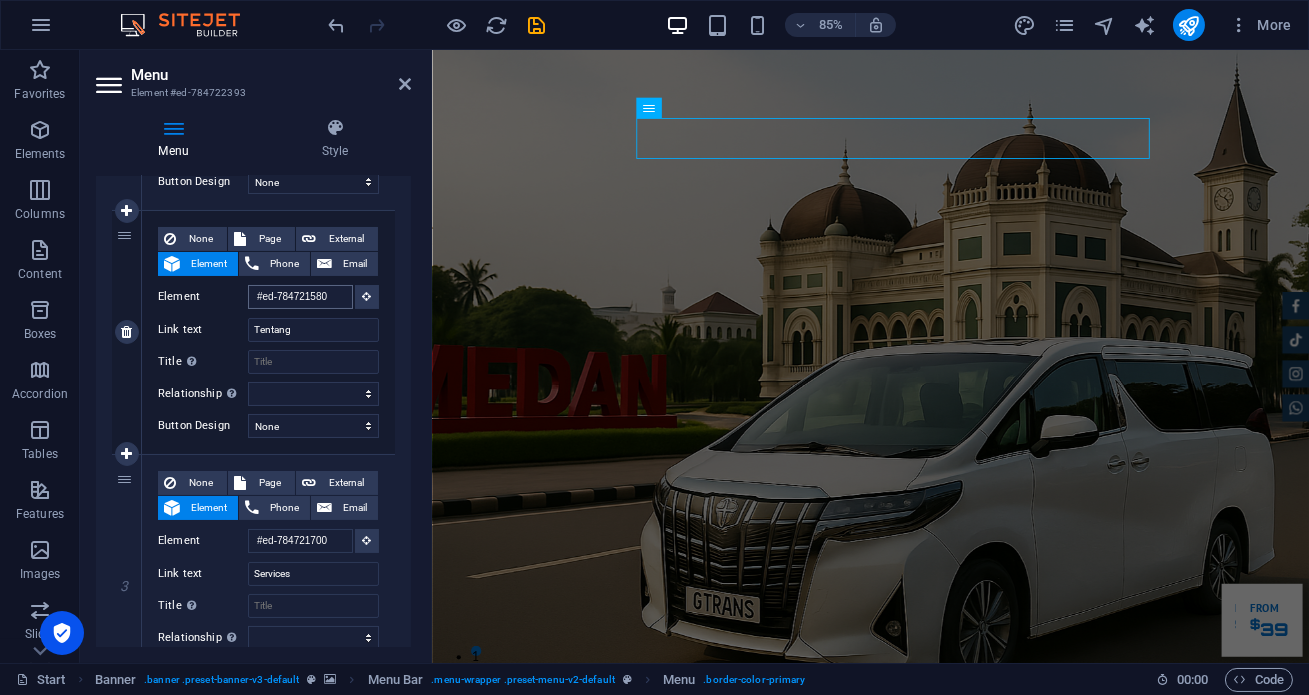 scroll, scrollTop: 406, scrollLeft: 0, axis: vertical 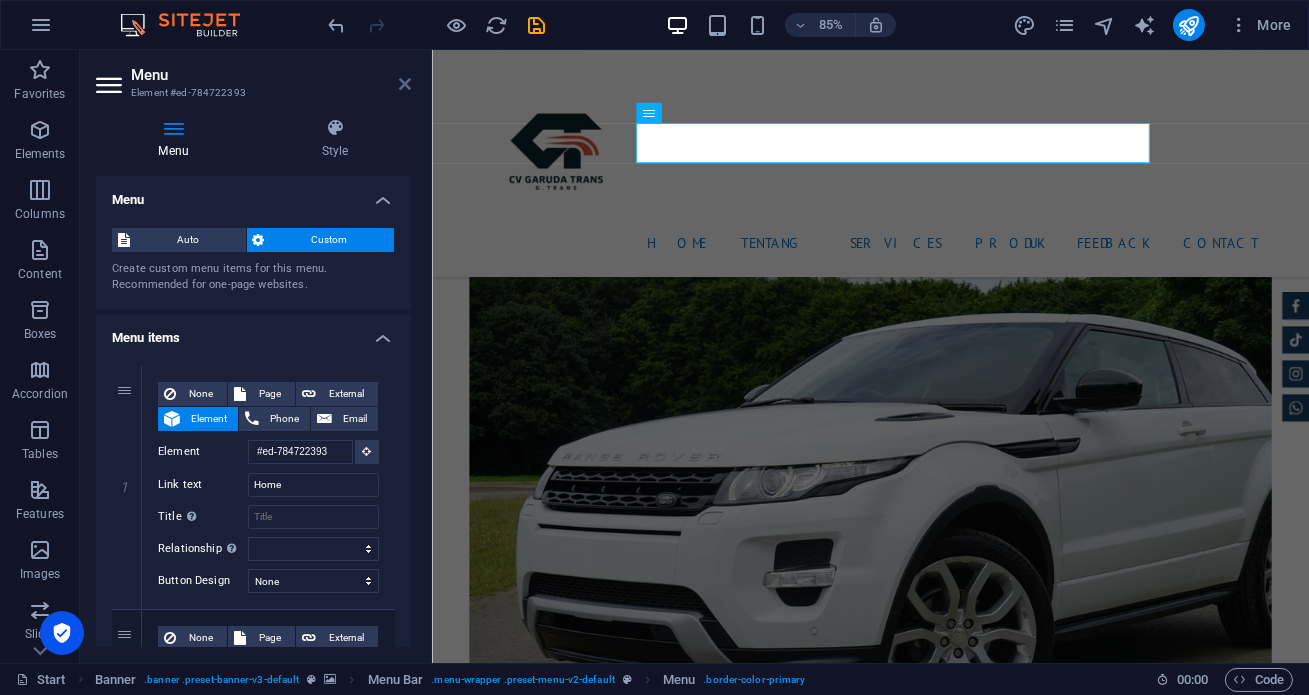 click at bounding box center (405, 84) 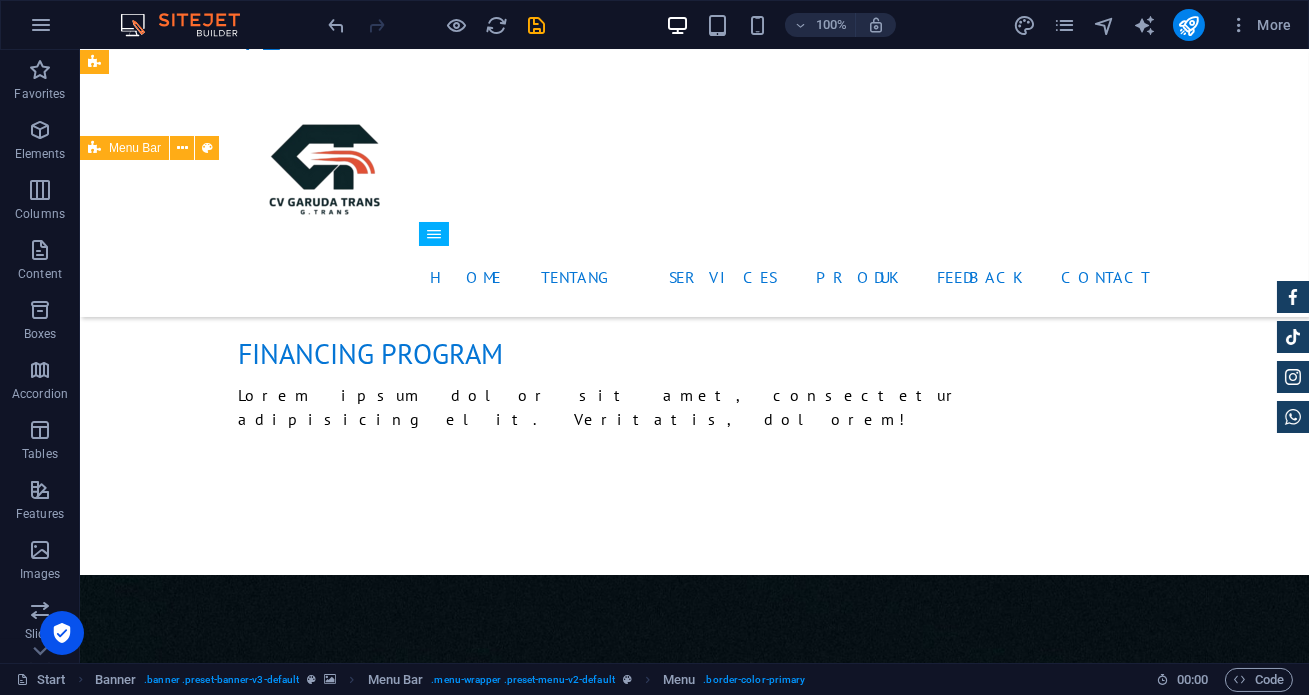 scroll, scrollTop: 1921, scrollLeft: 0, axis: vertical 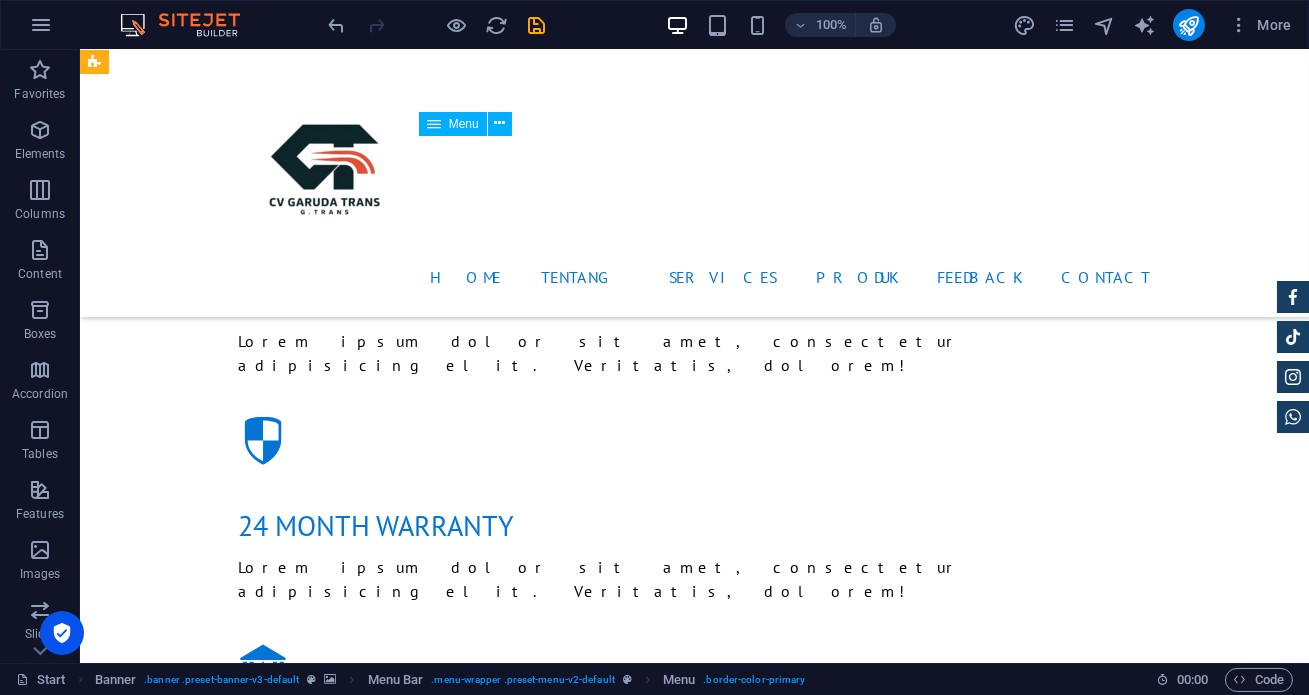 click on "Home Tentang Services Produk Feedback Contact" at bounding box center [695, 277] 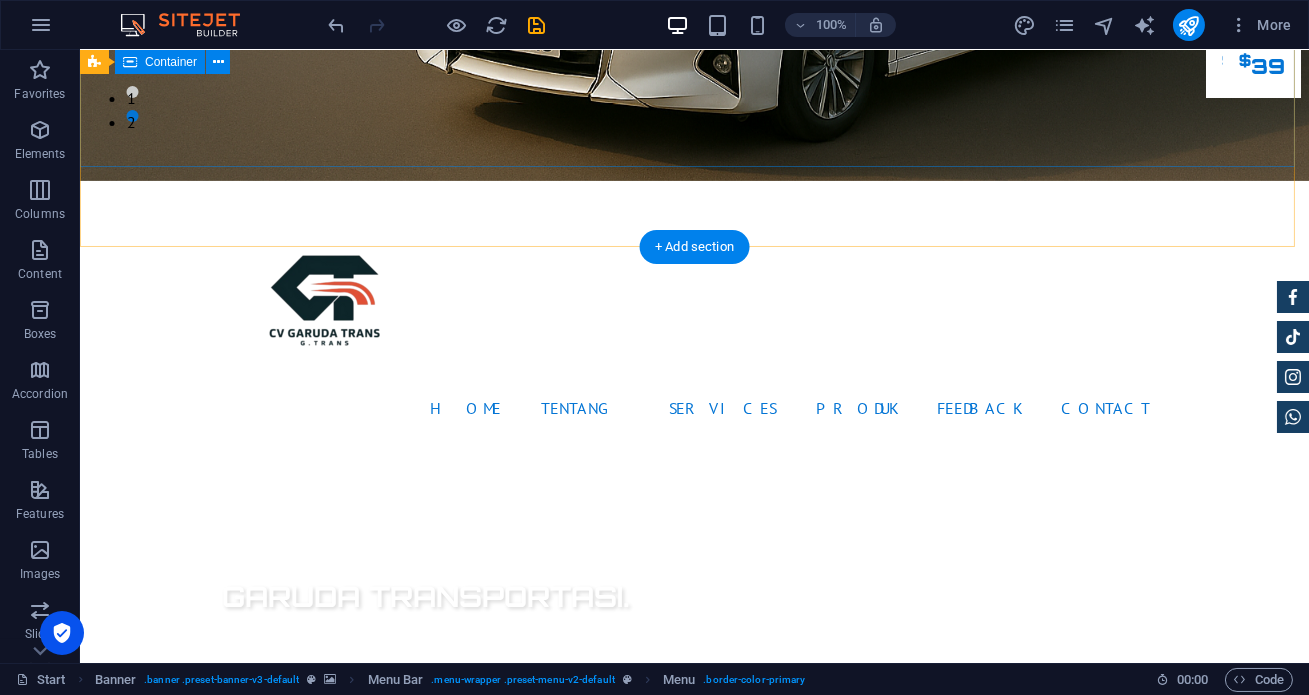scroll, scrollTop: 0, scrollLeft: 0, axis: both 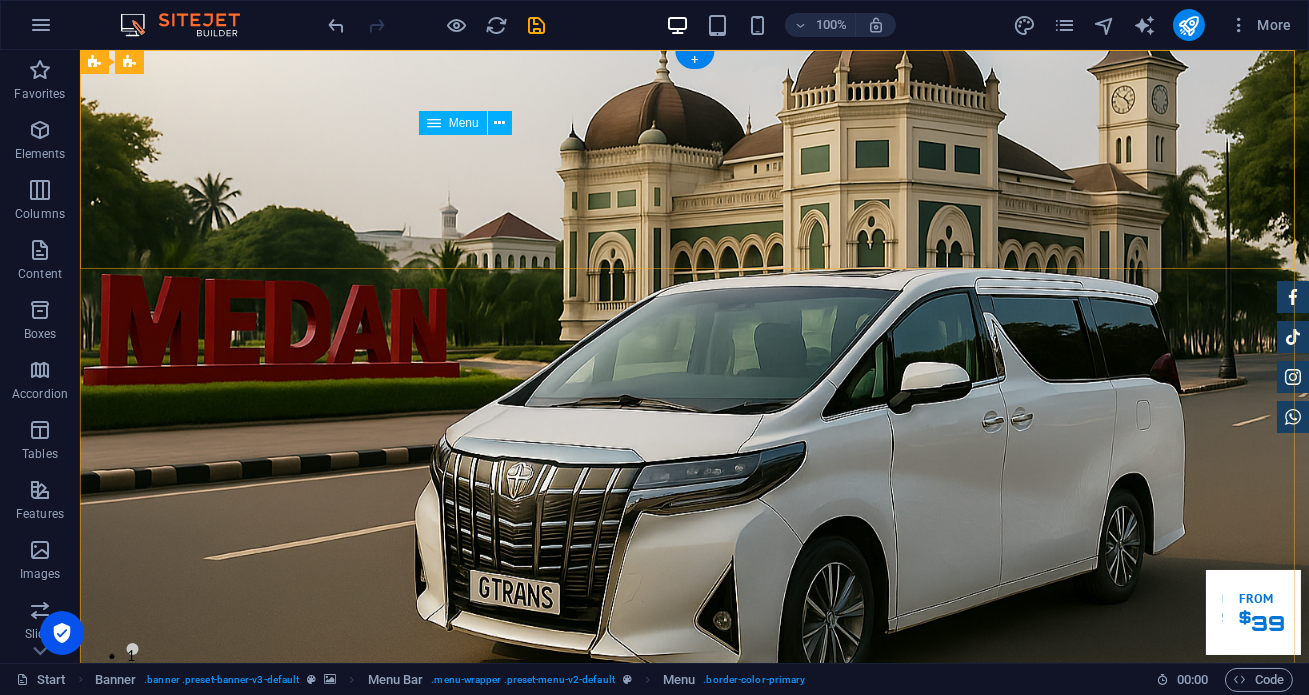click on "Home Tentang Services Produk Feedback Contact" at bounding box center [695, 965] 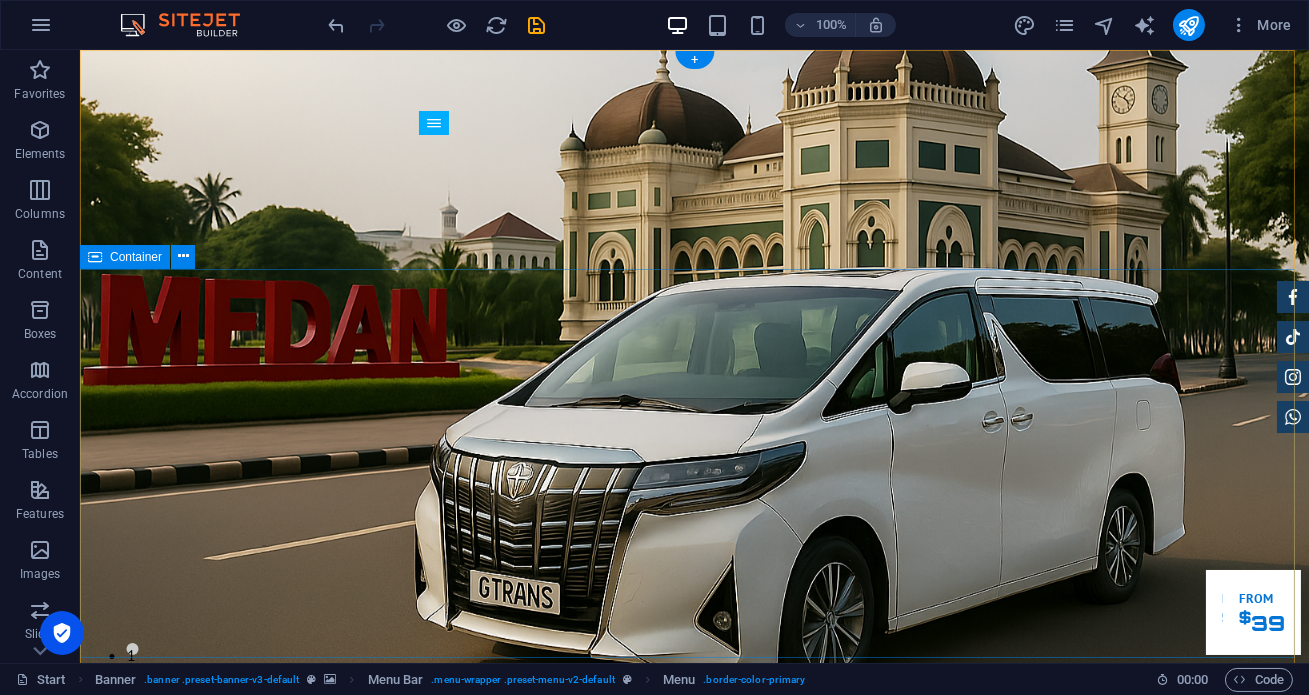 click on "Garuda transportasi. Rental Mobil Terpercaya, Aman, Amanah Serta Profesional  Cek Layanan  Booking Segera" at bounding box center [694, 1238] 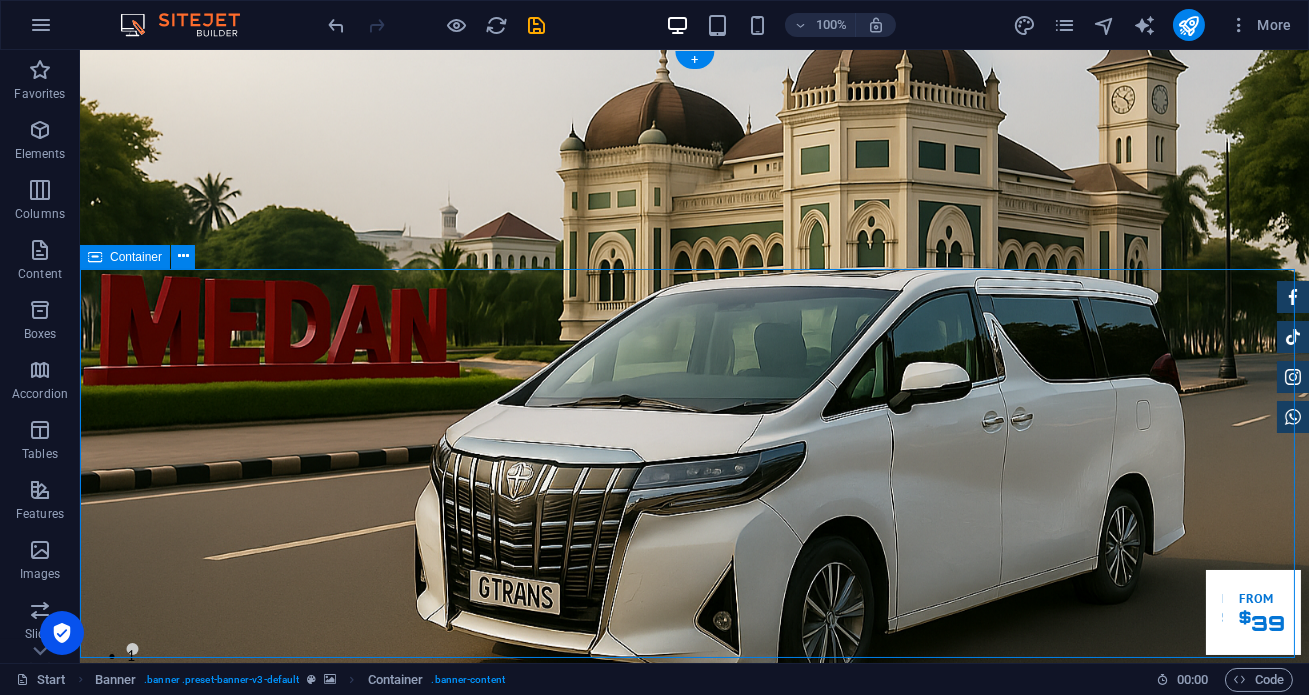 click on "Garuda transportasi. Rental Mobil Terpercaya, Aman, Amanah Serta Profesional  Cek Layanan  Booking Segera" at bounding box center [694, 1238] 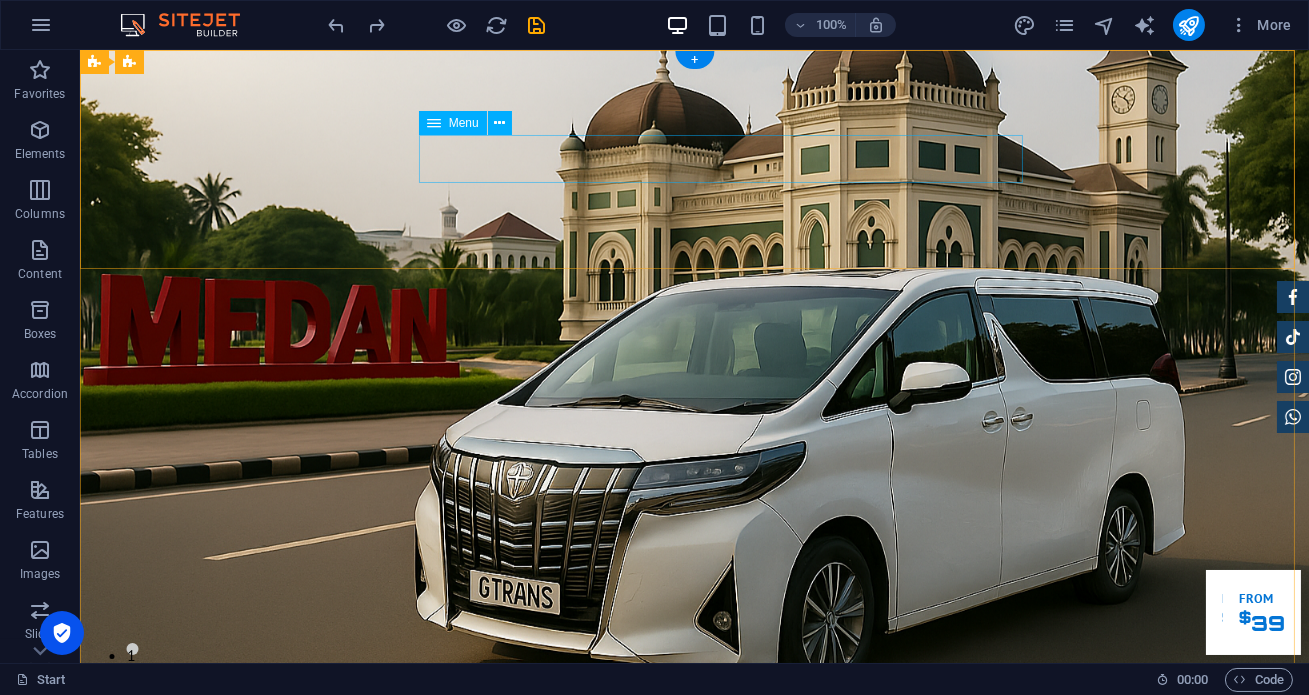 click on "Home Tentang Services Produk Feedback Contact" at bounding box center [695, 965] 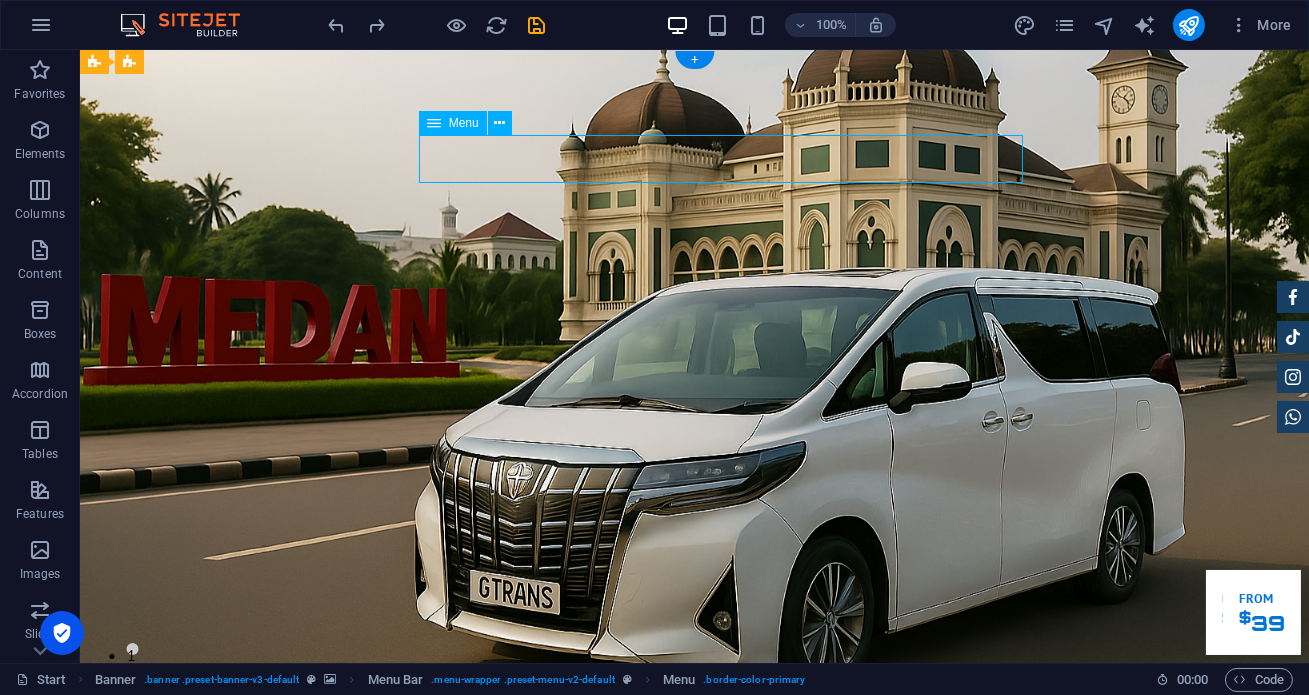click on "Home Tentang Services Produk Feedback Contact" at bounding box center [695, 965] 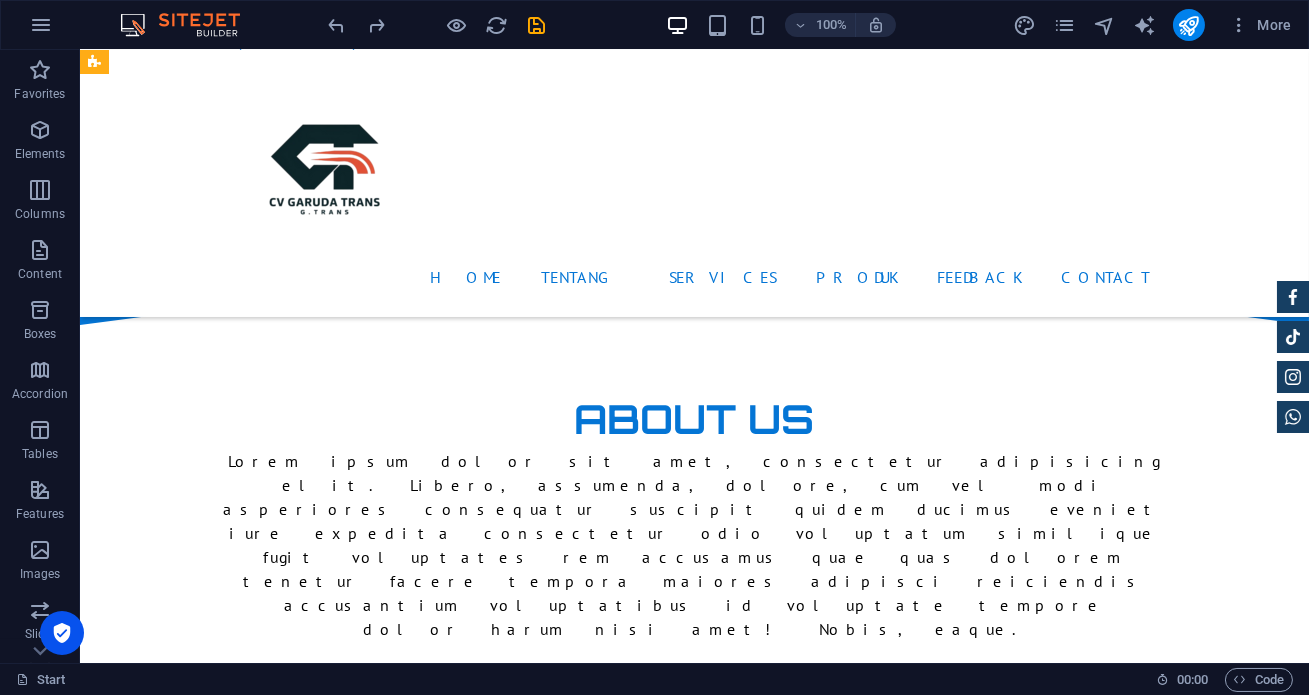 scroll, scrollTop: 1181, scrollLeft: 0, axis: vertical 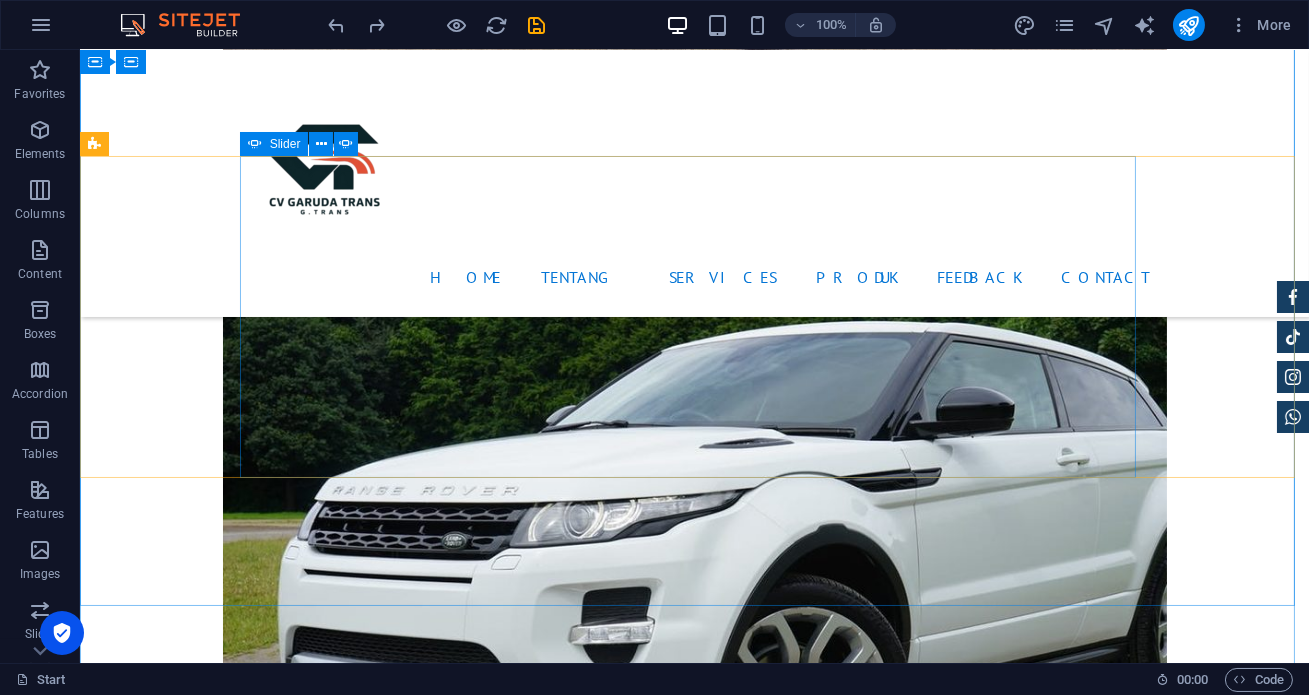 click on "1" at bounding box center [132, -6491] 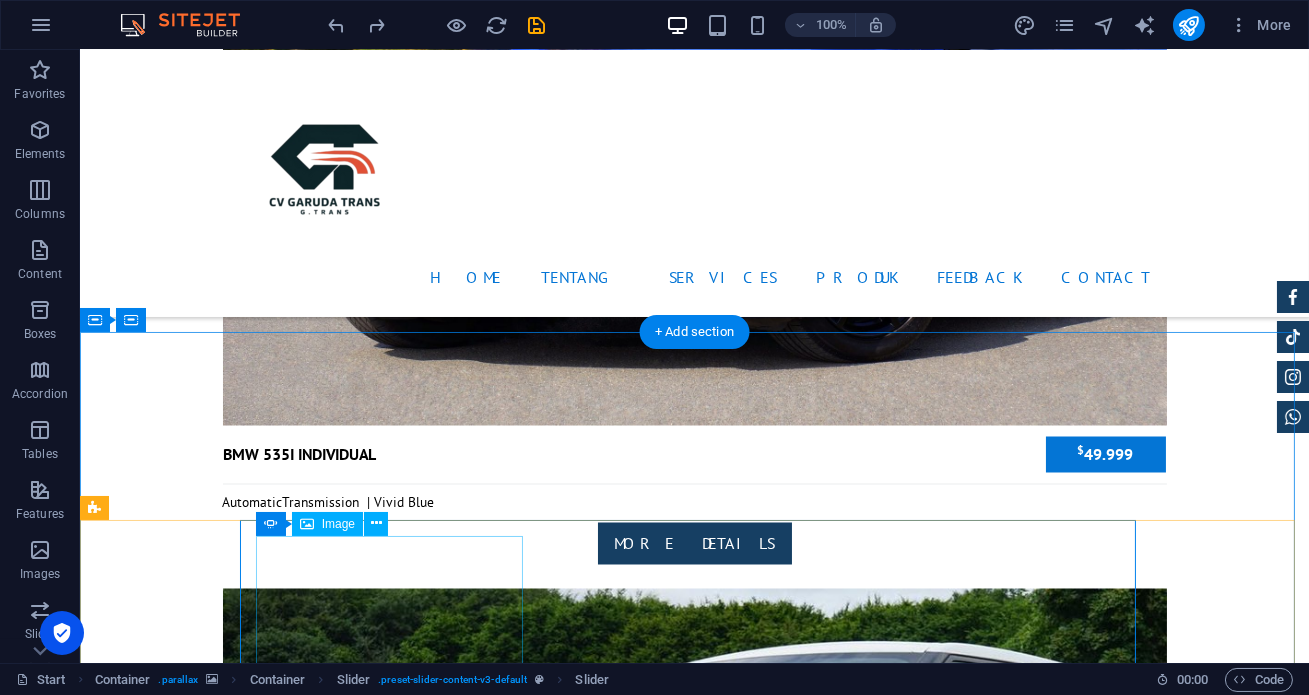 scroll, scrollTop: 6867, scrollLeft: 0, axis: vertical 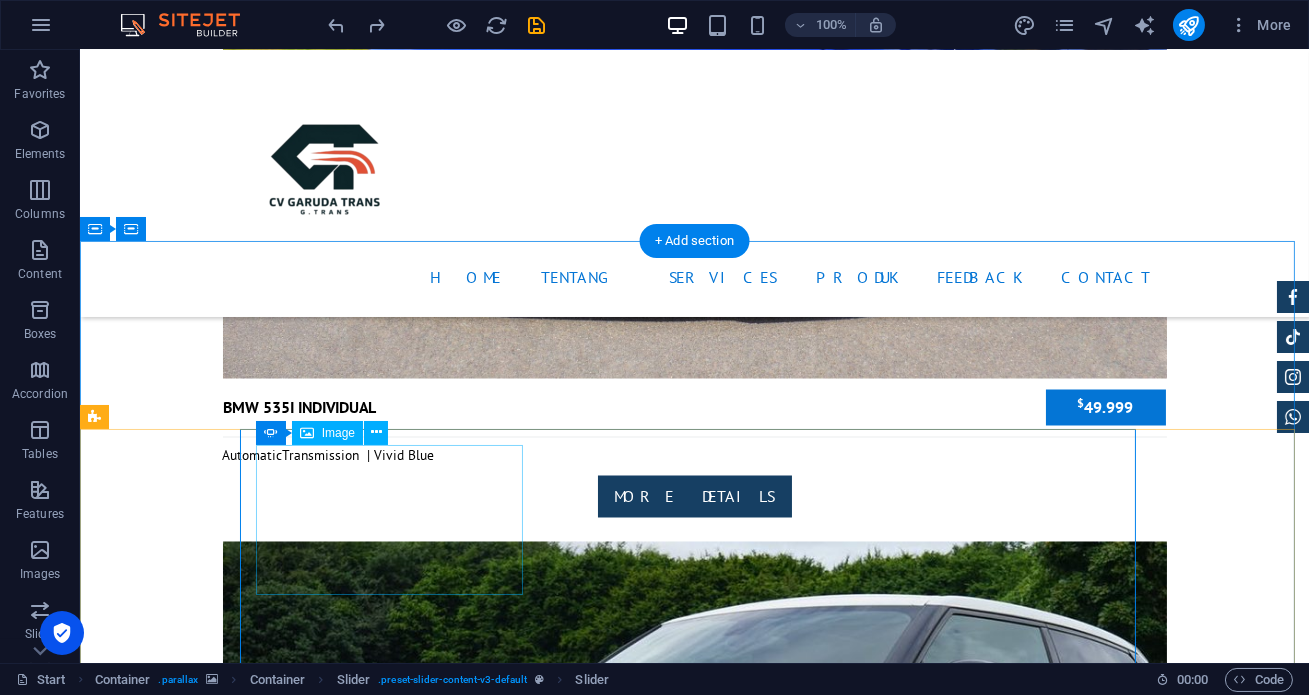 click at bounding box center (-517, 17640) 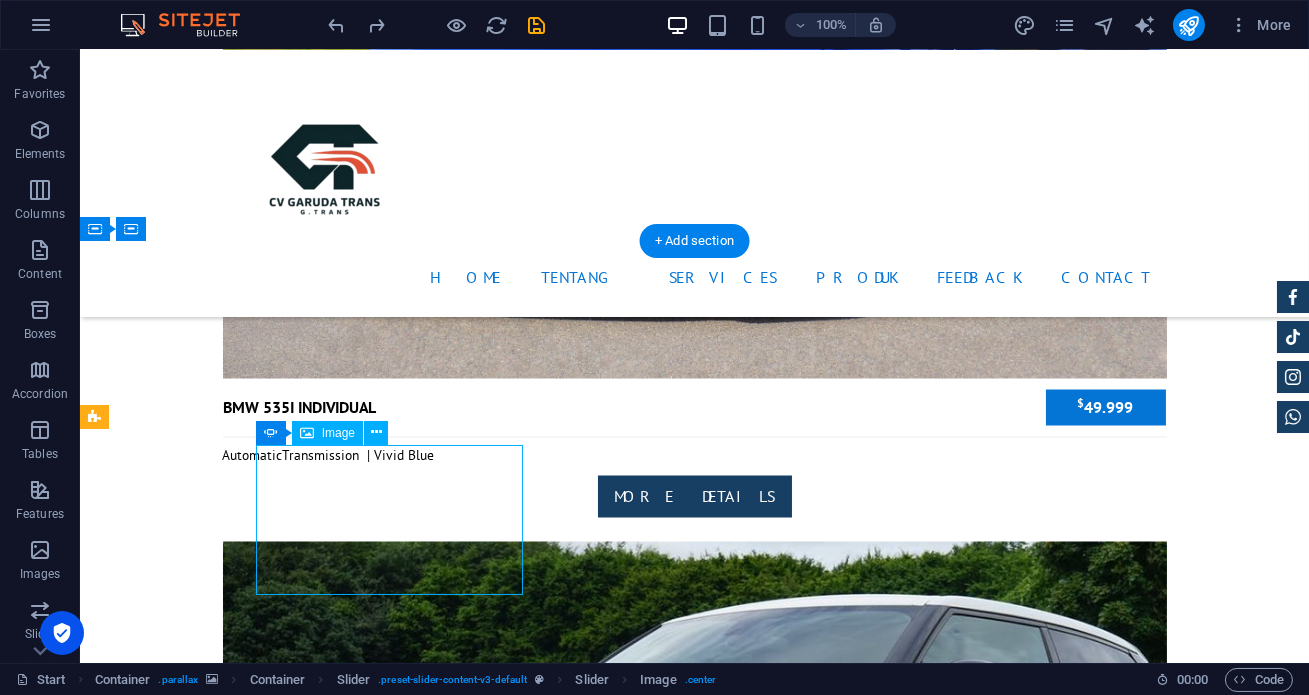 click at bounding box center [-517, 17640] 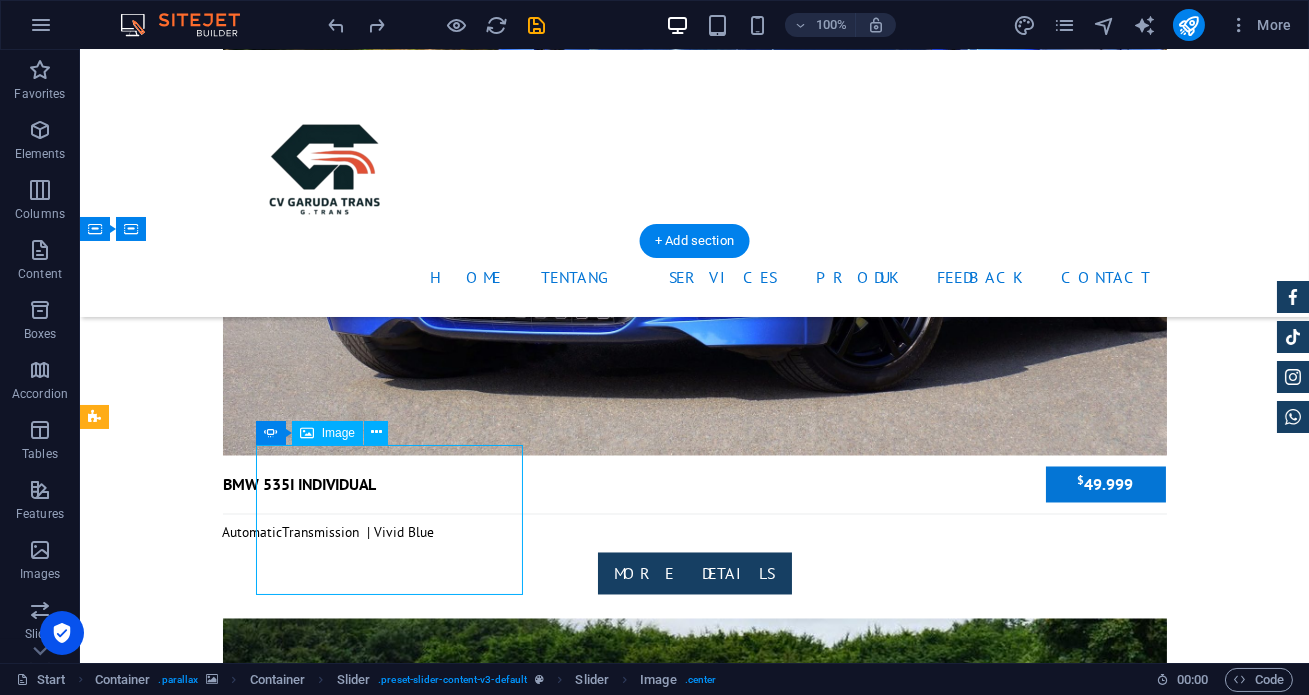 select on "px" 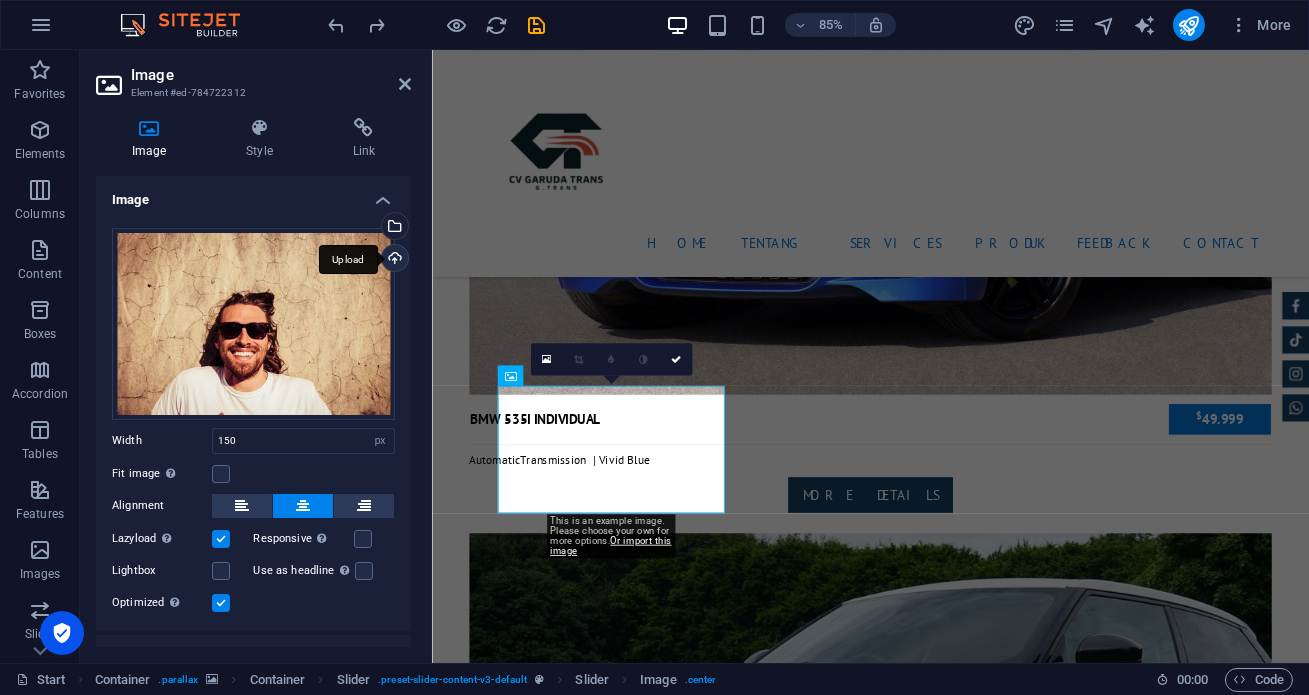 click on "Upload" at bounding box center [393, 260] 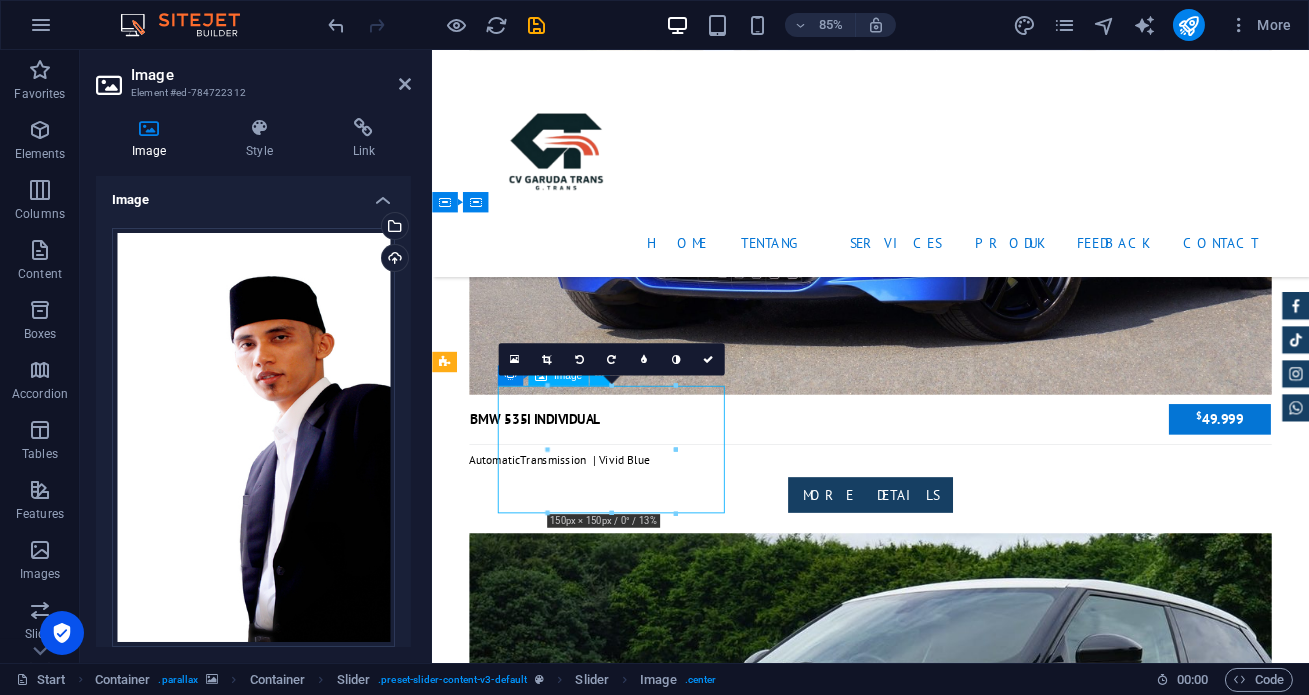 drag, startPoint x: 640, startPoint y: 507, endPoint x: 642, endPoint y: 527, distance: 20.09975 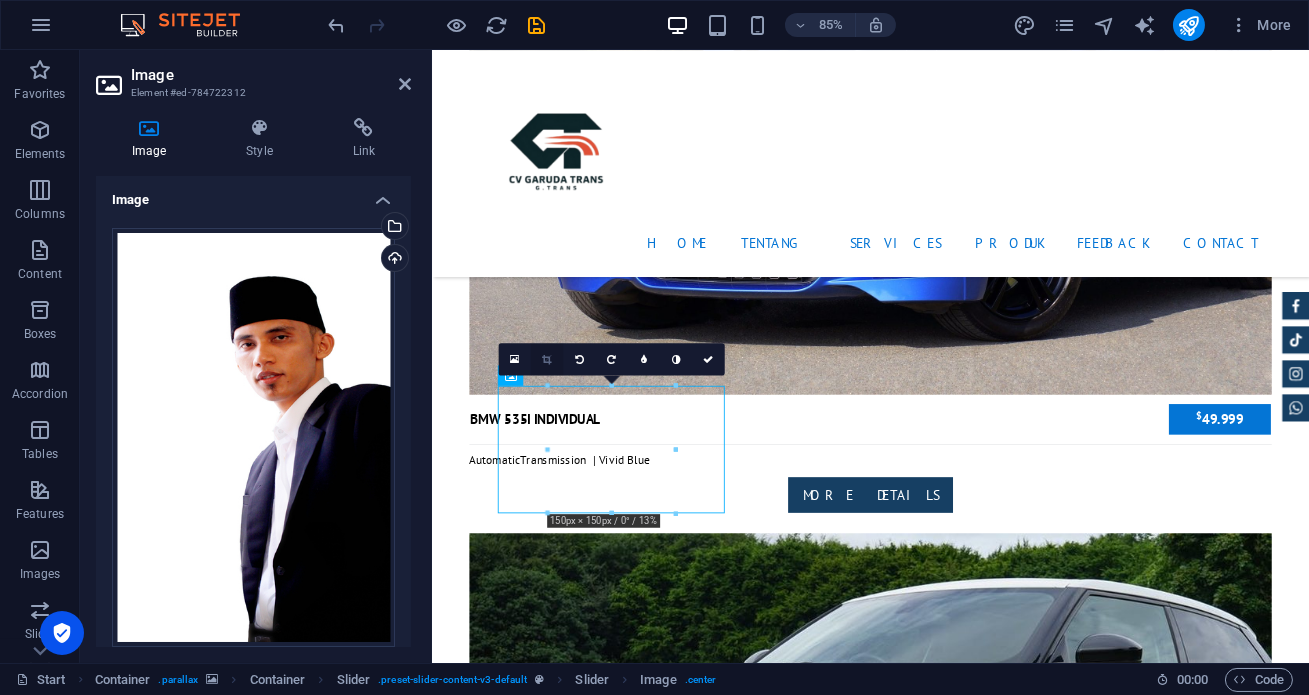 click at bounding box center [546, 359] 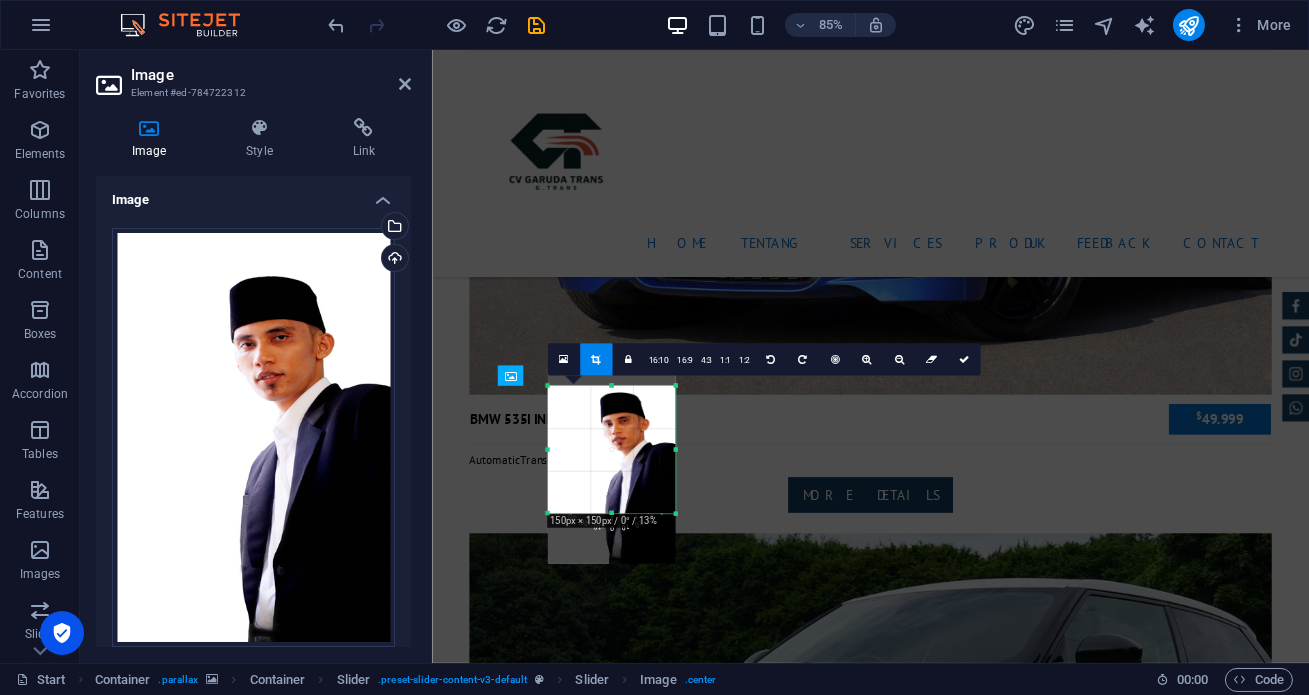 drag, startPoint x: 620, startPoint y: 435, endPoint x: 618, endPoint y: 447, distance: 12.165525 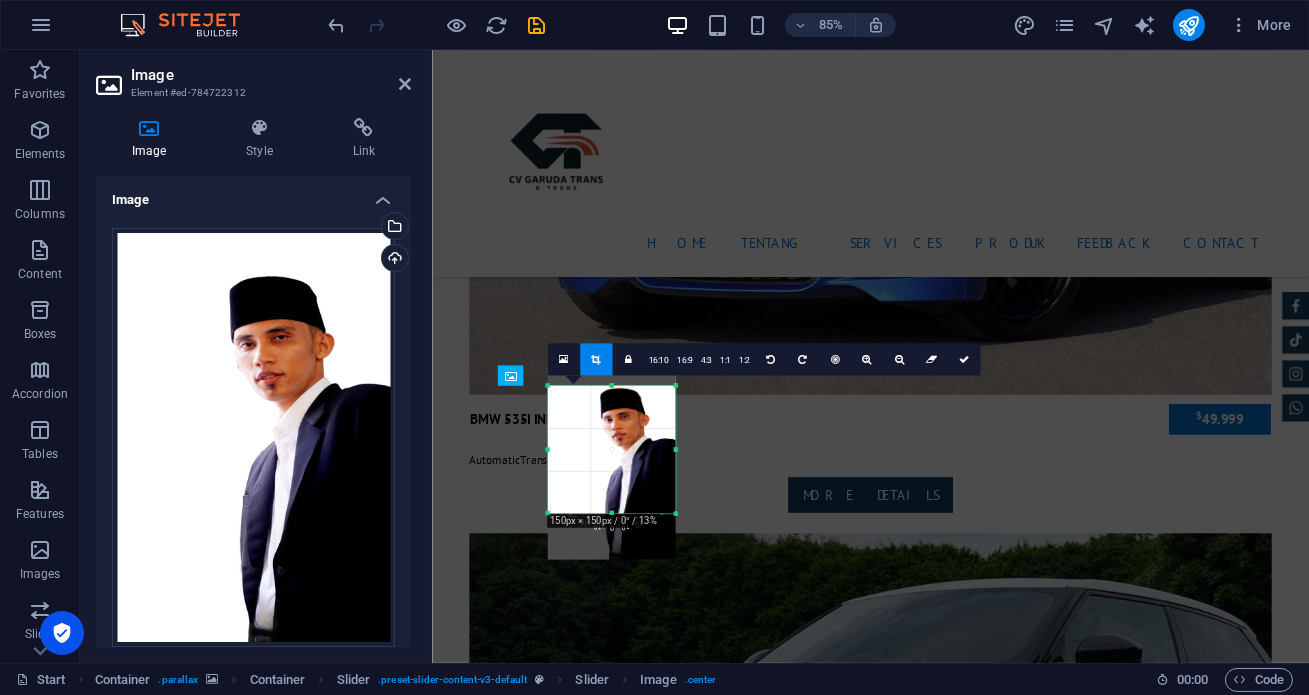 click at bounding box center (611, 463) 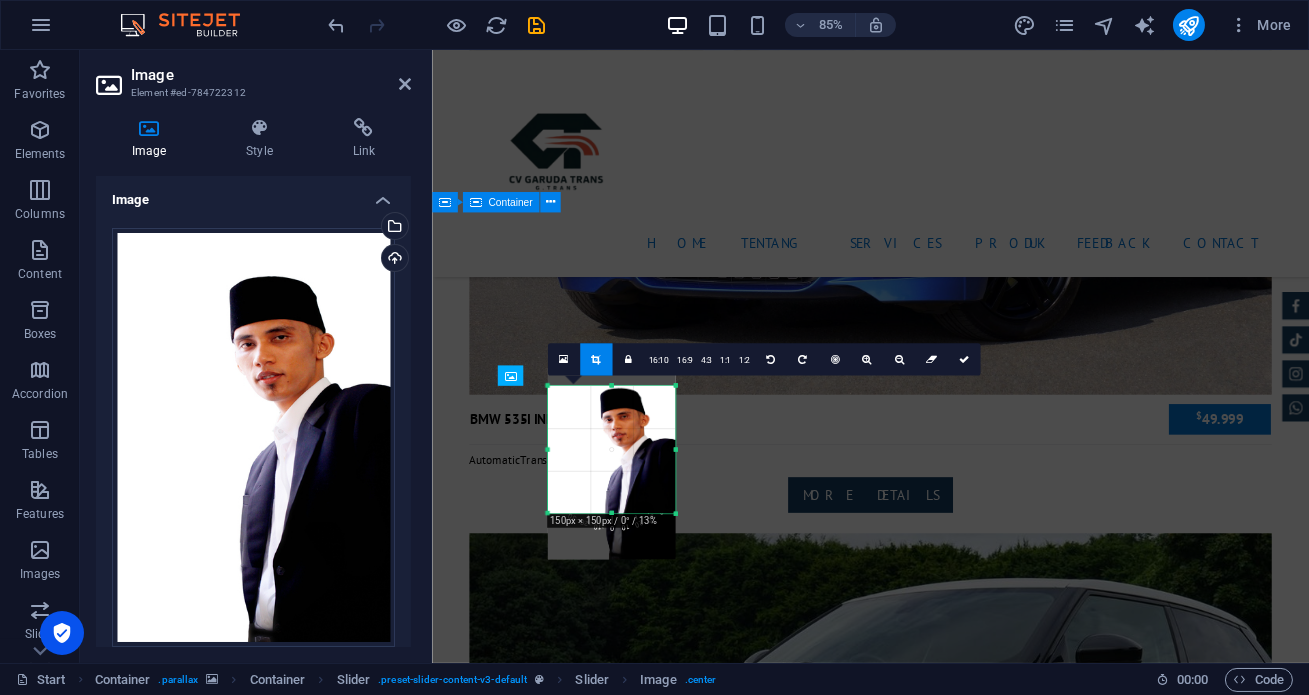 click on "Feedback [PERSON_NAME] -  Lorem ipsum dolor sit amet, consetetur sadipscing elitr, sed diam nonumy eirmod tempor invidunt ut labore et dolore magna aliquyam erat. [PERSON_NAME] -  Lorem ipsum dolor sit amet, consetetur sadipscing elitr, sed diam nonumy eirmod tempor invidunt ut labore et dolore magna aliquyam erat. [PERSON_NAME] ipsum dolor sit amet, consetetur sadipscing elitr, sed diam nonumy eirmod tempor invidunt ut labore et dolore magna aliquyam erat. [PERSON_NAME]  -  Lorem ipsum dolor sit amet, consetetur sadipscing elitr, sed diam nonumy eirmod tempor invidunt ut labore et dolore magna aliquyam erat. [PERSON_NAME] ipsum dolor sit amet, consetetur sadipscing elitr, sed diam nonumy eirmod tempor invidunt ut labore et dolore magna aliquyam erat. [PERSON_NAME] ipsum dolor sit amet, consetetur sadipscing elitr, sed diam nonumy eirmod tempor invidunt ut labore et dolore magna aliquyam erat. [PERSON_NAME] -  [PERSON_NAME] -  [PERSON_NAME] Su -  [PERSON_NAME]  -  [PERSON_NAME]  -  [PERSON_NAME]  -  1 2" at bounding box center [947, 18616] 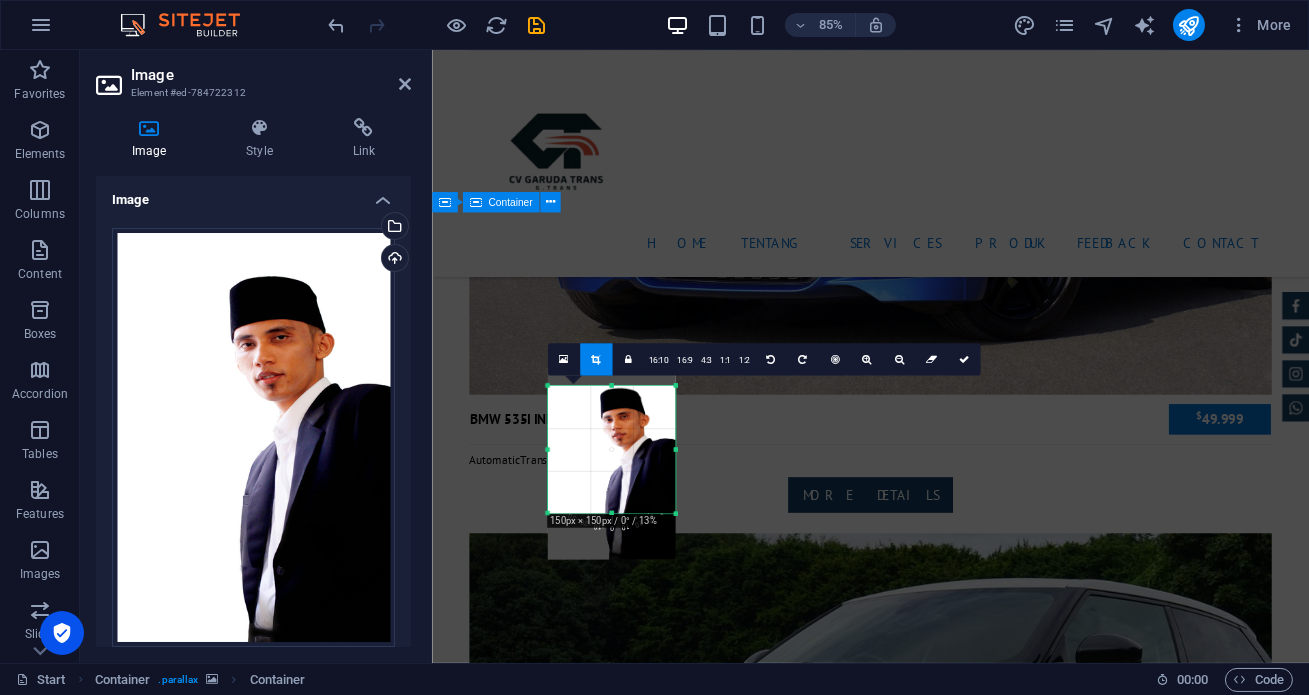click on "Feedback [PERSON_NAME] -  Lorem ipsum dolor sit amet, consetetur sadipscing elitr, sed diam nonumy eirmod tempor invidunt ut labore et dolore magna aliquyam erat. [PERSON_NAME] -  Lorem ipsum dolor sit amet, consetetur sadipscing elitr, sed diam nonumy eirmod tempor invidunt ut labore et dolore magna aliquyam erat. [PERSON_NAME] ipsum dolor sit amet, consetetur sadipscing elitr, sed diam nonumy eirmod tempor invidunt ut labore et dolore magna aliquyam erat. [PERSON_NAME]  -  Lorem ipsum dolor sit amet, consetetur sadipscing elitr, sed diam nonumy eirmod tempor invidunt ut labore et dolore magna aliquyam erat. [PERSON_NAME] ipsum dolor sit amet, consetetur sadipscing elitr, sed diam nonumy eirmod tempor invidunt ut labore et dolore magna aliquyam erat. [PERSON_NAME] ipsum dolor sit amet, consetetur sadipscing elitr, sed diam nonumy eirmod tempor invidunt ut labore et dolore magna aliquyam erat. [PERSON_NAME] -  [PERSON_NAME] -  [PERSON_NAME] Su -  [PERSON_NAME]  -  [PERSON_NAME]  -  [PERSON_NAME]  -  1 2" at bounding box center (947, 18616) 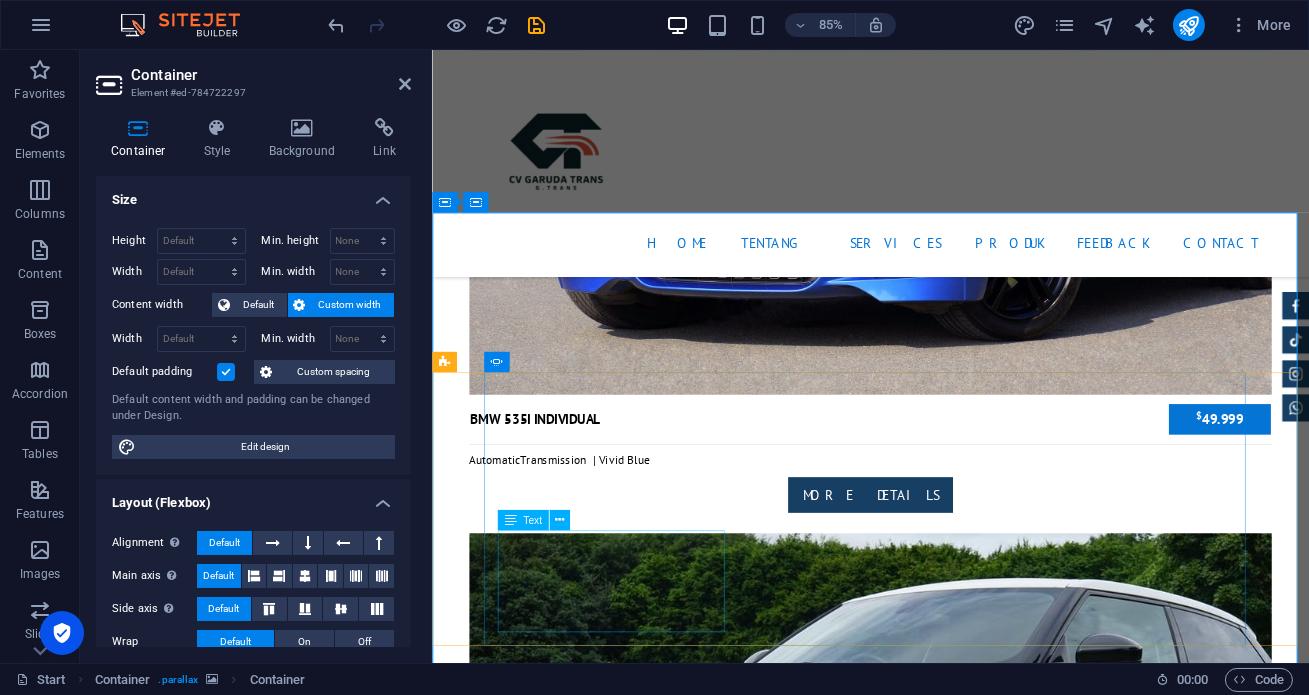 click on "[PERSON_NAME]  -  Lorem ipsum dolor sit amet, consetetur sadipscing elitr, sed diam nonumy eirmod tempor invidunt ut labore et dolore magna aliquyam erat." at bounding box center [-265, 17926] 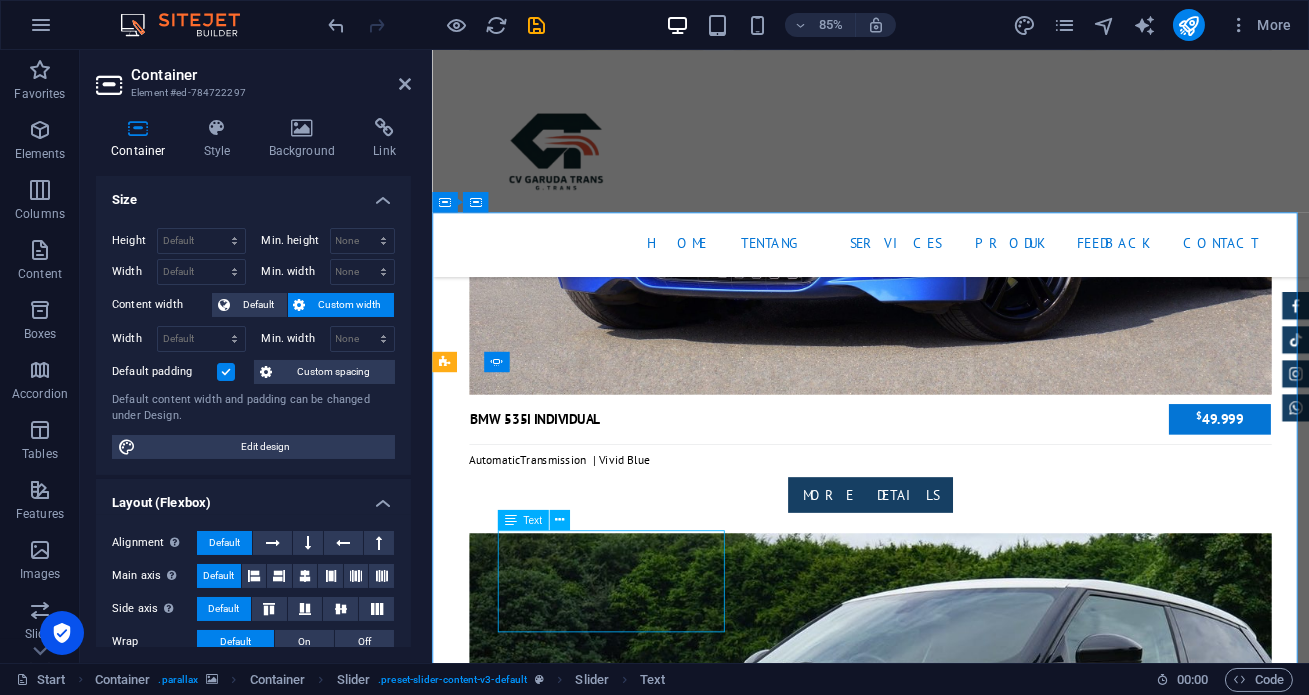 click on "[PERSON_NAME]  -  Lorem ipsum dolor sit amet, consetetur sadipscing elitr, sed diam nonumy eirmod tempor invidunt ut labore et dolore magna aliquyam erat." at bounding box center (-265, 17926) 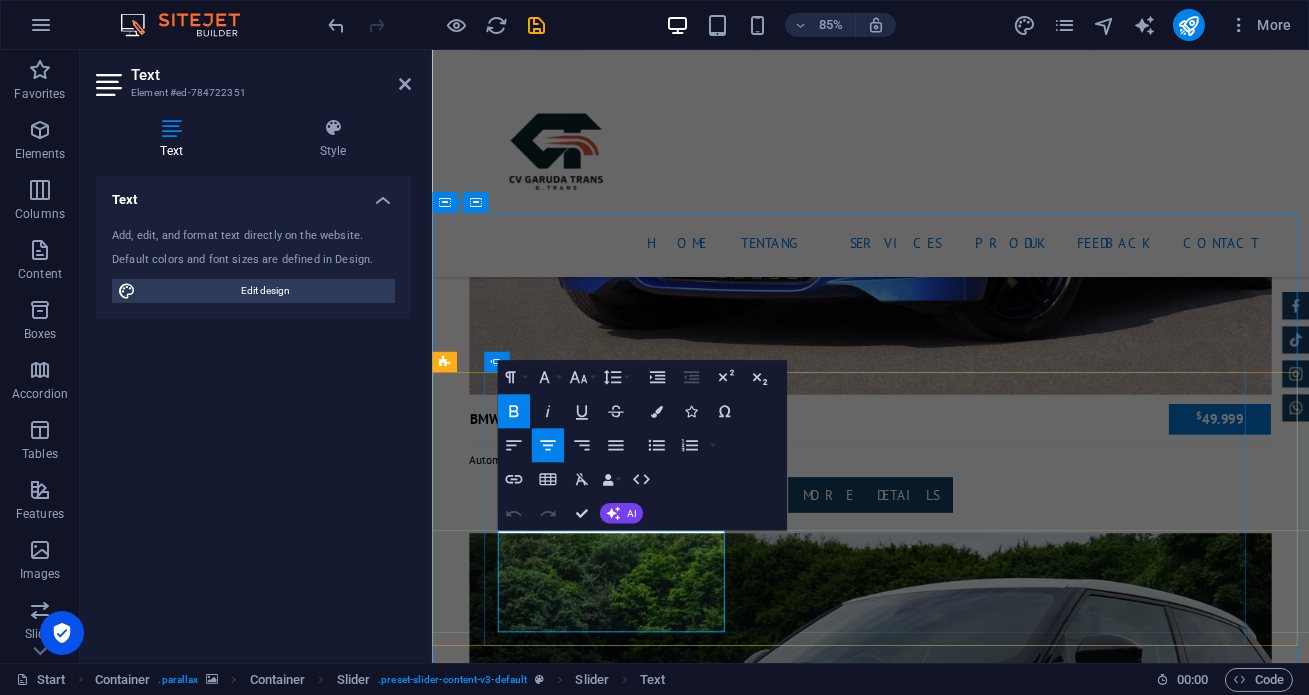 drag, startPoint x: 530, startPoint y: 627, endPoint x: 592, endPoint y: 628, distance: 62.008064 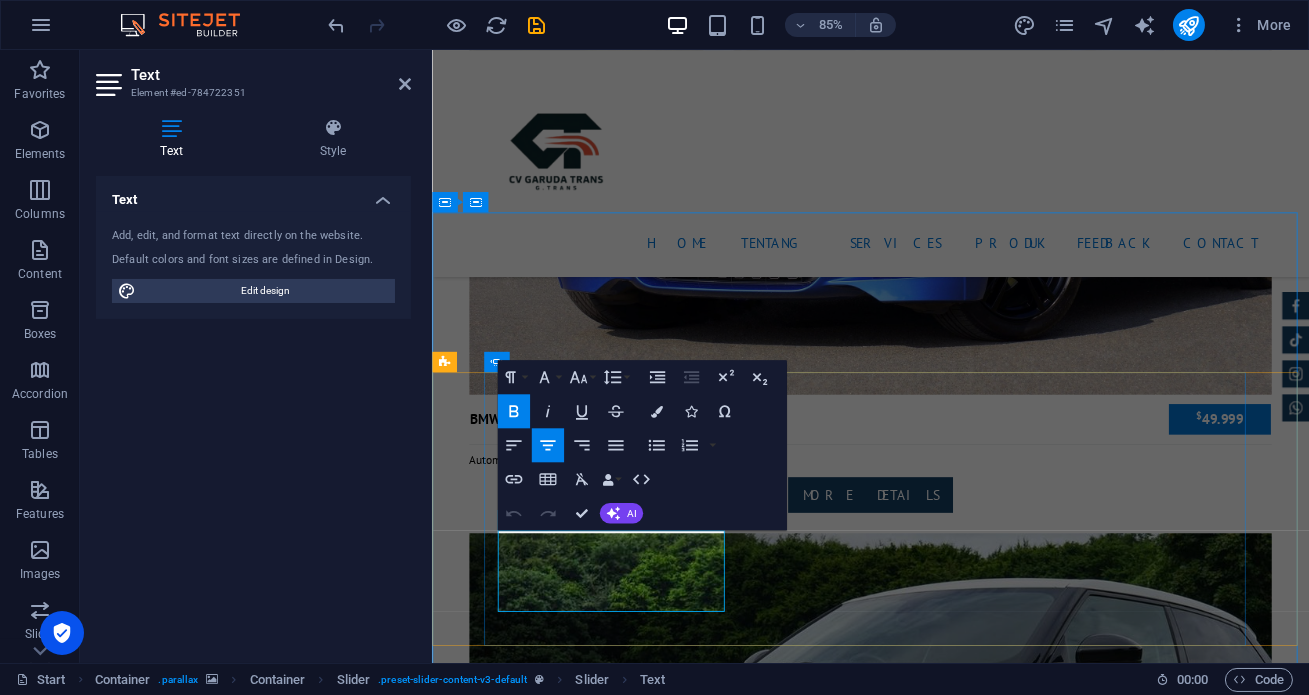 type 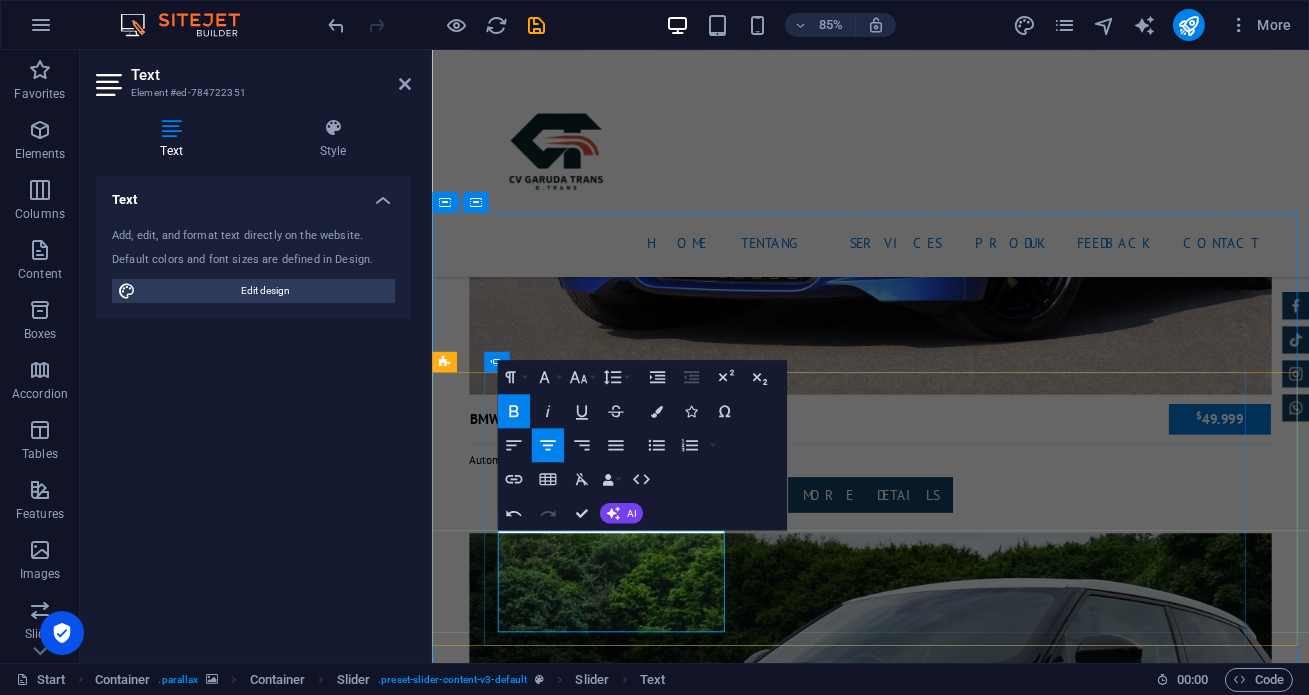 click on "[PERSON_NAME][GEOGRAPHIC_DATA]" at bounding box center (-284, 17890) 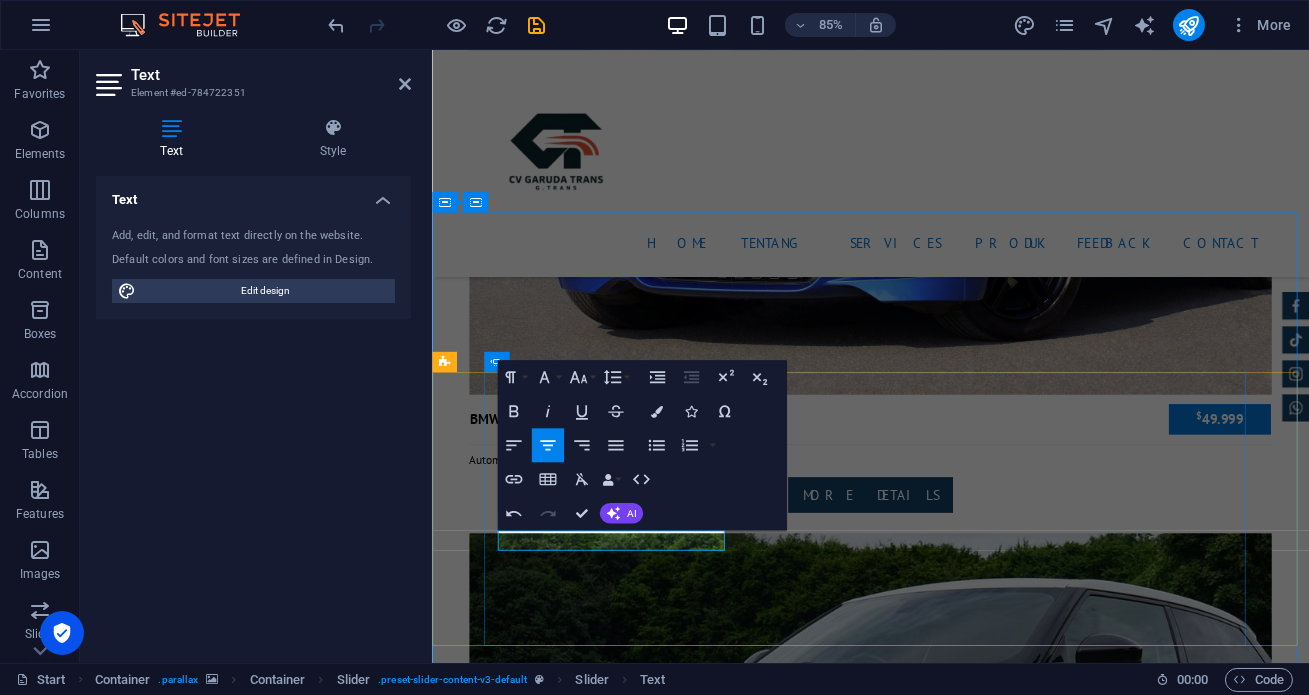 drag, startPoint x: 670, startPoint y: 629, endPoint x: 694, endPoint y: 632, distance: 24.186773 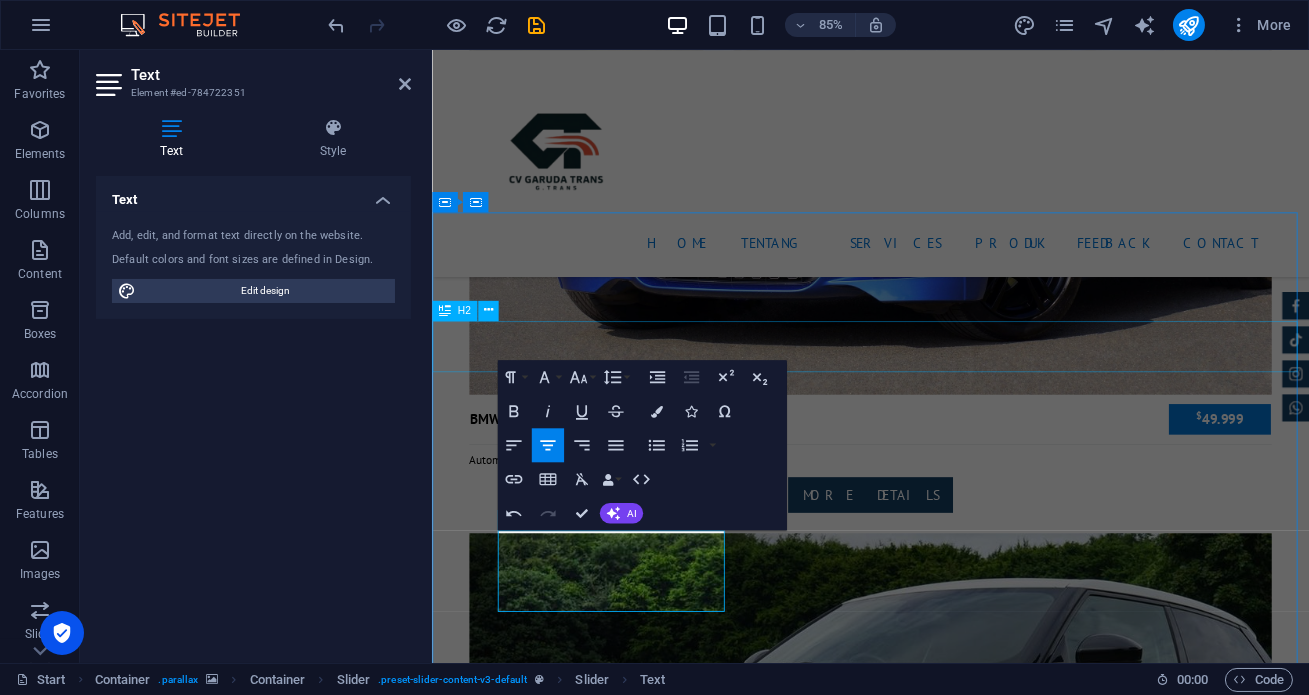 click on "Feedback" at bounding box center [947, 16684] 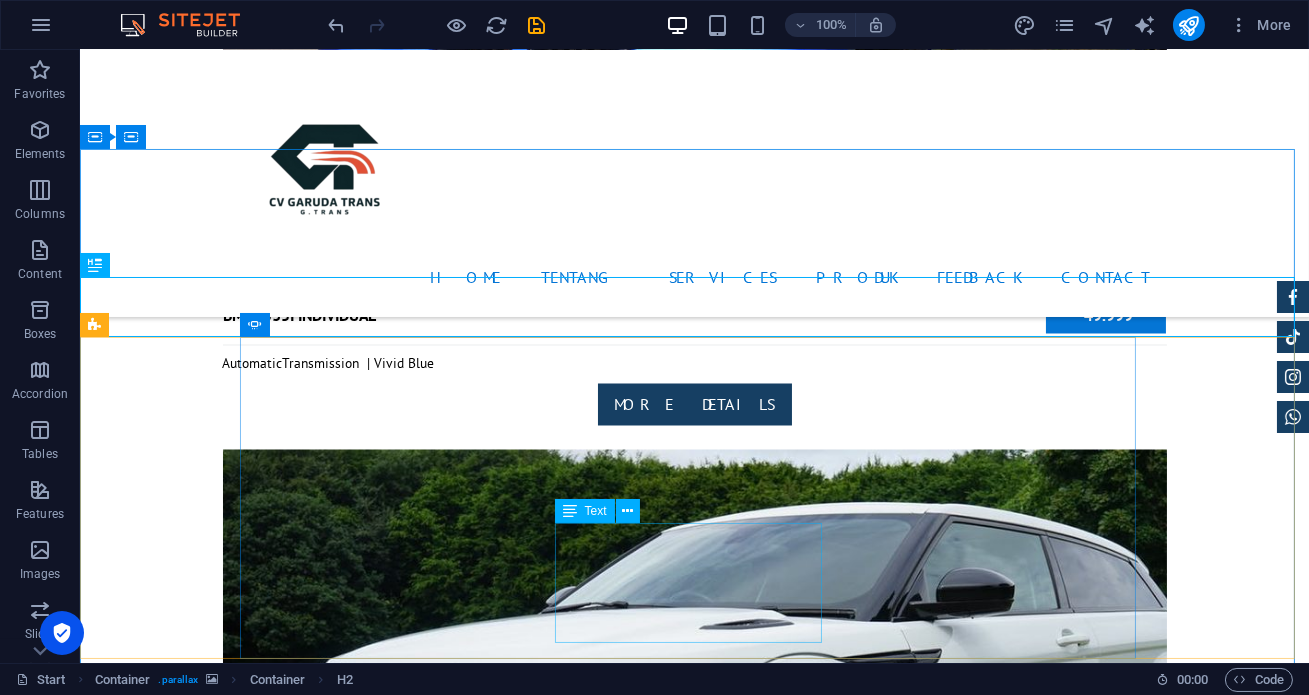 scroll, scrollTop: 6958, scrollLeft: 0, axis: vertical 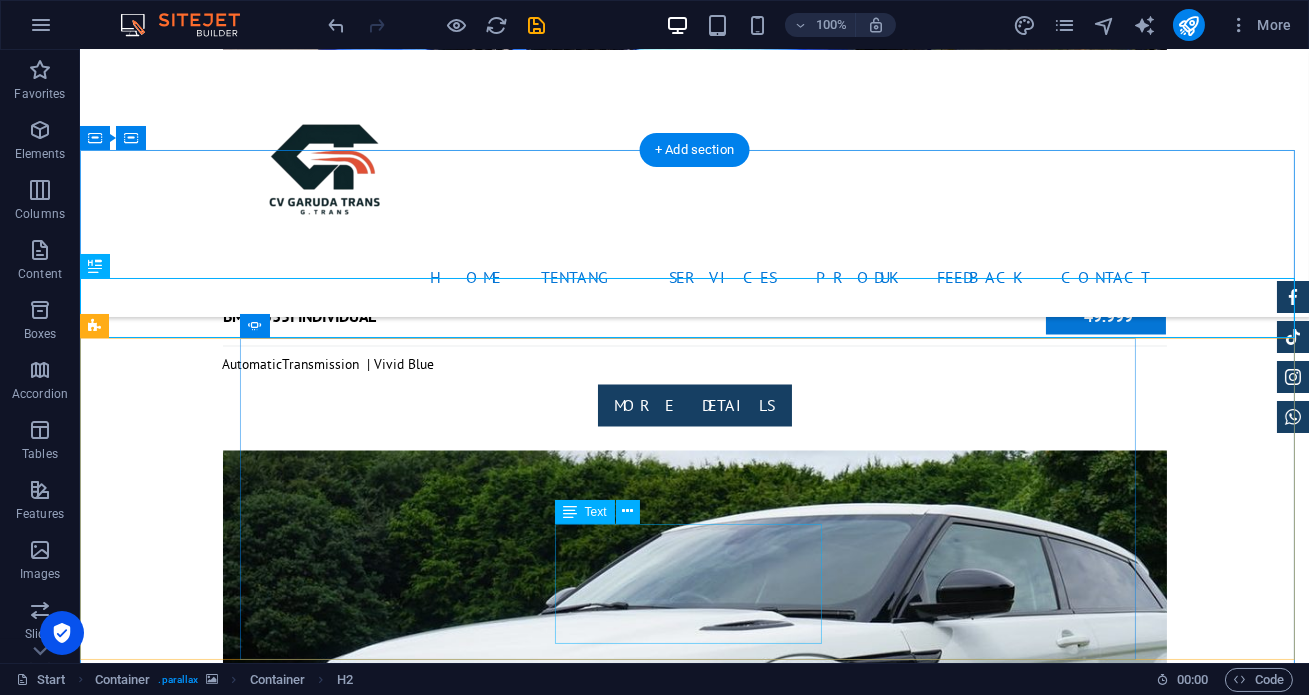 click on "[PERSON_NAME] Many  -  Lorem ipsum dolor sit amet, consetetur sadipscing elitr, sed diam nonumy eirmod tempor invidunt ut labore et dolore magna aliquyam erat." at bounding box center [-517, 18170] 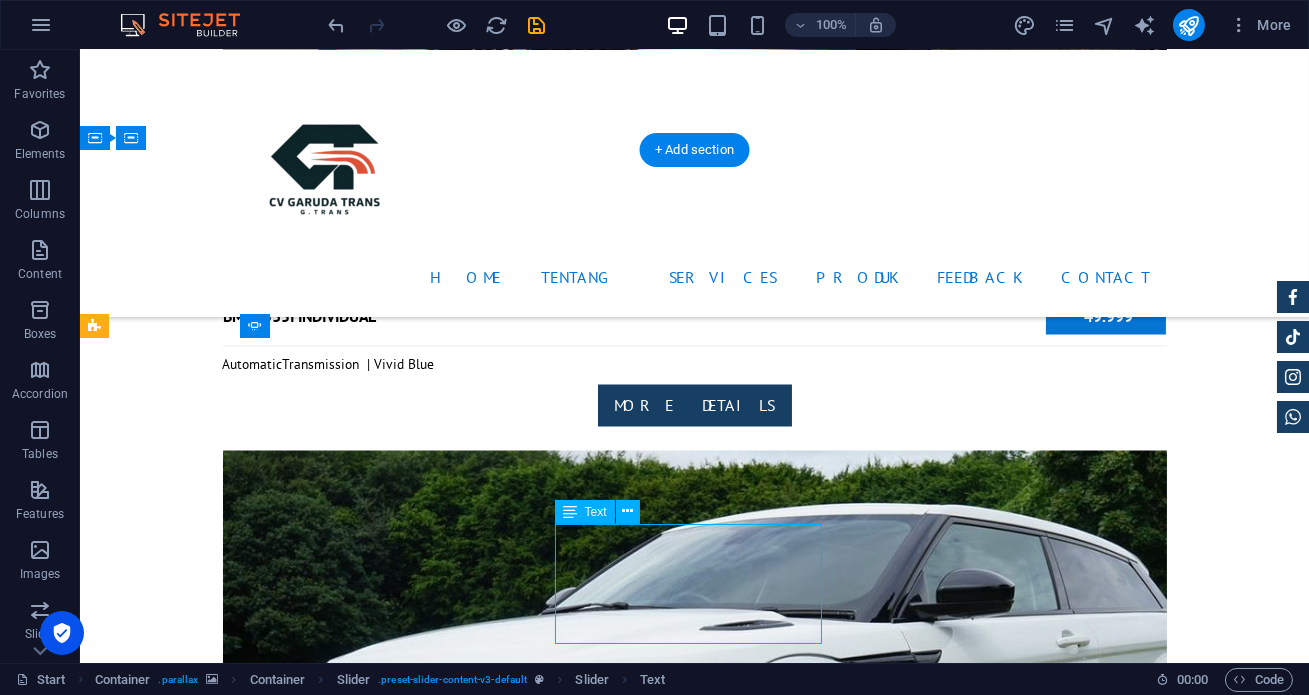 click on "[PERSON_NAME] Many  -  Lorem ipsum dolor sit amet, consetetur sadipscing elitr, sed diam nonumy eirmod tempor invidunt ut labore et dolore magna aliquyam erat." at bounding box center [-517, 18170] 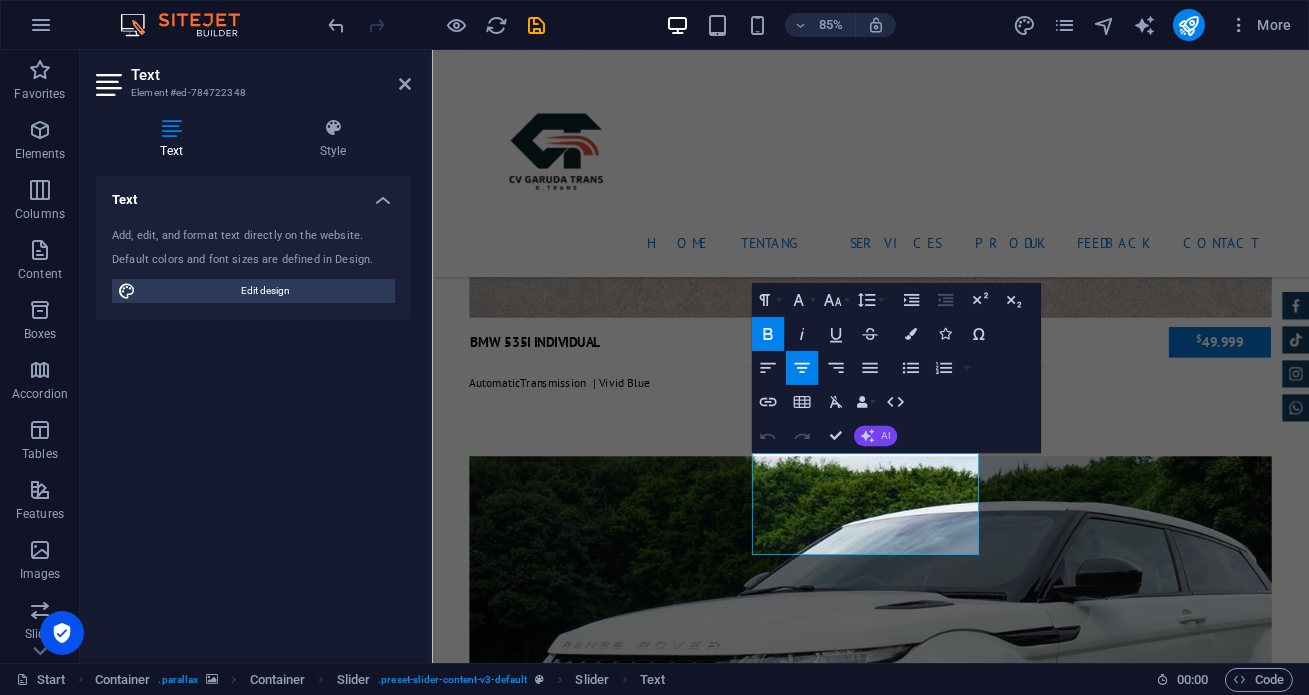 click 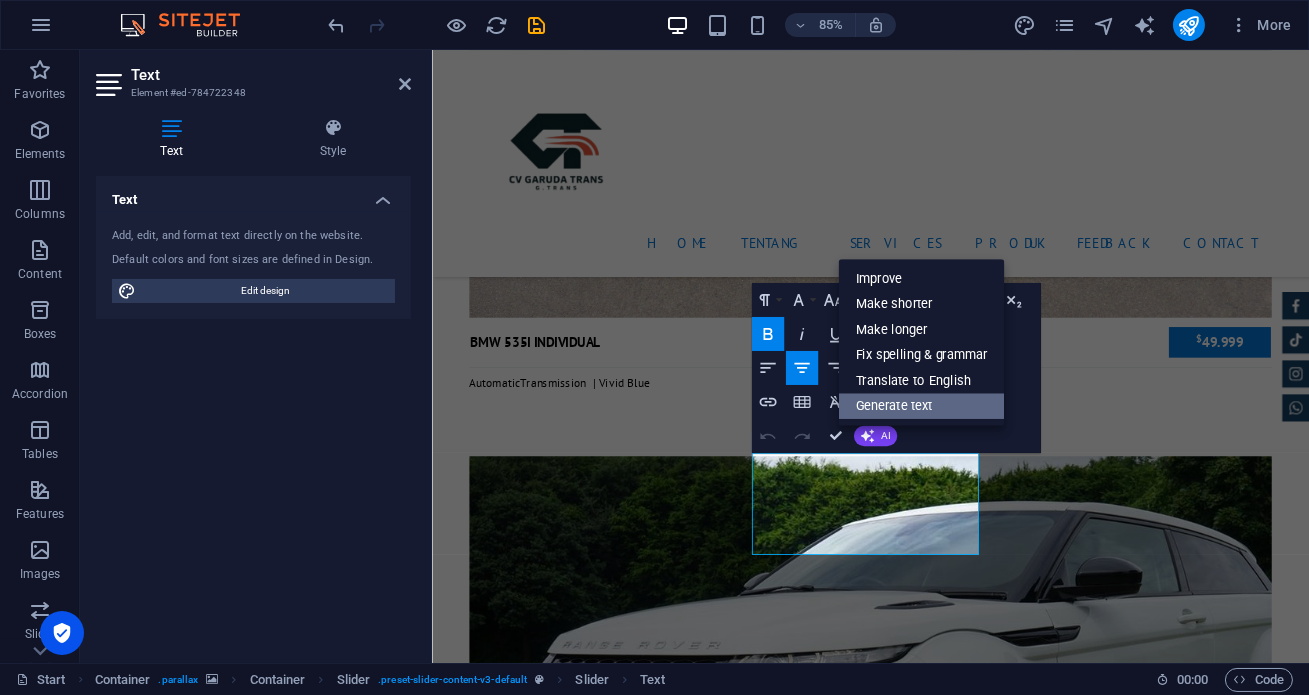 click on "Generate text" at bounding box center [921, 406] 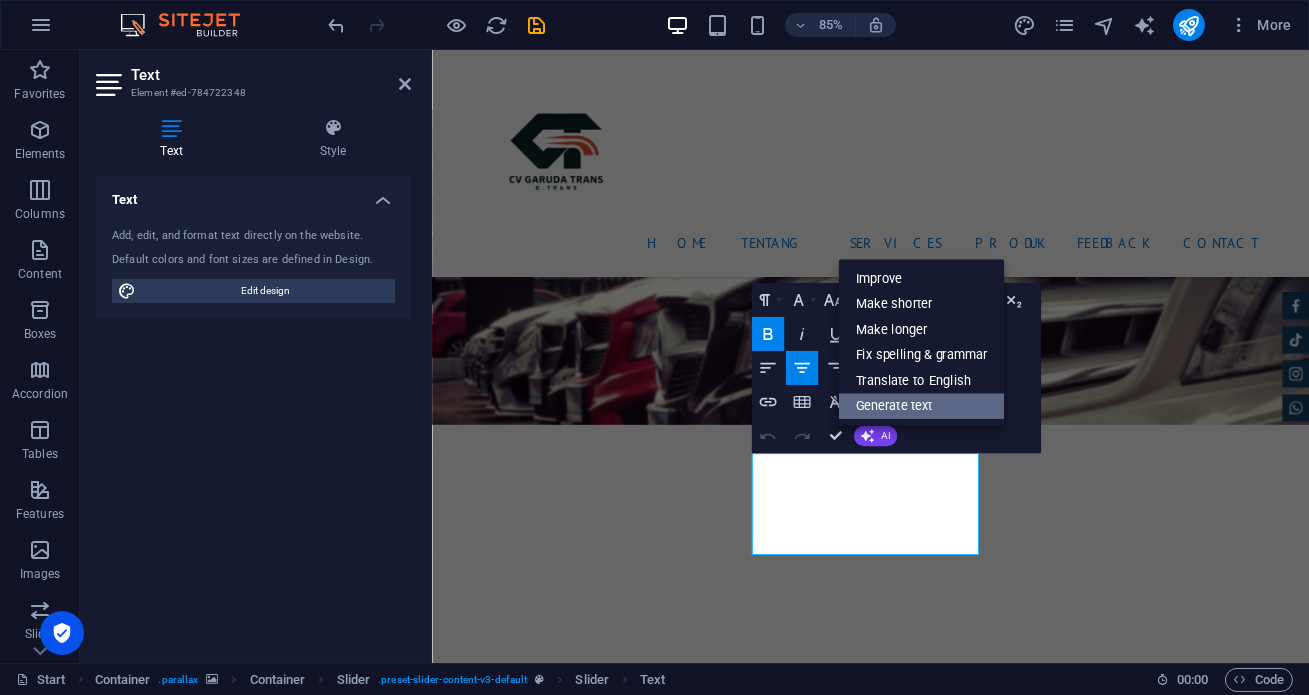 select on "English" 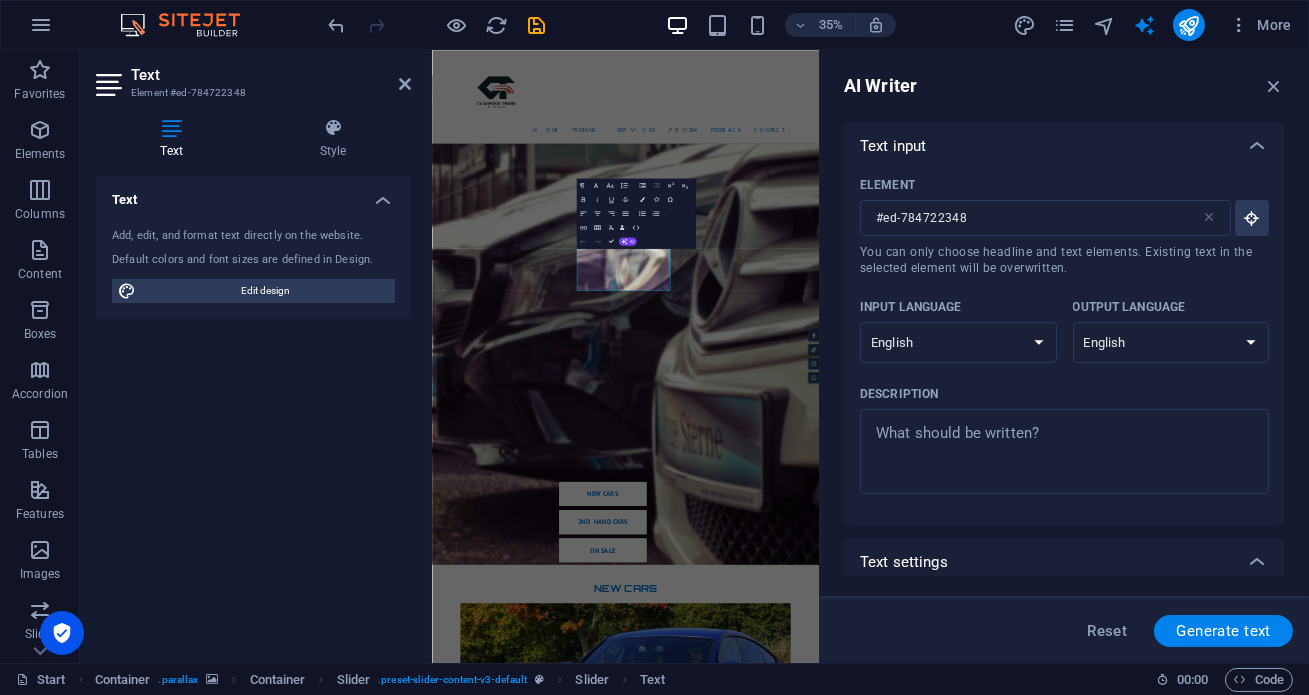 scroll, scrollTop: 8105, scrollLeft: 0, axis: vertical 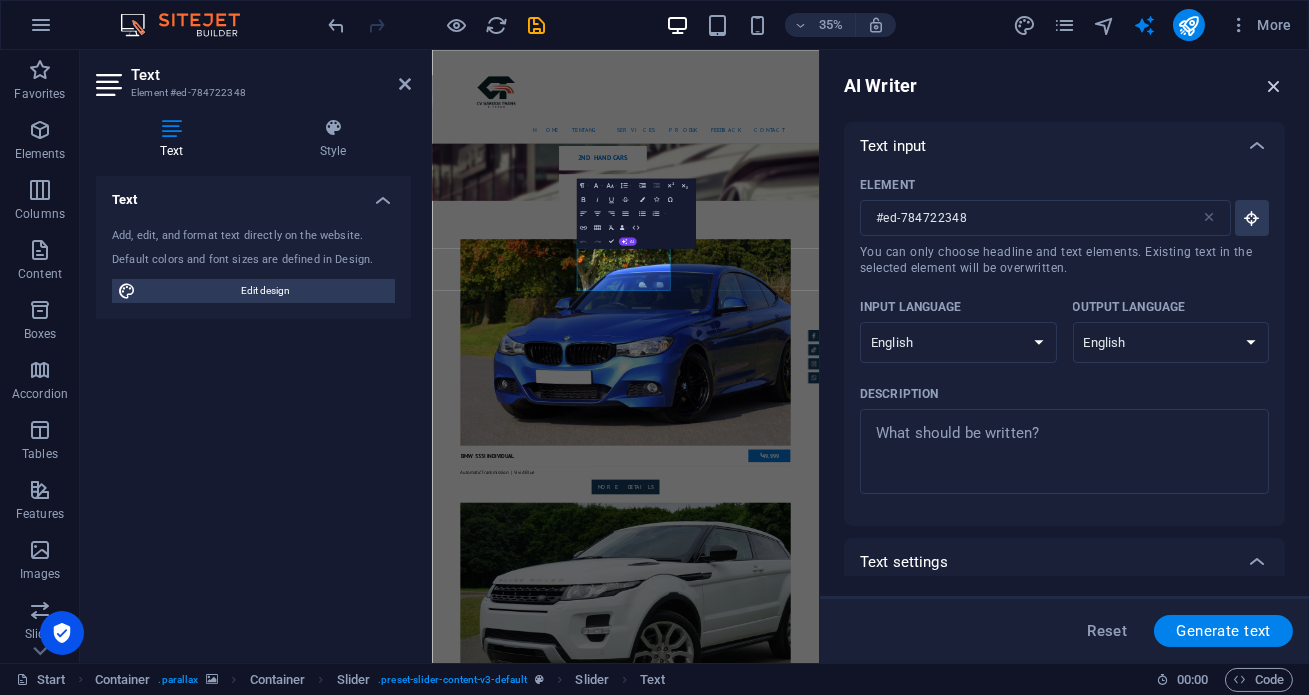 click at bounding box center [1274, 86] 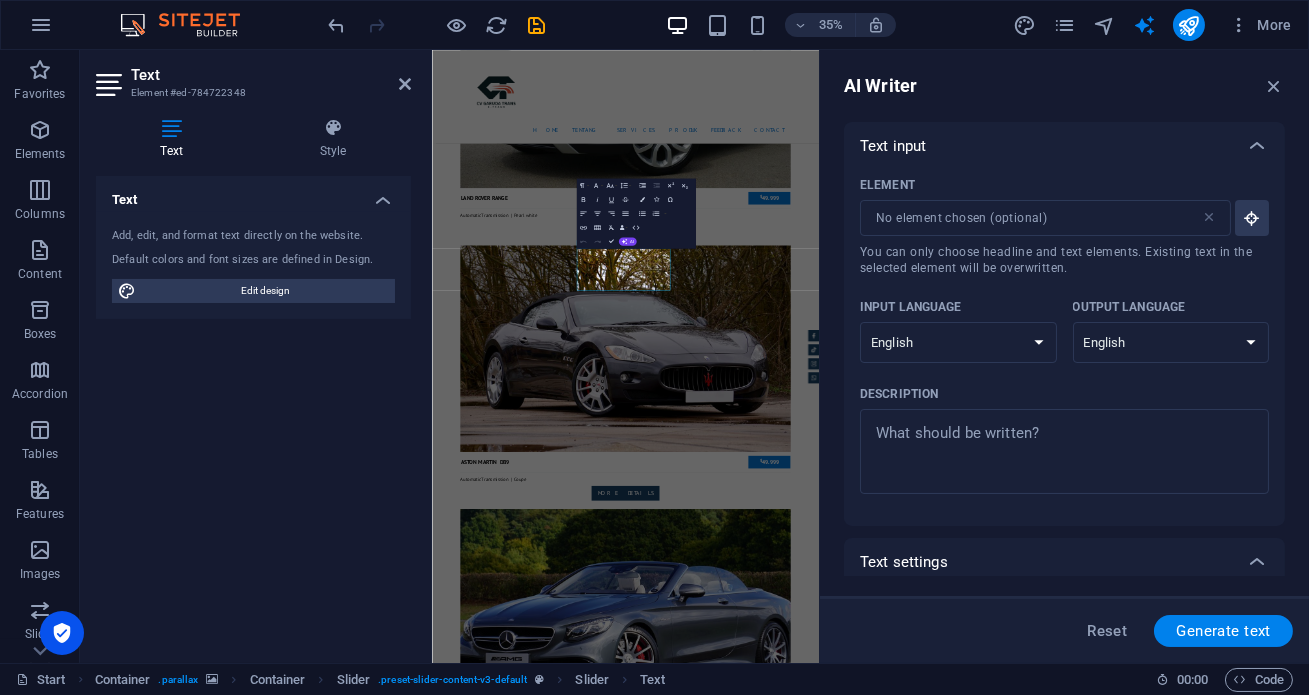 scroll, scrollTop: 6971, scrollLeft: 0, axis: vertical 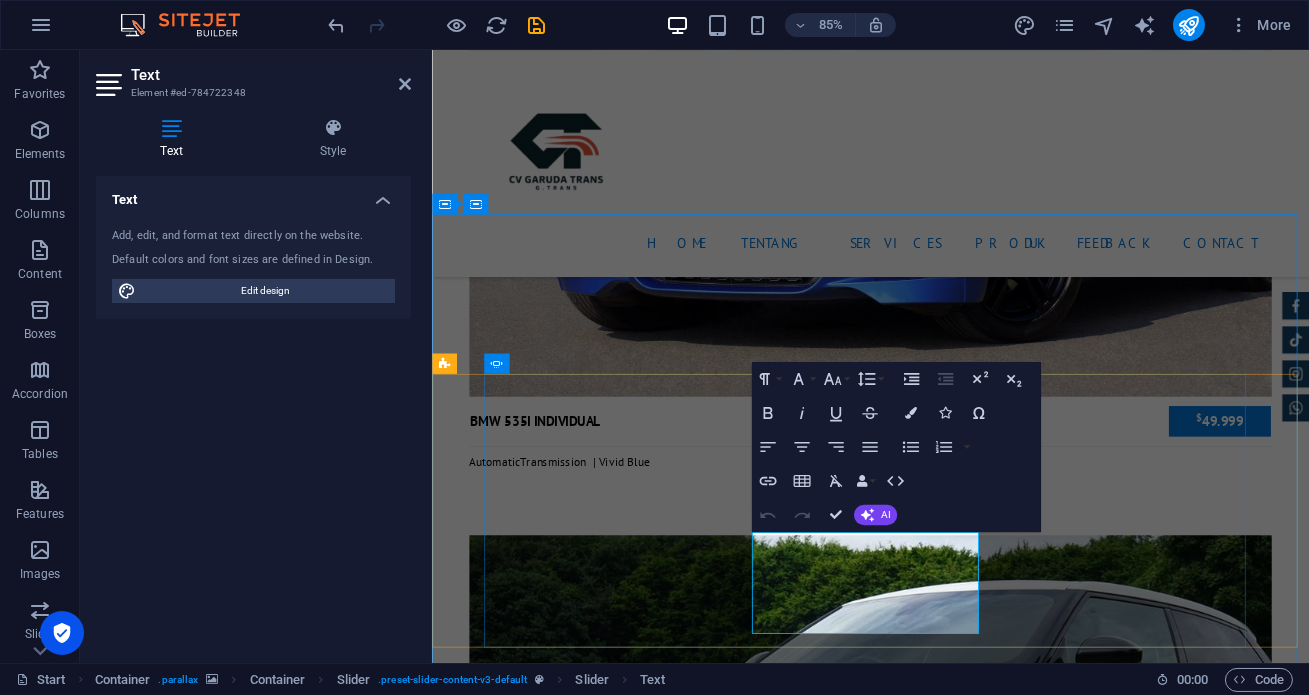 drag, startPoint x: 908, startPoint y: 631, endPoint x: 968, endPoint y: 724, distance: 110.6752 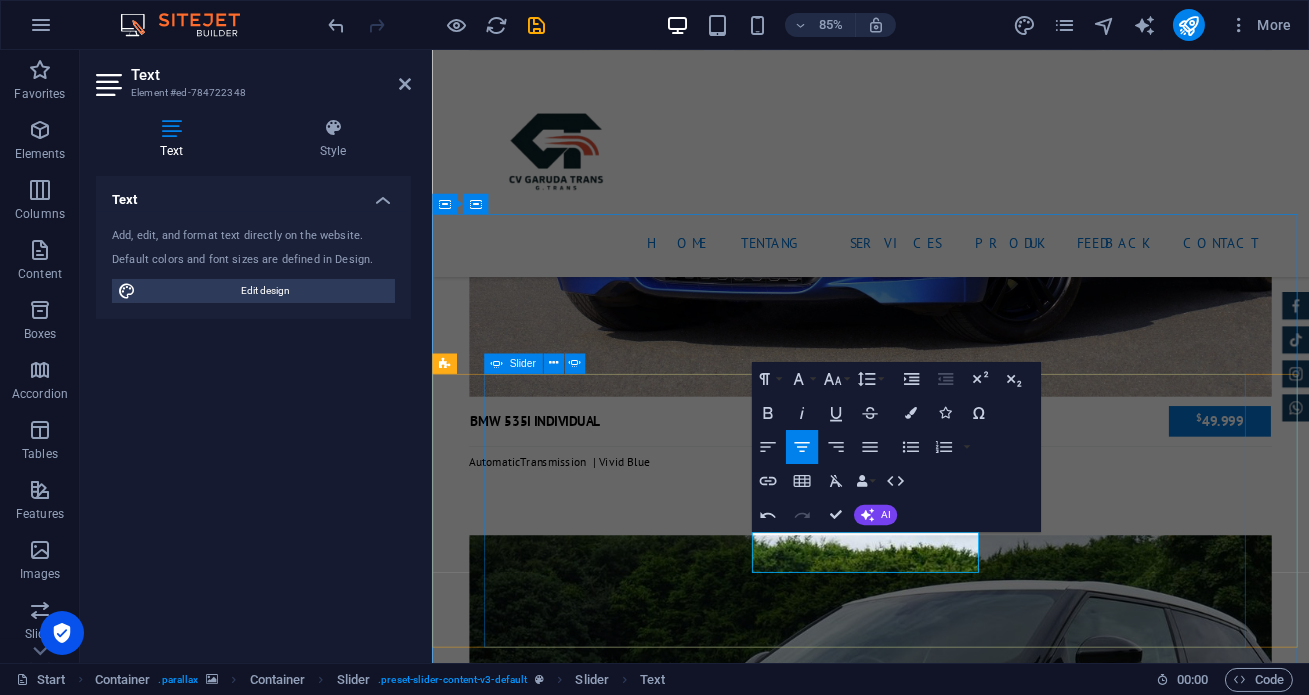 scroll, scrollTop: 775, scrollLeft: 7, axis: both 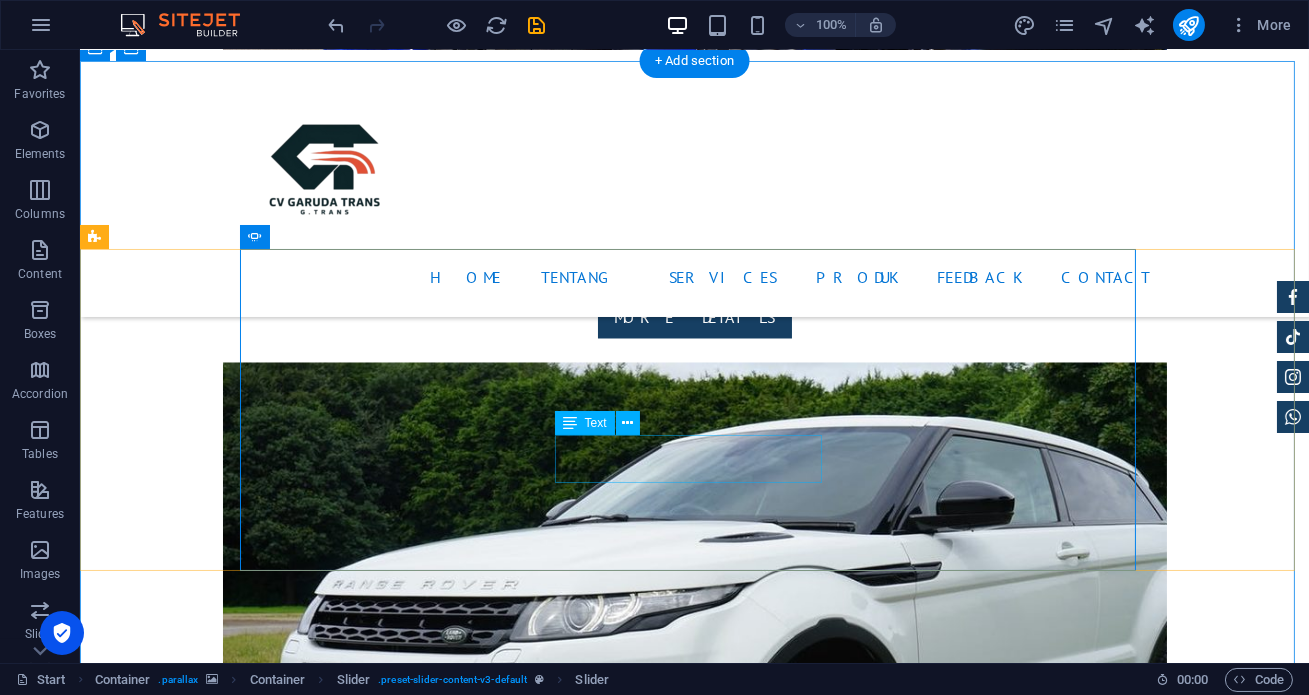 click on "[PERSON_NAME] Many  - Amazing 24 hour service, good service and very satisfying" at bounding box center (-517, 18094) 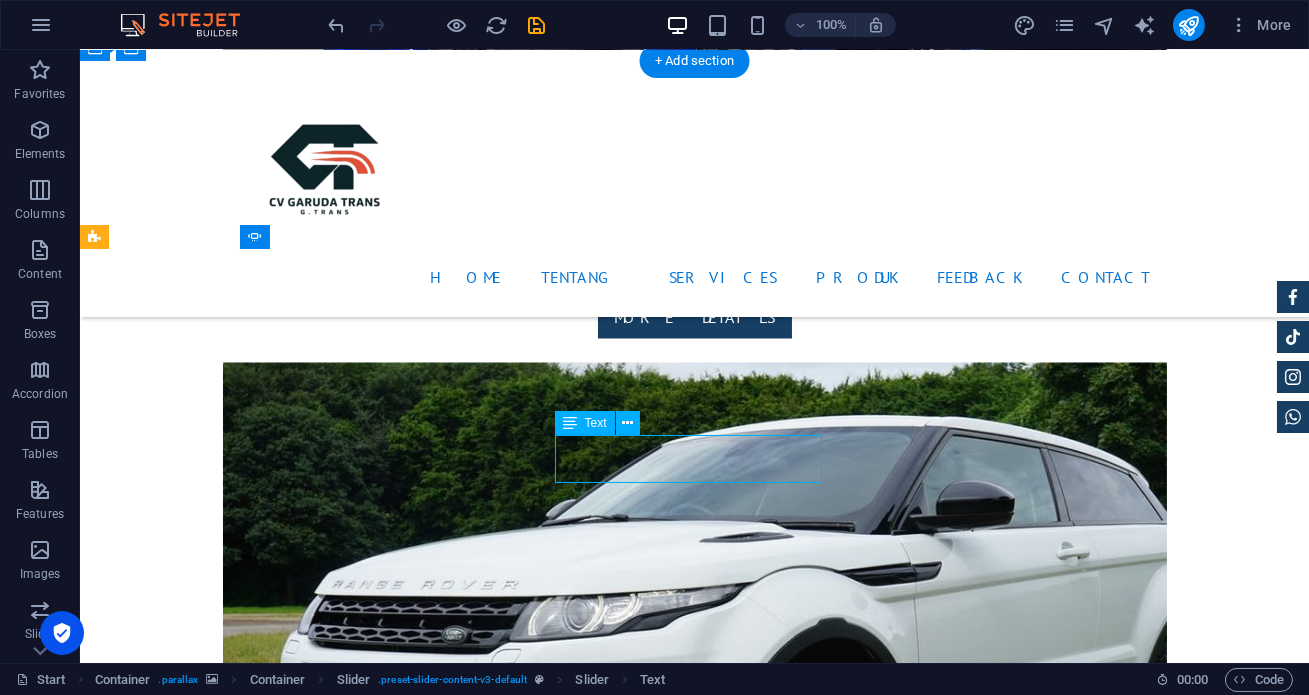 click on "[PERSON_NAME] Many  - Amazing 24 hour service, good service and very satisfying" at bounding box center [-517, 18094] 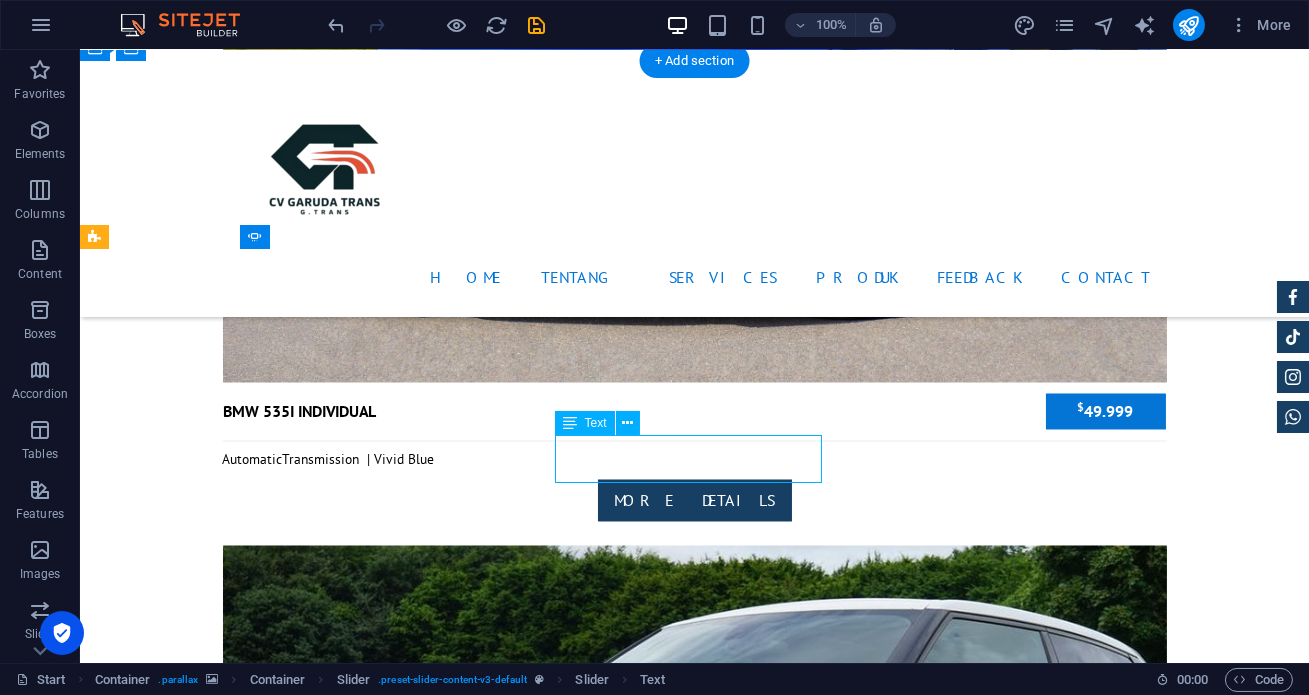 scroll, scrollTop: 7153, scrollLeft: 0, axis: vertical 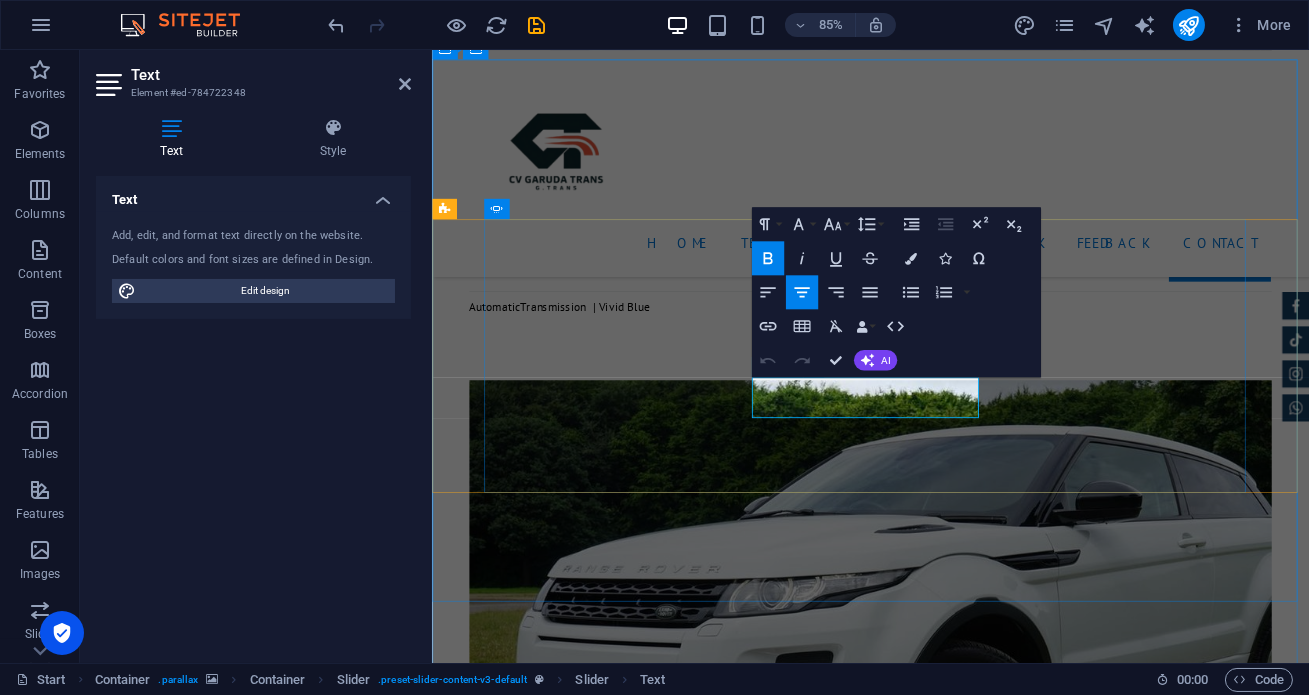 click on "[PERSON_NAME] Many  - Amazing 24 hour service, good service and very satisfying" at bounding box center (-265, 18224) 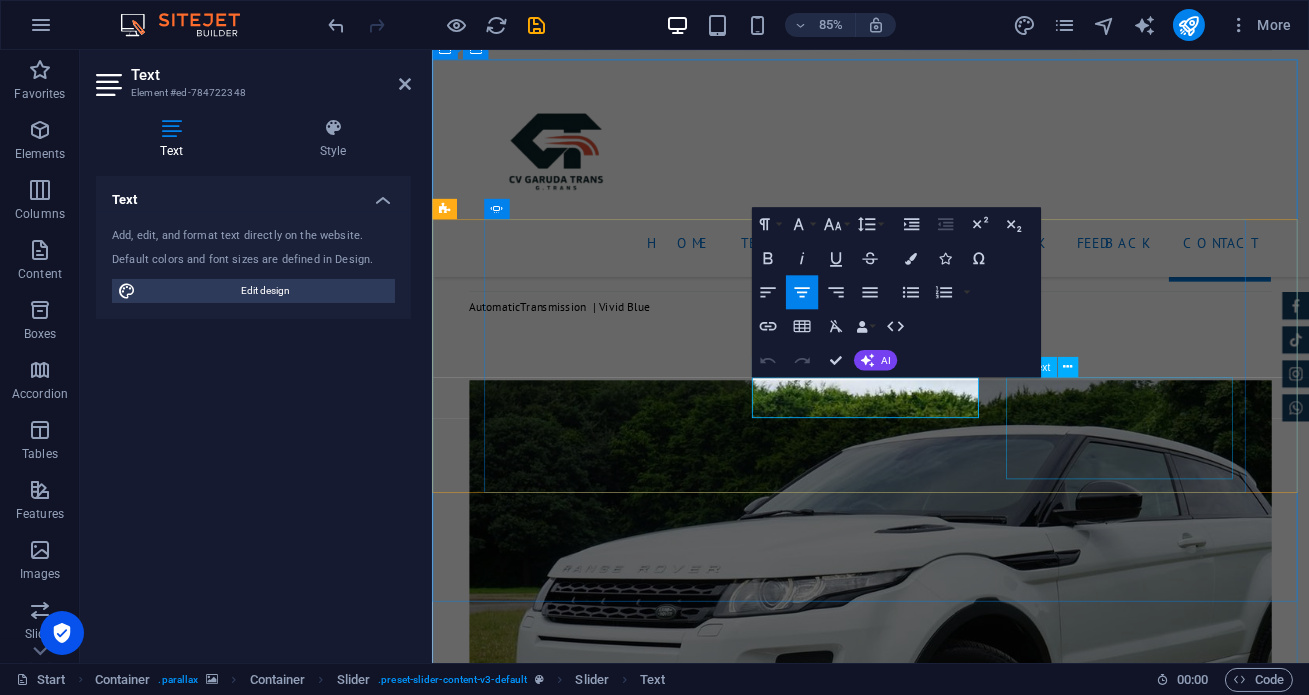 type 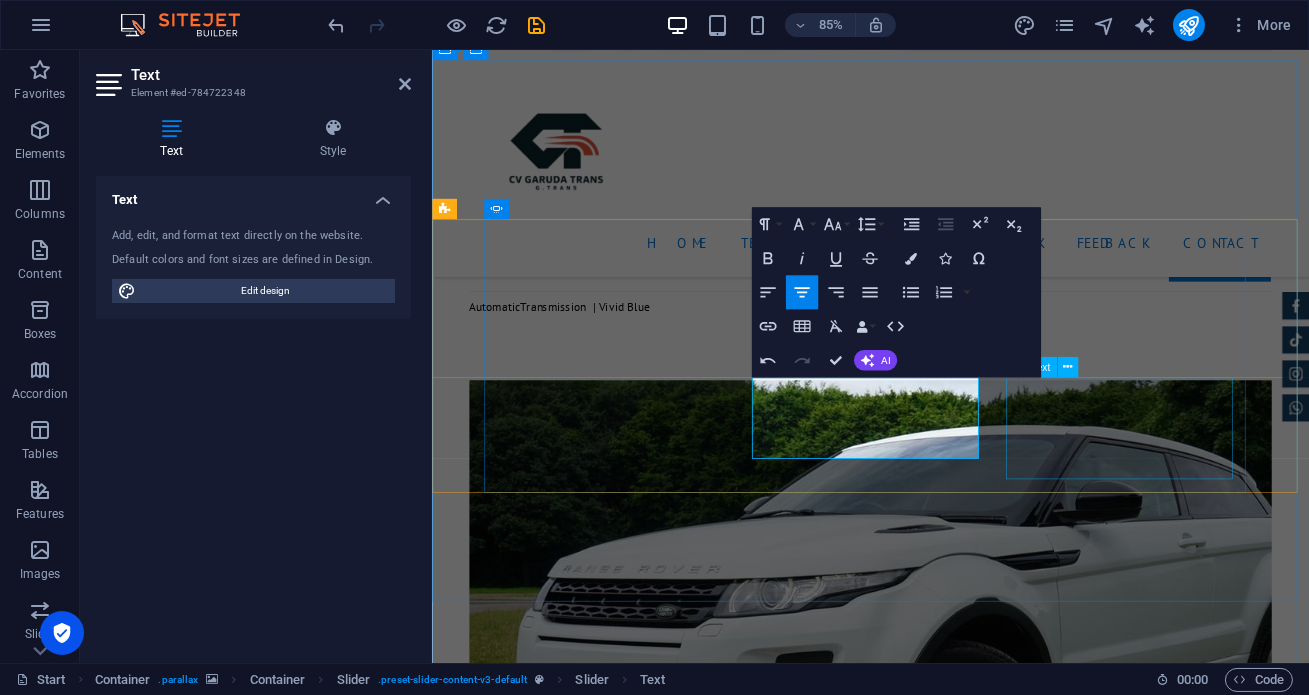 scroll, scrollTop: 326, scrollLeft: 4, axis: both 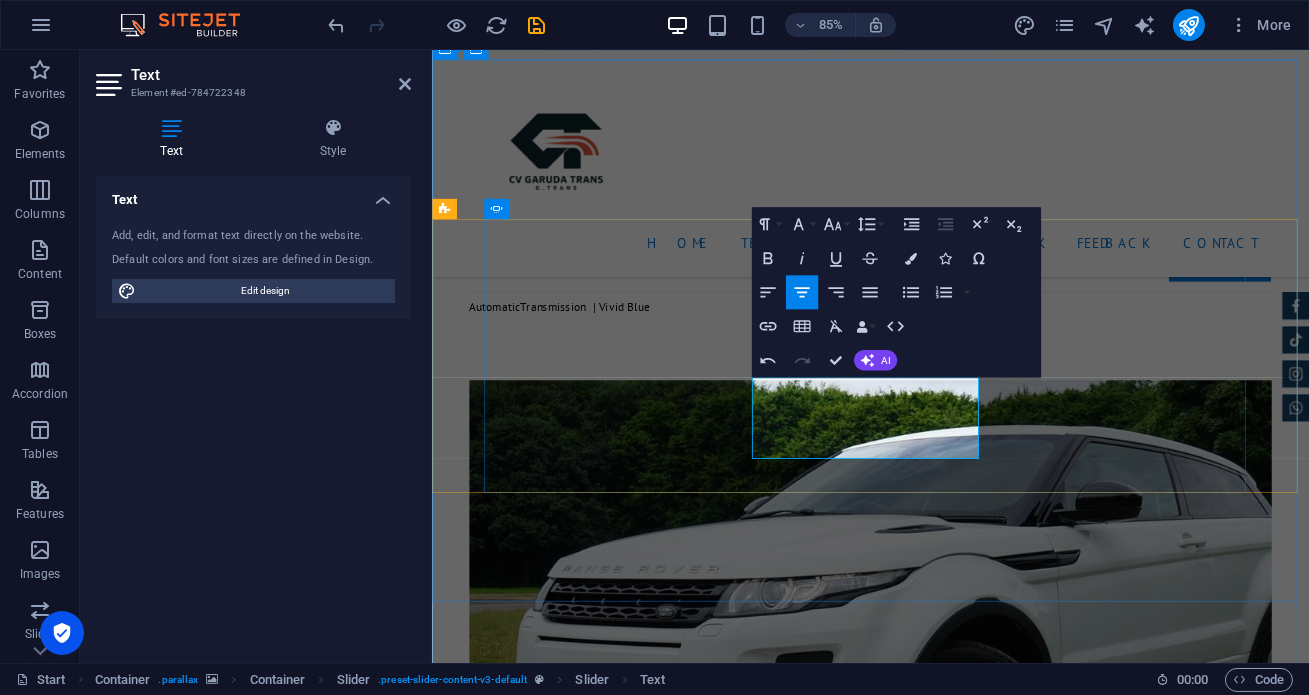 click on "[PERSON_NAME] Many  - Amazing 24 hour service, good service and very satisfying, hopefully it will develop further" at bounding box center [-265, 18272] 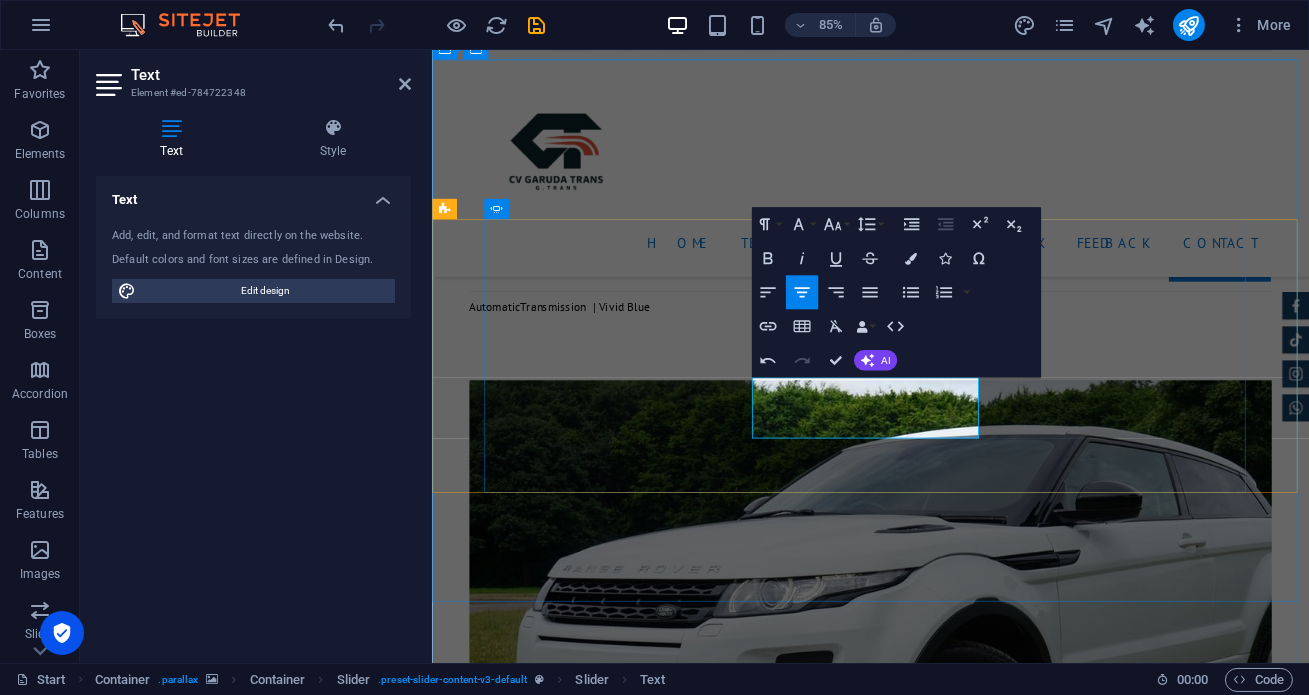 click on "[PERSON_NAME] Many  - Amazing 24 hour service,  good service and very satisfying, hopefully it will develop further" at bounding box center [-265, 18284] 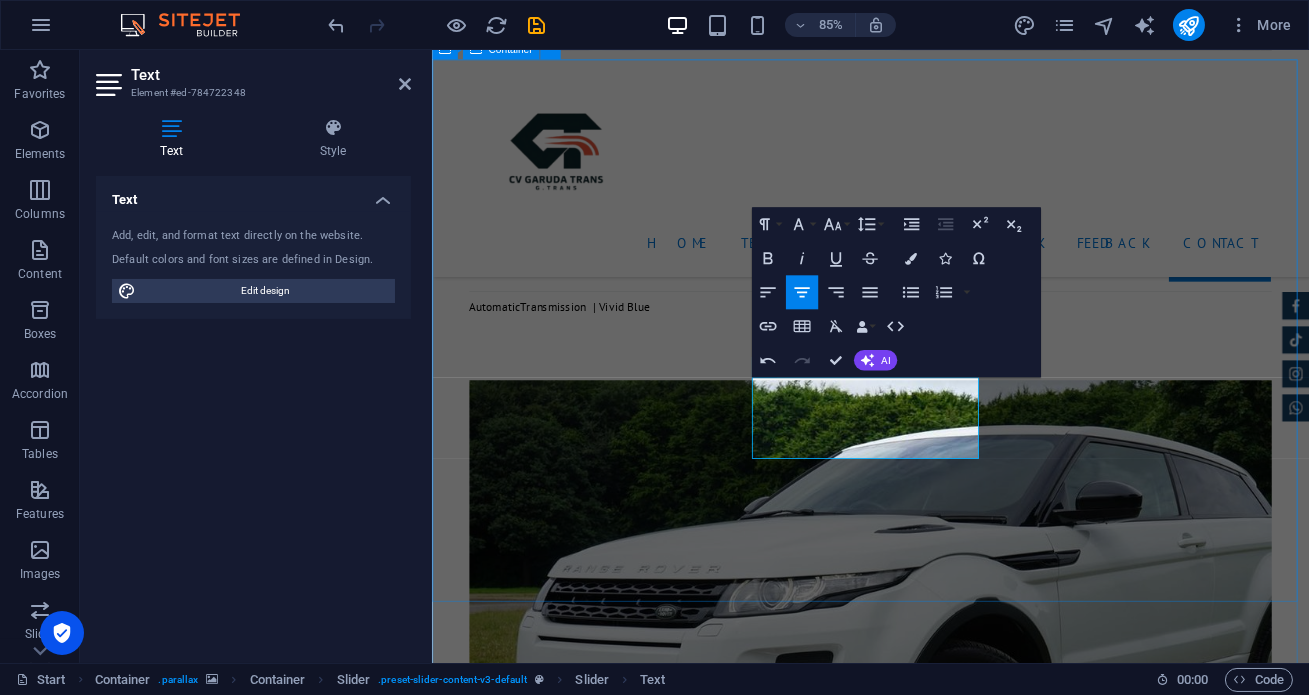 click on "Feedback [PERSON_NAME] -  Lorem ipsum dolor sit amet, consetetur sadipscing elitr, sed diam nonumy eirmod tempor invidunt ut labore et dolore magna aliquyam erat. [PERSON_NAME] -  Lorem ipsum dolor sit amet, consetetur sadipscing elitr, sed diam nonumy eirmod tempor invidunt ut labore et dolore magna aliquyam erat. [PERSON_NAME] ipsum dolor sit amet, consetetur sadipscing elitr, sed diam nonumy eirmod tempor invidunt ut labore et dolore magna aliquyam erat. [PERSON_NAME] kendaraan yang cukup Prima, dengan pelayanan yang maksimal serta admin yang sangat responsif. good Jobs [PERSON_NAME] Many  - Amazing 24 hour service,  good service and very satisfying, hopefully it will develop further. thanks hopefully it will develop further [PERSON_NAME]  -  Lorem ipsum dolor sit amet, consetetur sadipscing elitr, sed diam nonumy eirmod tempor invidunt ut labore et dolore magna aliquyam erat. [PERSON_NAME] -  [PERSON_NAME] -  [PERSON_NAME] -  Mr [PERSON_NAME] Many  - Amazing 24 hour service, good service and very satisfying  -  1 2" at bounding box center [947, 18676] 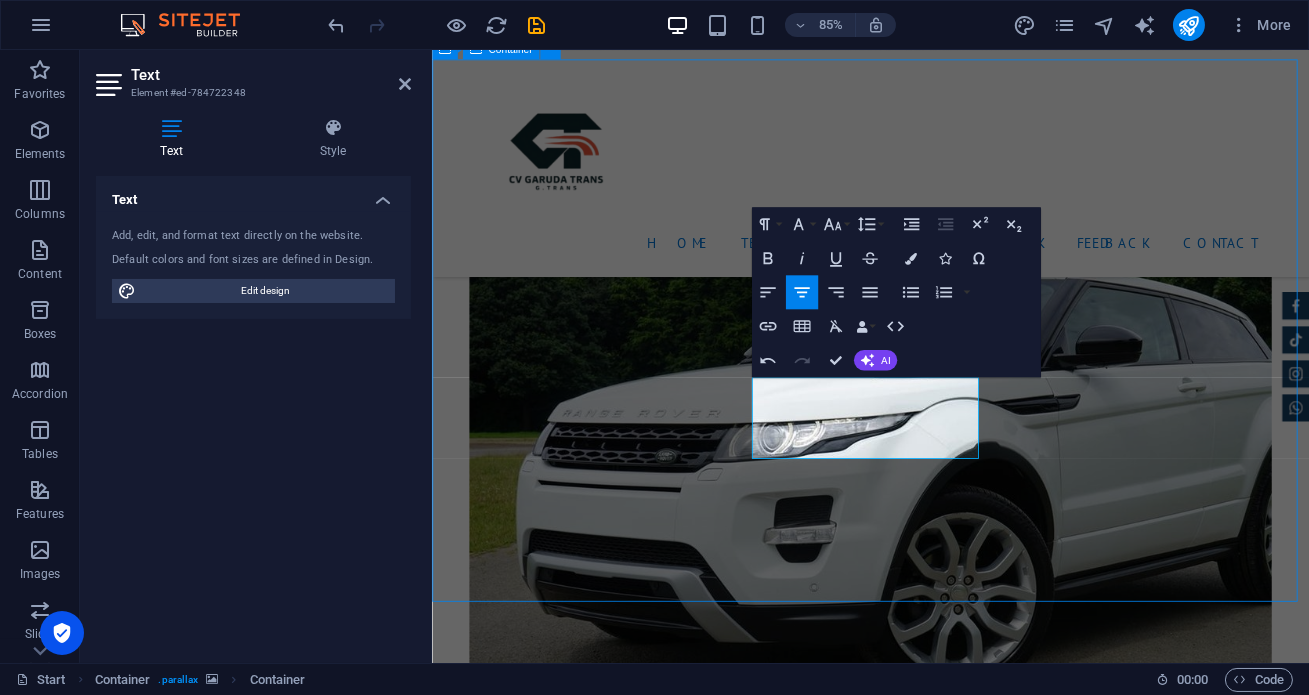 scroll, scrollTop: 7046, scrollLeft: 0, axis: vertical 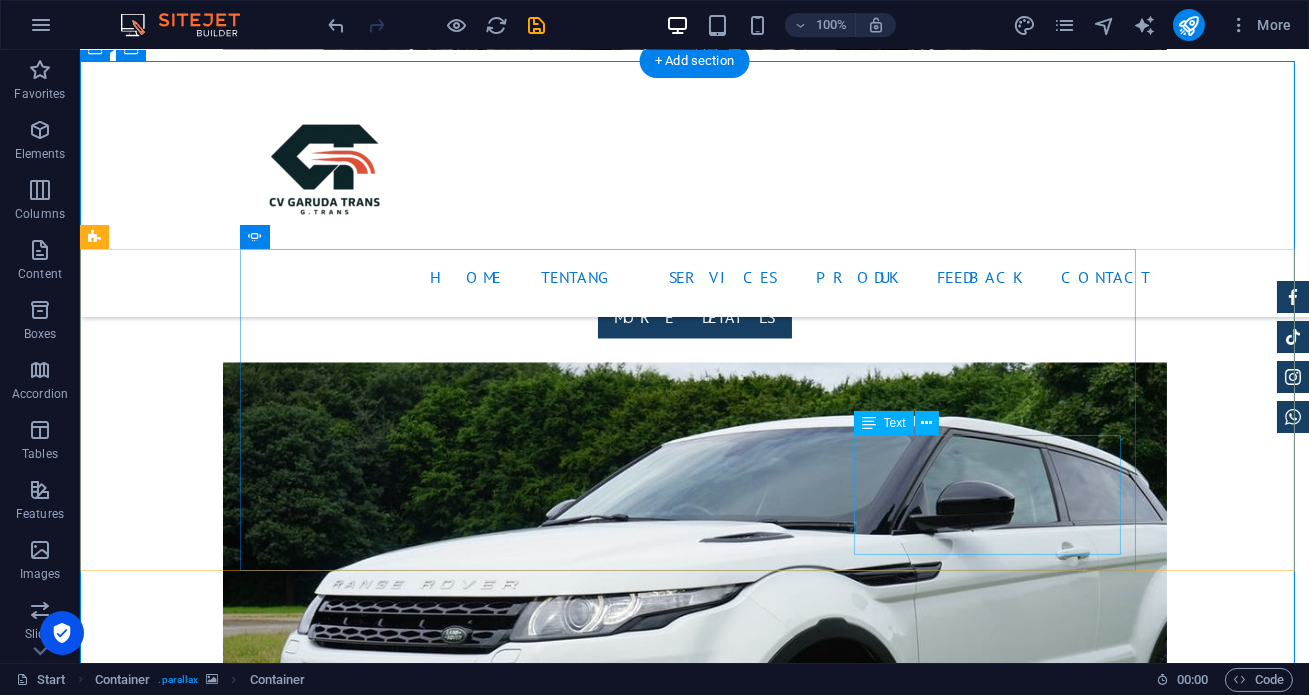 click on "[PERSON_NAME]  -  Lorem ipsum dolor sit amet, consetetur sadipscing elitr, sed diam nonumy eirmod tempor invidunt ut labore et dolore magna aliquyam erat." at bounding box center [-517, 18548] 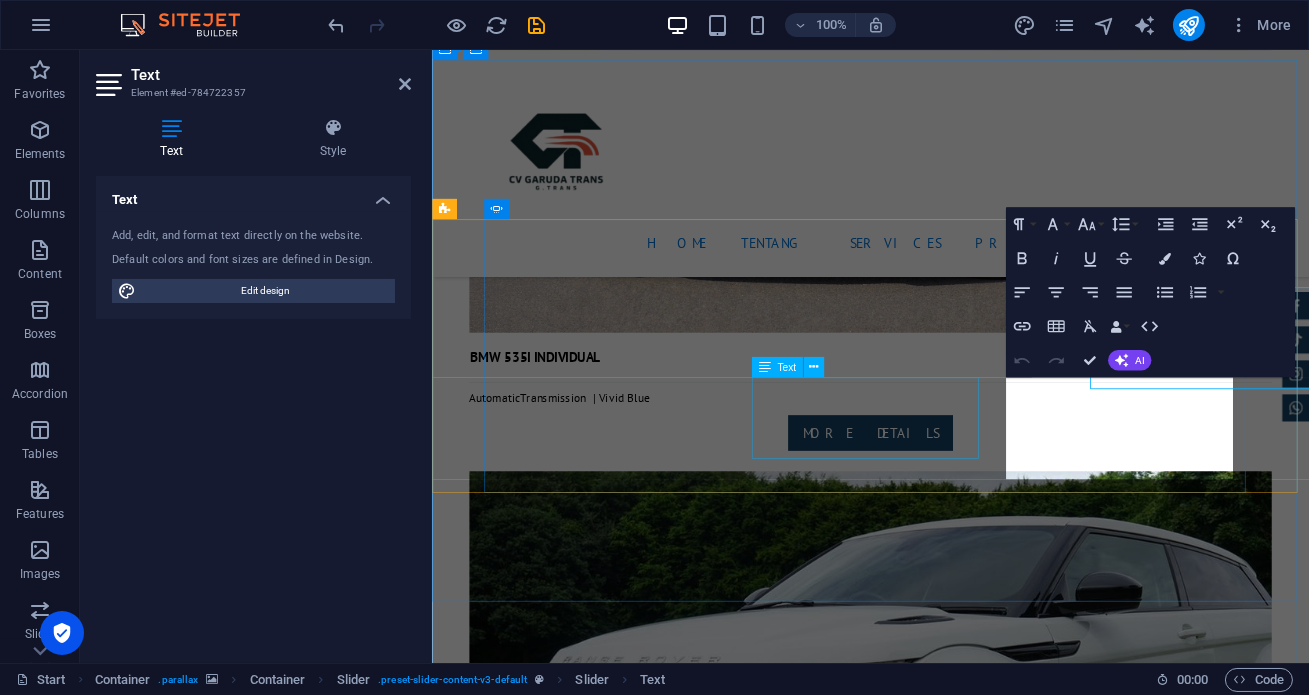 scroll, scrollTop: 7153, scrollLeft: 0, axis: vertical 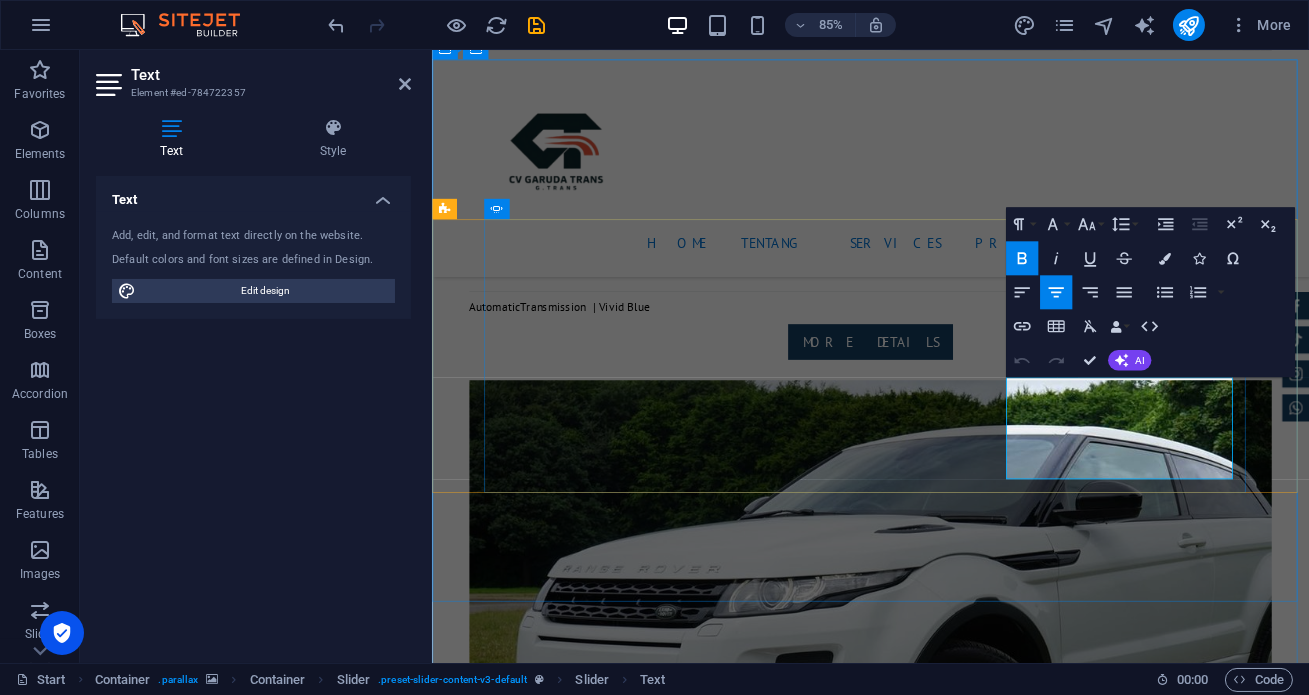 drag, startPoint x: 1205, startPoint y: 446, endPoint x: 1286, endPoint y: 537, distance: 121.82774 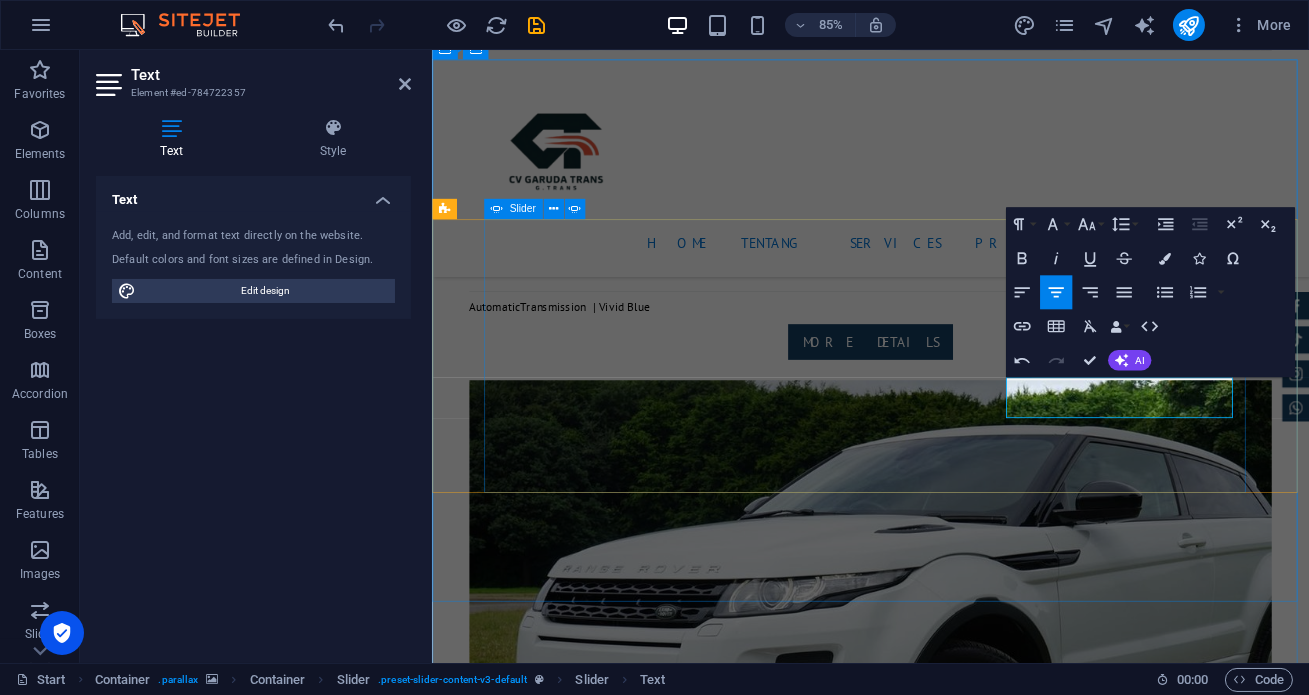 scroll, scrollTop: 909, scrollLeft: 6, axis: both 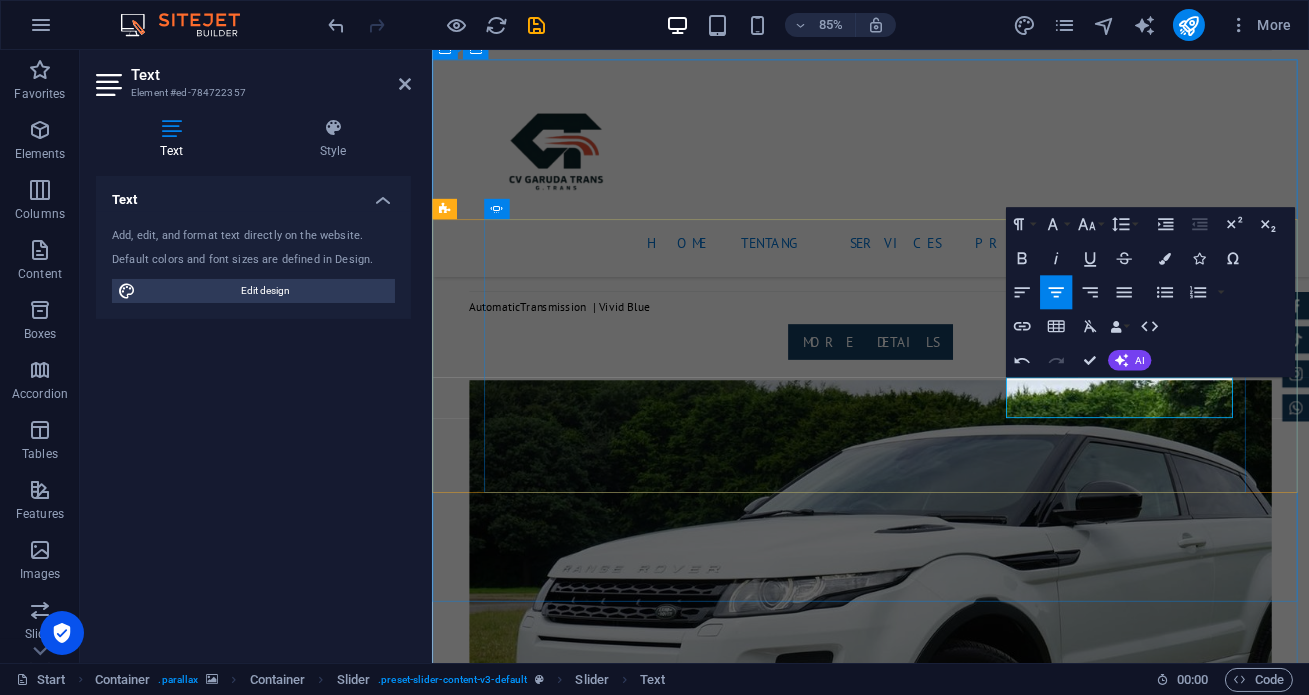 type 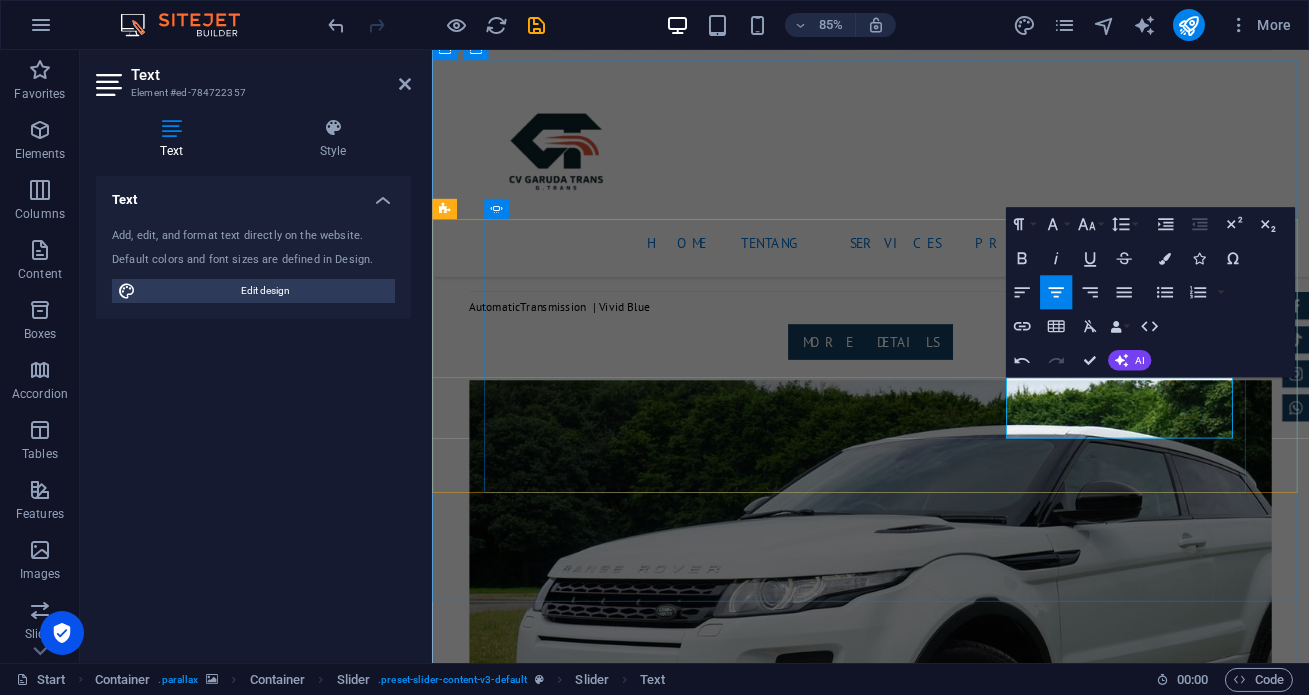 click on "[PERSON_NAME]  - very friendly driver, very responsive admin, excellent service good luck" at bounding box center [-265, 18714] 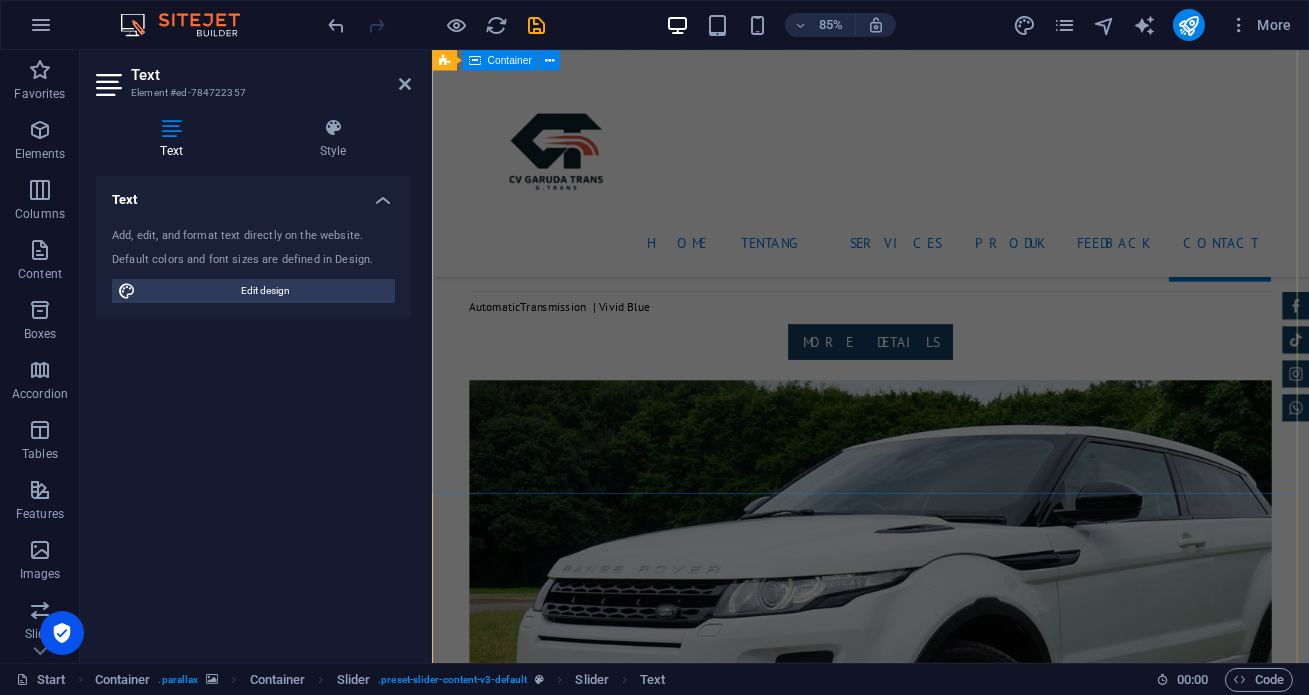 scroll, scrollTop: 8002, scrollLeft: 0, axis: vertical 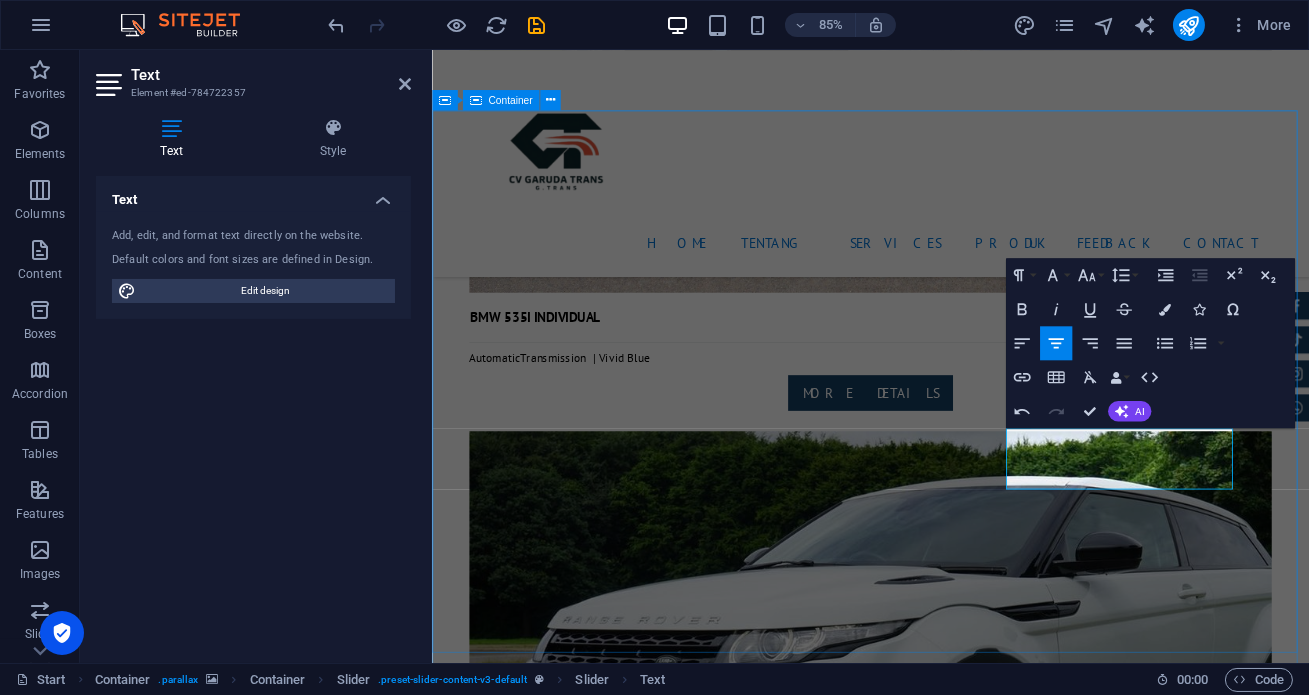 drag, startPoint x: 1376, startPoint y: 653, endPoint x: 1584, endPoint y: 562, distance: 227.03523 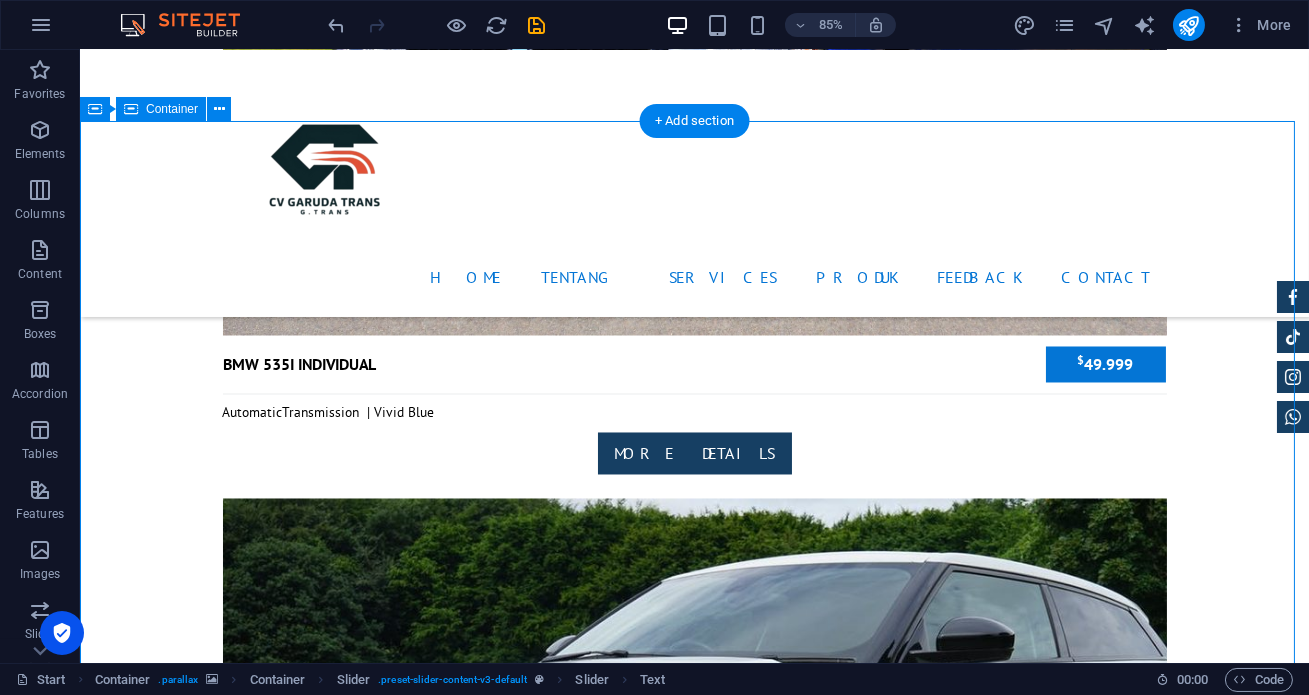 scroll, scrollTop: 6986, scrollLeft: 0, axis: vertical 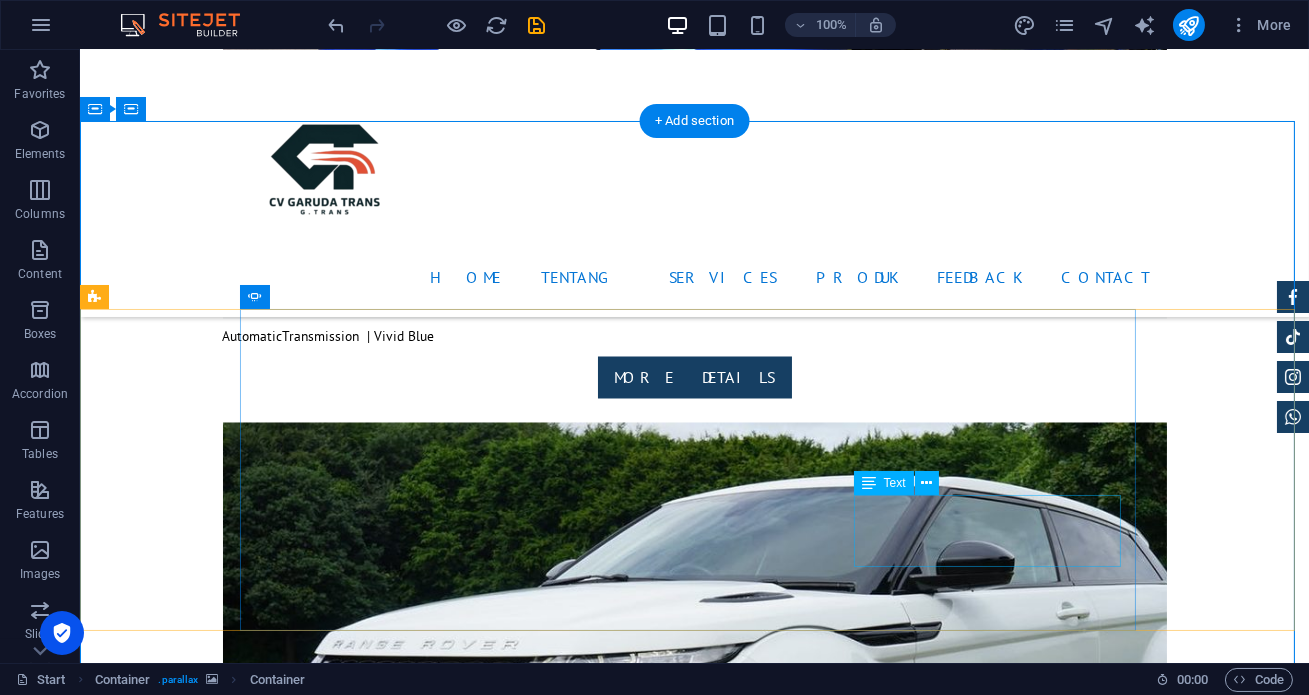 click on "[PERSON_NAME]  - very friendly driver, very responsive admin, excellent service good luck, The price is also affordable." at bounding box center (-517, 18680) 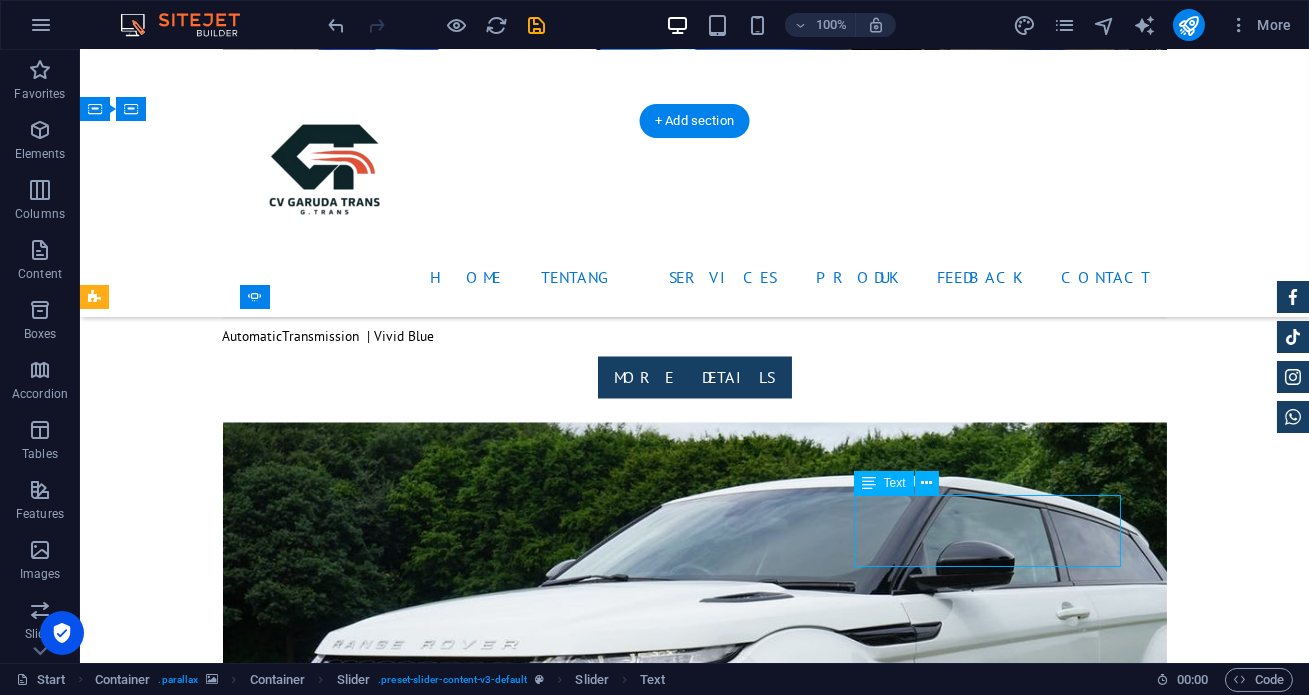 click on "[PERSON_NAME]  - very friendly driver, very responsive admin, excellent service good luck, The price is also affordable." at bounding box center (-517, 18680) 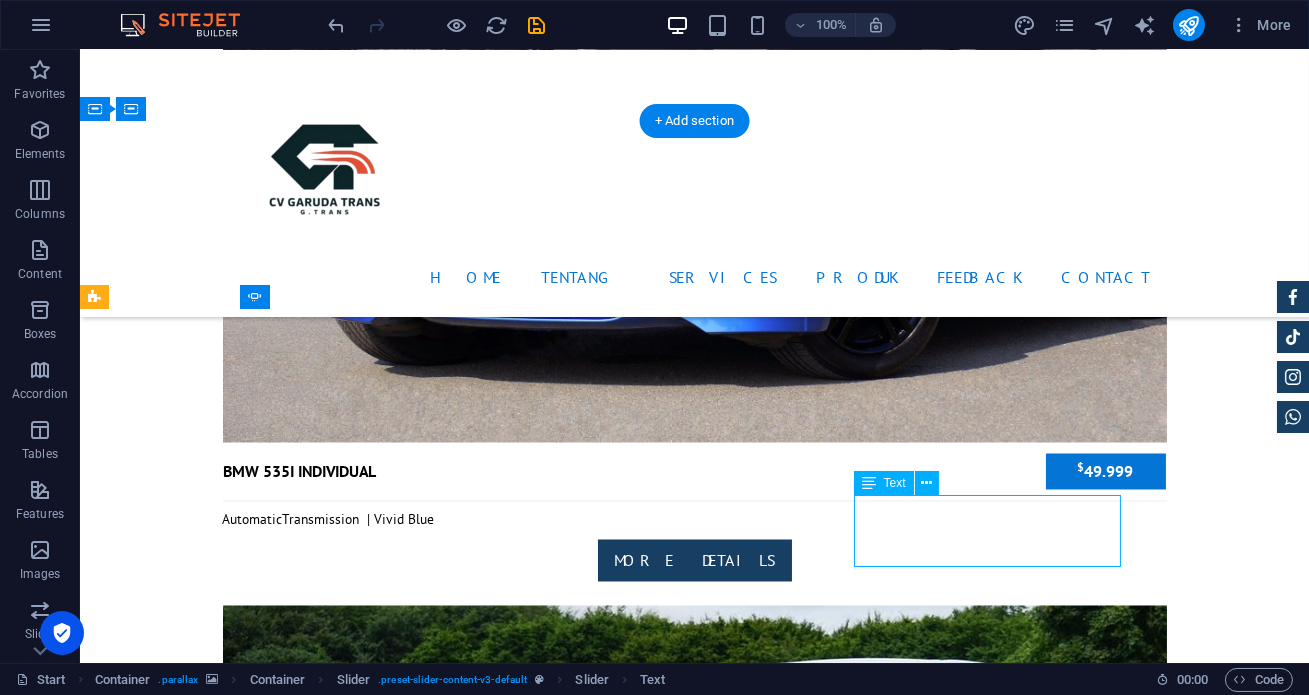 scroll, scrollTop: 7093, scrollLeft: 0, axis: vertical 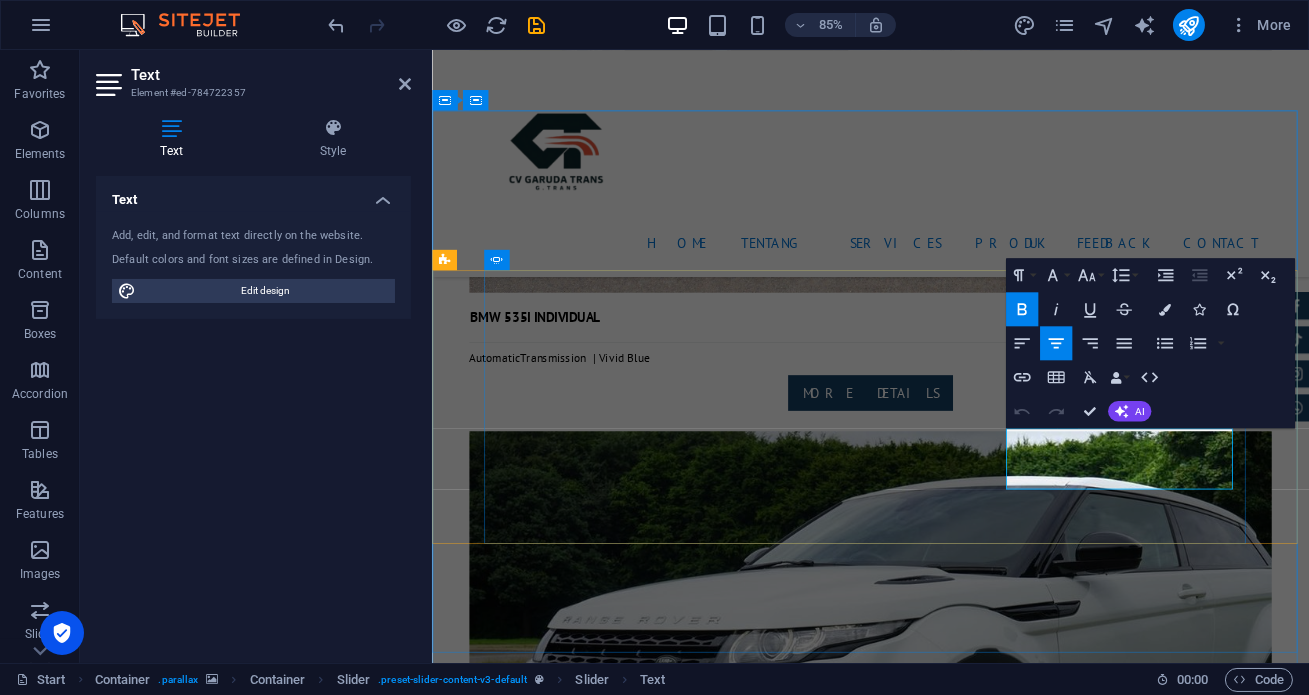 click on "[PERSON_NAME]  - very friendly driver, very responsive admin, excellent service good luck, The price is also affordable." at bounding box center (-265, 18810) 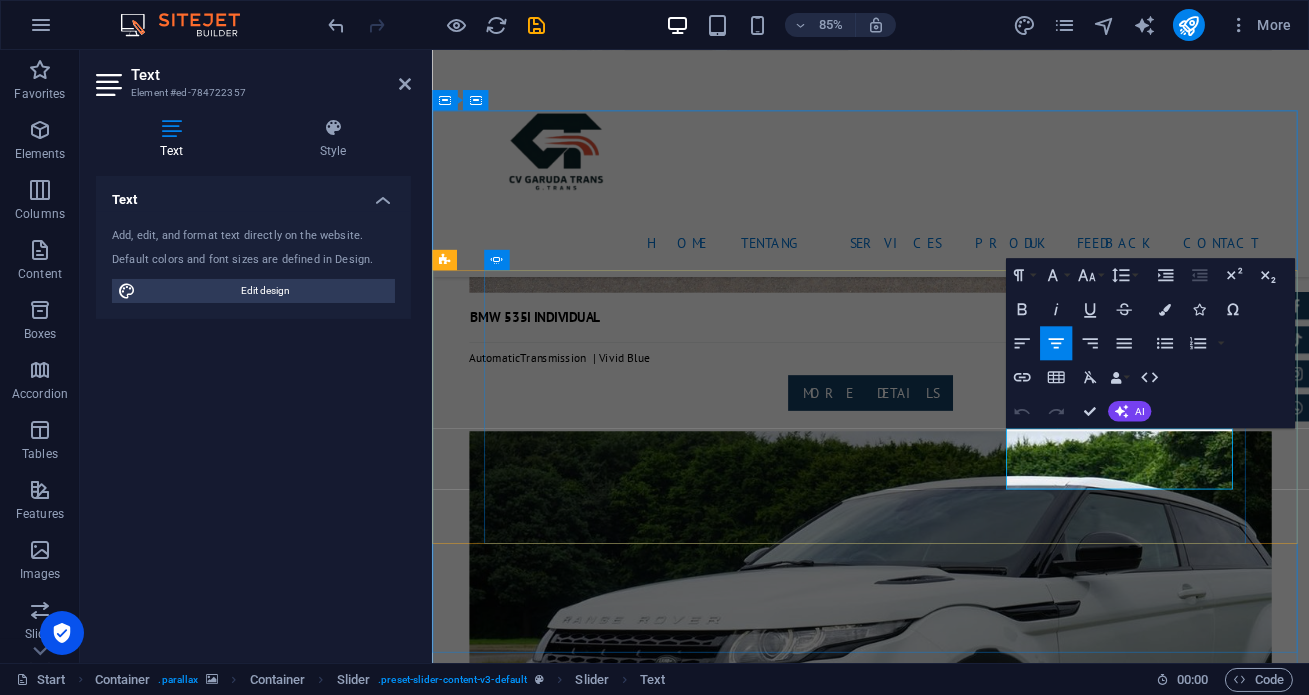 type 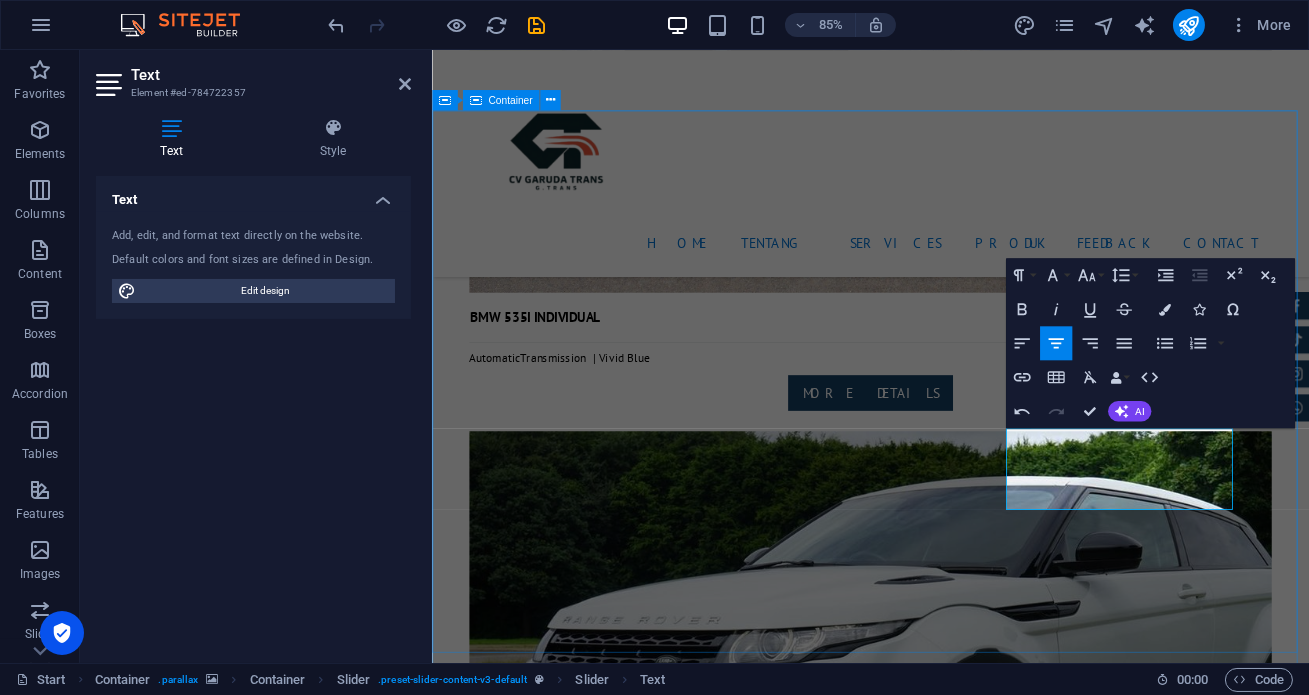 click on "Feedback [PERSON_NAME] -  Lorem ipsum dolor sit amet, consetetur sadipscing elitr, sed diam nonumy eirmod tempor invidunt ut labore et dolore magna aliquyam erat. [PERSON_NAME] -  Lorem ipsum dolor sit amet, consetetur sadipscing elitr, sed diam nonumy eirmod tempor invidunt ut labore et dolore magna aliquyam erat. [PERSON_NAME] ipsum dolor sit amet, consetetur sadipscing elitr, sed diam nonumy eirmod tempor invidunt ut labore et dolore magna aliquyam erat. [PERSON_NAME] kendaraan yang cukup Prima, dengan pelayanan yang maksimal serta admin yang sangat responsif. good Jobs [PERSON_NAME] Many  - Amazing 24 hour service, good service and very satisfying, hopefully it will develop further. thanks [PERSON_NAME]  - very friendly driver, very responsive admin, excellent service good luck,    The price is also affordable. [PERSON_NAME] ipsum dolor sit amet, consetetur sadipscing elitr, sed diam nonumy eirmod tempor invidunt ut labore et dolore magna aliquyam erat. [PERSON_NAME] -  [PERSON_NAME] Su -  [PERSON_NAME] 1 2" at bounding box center (947, 18928) 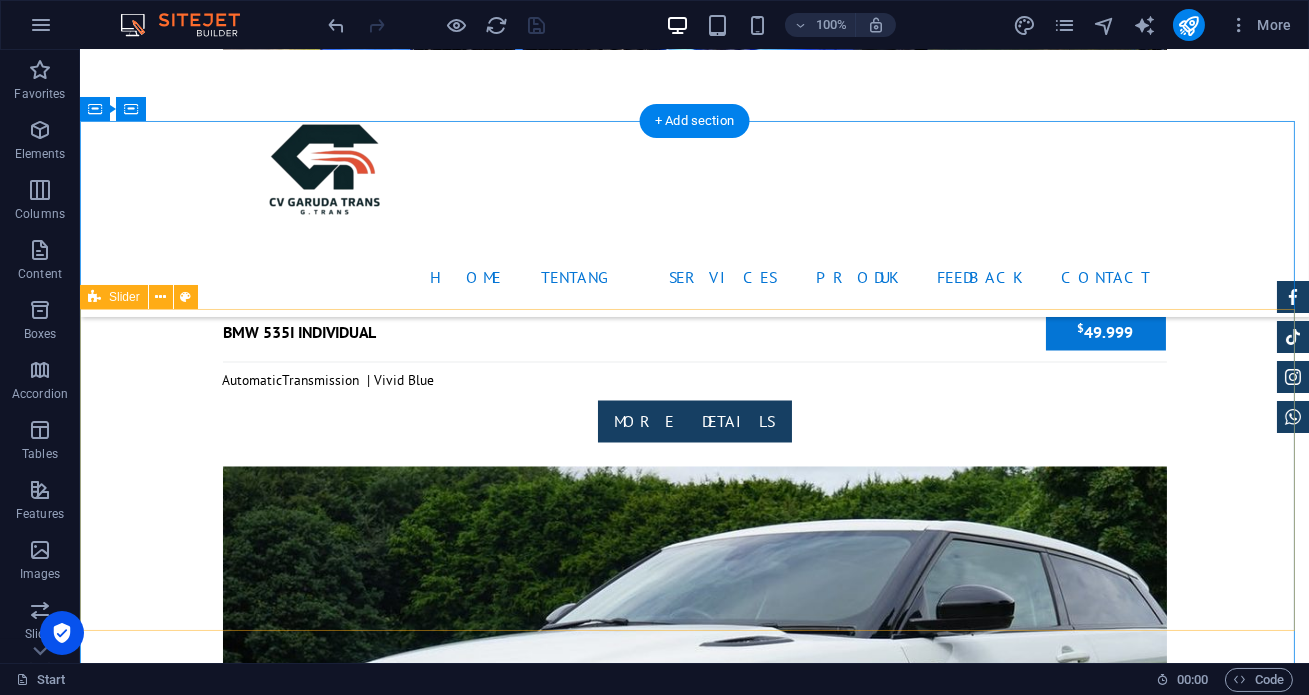 scroll, scrollTop: 6895, scrollLeft: 0, axis: vertical 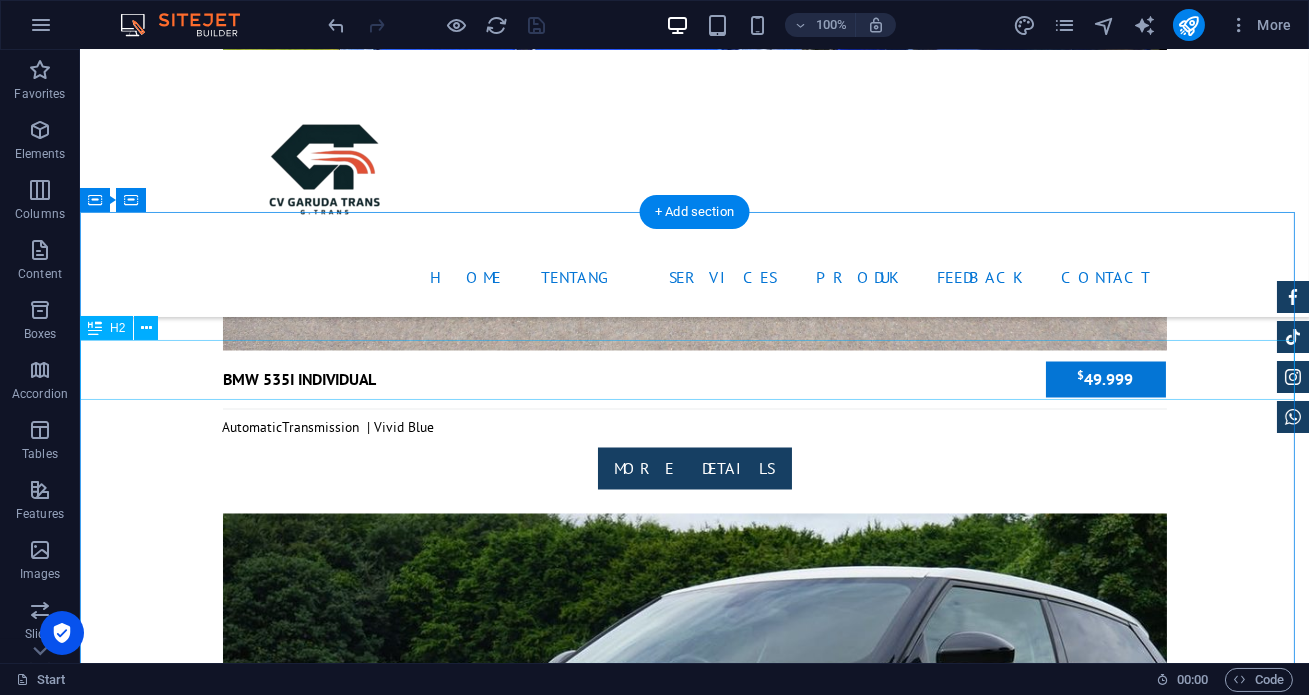 click on "Feedback" at bounding box center (694, 16525) 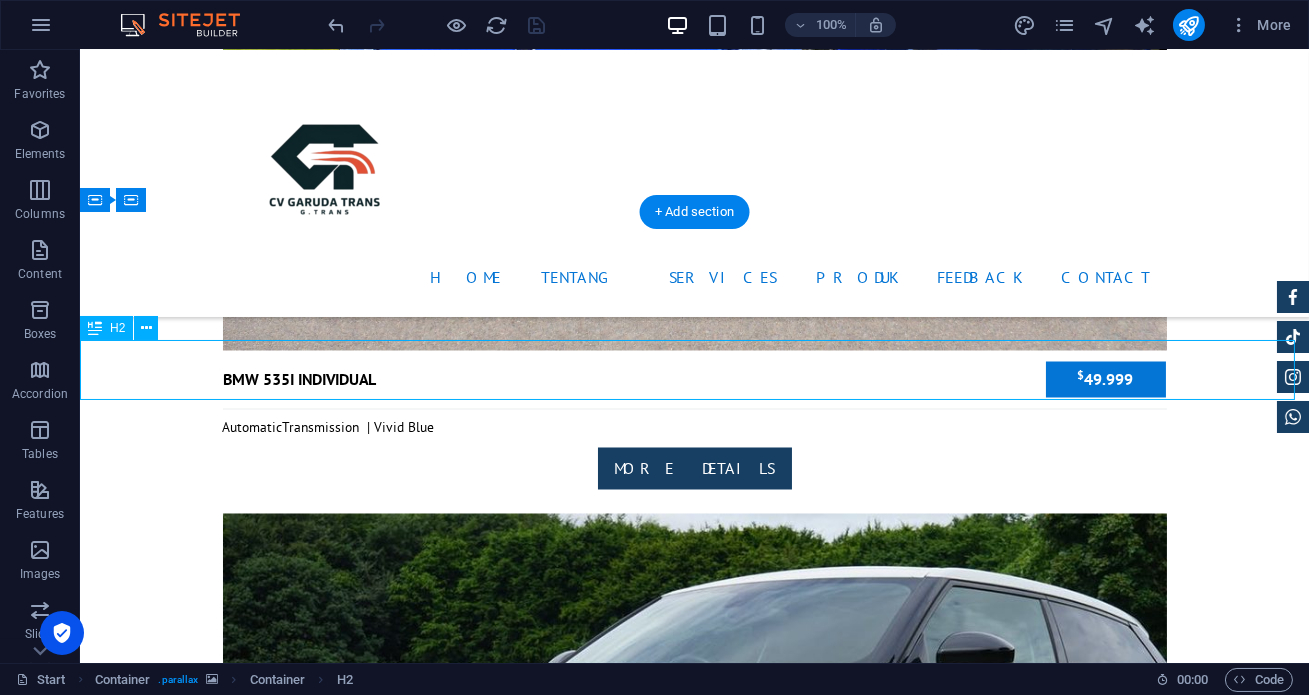 click on "Feedback" at bounding box center (694, 16525) 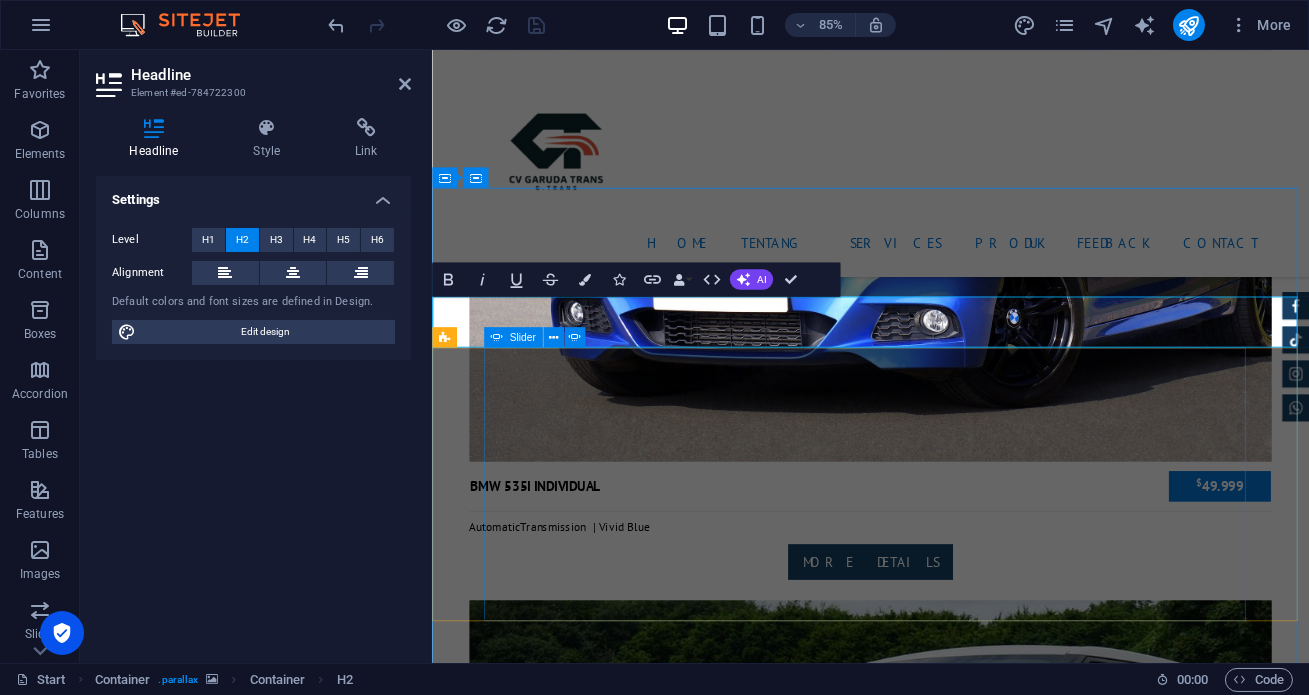 scroll, scrollTop: 7001, scrollLeft: 0, axis: vertical 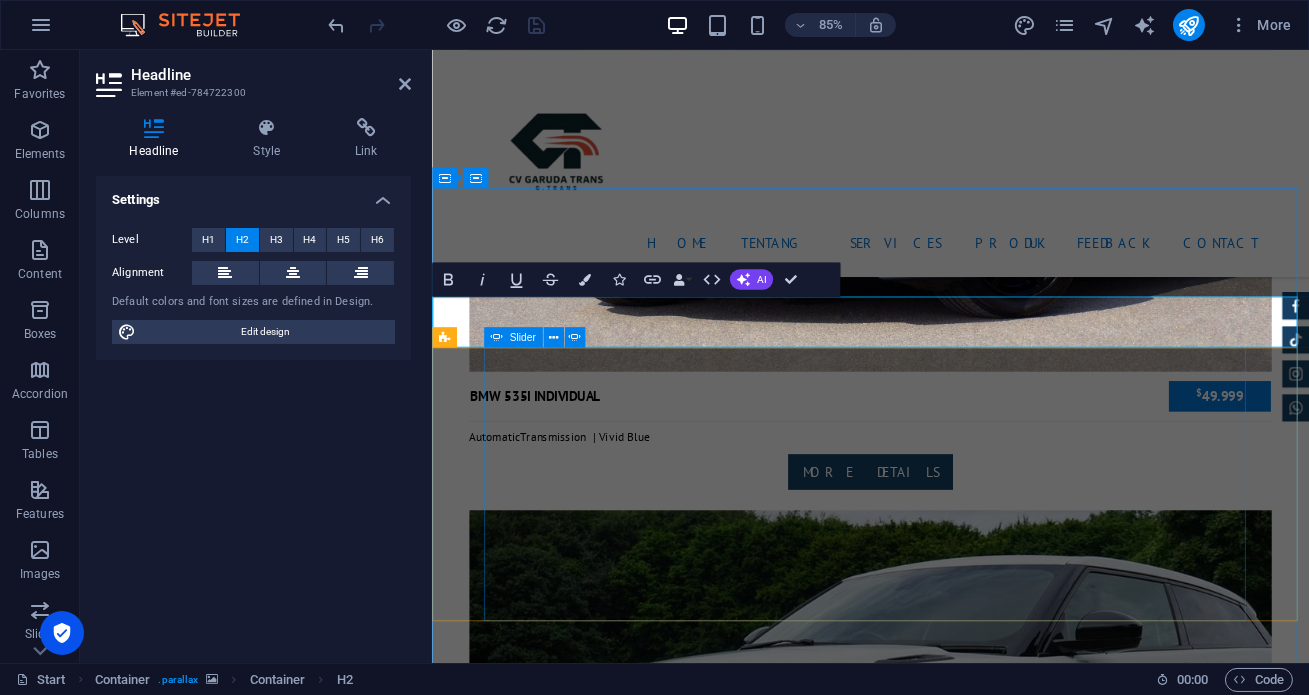 type 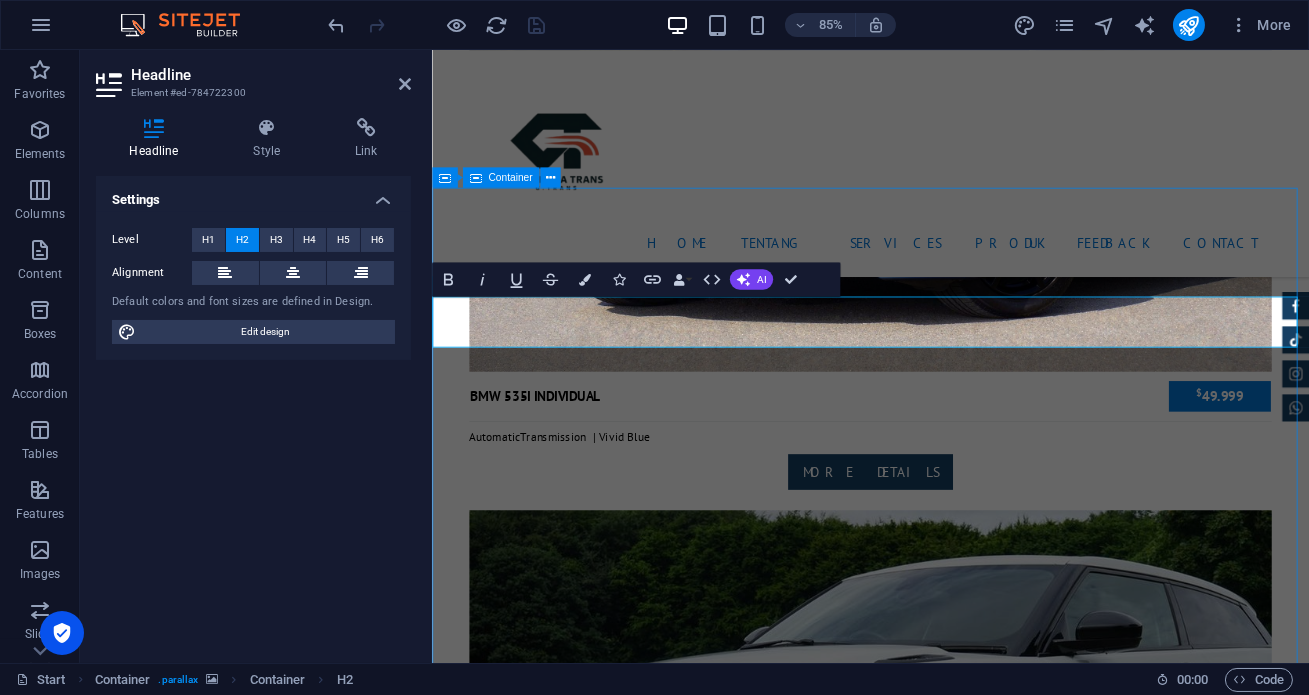 click on "Testimoni [PERSON_NAME] -  Lorem ipsum dolor sit amet, consetetur sadipscing elitr, sed diam nonumy eirmod tempor invidunt ut labore et dolore magna aliquyam erat. [PERSON_NAME] -  Lorem ipsum dolor sit amet, consetetur sadipscing elitr, sed diam nonumy eirmod tempor invidunt ut labore et dolore magna aliquyam erat. [PERSON_NAME] ipsum dolor sit amet, consetetur sadipscing elitr, sed diam nonumy eirmod tempor invidunt ut labore et dolore magna aliquyam erat. [PERSON_NAME] kendaraan yang cukup Prima, dengan pelayanan yang maksimal serta admin yang sangat responsif. good Jobs [PERSON_NAME] Many  - Amazing 24 hour service, good service and very satisfying, hopefully it will develop further. thanks [PERSON_NAME]  - very friendly driver, very responsive admin, excellent service good luck,   The price is also affordable. [PERSON_NAME] ipsum dolor sit amet, consetetur sadipscing elitr, sed diam nonumy eirmod tempor invidunt ut labore et dolore magna aliquyam erat. [PERSON_NAME] -  [PERSON_NAME] Su -  [PERSON_NAME] 1 2" at bounding box center (947, 19020) 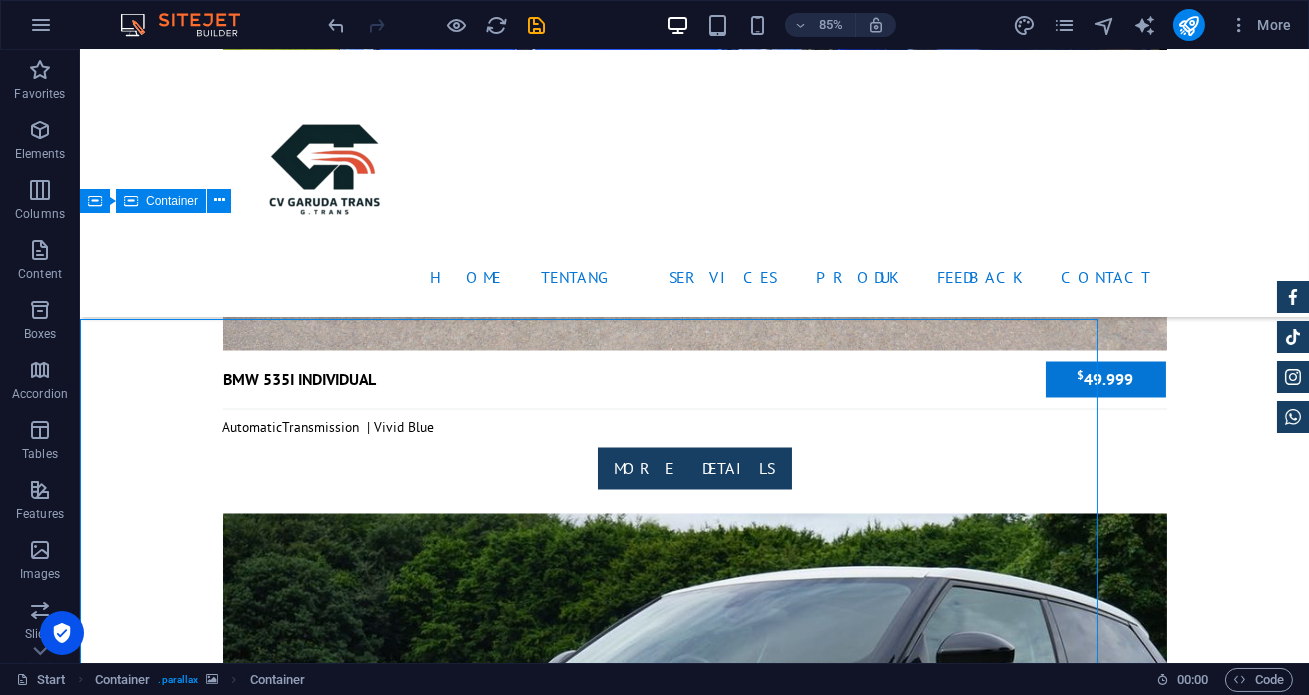 drag, startPoint x: 904, startPoint y: 324, endPoint x: 1133, endPoint y: 283, distance: 232.64136 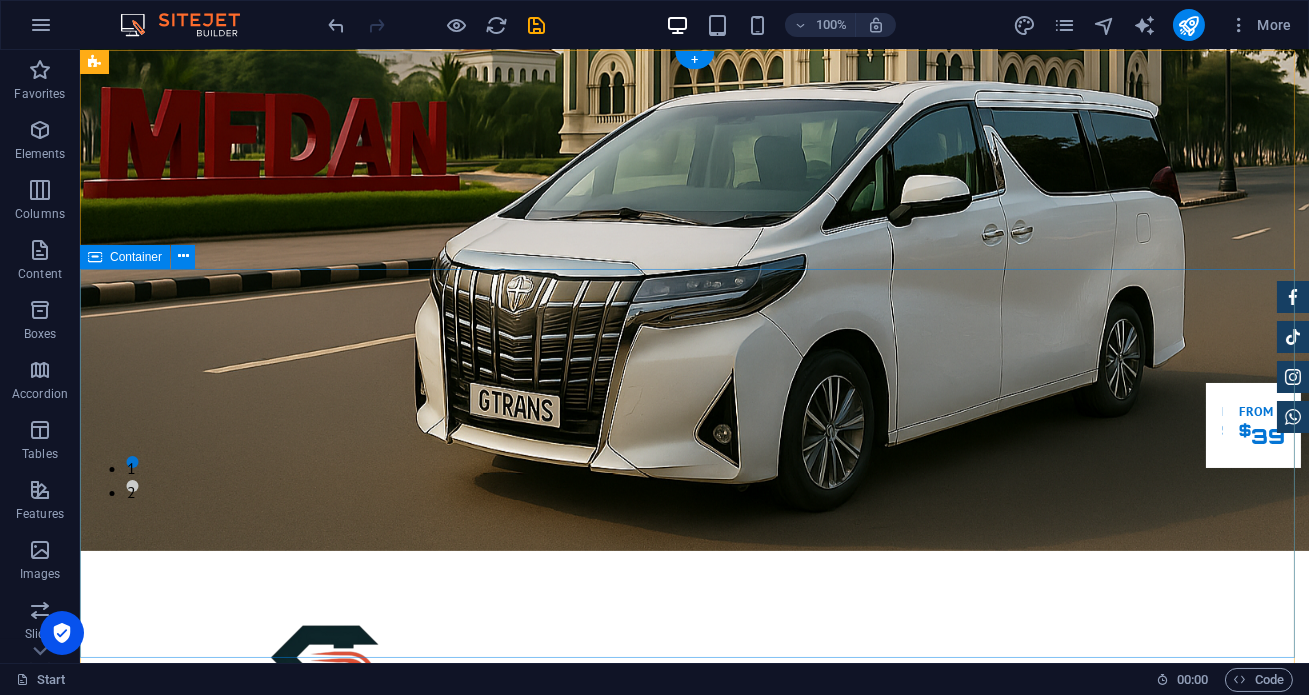 scroll, scrollTop: 0, scrollLeft: 0, axis: both 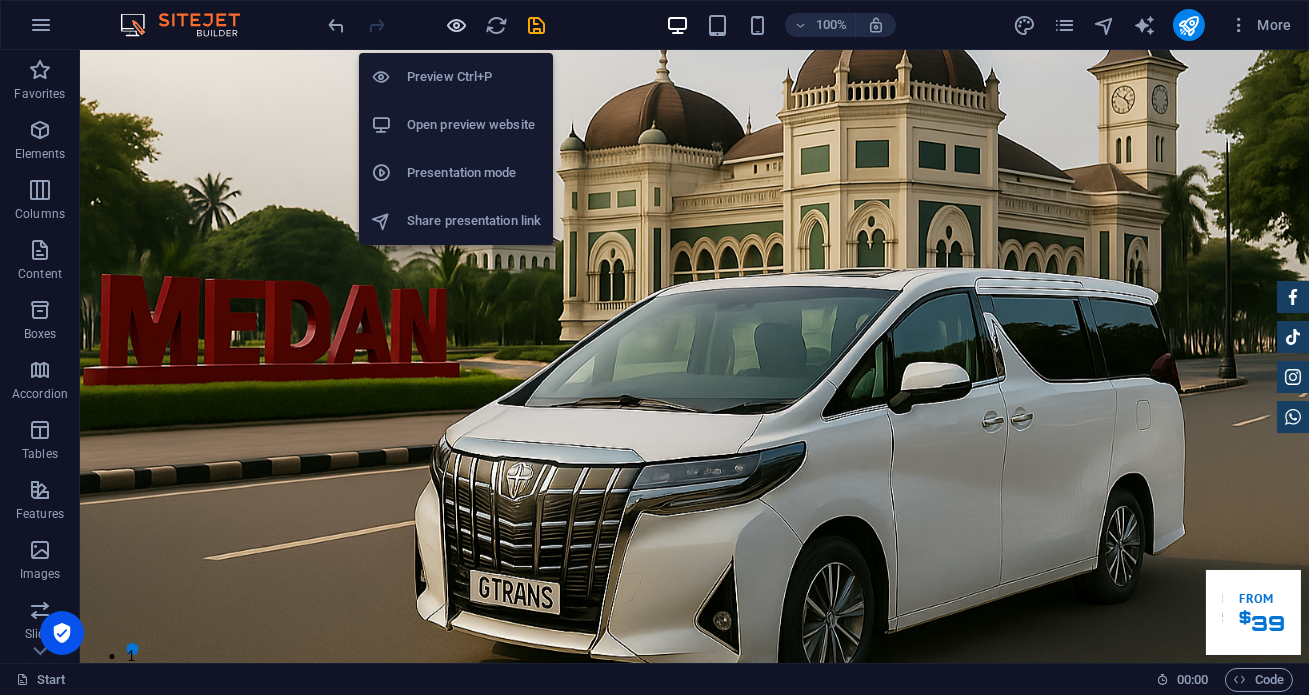 click at bounding box center [457, 25] 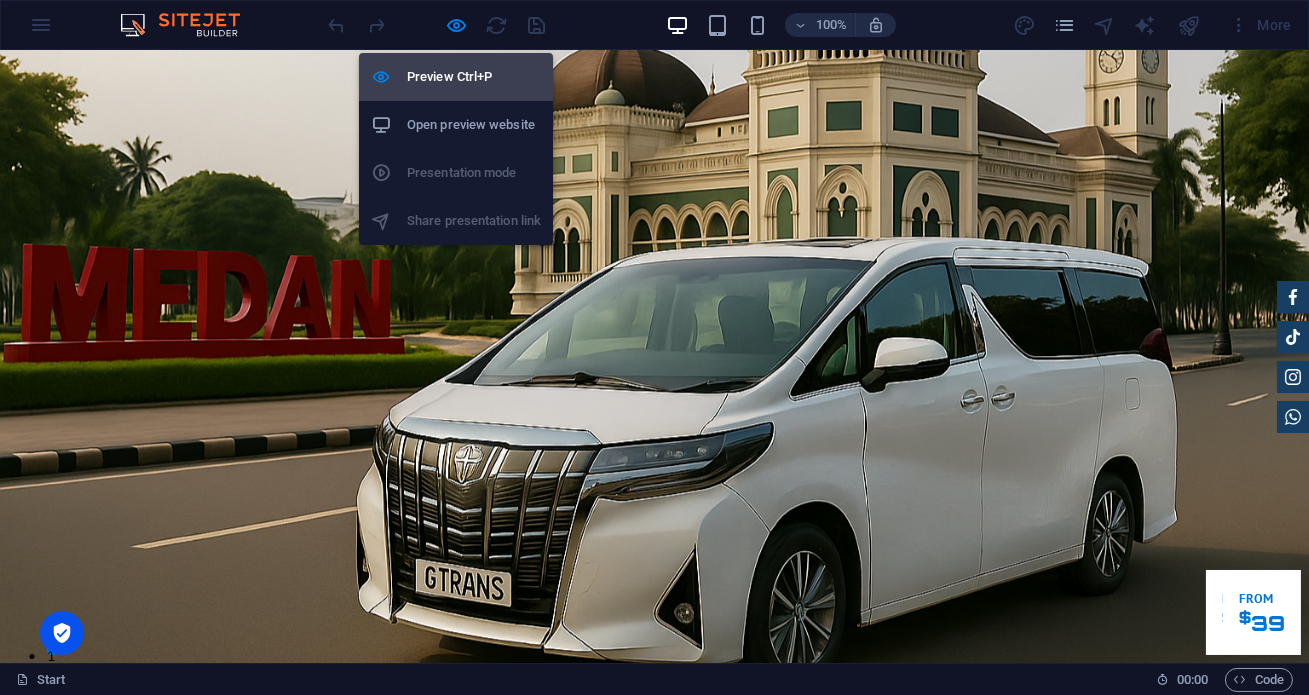 click on "Preview Ctrl+P" at bounding box center (474, 77) 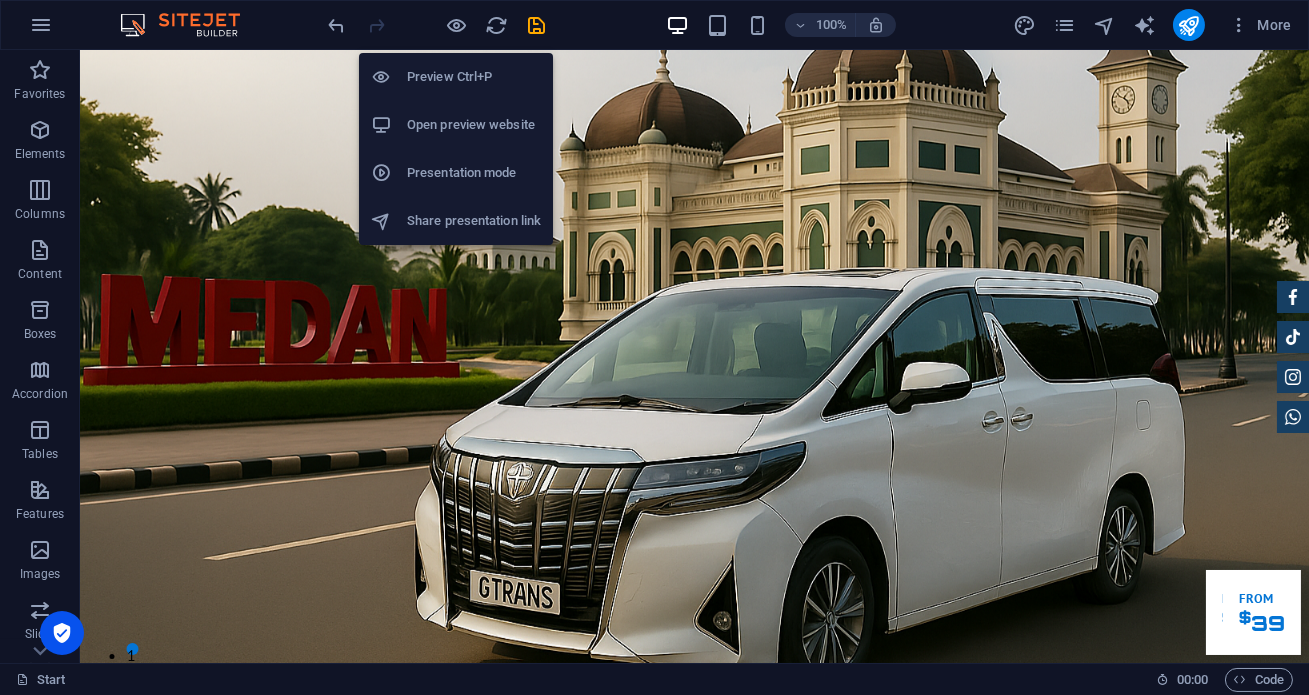 click on "Preview Ctrl+P" at bounding box center [474, 77] 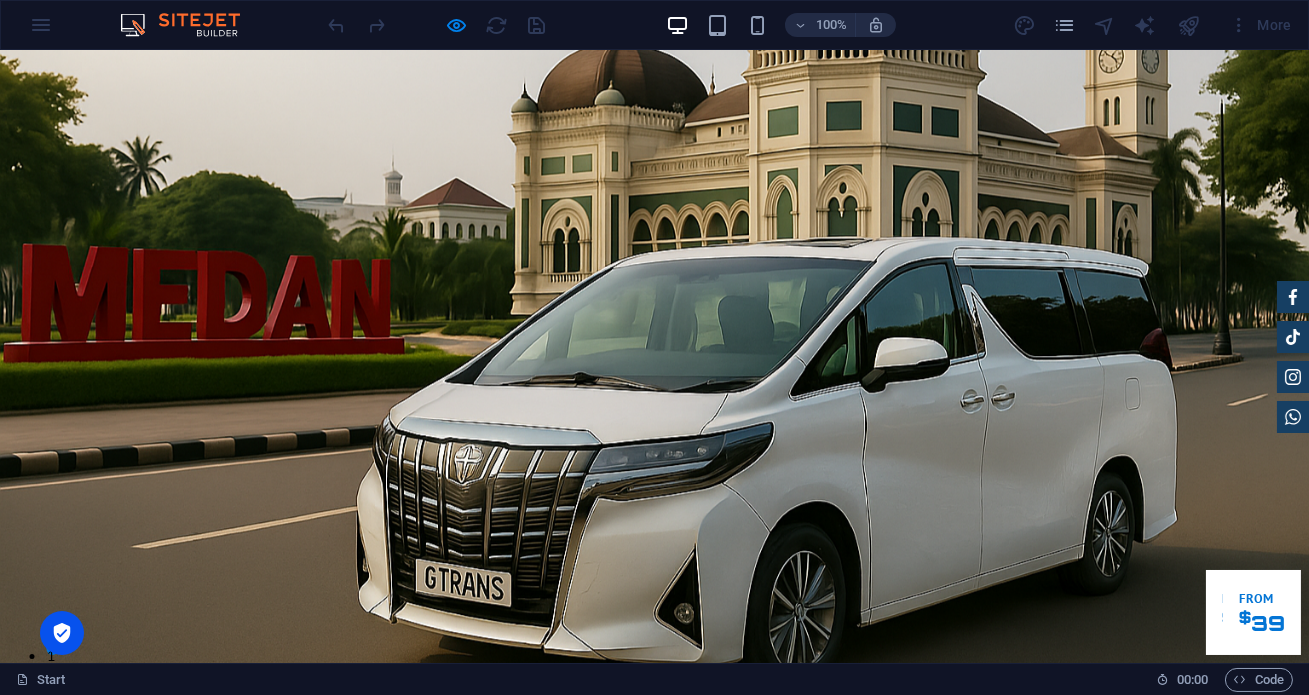 scroll, scrollTop: 0, scrollLeft: 0, axis: both 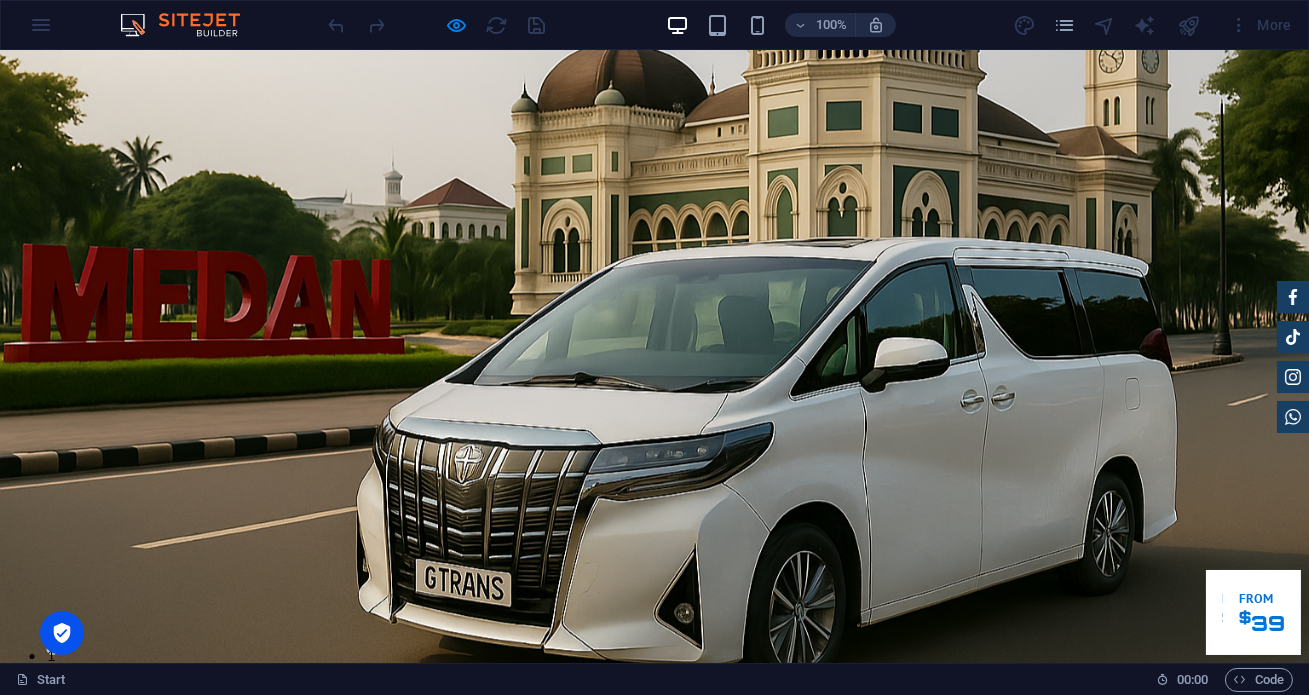 click on "Home" at bounding box center (426, 965) 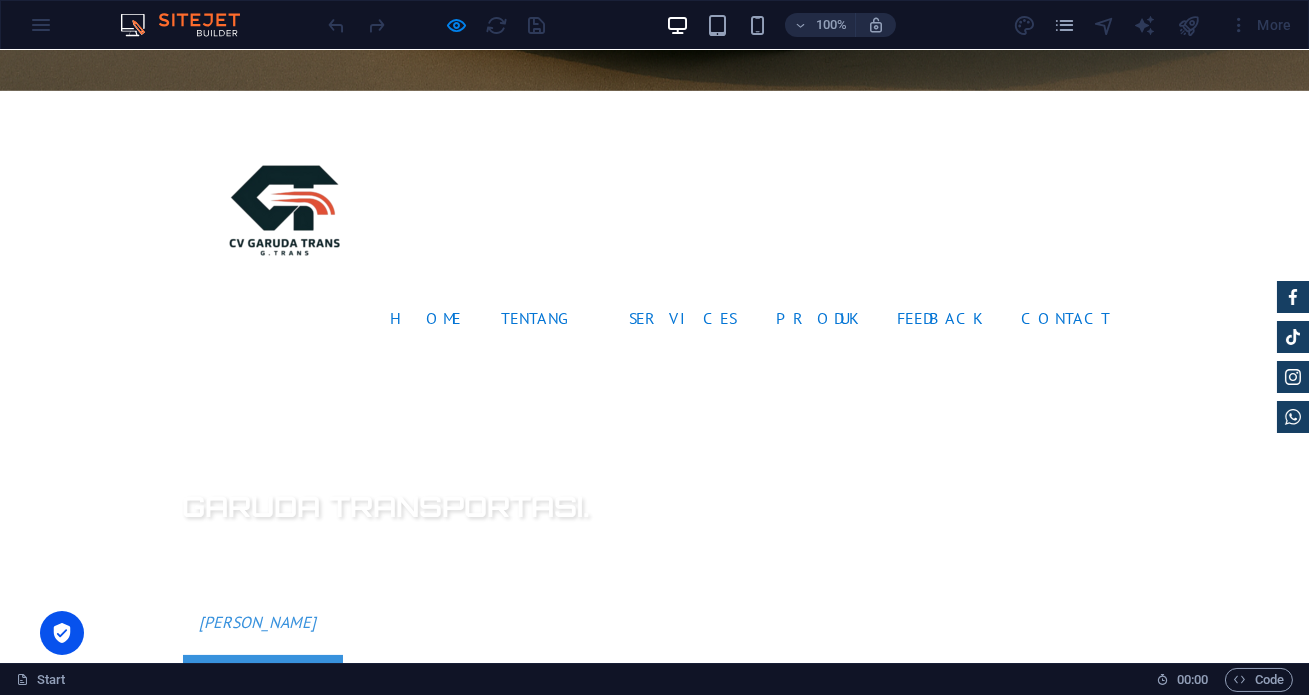 scroll, scrollTop: 687, scrollLeft: 0, axis: vertical 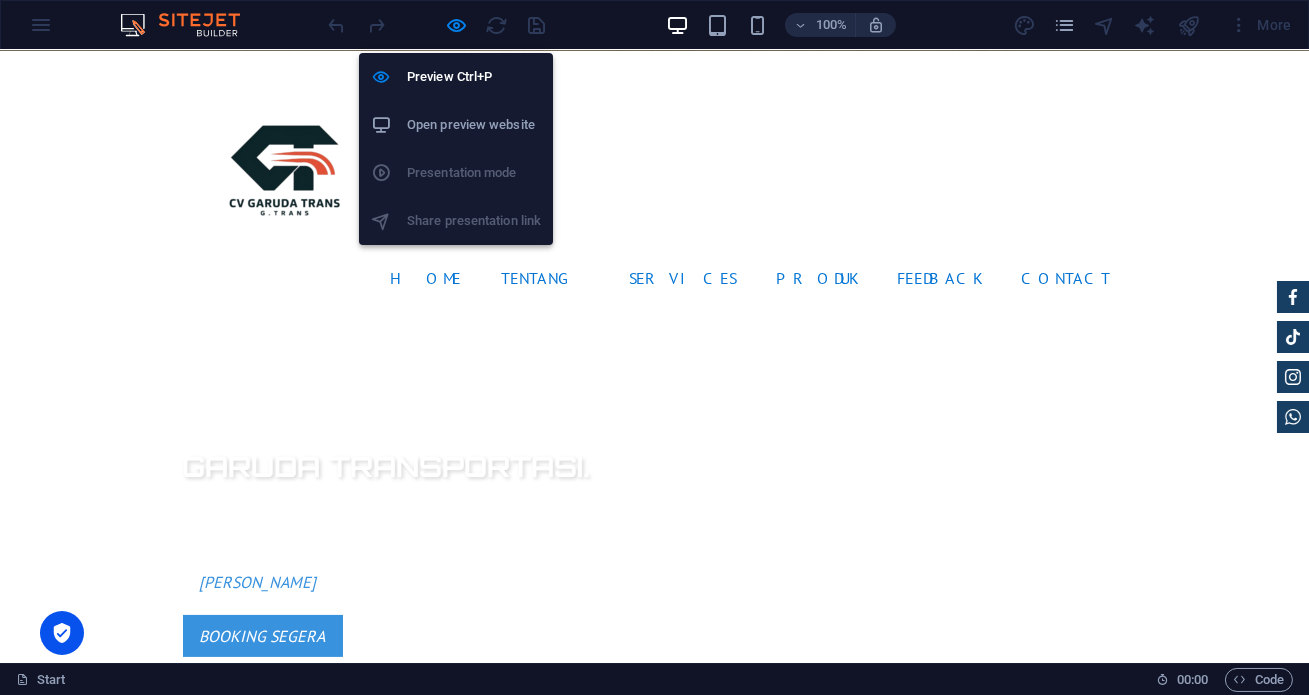 click on "Open preview website" at bounding box center (474, 125) 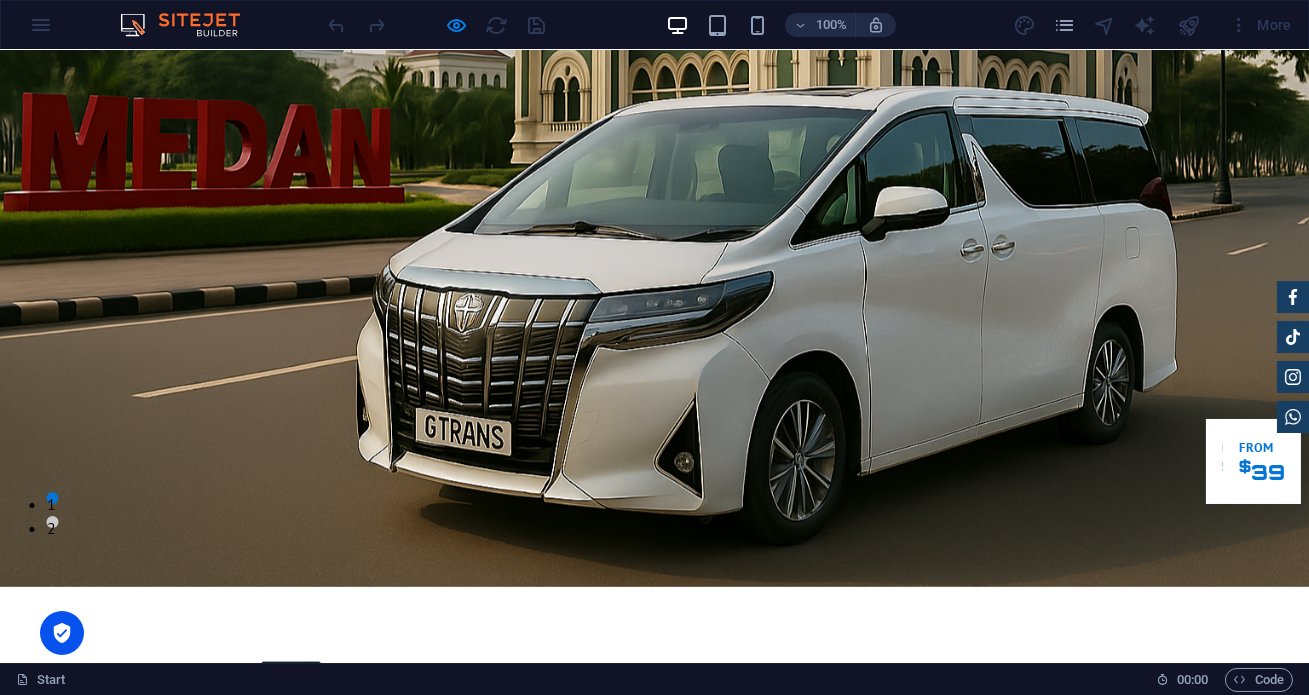 scroll, scrollTop: 0, scrollLeft: 0, axis: both 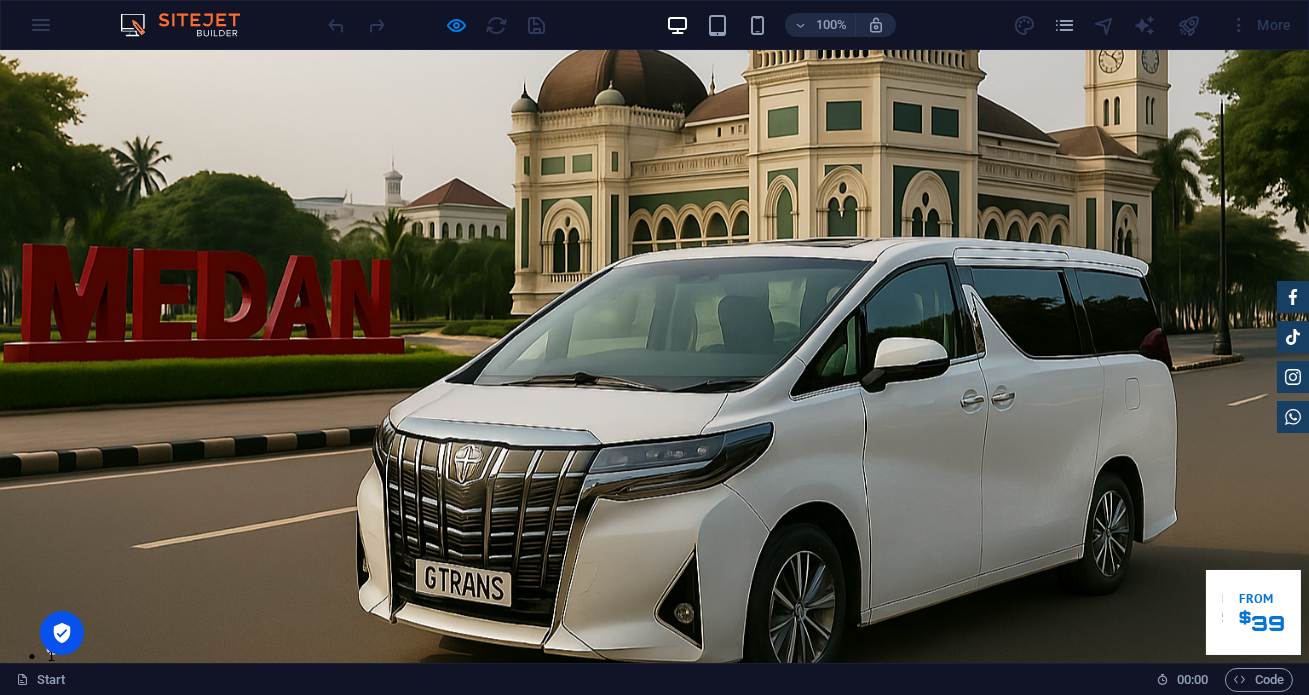 click on "Feedback" at bounding box center (940, 965) 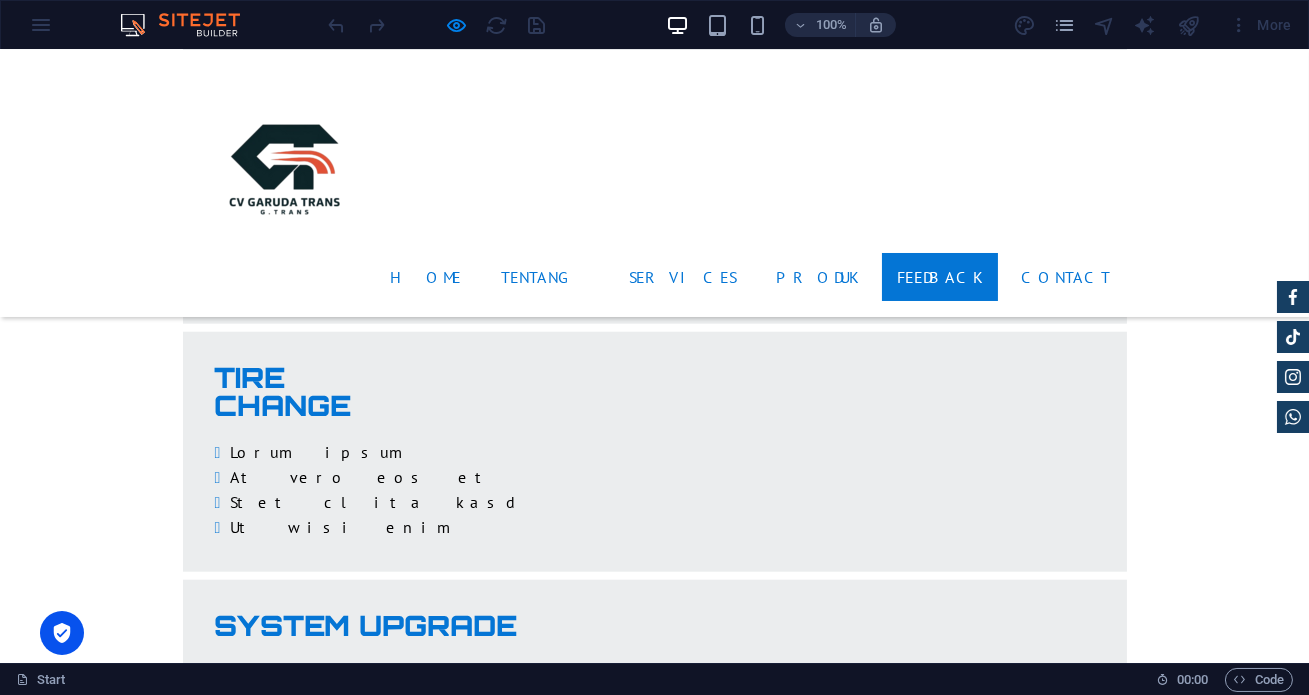 scroll, scrollTop: 3968, scrollLeft: 0, axis: vertical 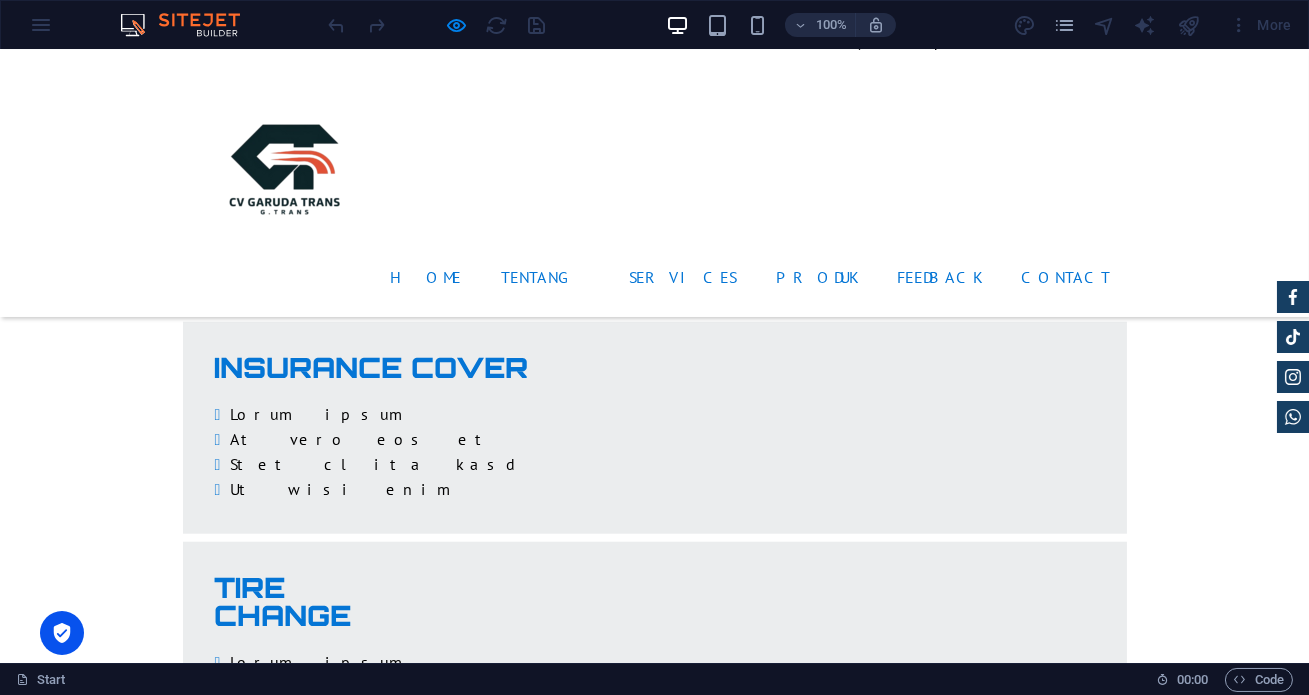 click at bounding box center (437, 25) 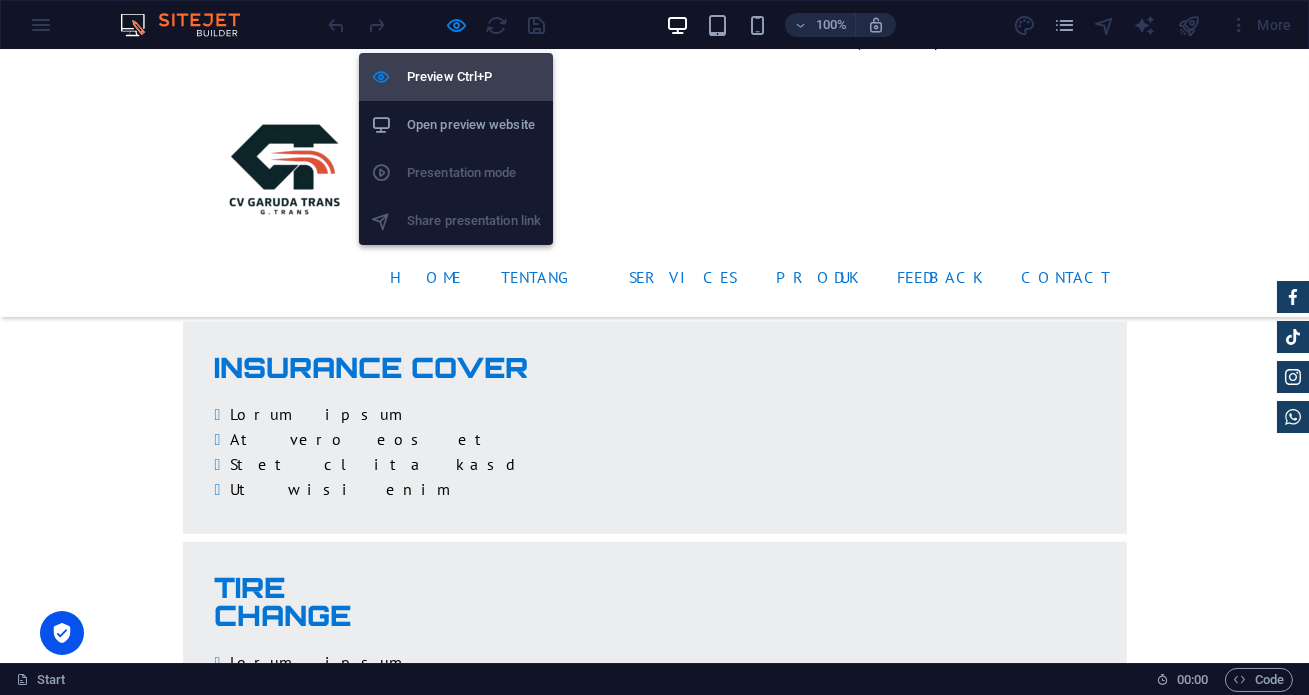 click on "Preview Ctrl+P" at bounding box center (474, 77) 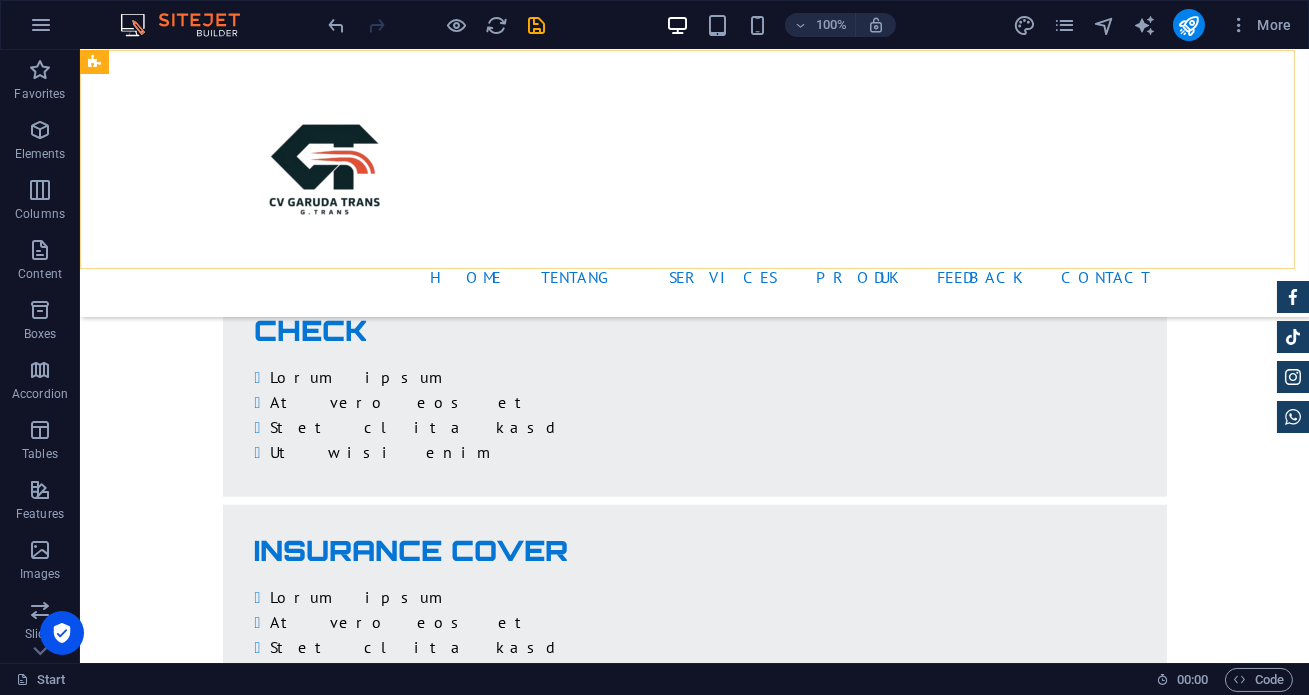 scroll, scrollTop: 3514, scrollLeft: 0, axis: vertical 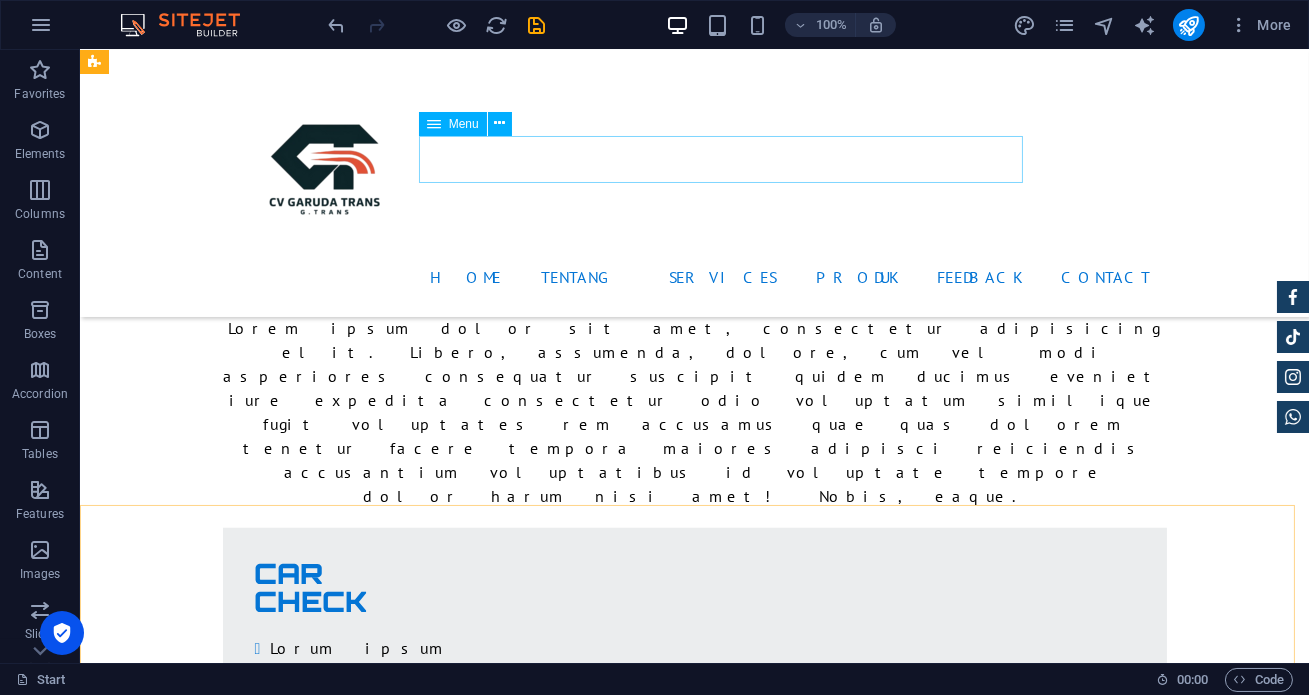 click on "Home Tentang Services Produk Feedback Contact" at bounding box center (695, 277) 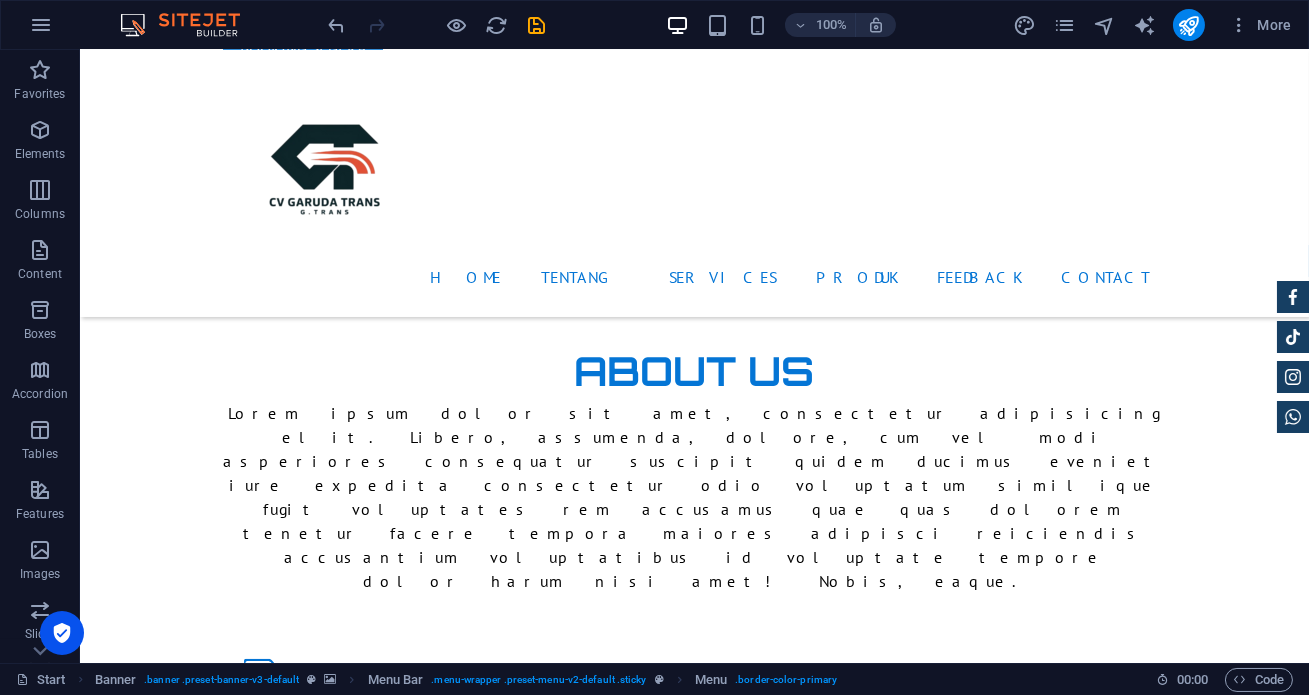 scroll, scrollTop: 0, scrollLeft: 0, axis: both 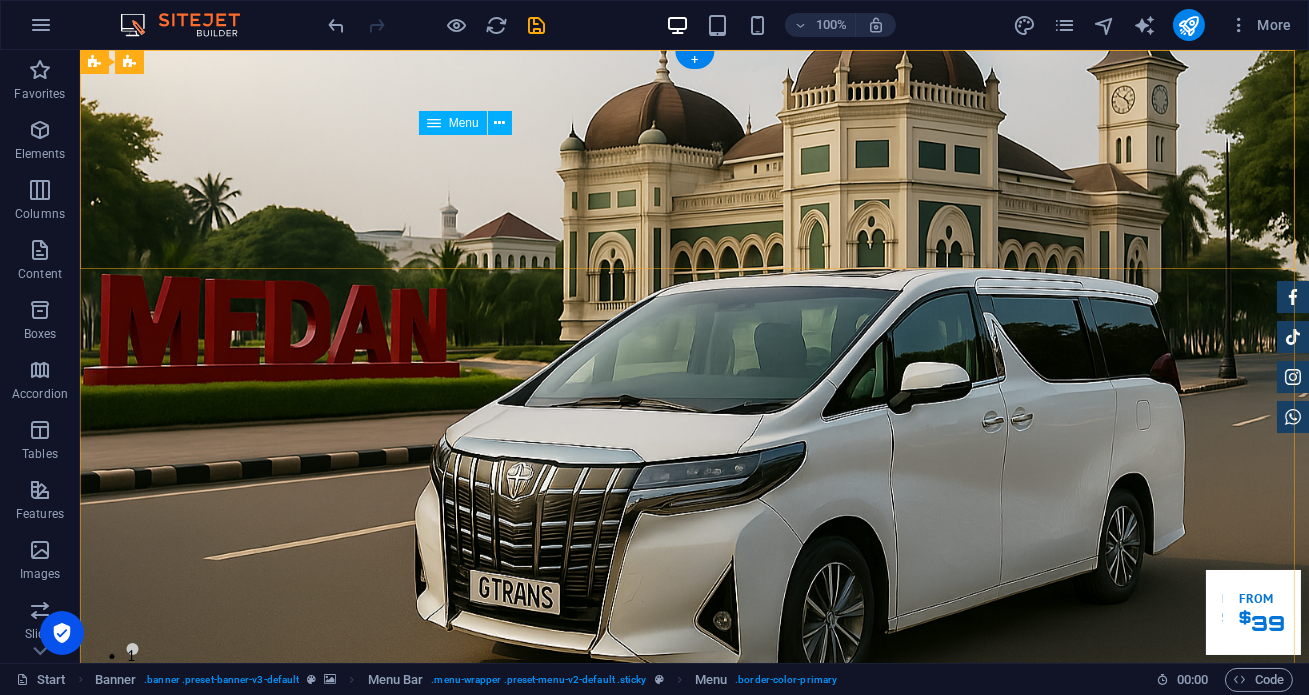 click on "Home Tentang Services Produk Feedback Contact" at bounding box center (695, 965) 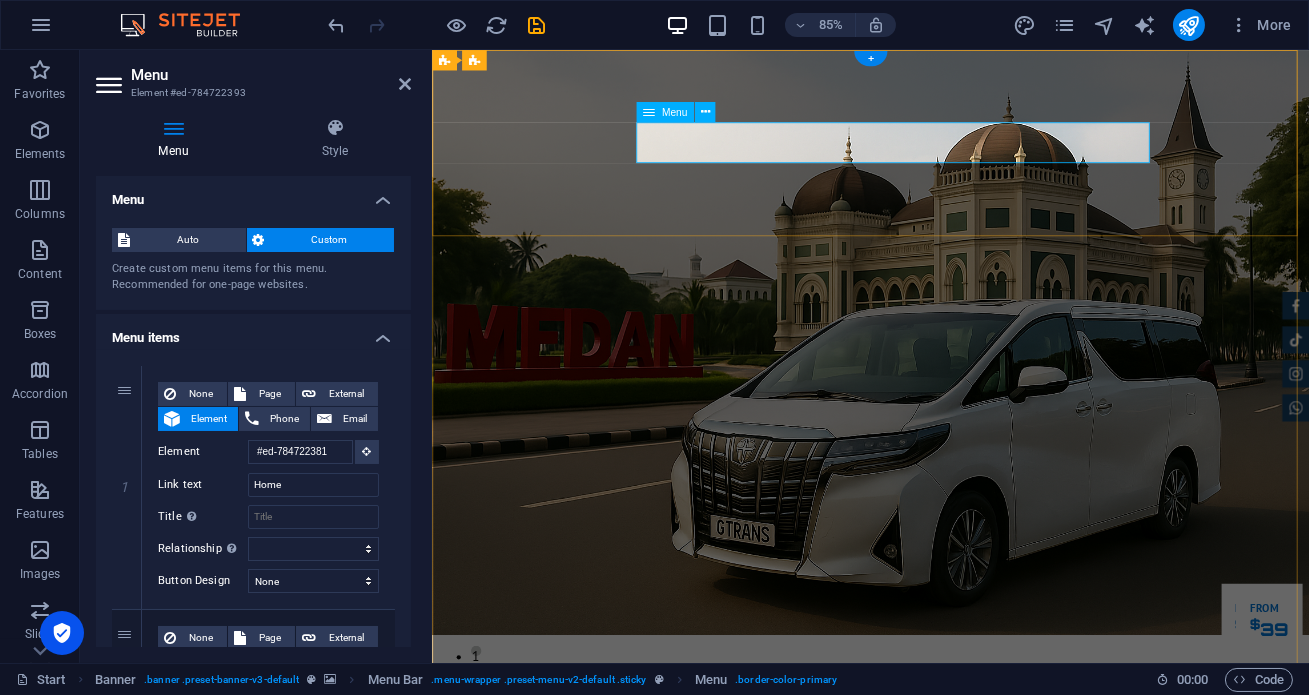 click on "Home Tentang Services Produk Feedback Contact" at bounding box center [947, 965] 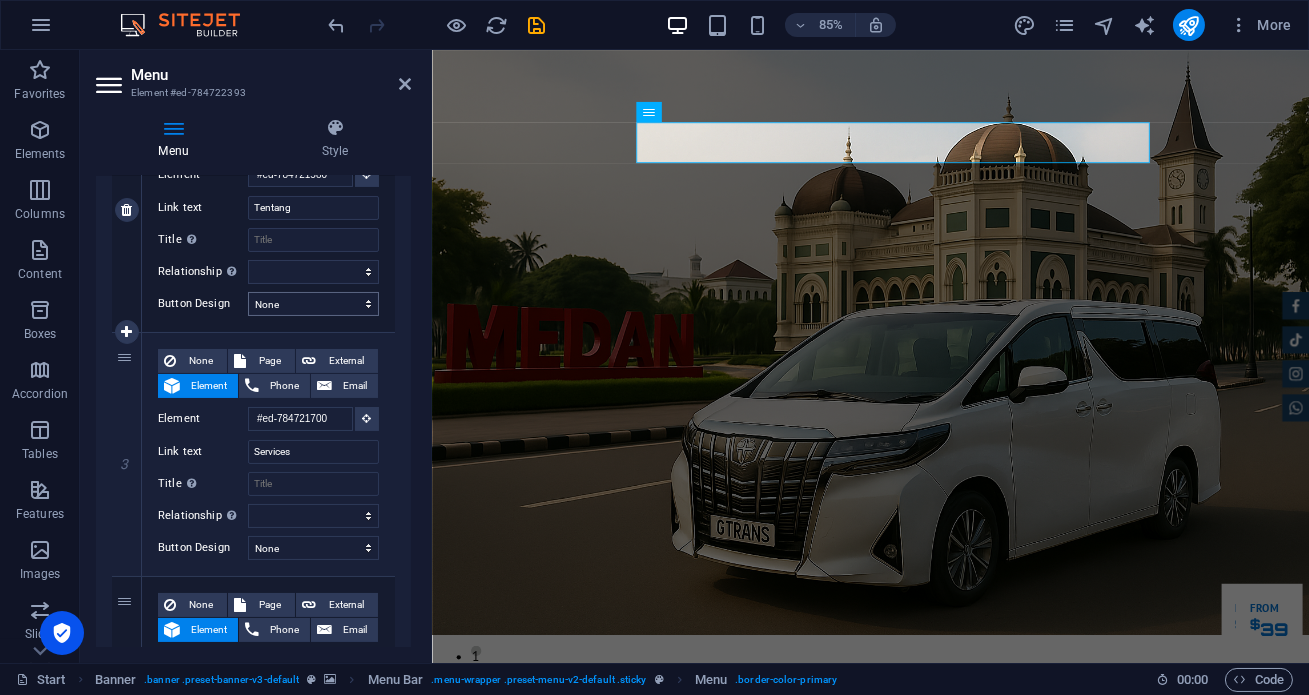 scroll, scrollTop: 636, scrollLeft: 0, axis: vertical 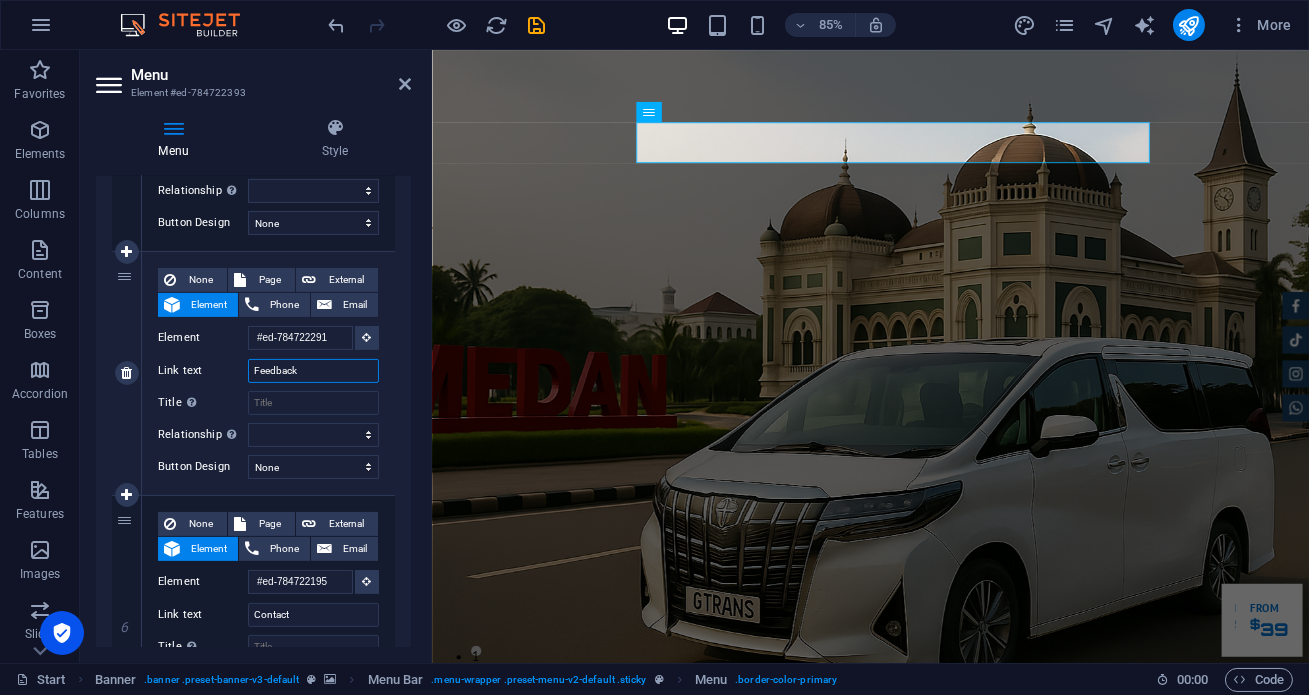 drag, startPoint x: 315, startPoint y: 368, endPoint x: 210, endPoint y: 360, distance: 105.30432 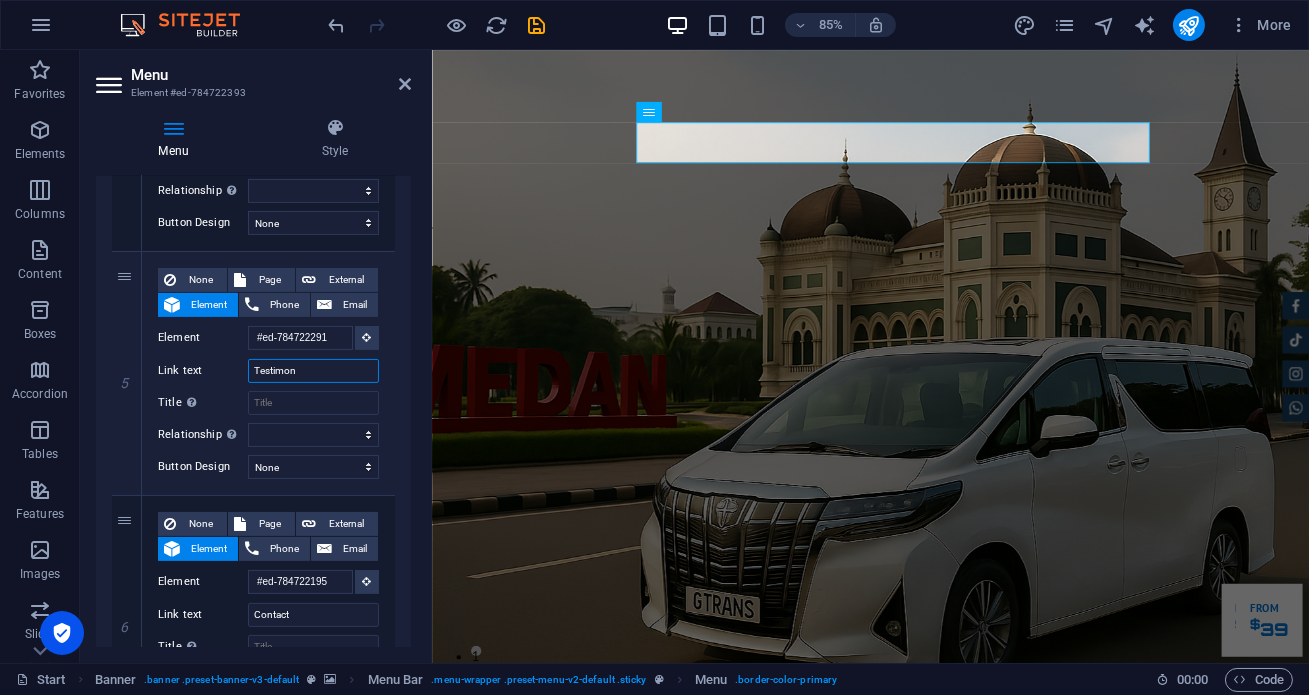 type on "Testimoni" 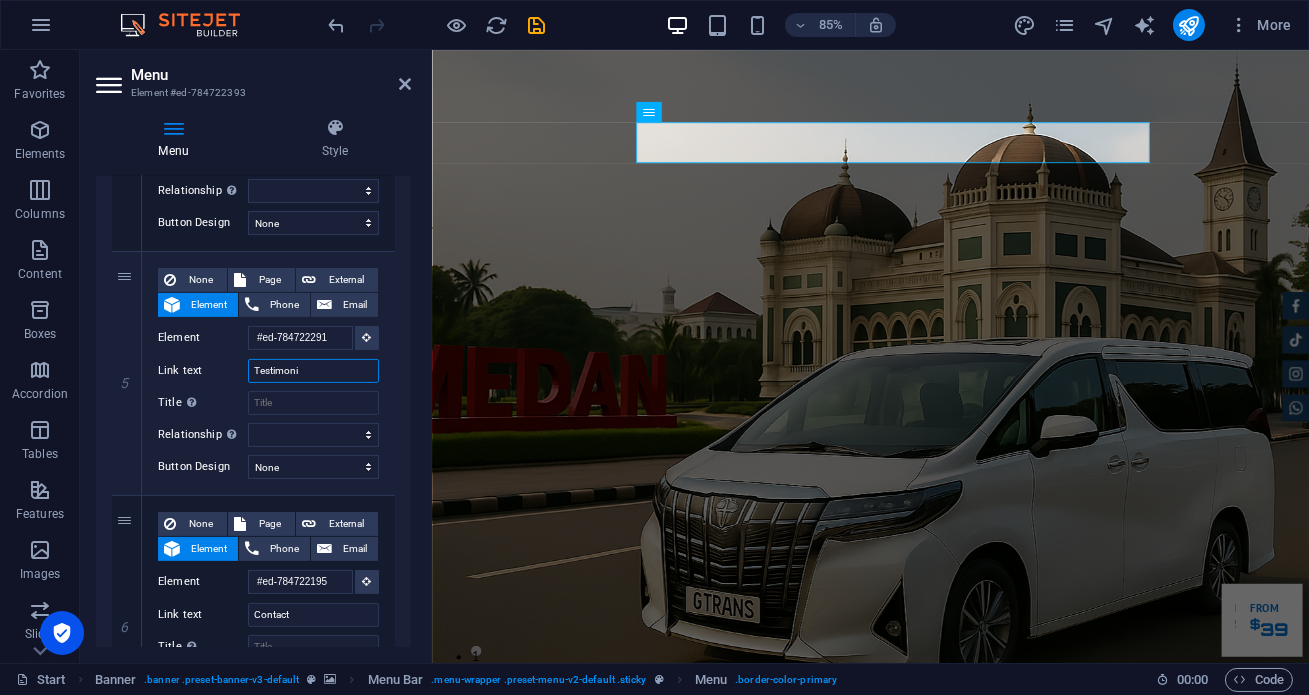select 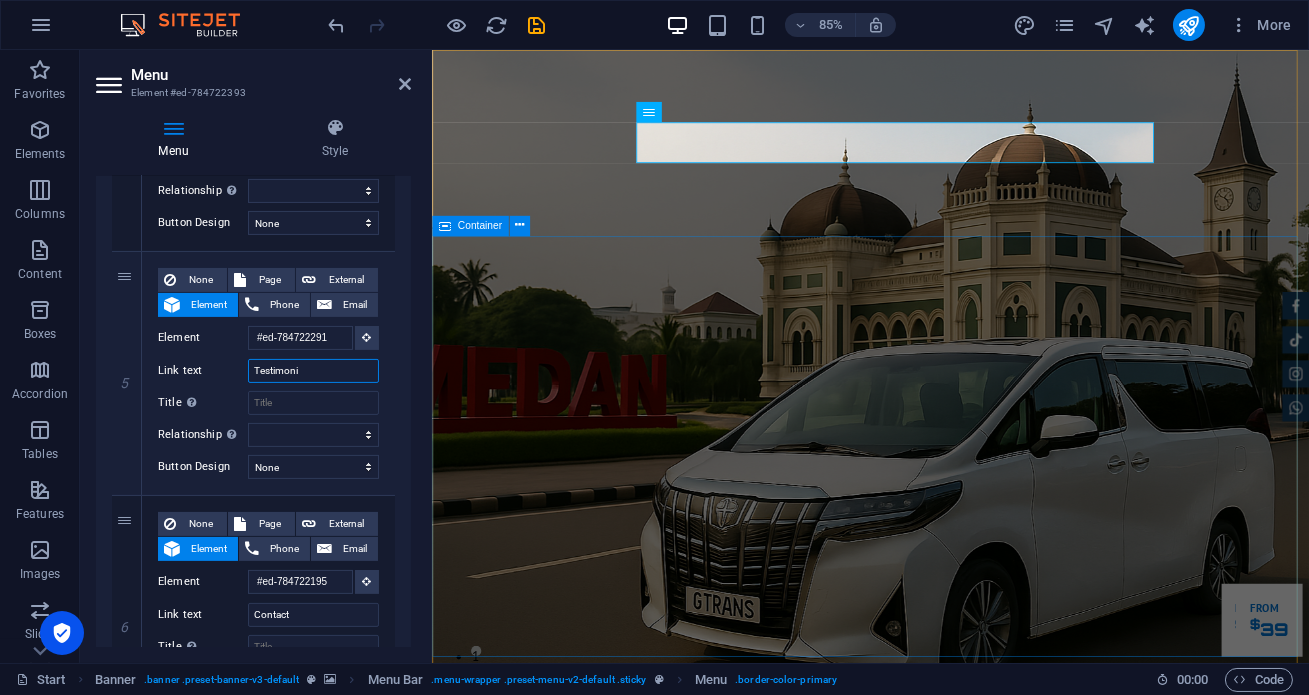 type on "Testimoni" 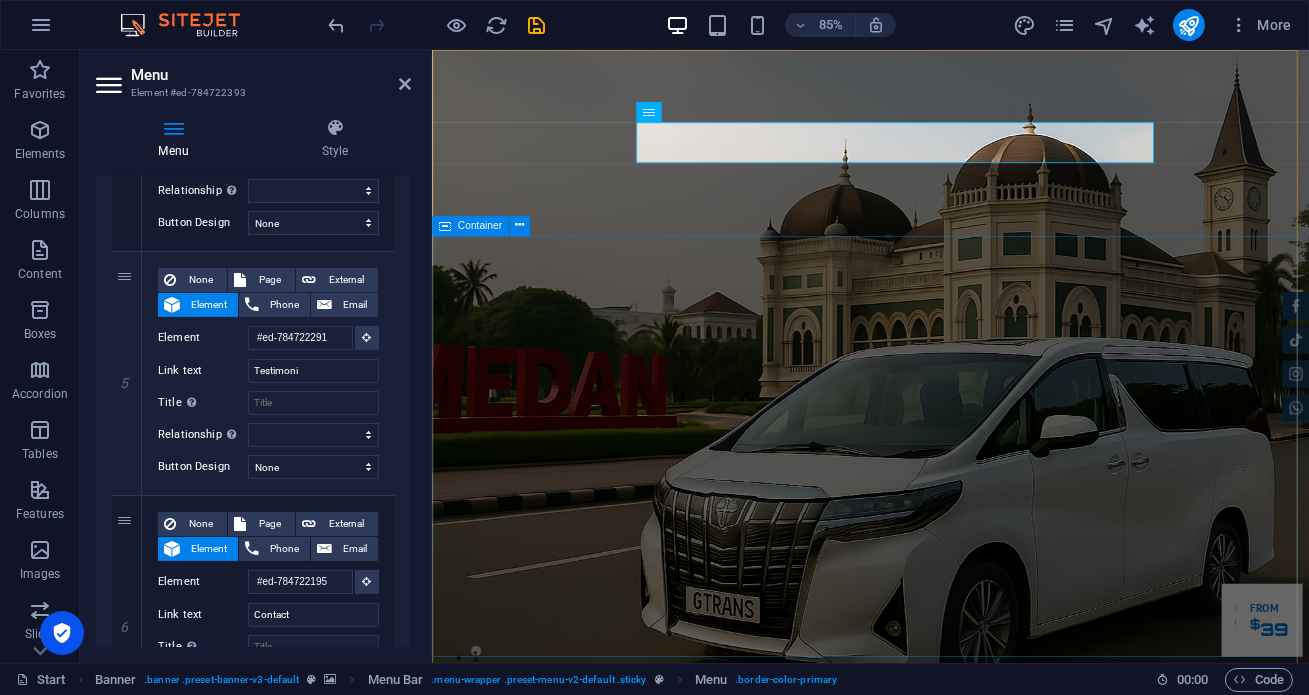 click on "Garuda transportasi. Rental Mobil Terpercaya, Aman, Amanah Serta Profesional  Cek Layanan  Booking Segera" at bounding box center [947, 1344] 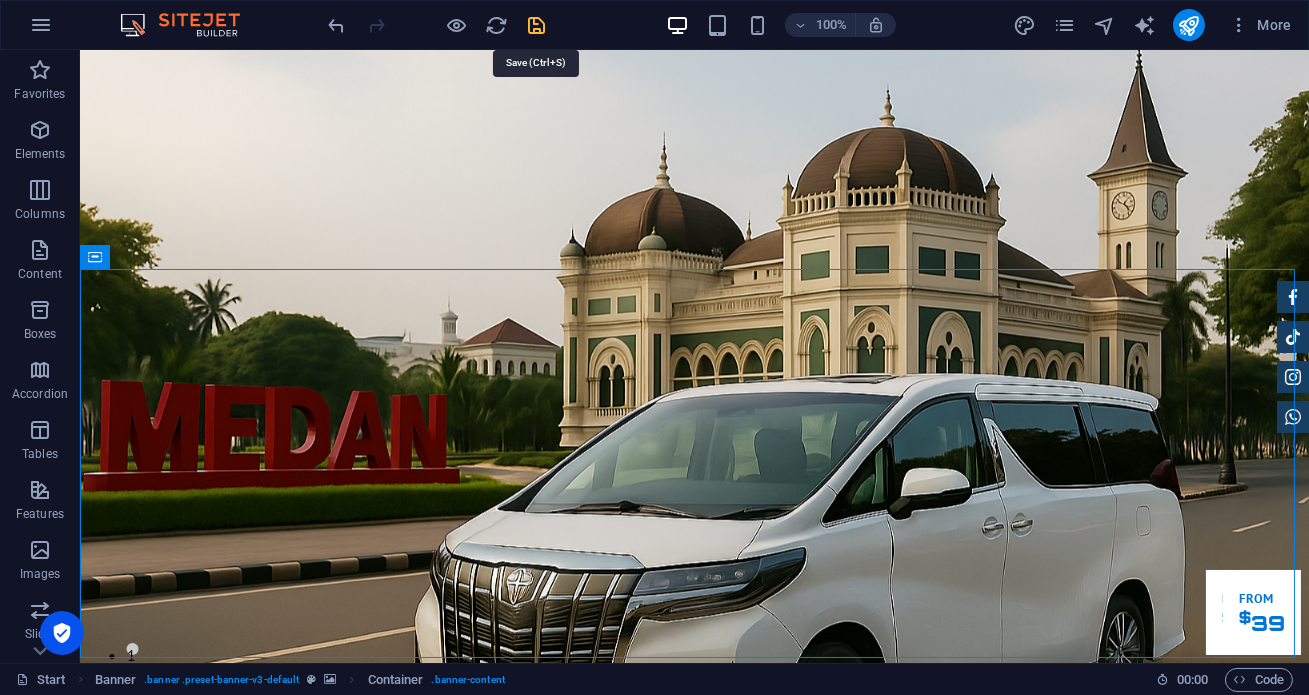 click at bounding box center (537, 25) 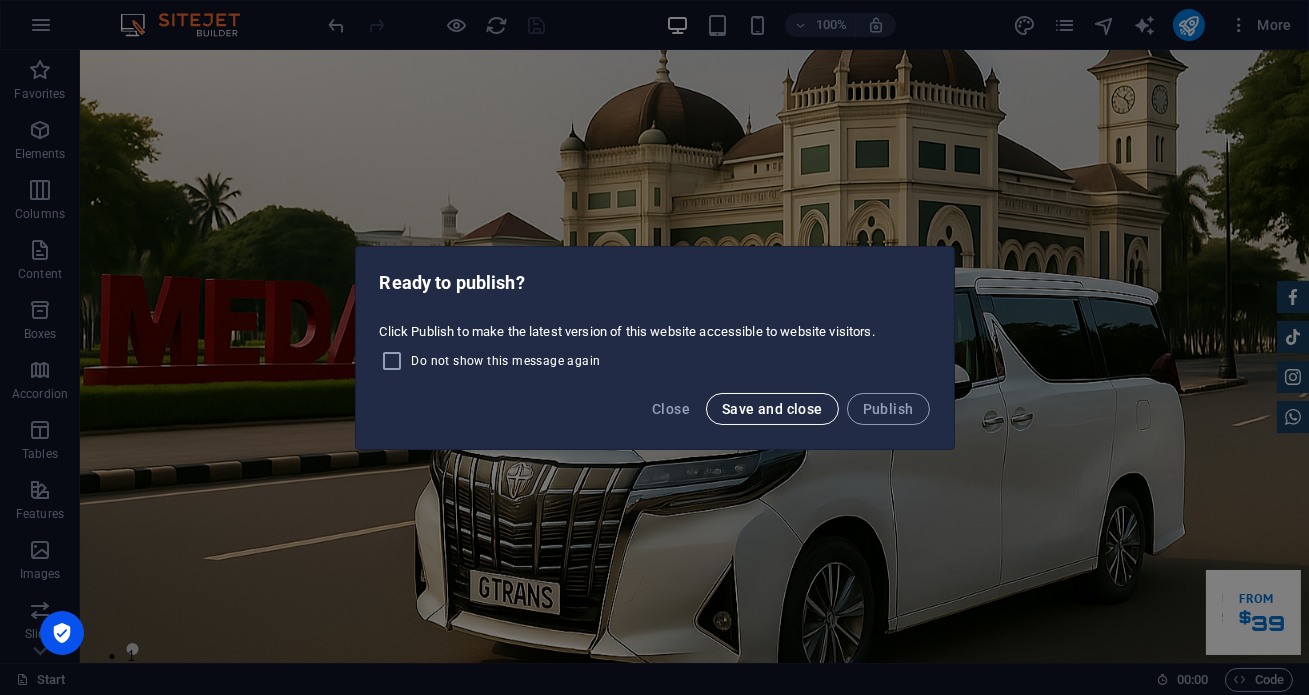 click on "Save and close" at bounding box center [772, 409] 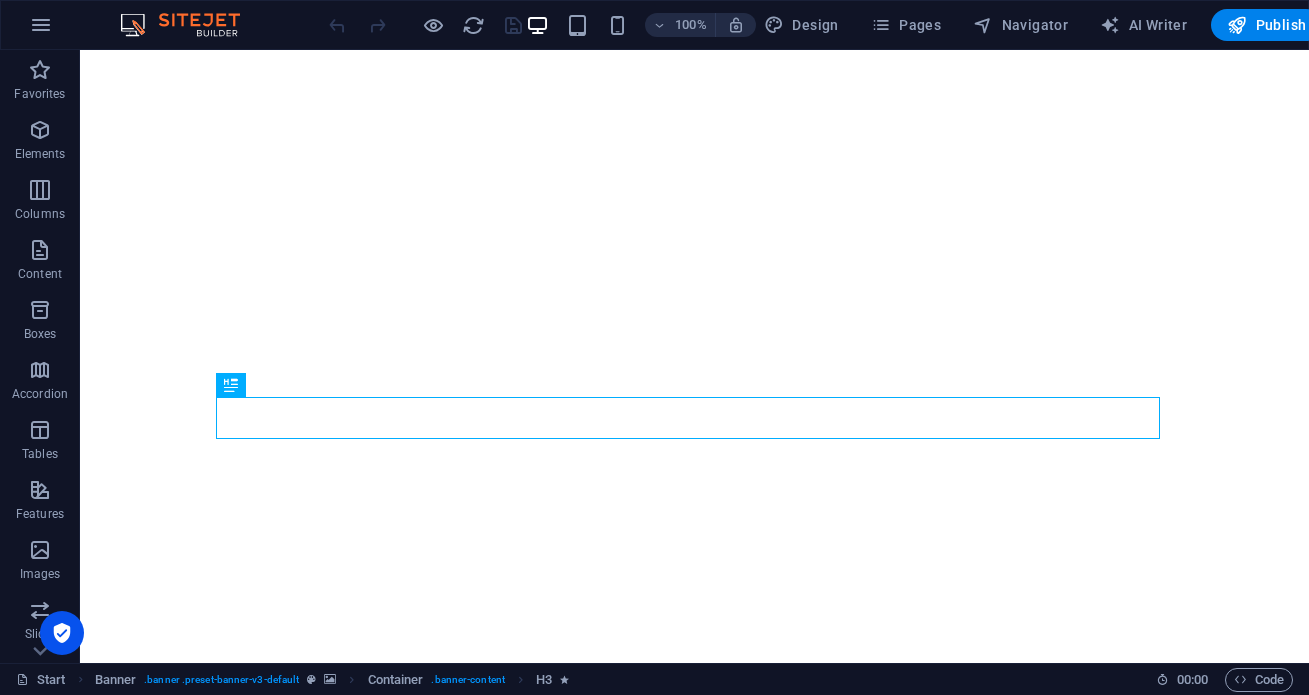 scroll, scrollTop: 0, scrollLeft: 0, axis: both 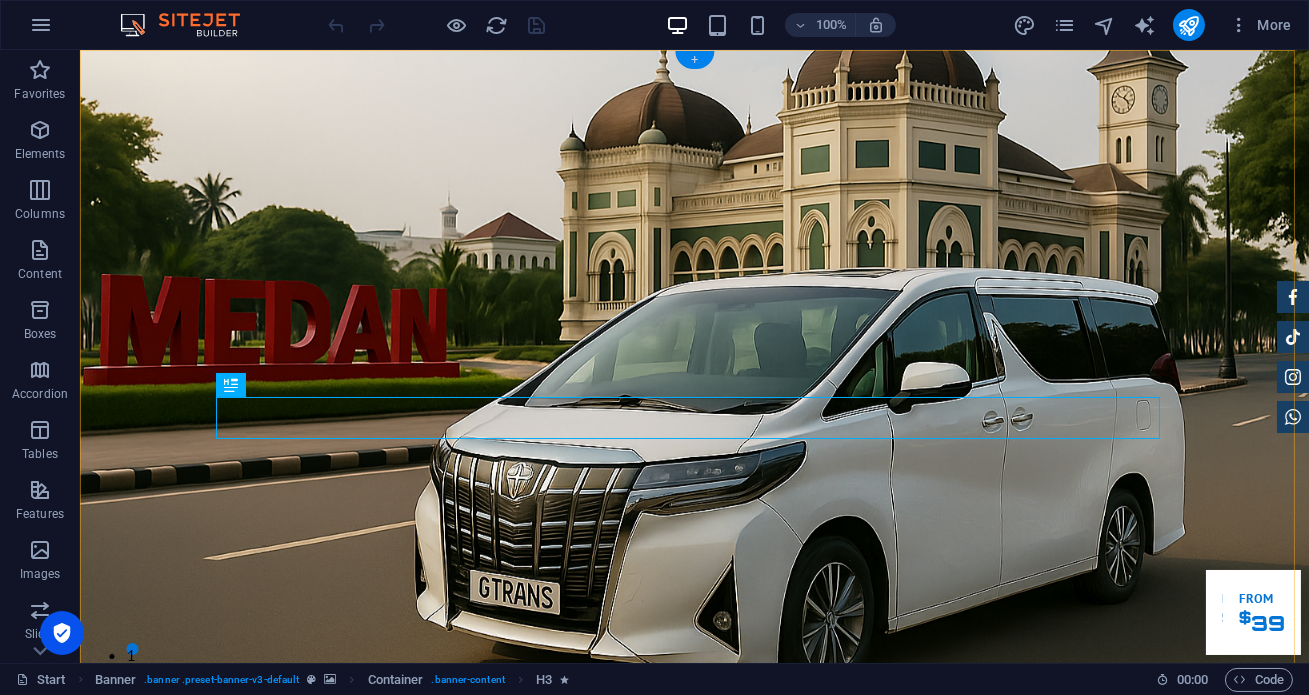 click on "+" at bounding box center (694, 60) 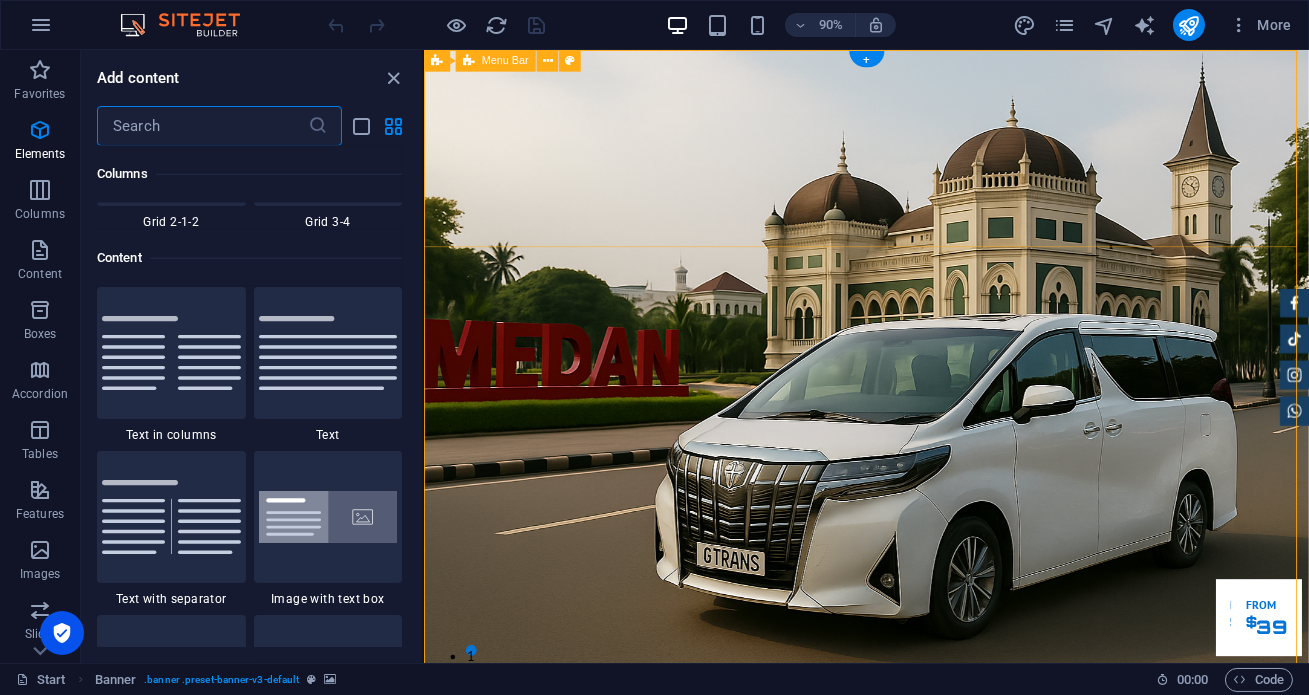scroll, scrollTop: 3499, scrollLeft: 0, axis: vertical 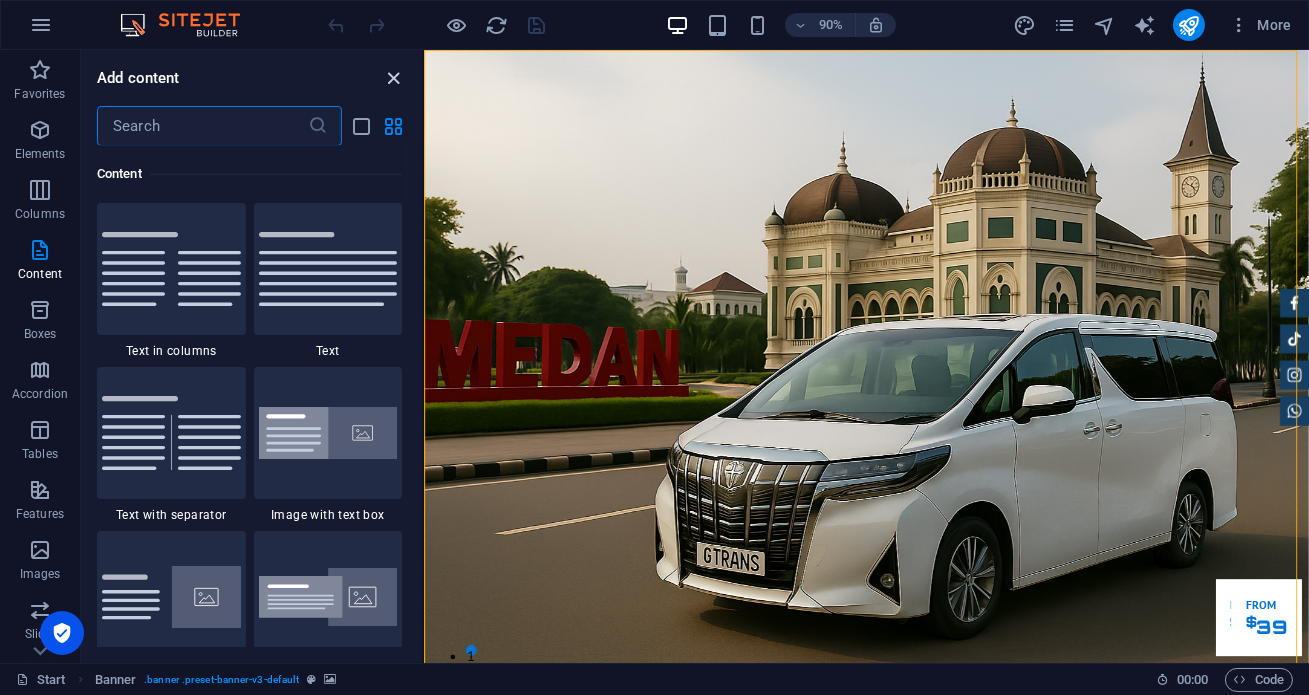 click at bounding box center (394, 78) 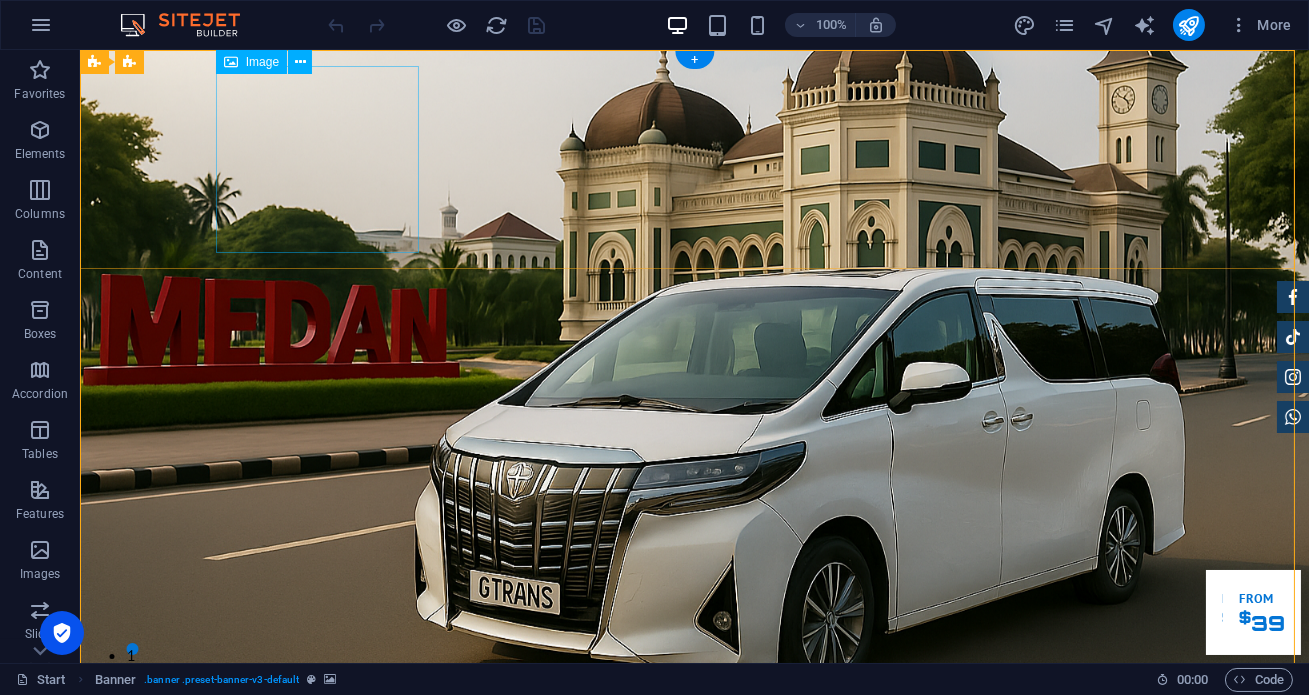 click at bounding box center (695, 847) 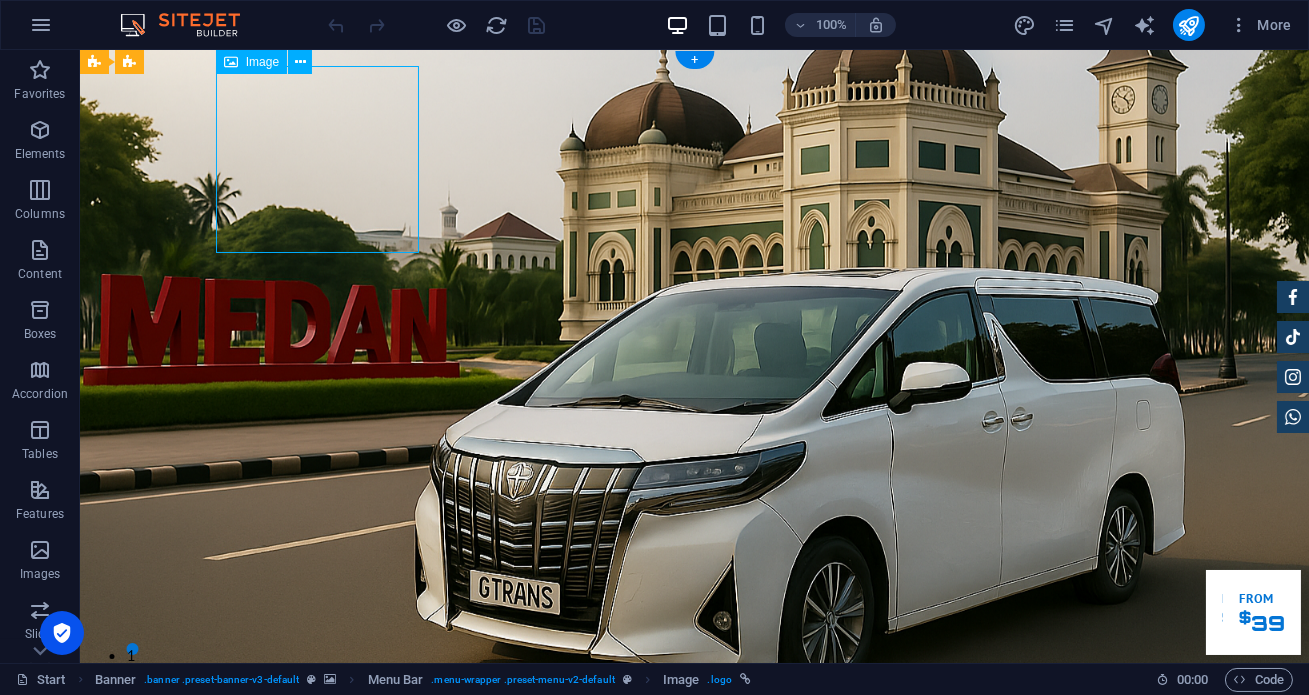 click at bounding box center (695, 847) 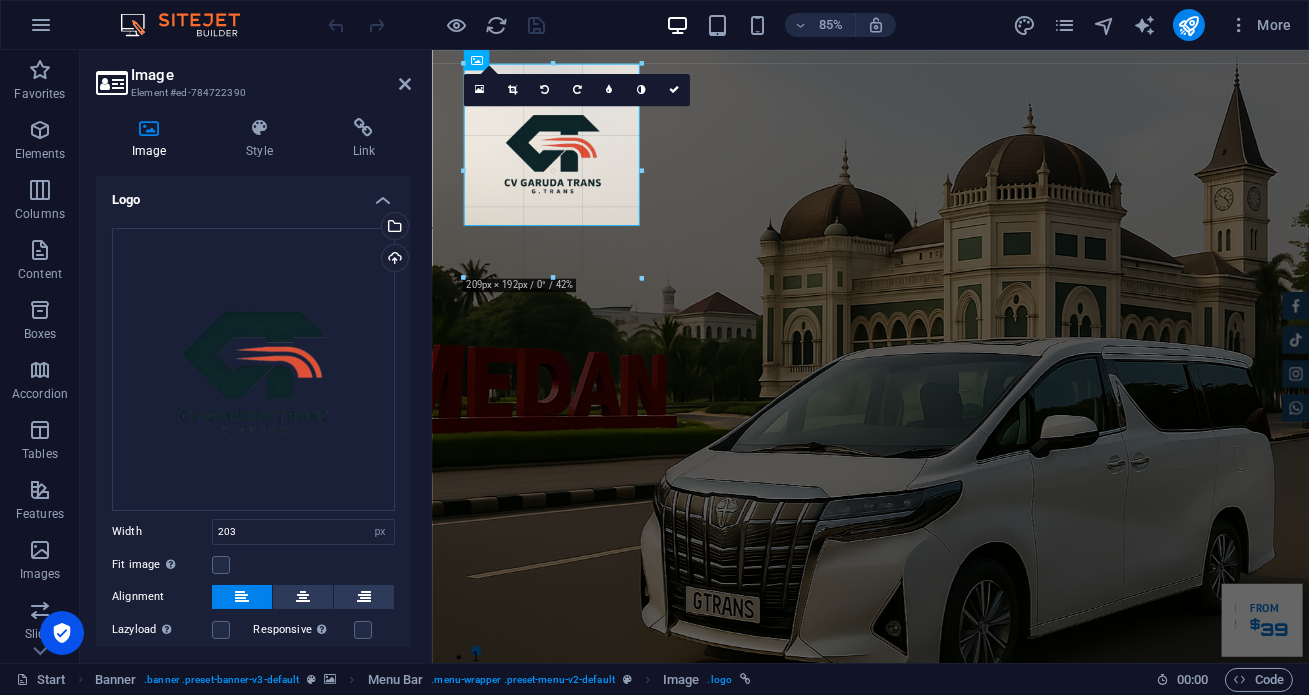 drag, startPoint x: 638, startPoint y: 221, endPoint x: 340, endPoint y: 267, distance: 301.52945 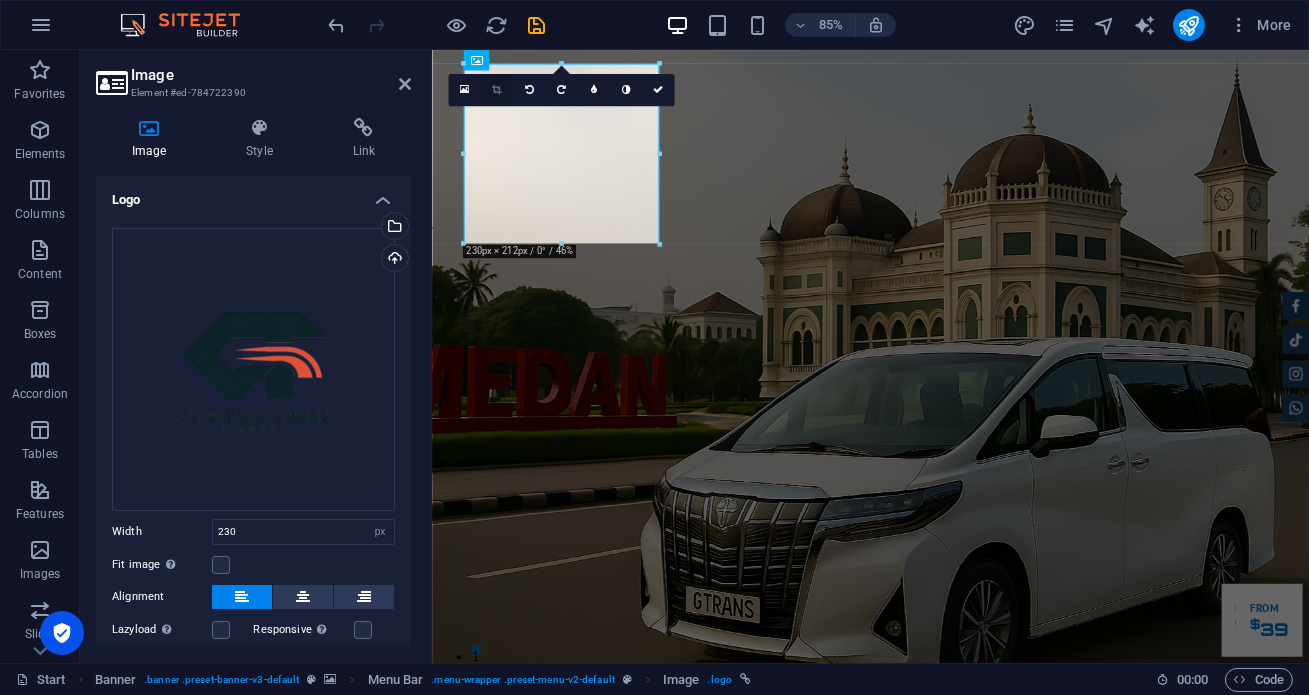click at bounding box center (496, 90) 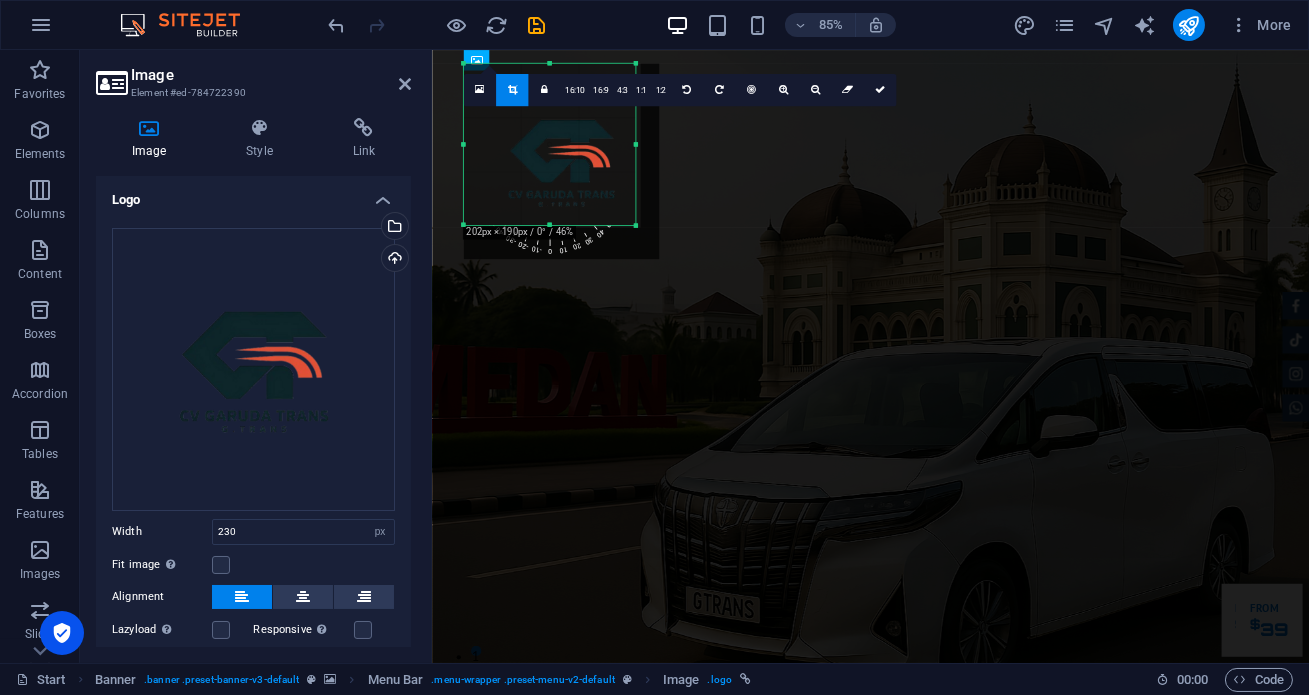 drag, startPoint x: 661, startPoint y: 244, endPoint x: 632, endPoint y: 220, distance: 37.64306 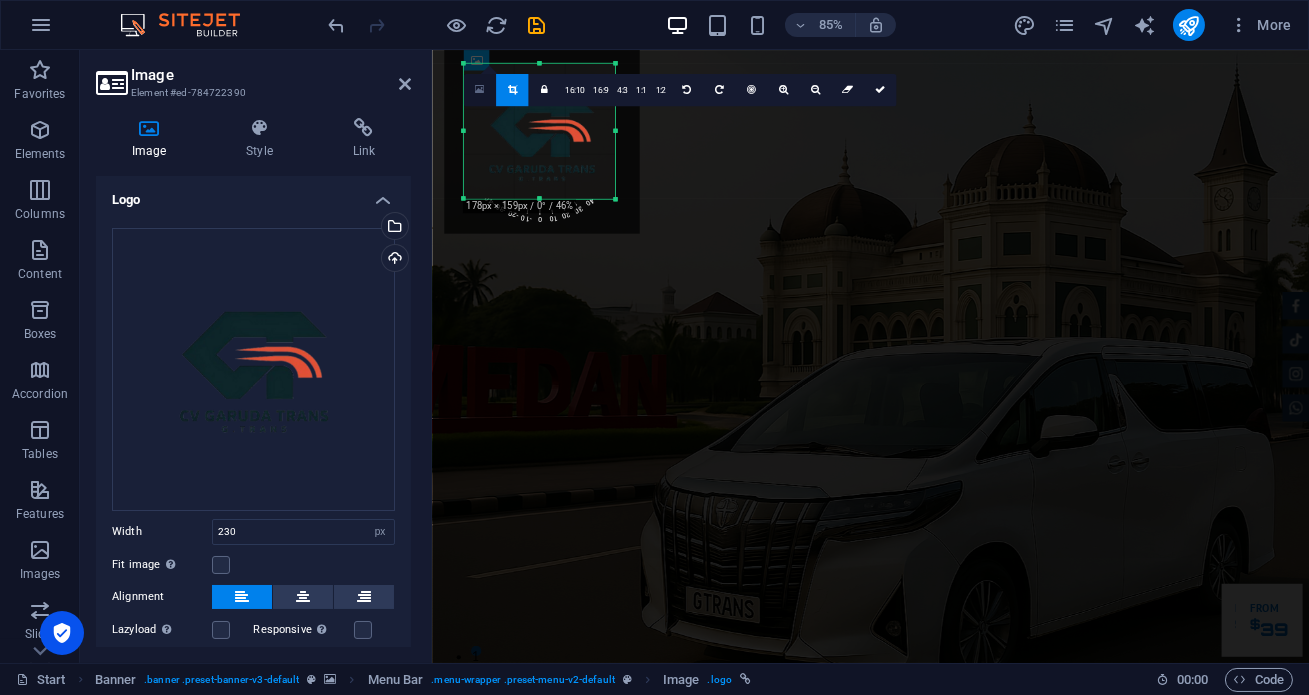 drag, startPoint x: 466, startPoint y: 64, endPoint x: 489, endPoint y: 93, distance: 37.01351 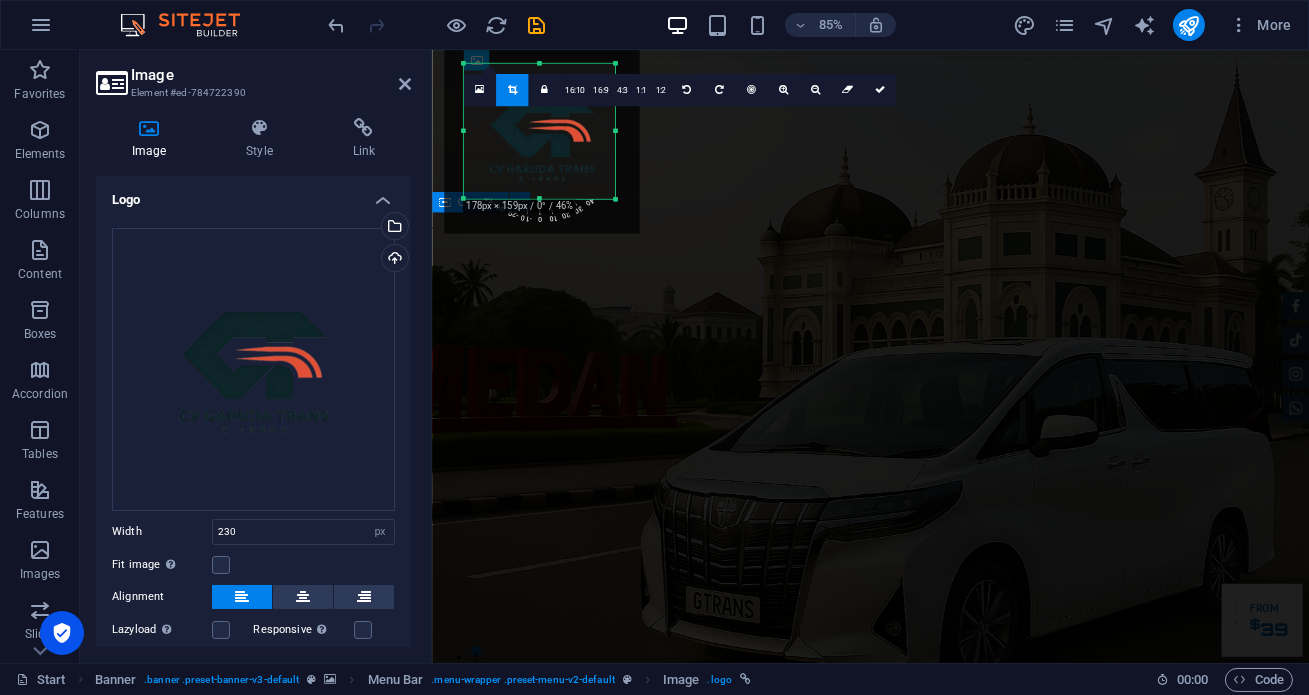 click on "Garuda transportasi. Rental Mobil Terpercaya, Aman, Amanah Serta Profesional  Cek Layanan  Booking Segera" at bounding box center [947, 1316] 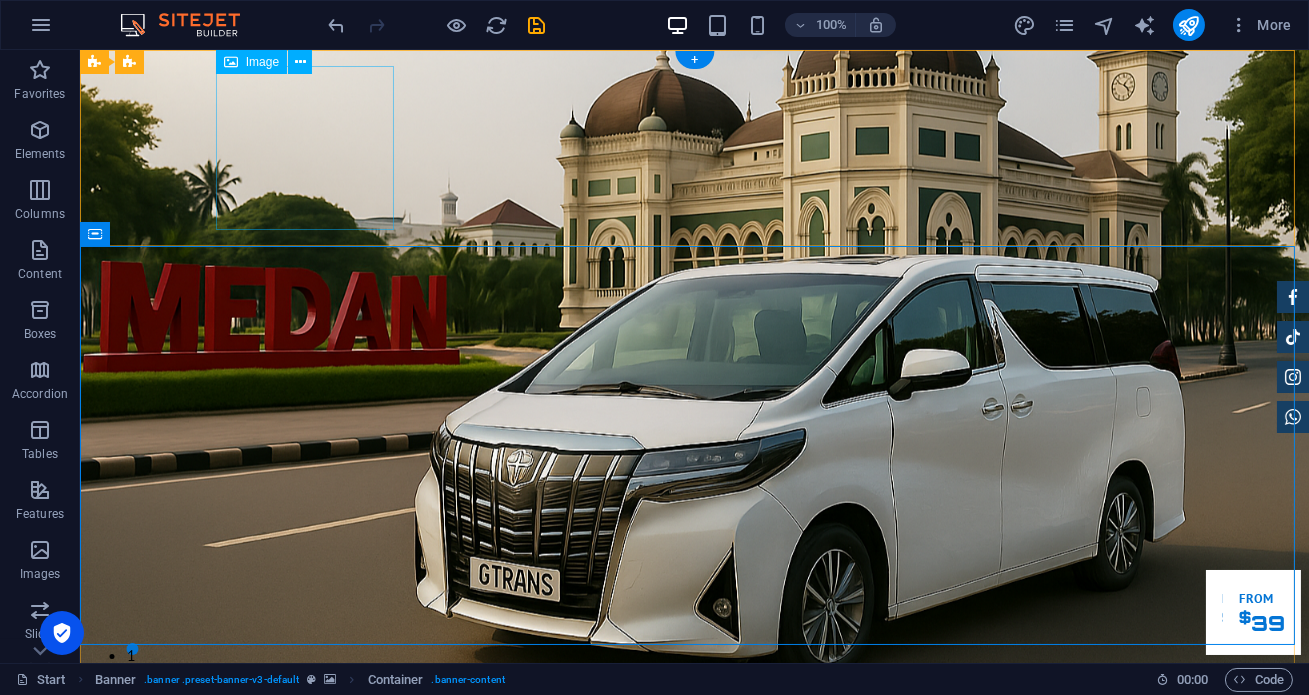click at bounding box center [695, 820] 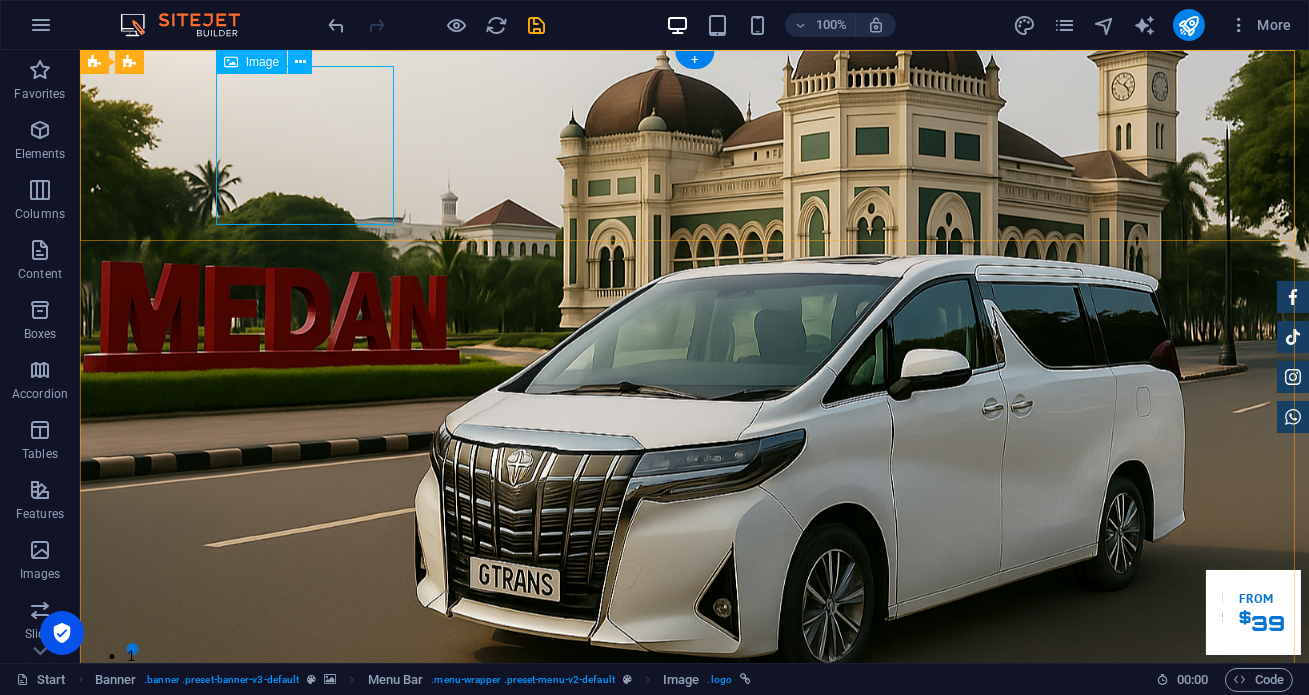 click at bounding box center (695, 820) 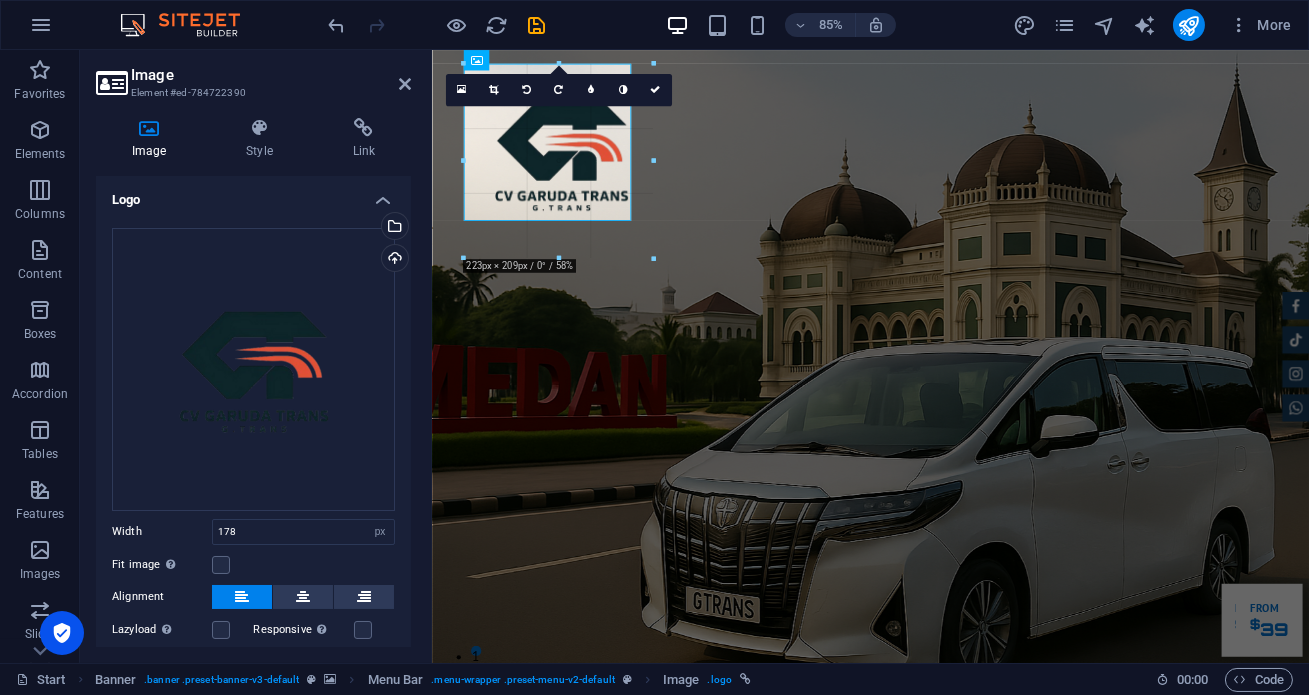 drag, startPoint x: 620, startPoint y: 203, endPoint x: 682, endPoint y: 263, distance: 86.27862 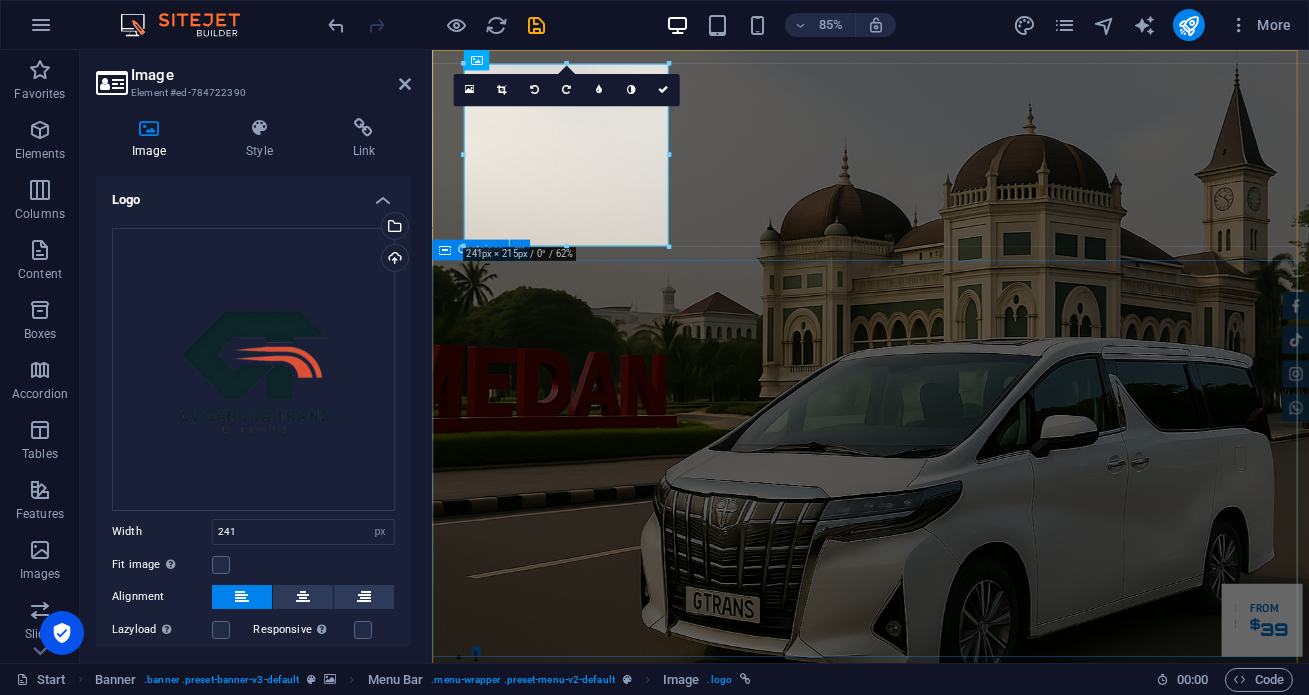 click on "Garuda transportasi. Rental Mobil Terpercaya, Aman, Amanah Serta Profesional  Cek Layanan  Booking Segera" at bounding box center [947, 1372] 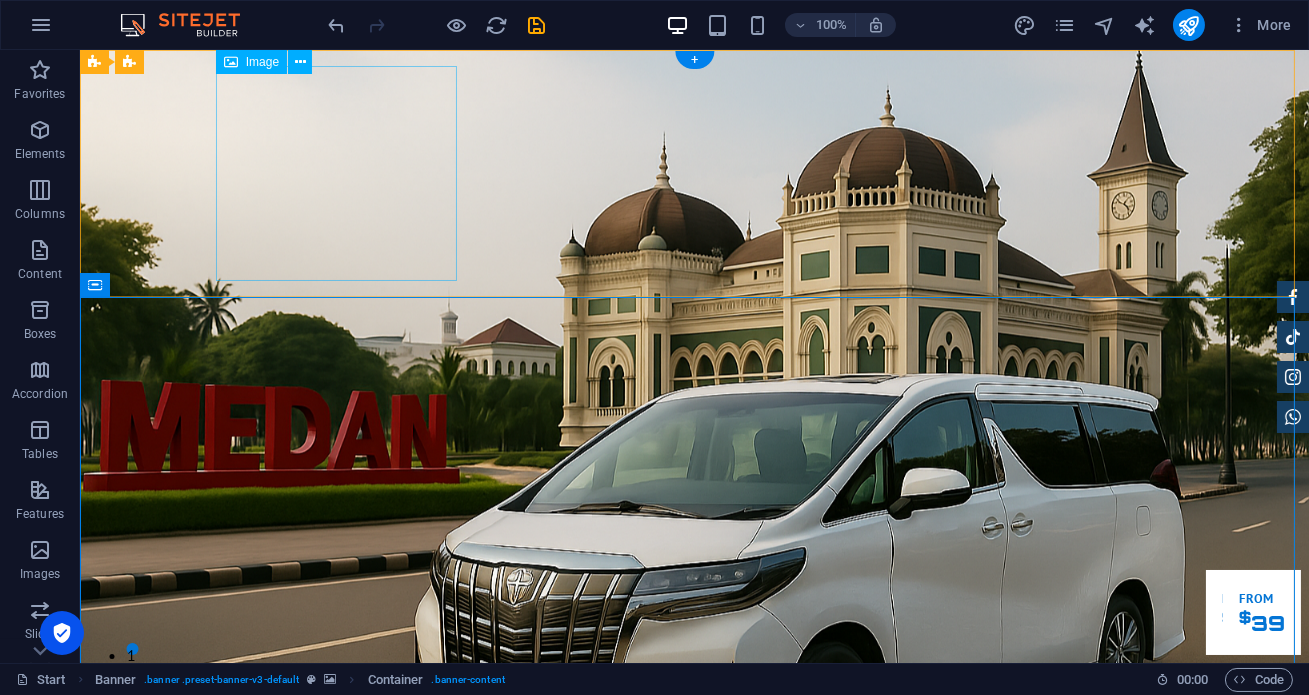 click at bounding box center (695, 967) 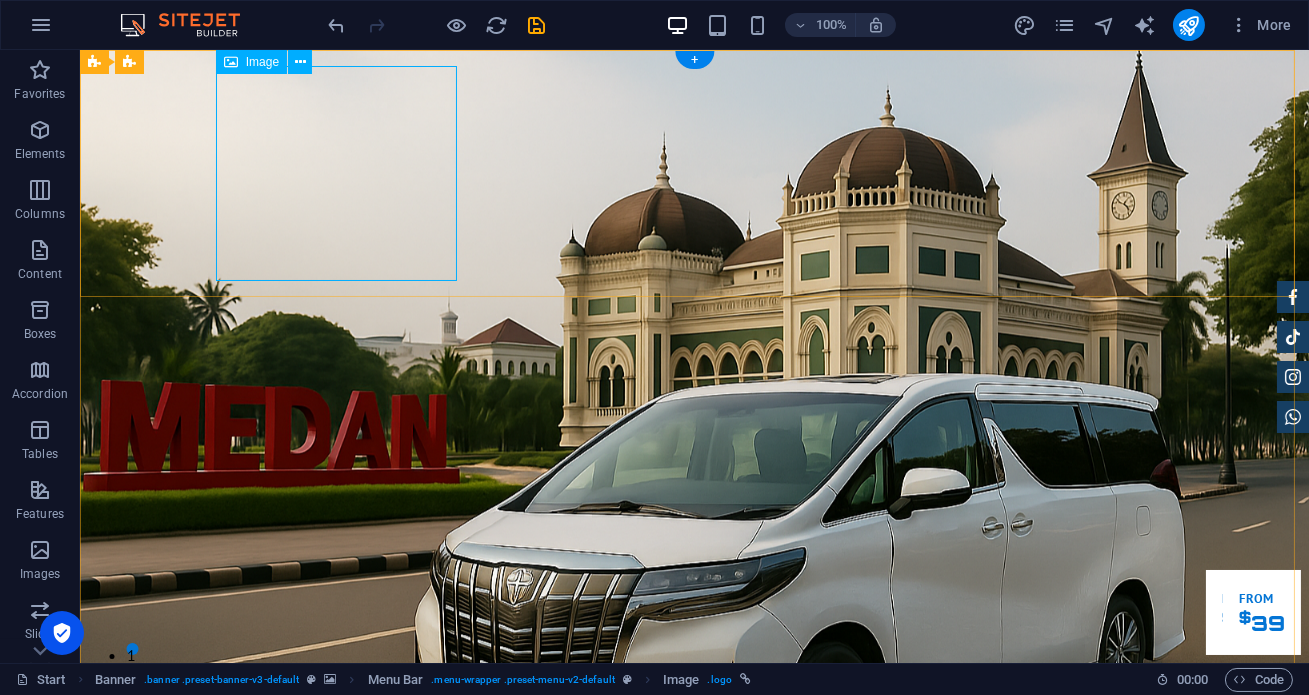 click at bounding box center [695, 967] 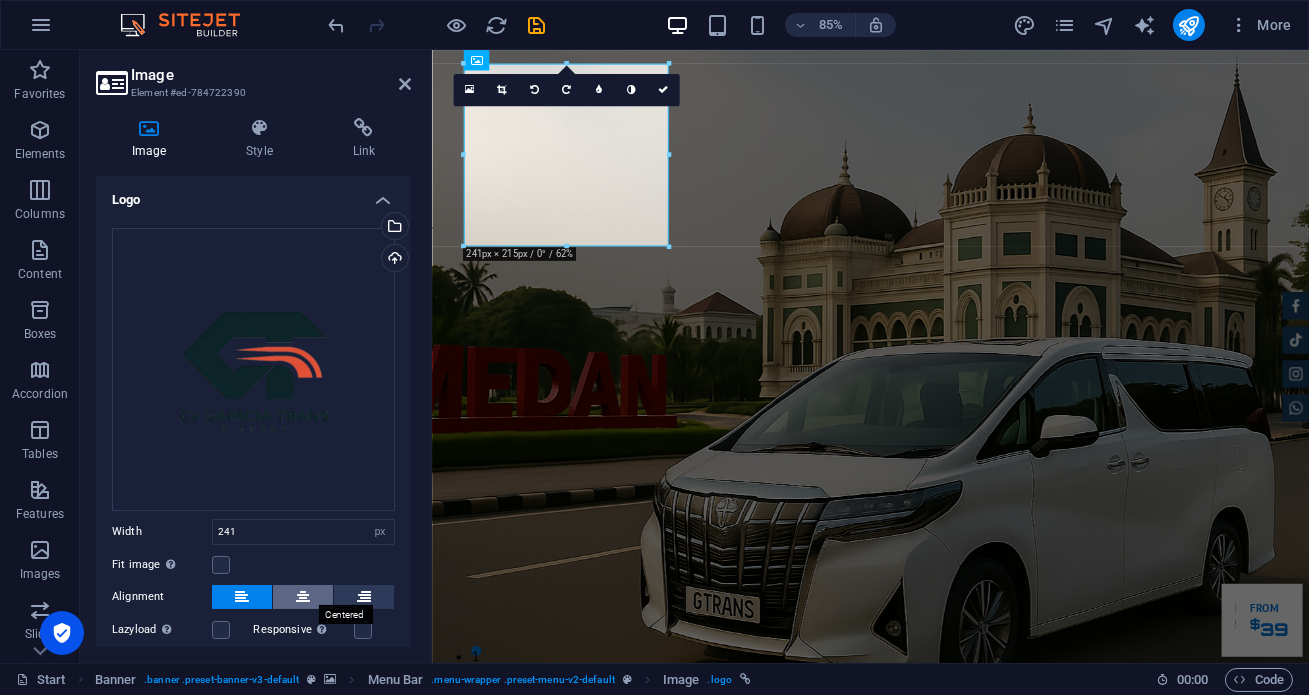click at bounding box center (303, 597) 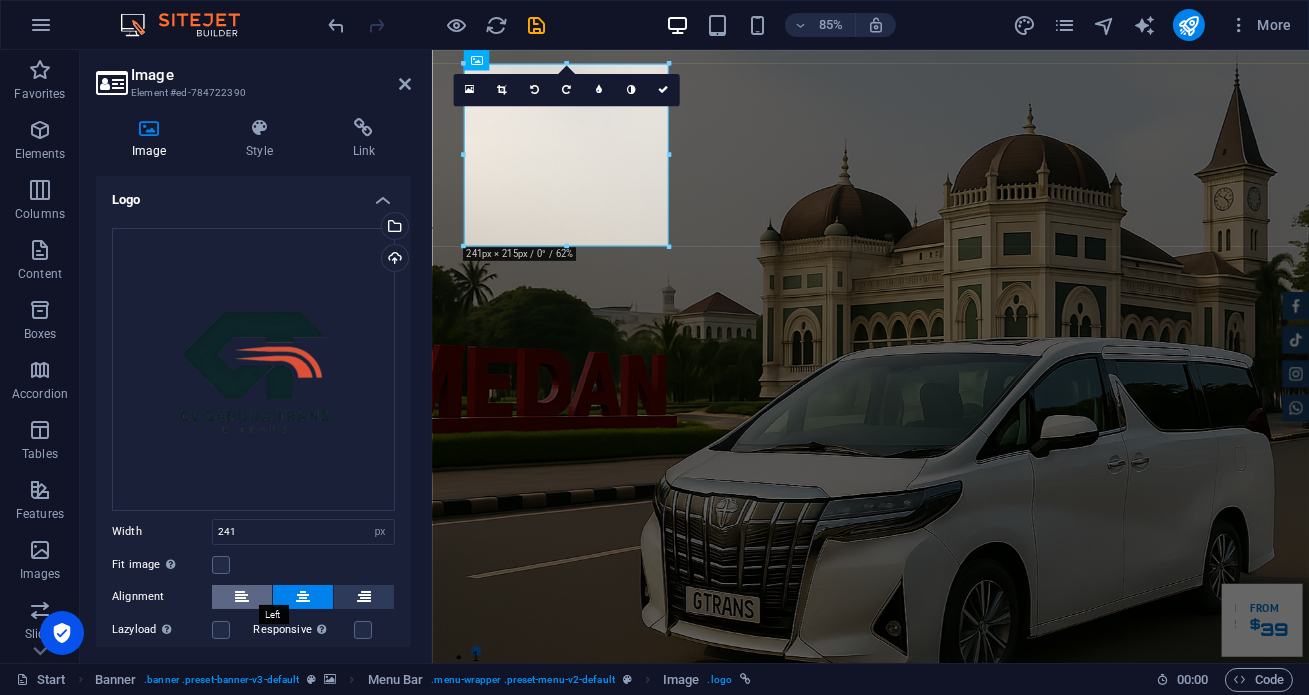 click at bounding box center [242, 597] 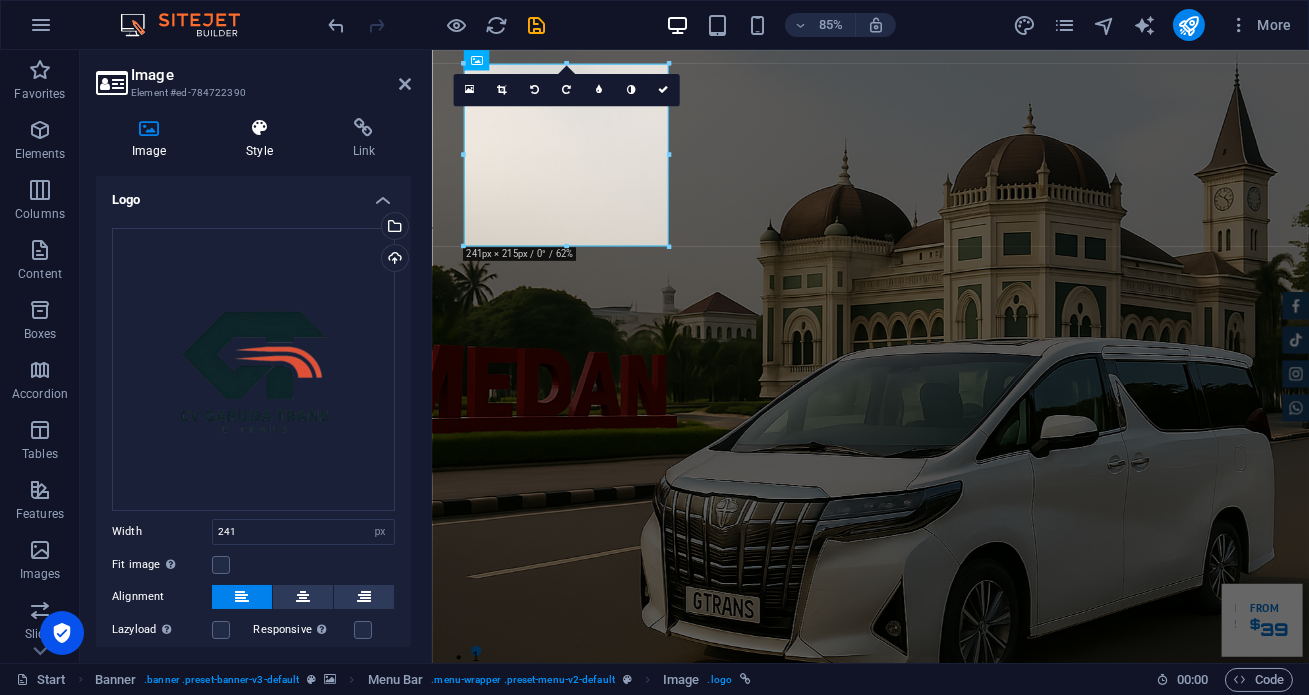 click at bounding box center (259, 128) 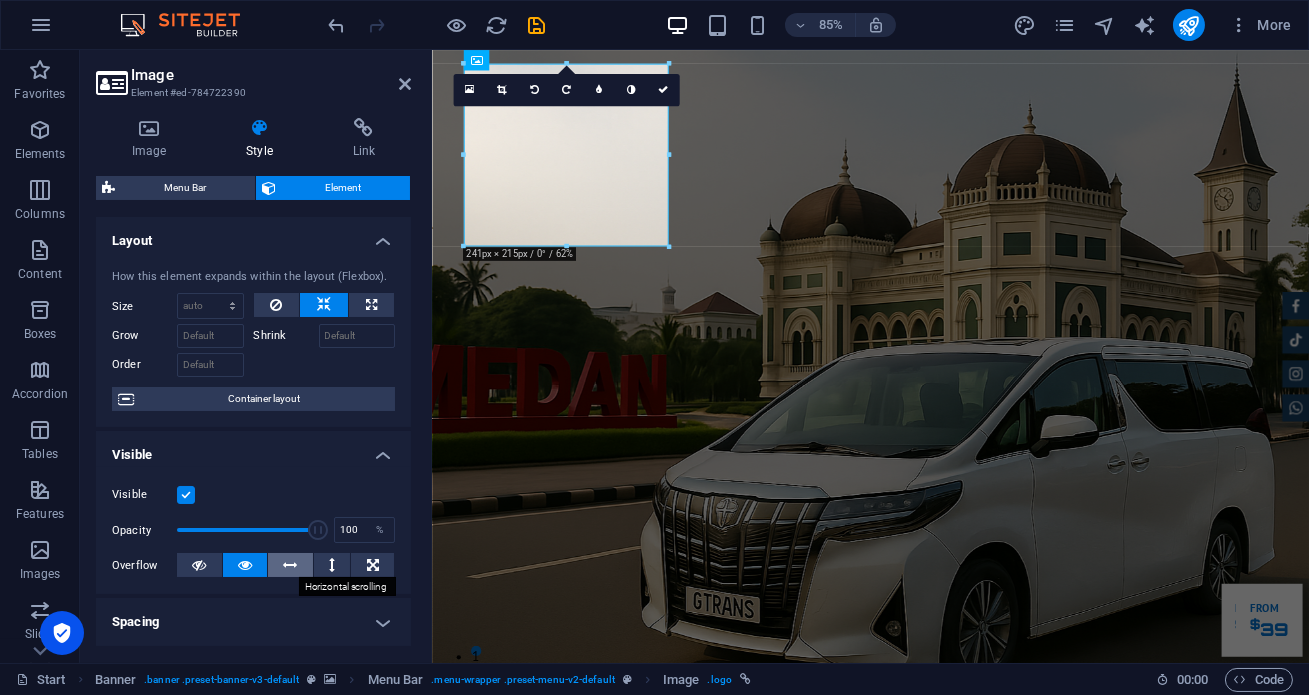 click at bounding box center (291, 565) 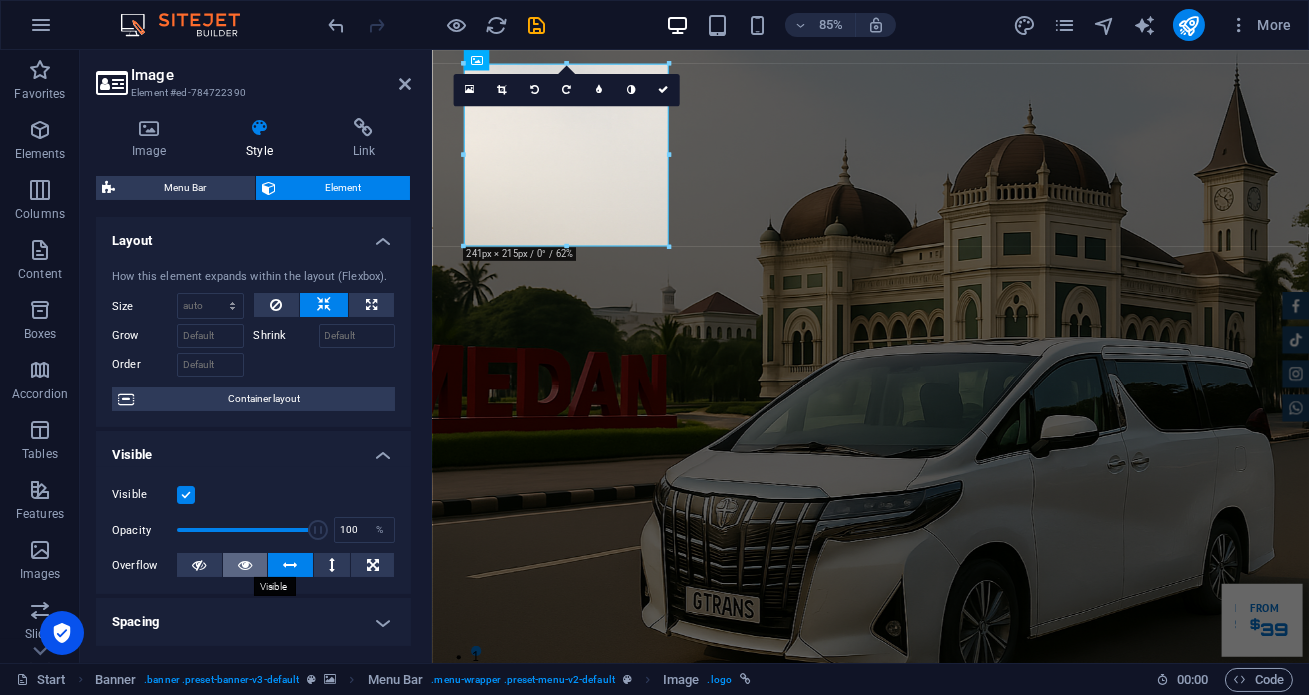 click at bounding box center [245, 565] 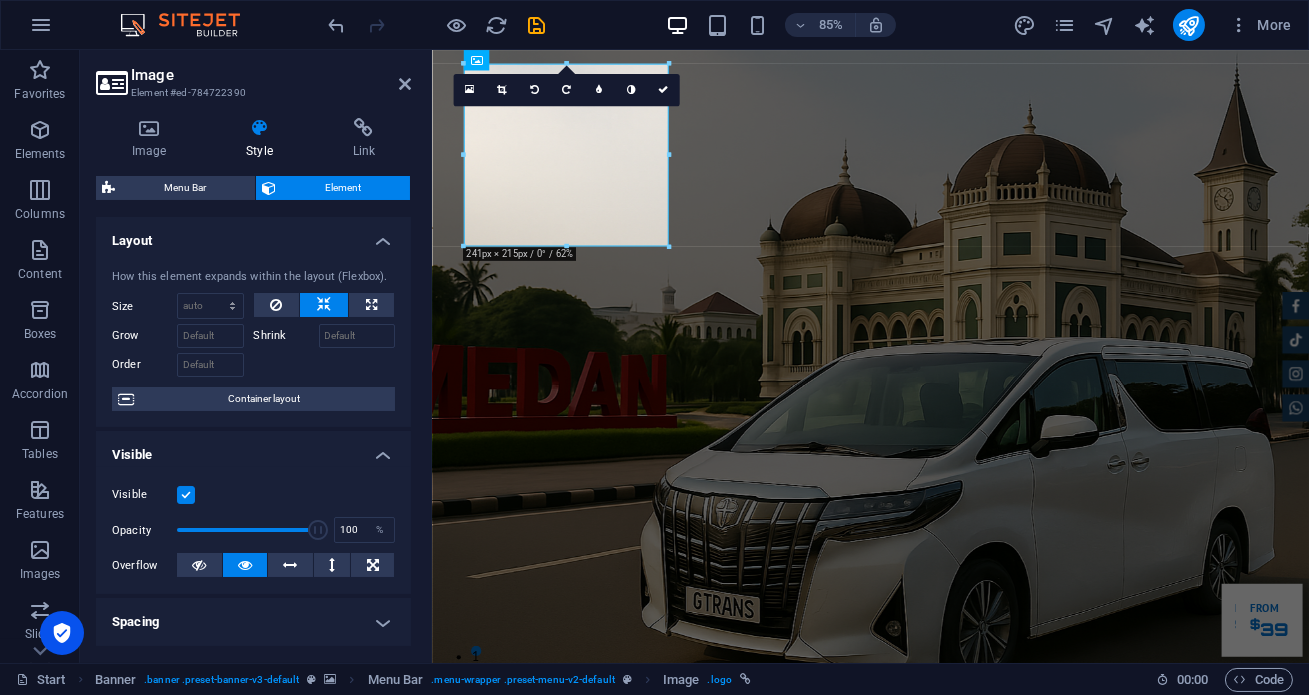 click at bounding box center (245, 565) 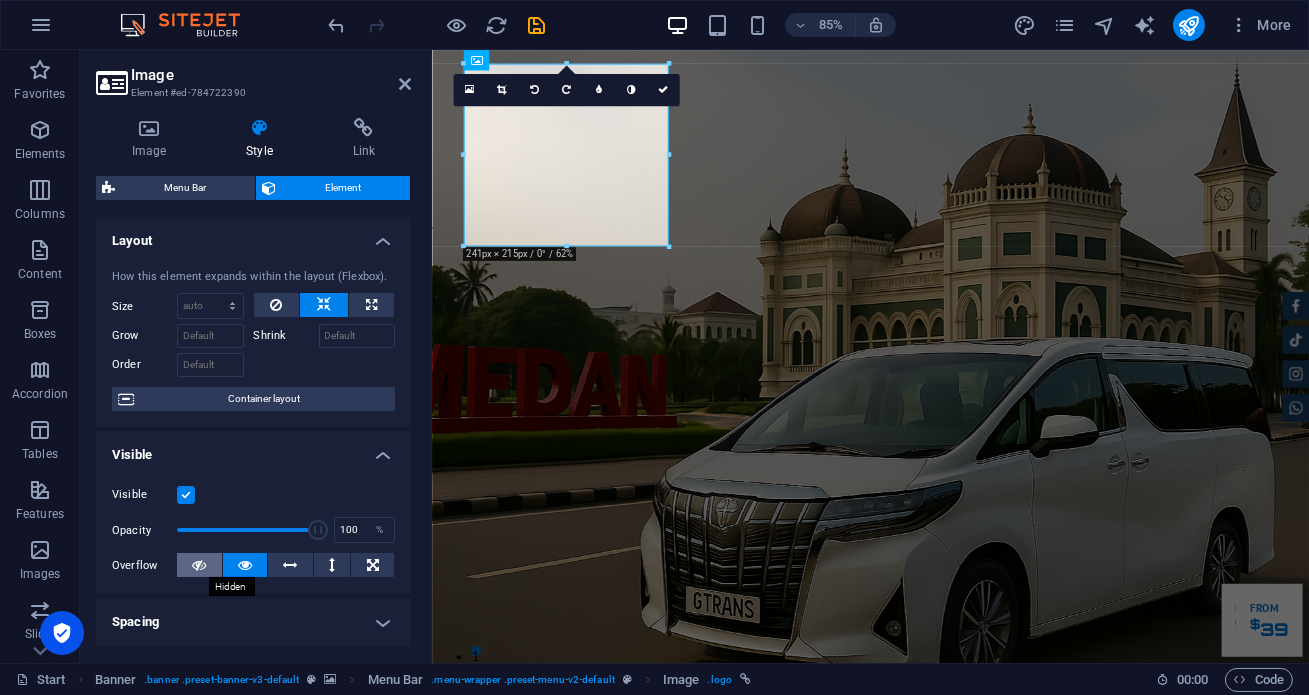 click at bounding box center (199, 565) 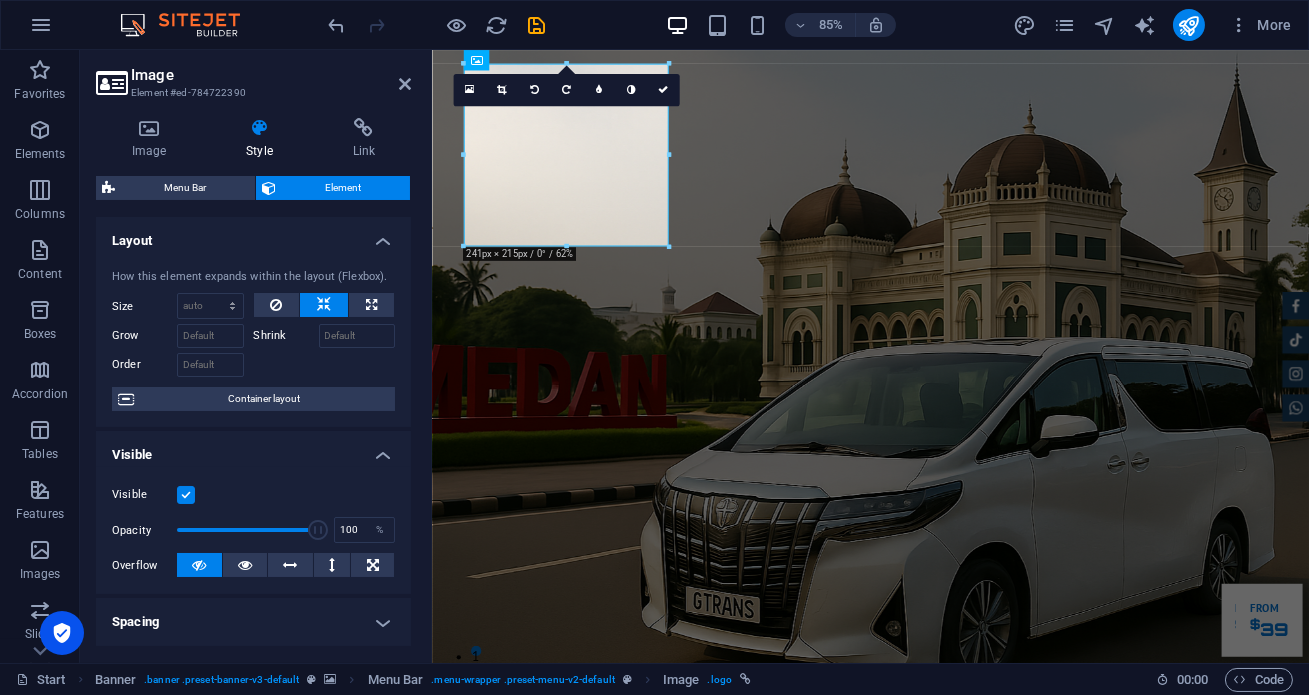 click at bounding box center [199, 565] 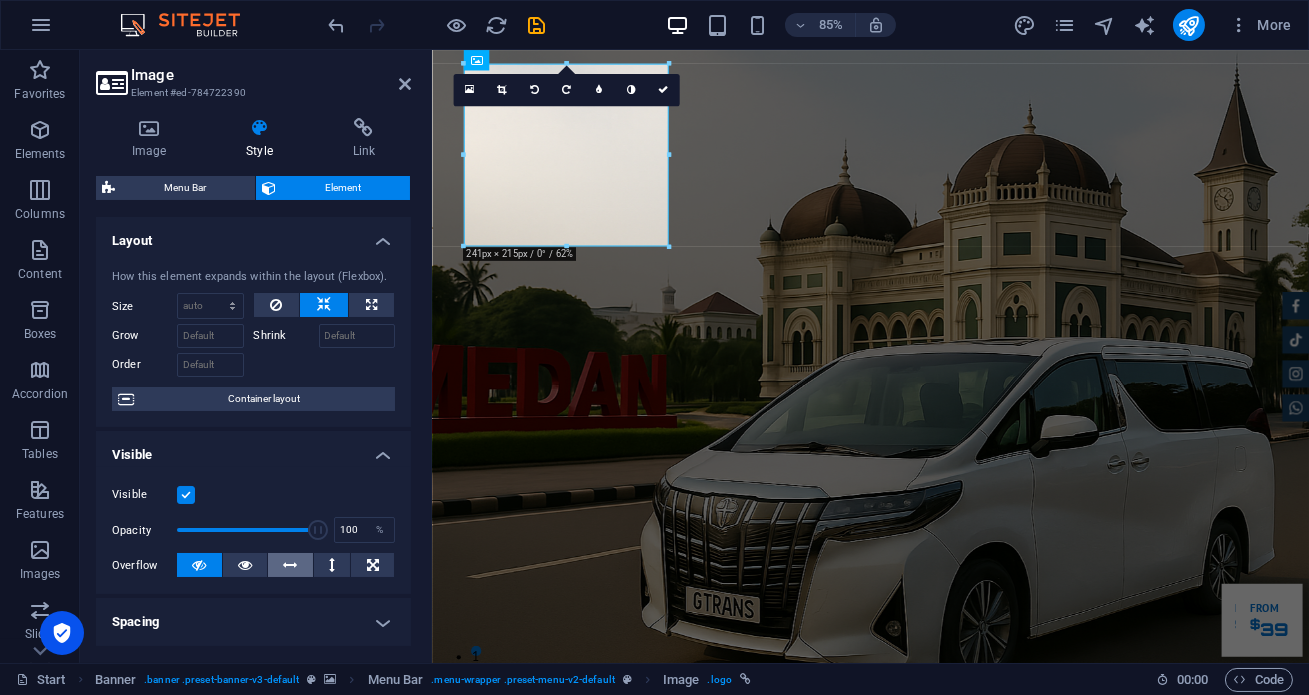click at bounding box center [291, 565] 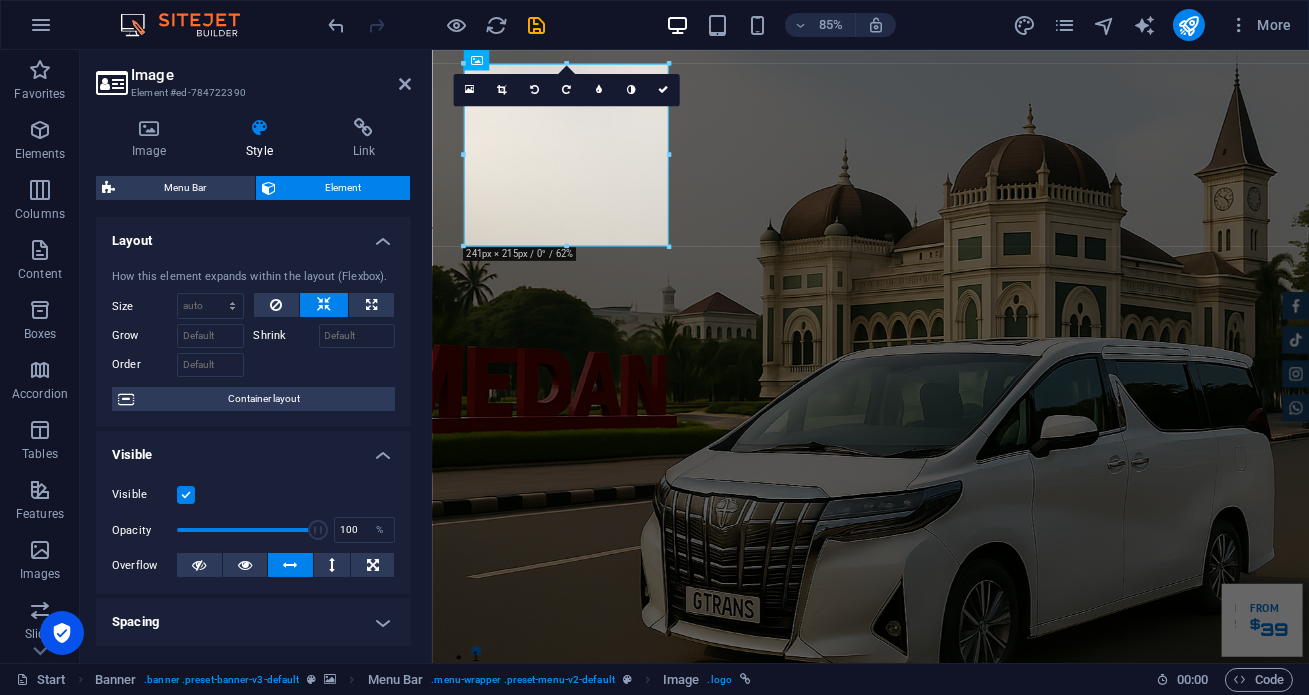 click at bounding box center [291, 565] 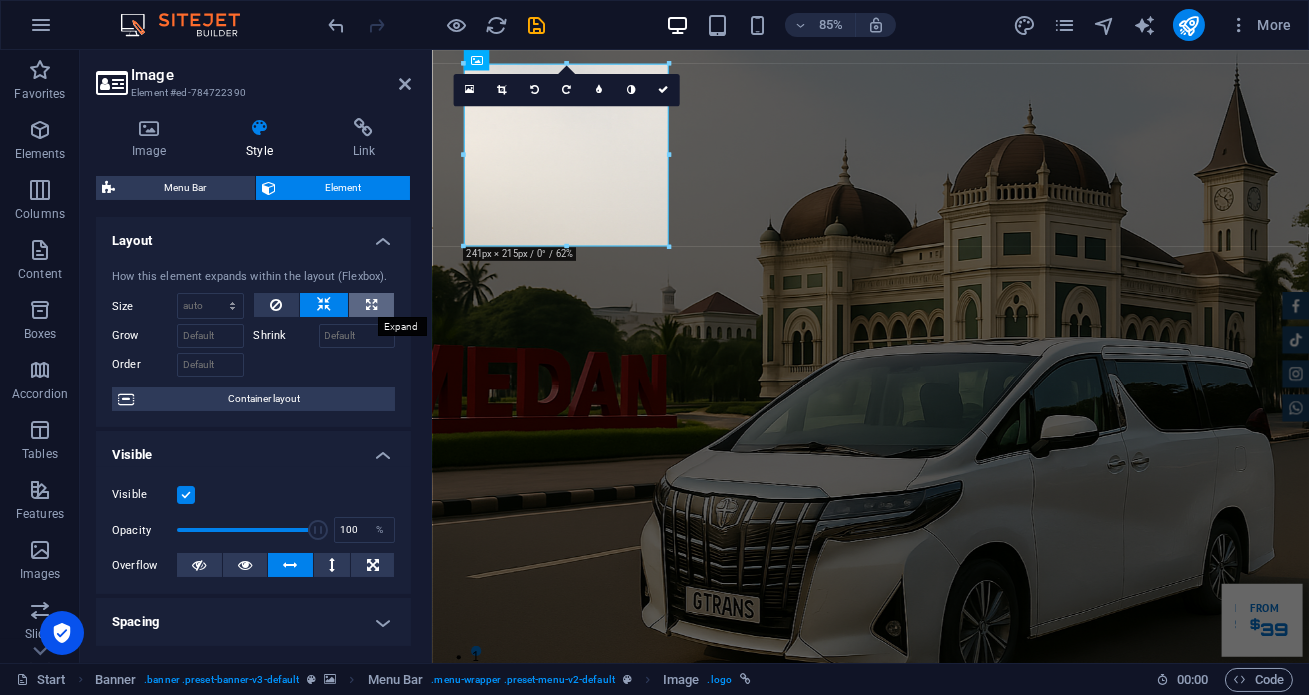 click at bounding box center (371, 305) 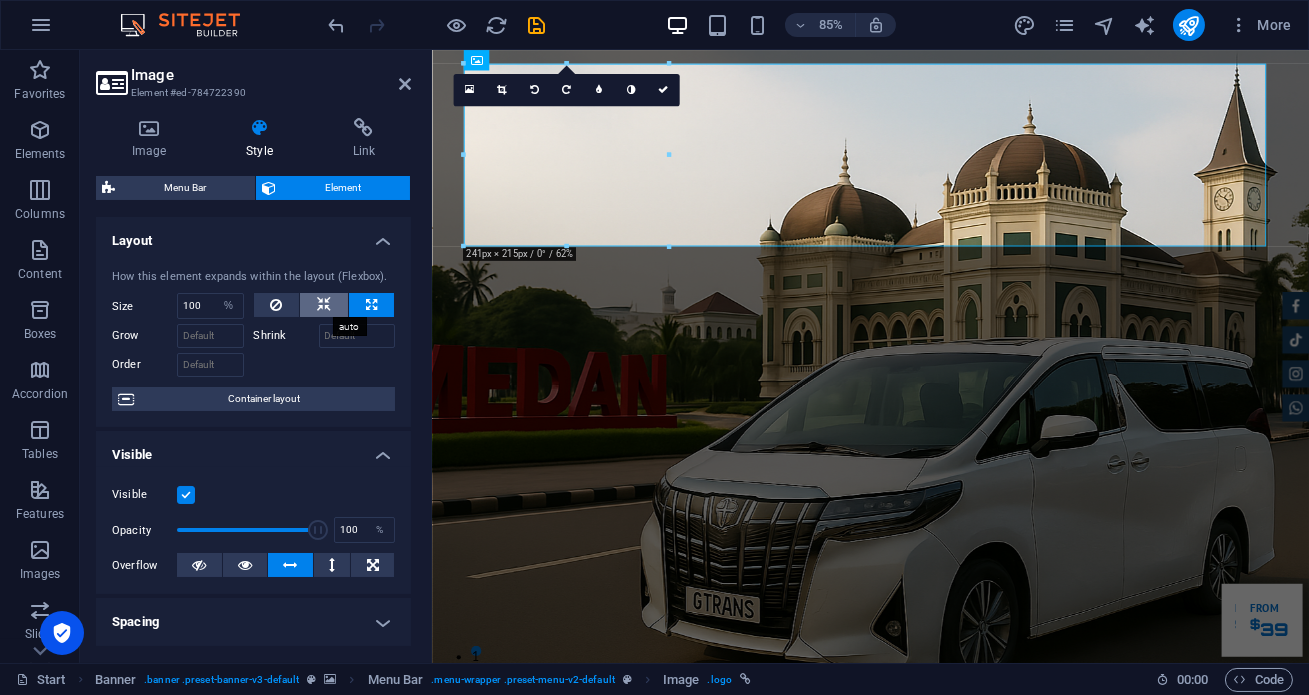 click at bounding box center (324, 305) 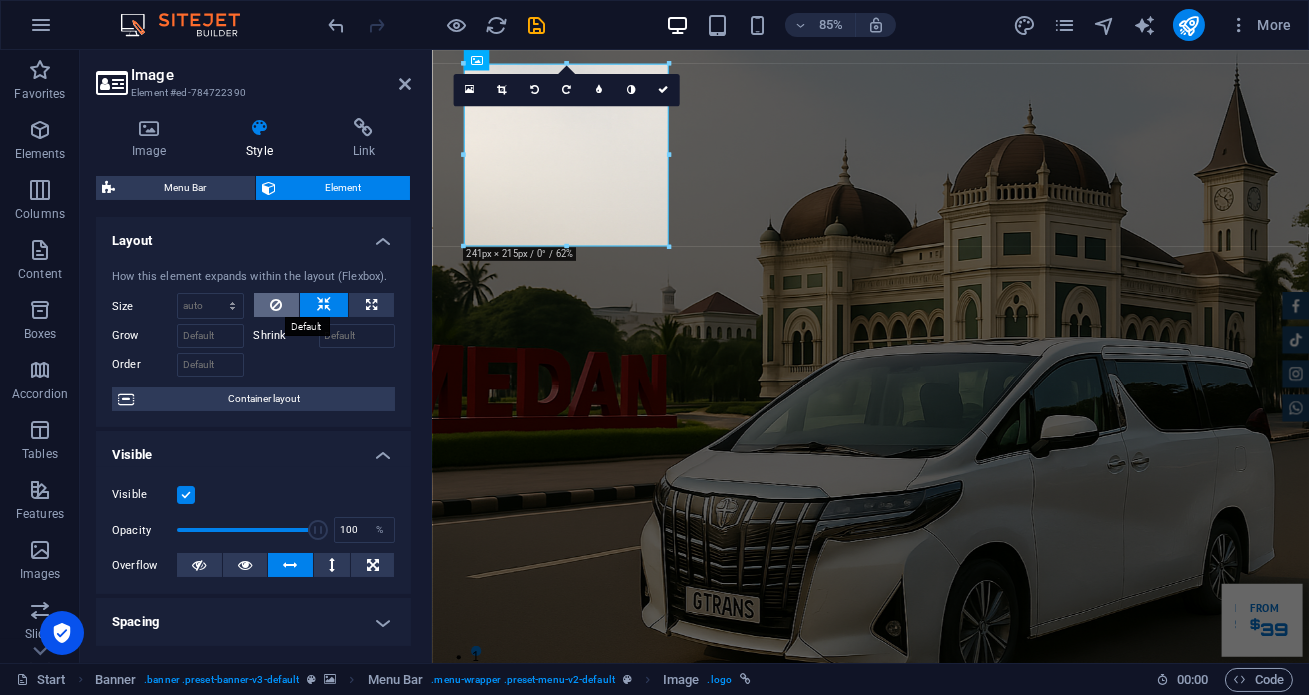 click at bounding box center [276, 305] 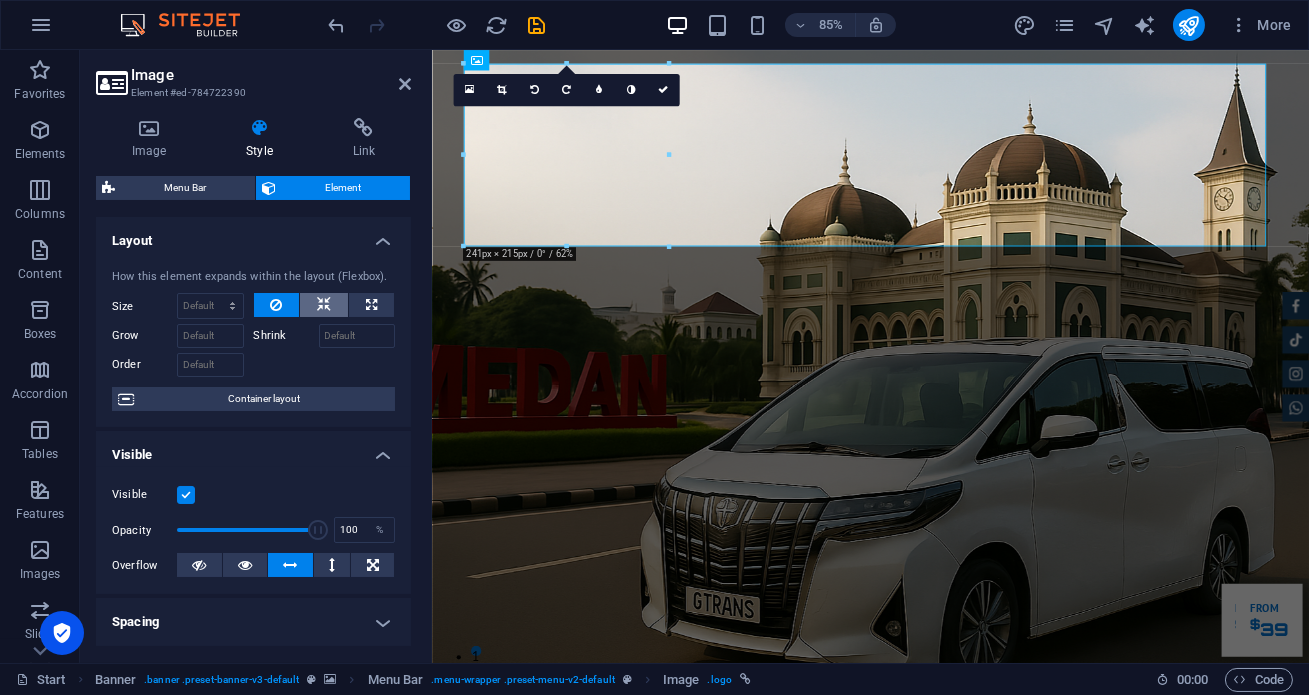 click at bounding box center [324, 305] 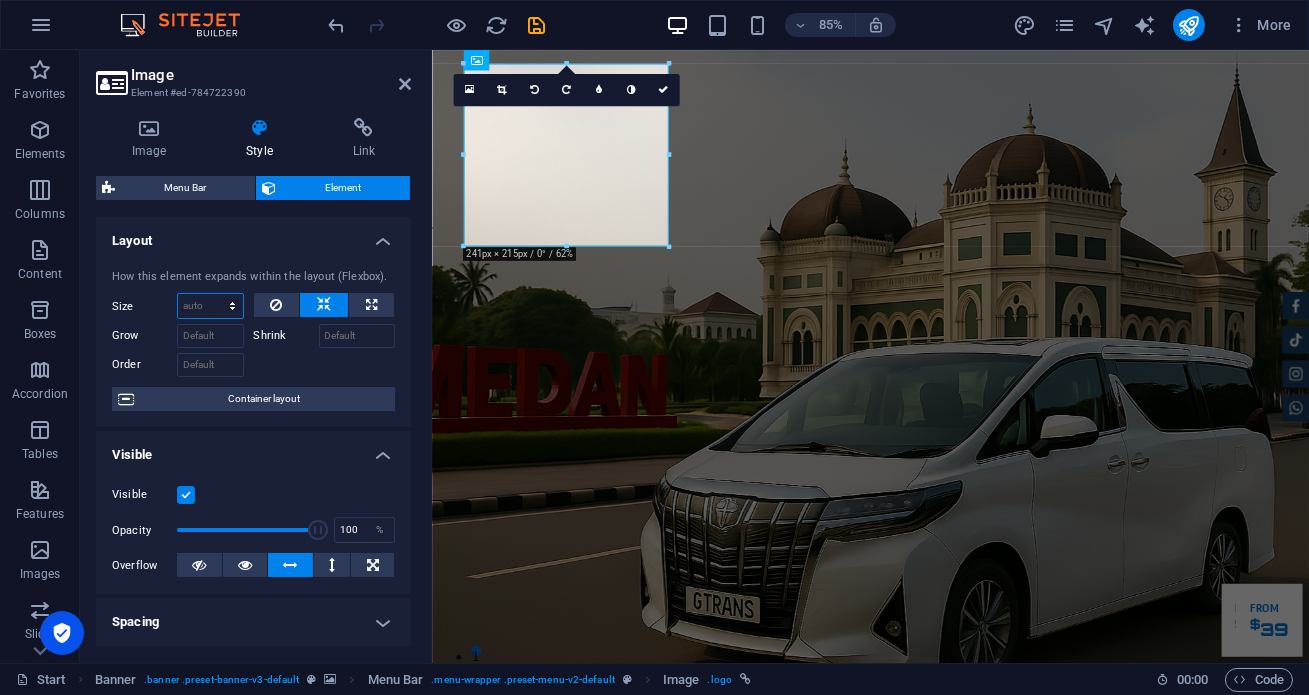 click on "Default auto px % 1/1 1/2 1/3 1/4 1/5 1/6 1/7 1/8 1/9 1/10" at bounding box center (210, 306) 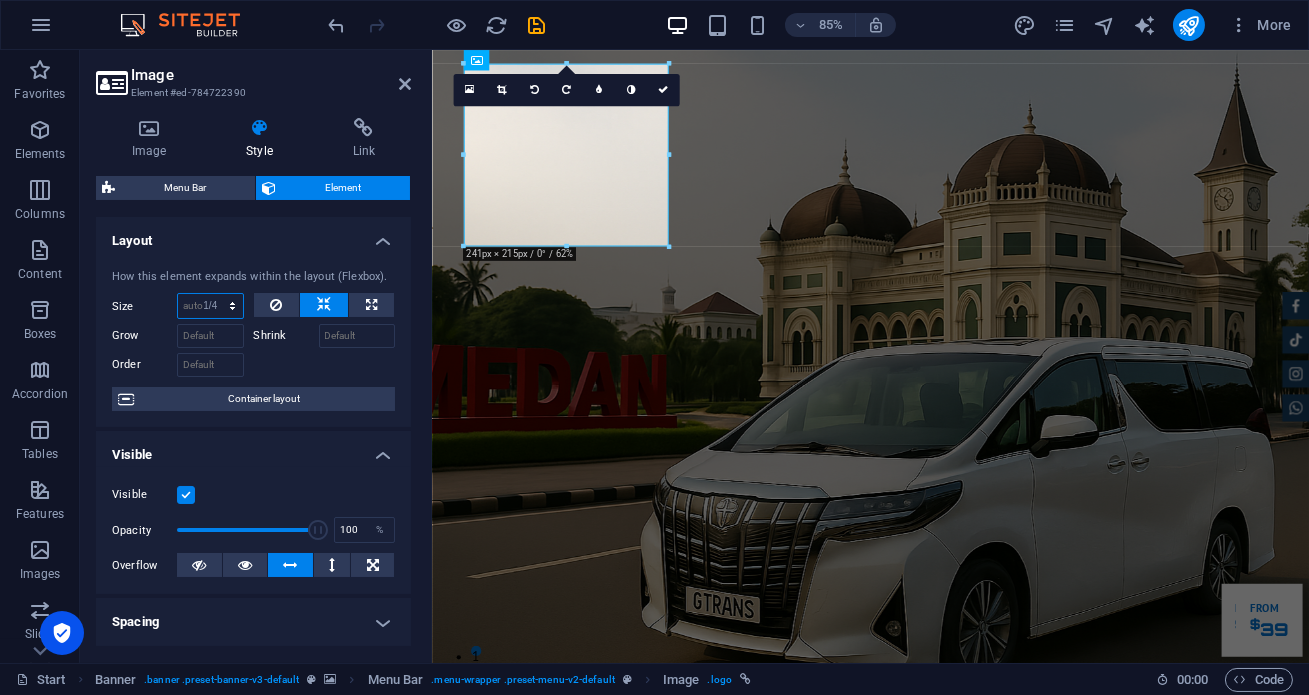 click on "Default auto px % 1/1 1/2 1/3 1/4 1/5 1/6 1/7 1/8 1/9 1/10" at bounding box center (210, 306) 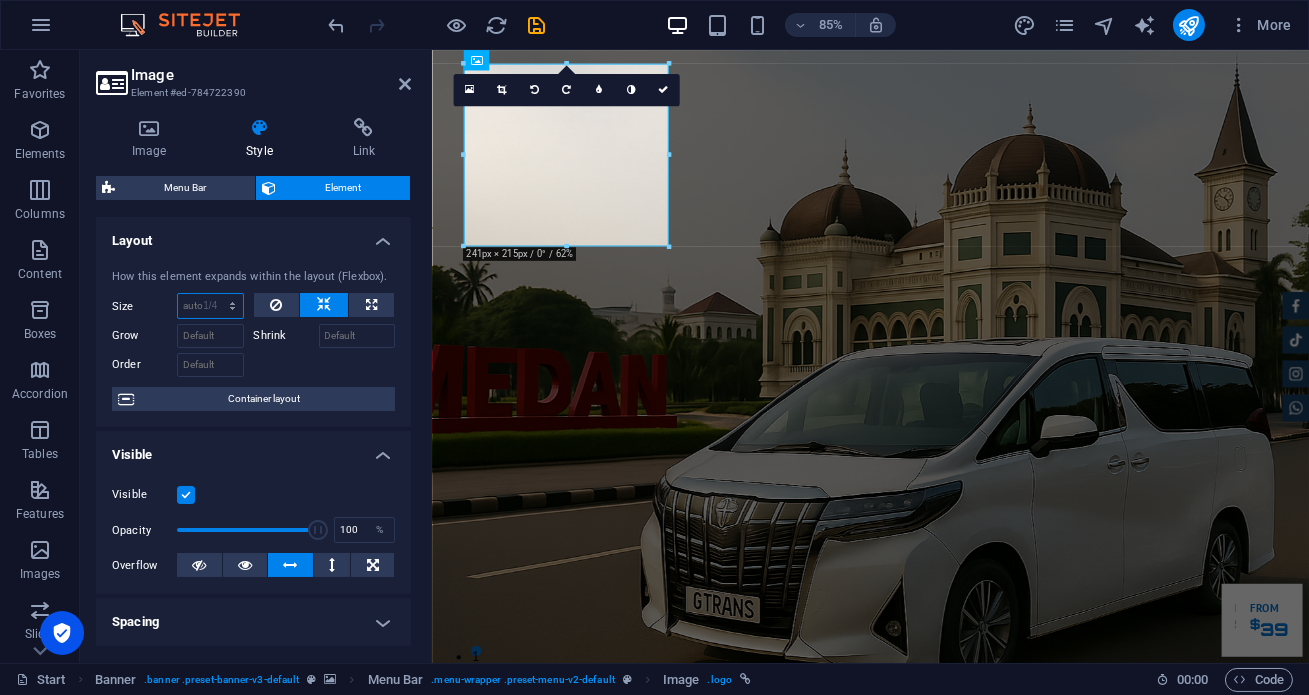 type on "25" 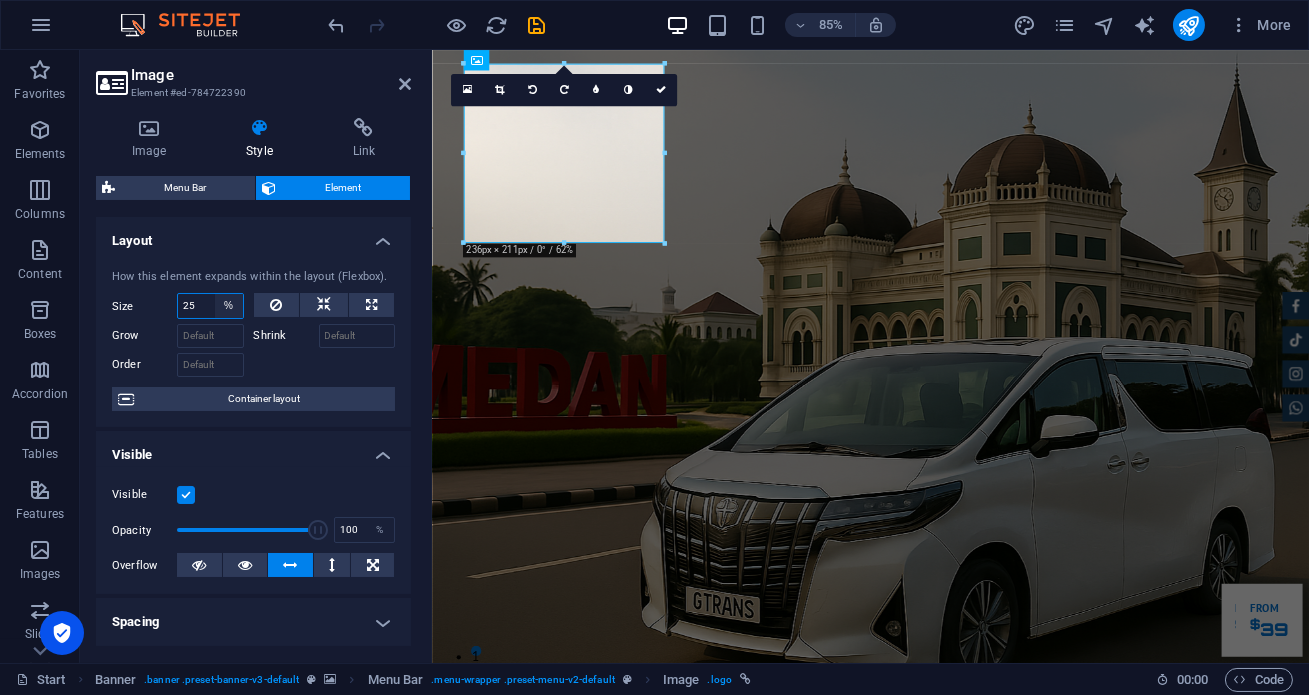 click on "Default auto px % 1/1 1/2 1/3 1/4 1/5 1/6 1/7 1/8 1/9 1/10" at bounding box center [229, 306] 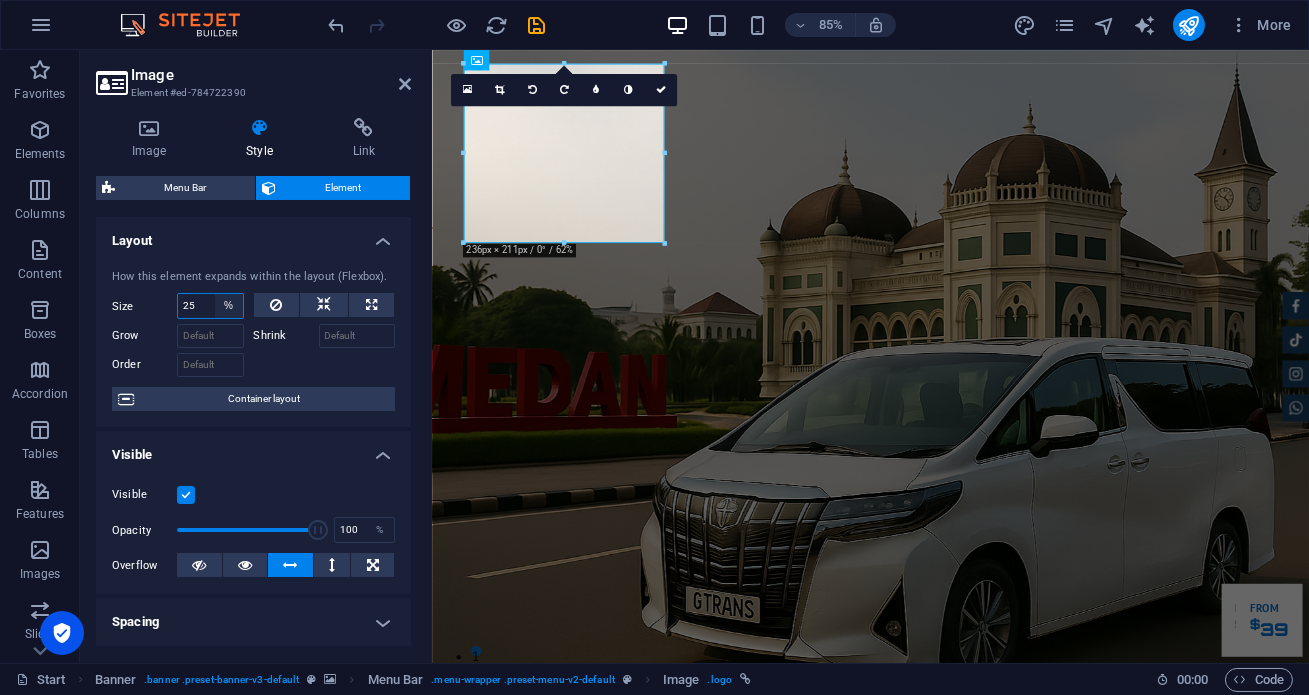 select on "auto" 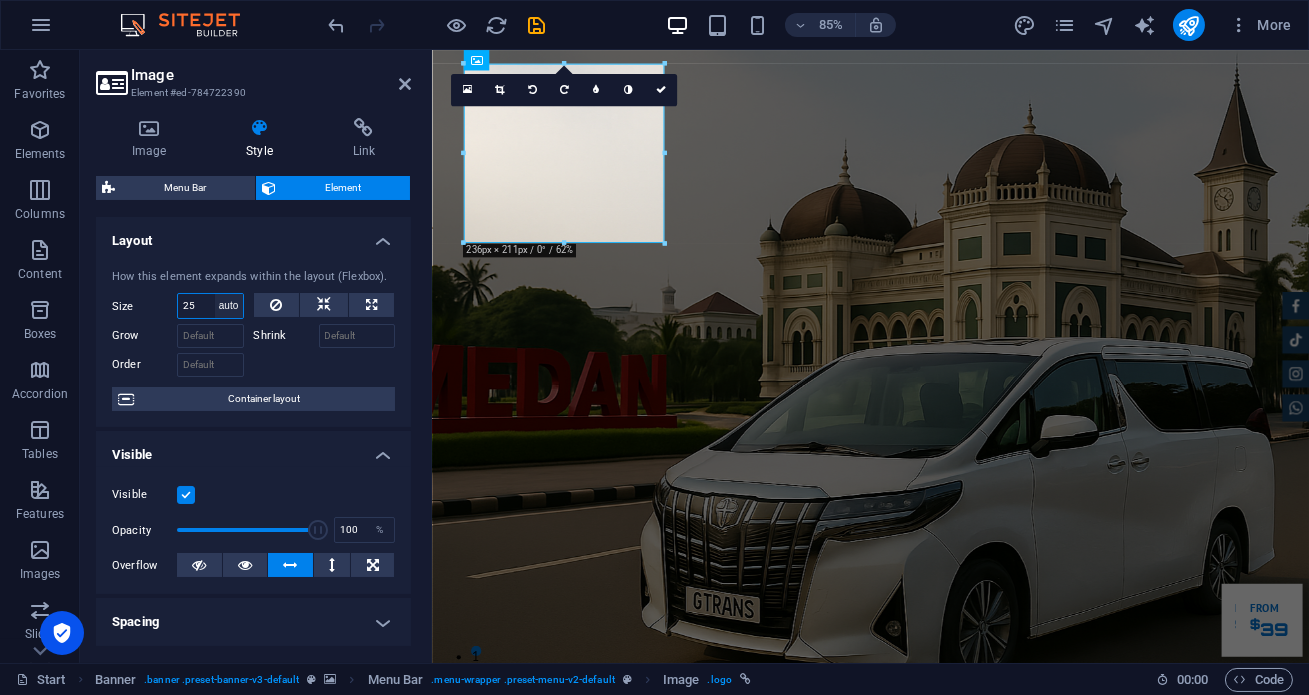click on "Default auto px % 1/1 1/2 1/3 1/4 1/5 1/6 1/7 1/8 1/9 1/10" at bounding box center (229, 306) 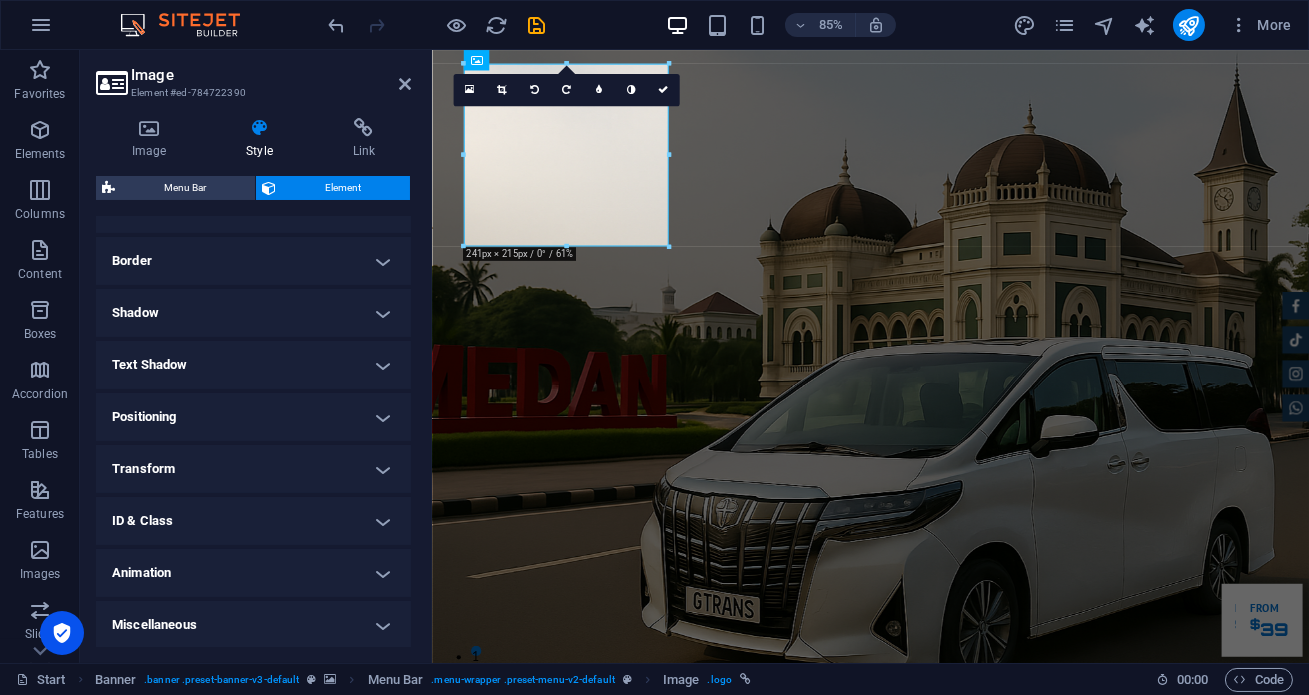 scroll, scrollTop: 414, scrollLeft: 0, axis: vertical 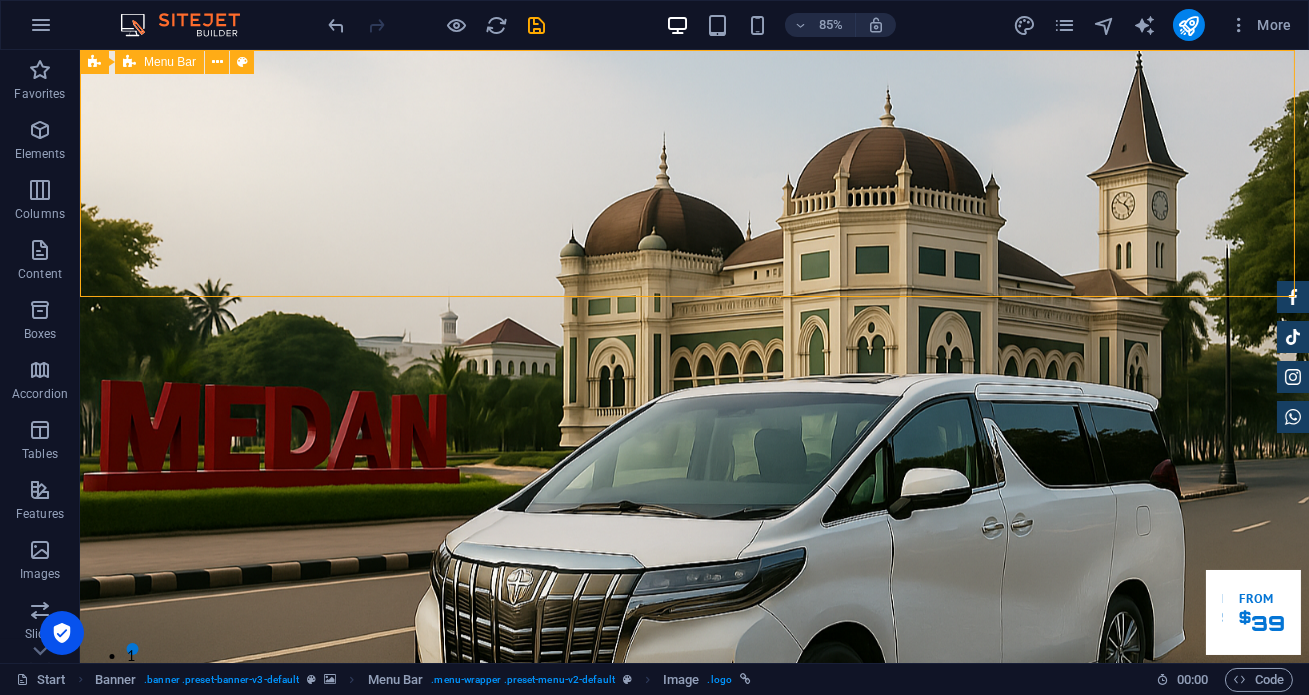 click on "Home Tentang Services Produk Testimoni Contact" at bounding box center [694, 991] 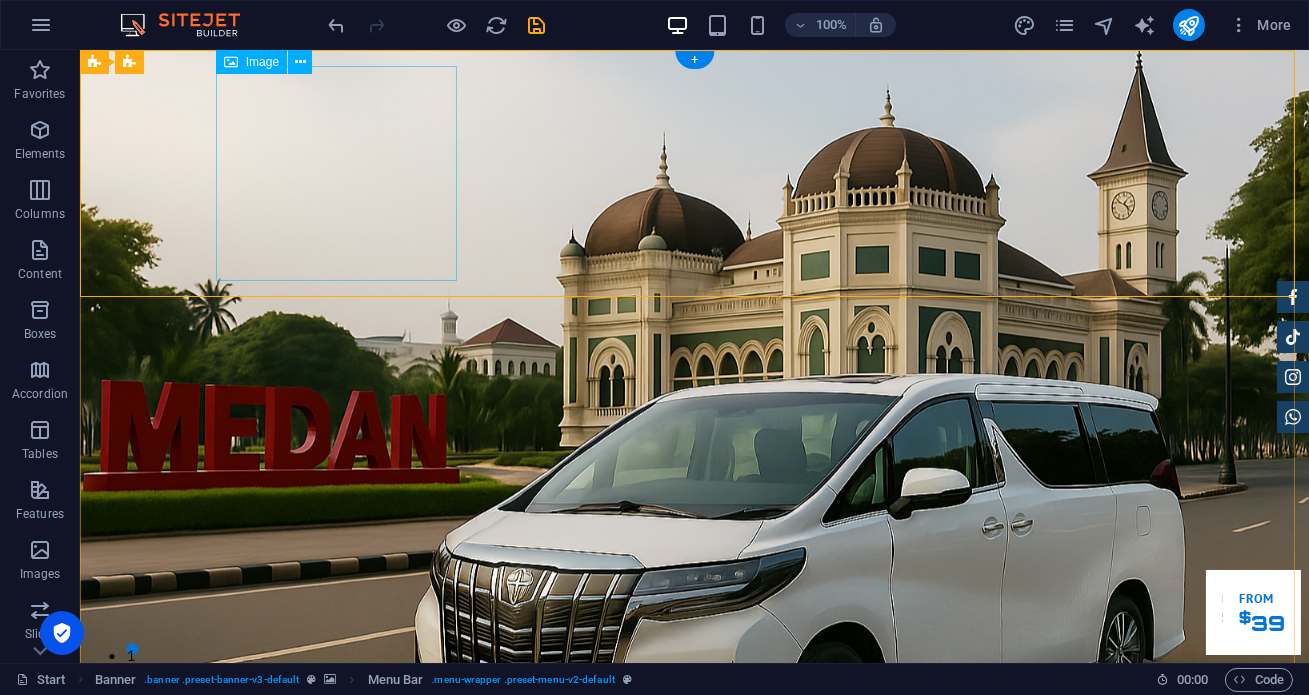 click at bounding box center [695, 967] 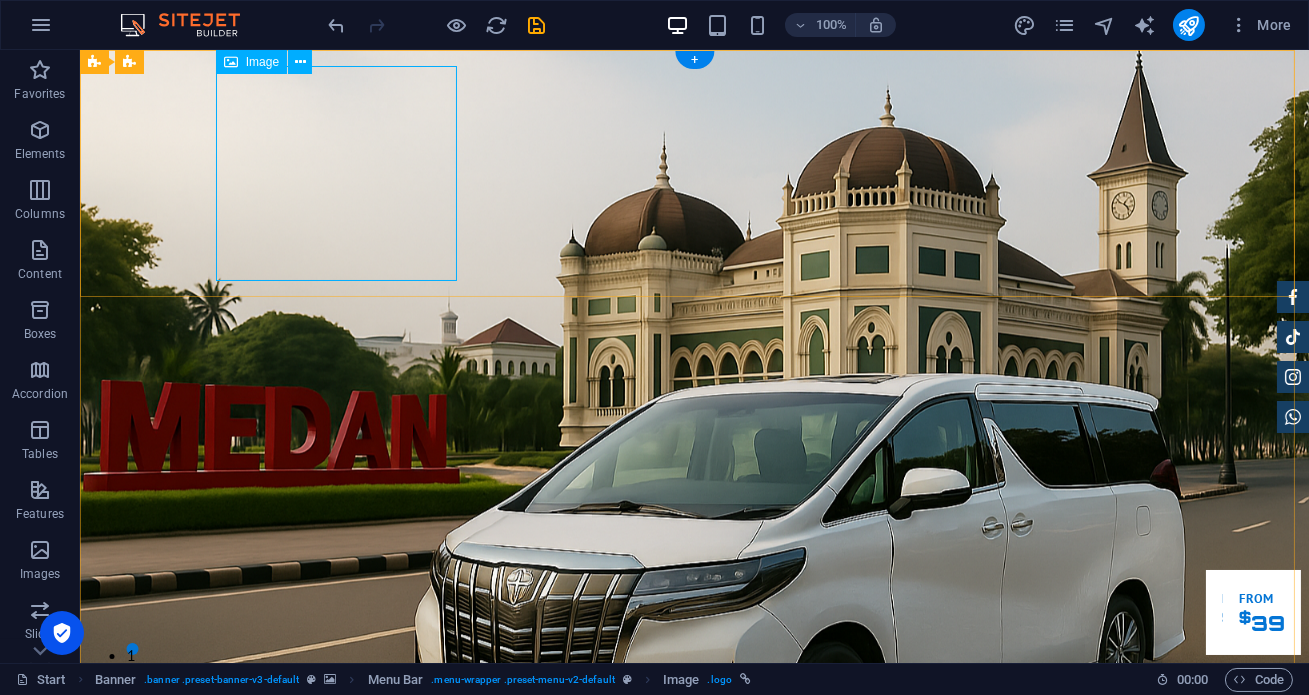 click at bounding box center [695, 967] 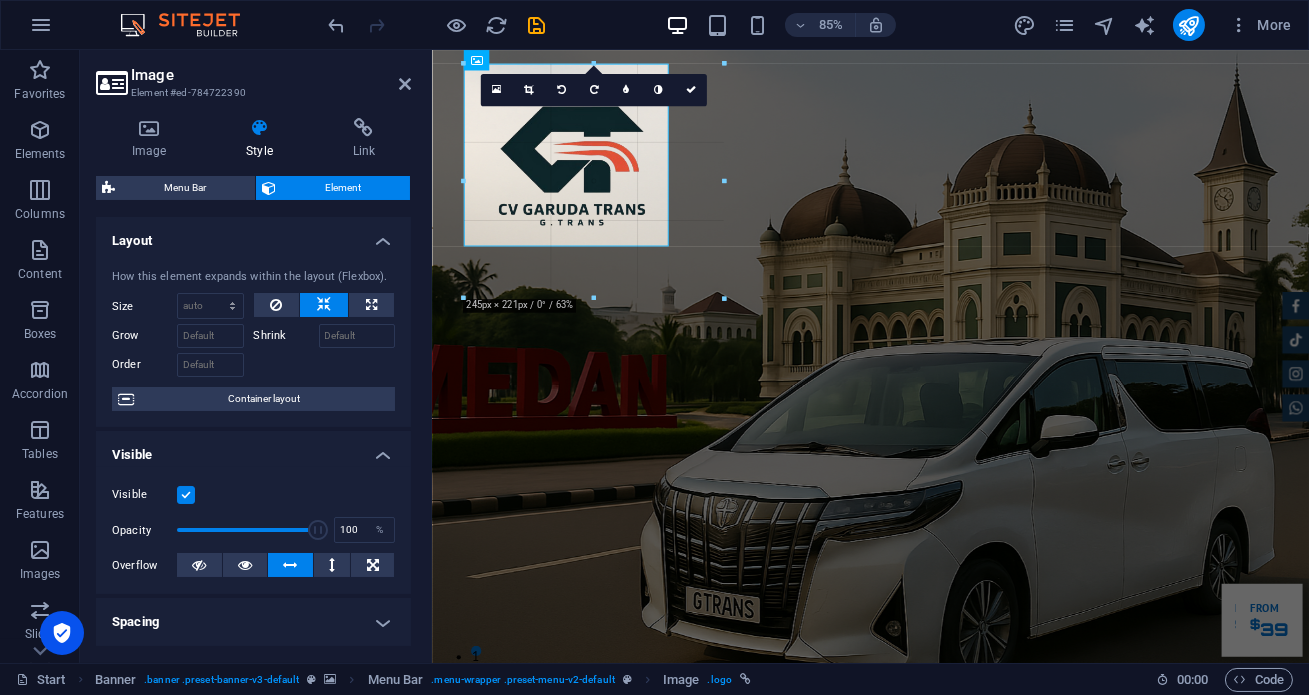 drag, startPoint x: 670, startPoint y: 249, endPoint x: 353, endPoint y: 304, distance: 321.73593 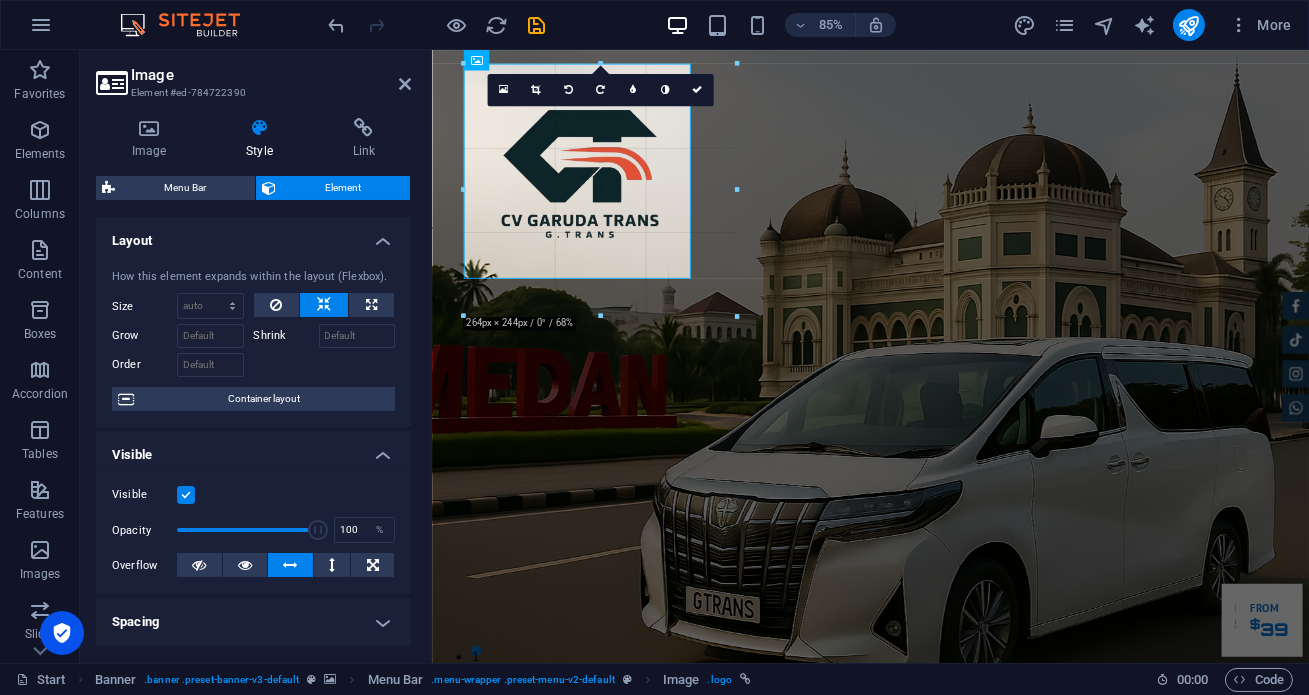 drag, startPoint x: 681, startPoint y: 260, endPoint x: 362, endPoint y: 325, distance: 325.5549 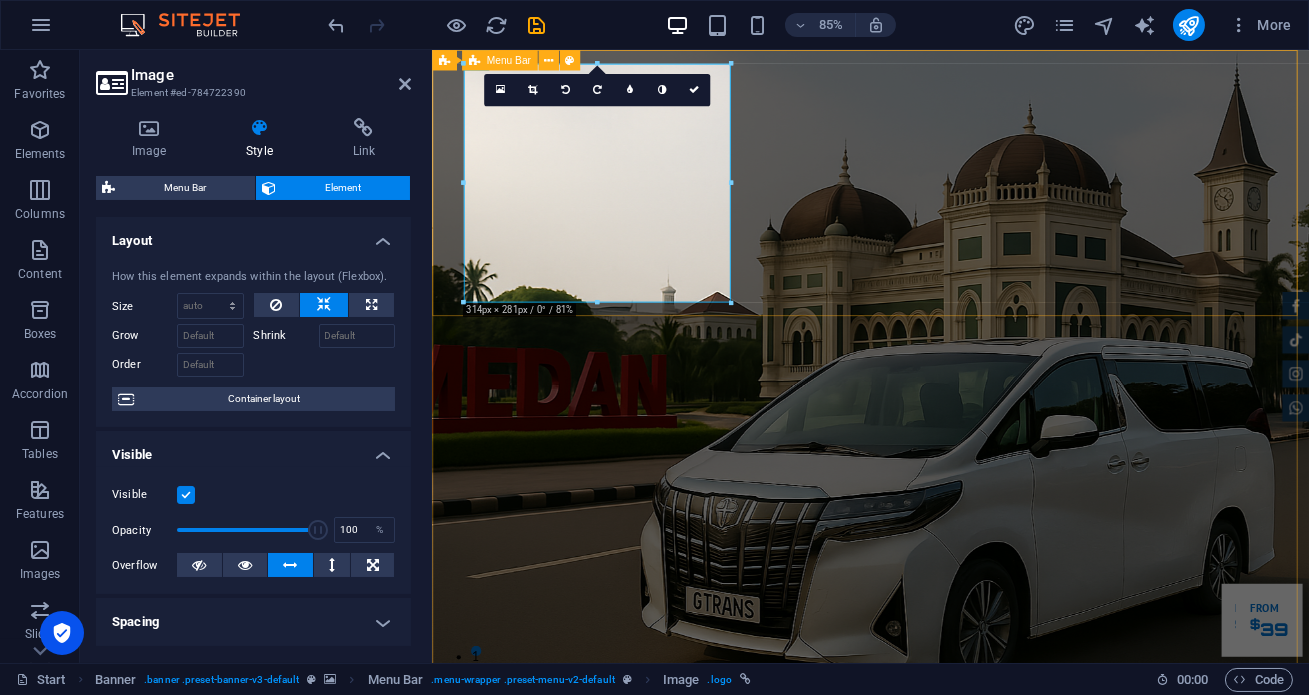 click on "Home Tentang Services Produk Testimoni Contact" at bounding box center (947, 1024) 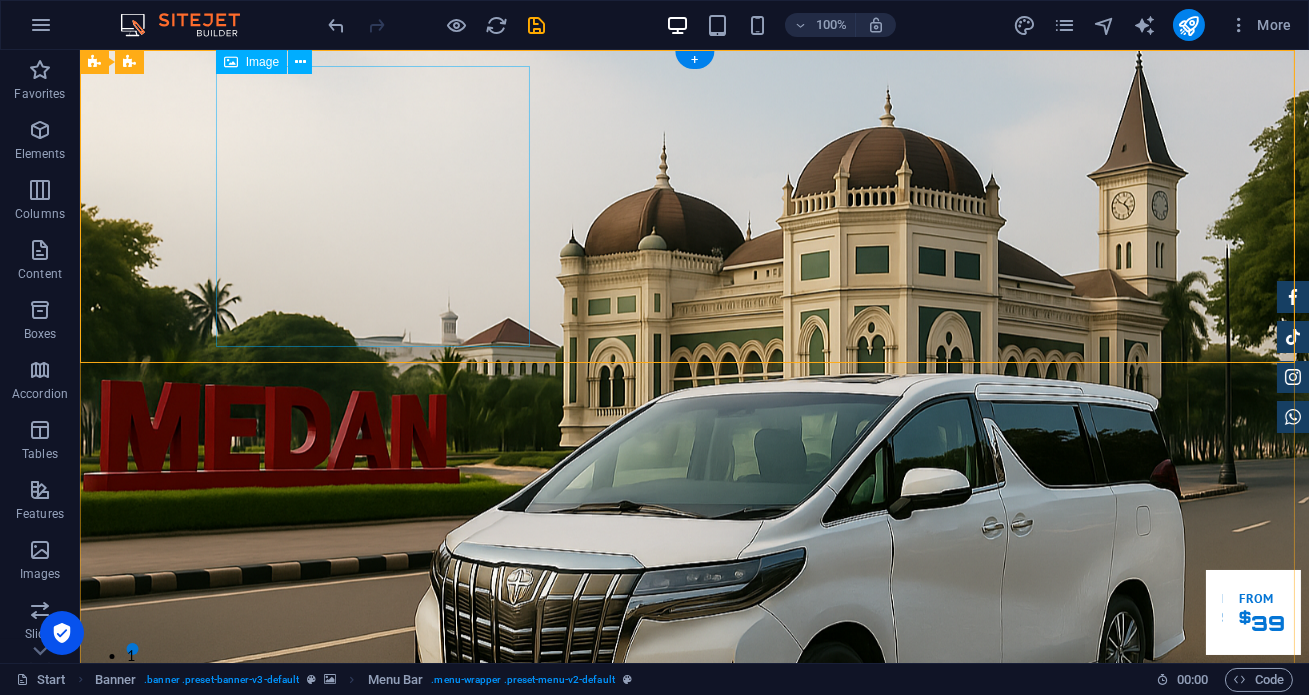 click at bounding box center (695, 1000) 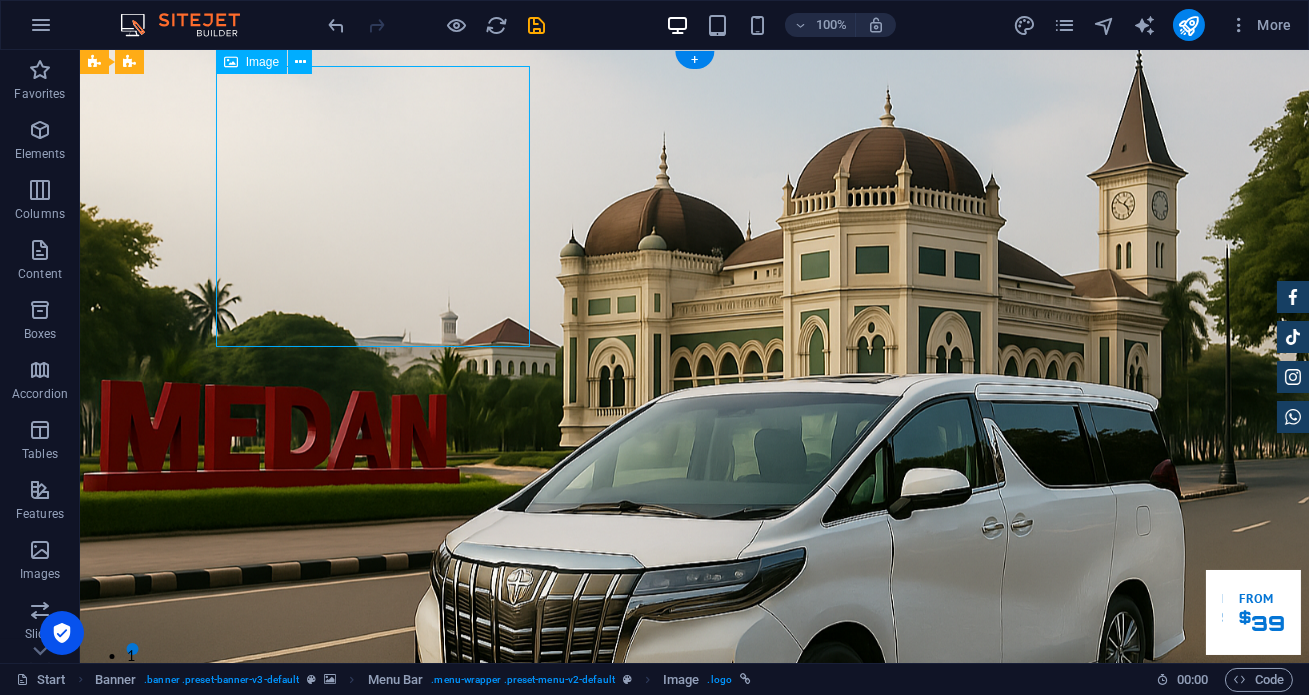 click at bounding box center [695, 1000] 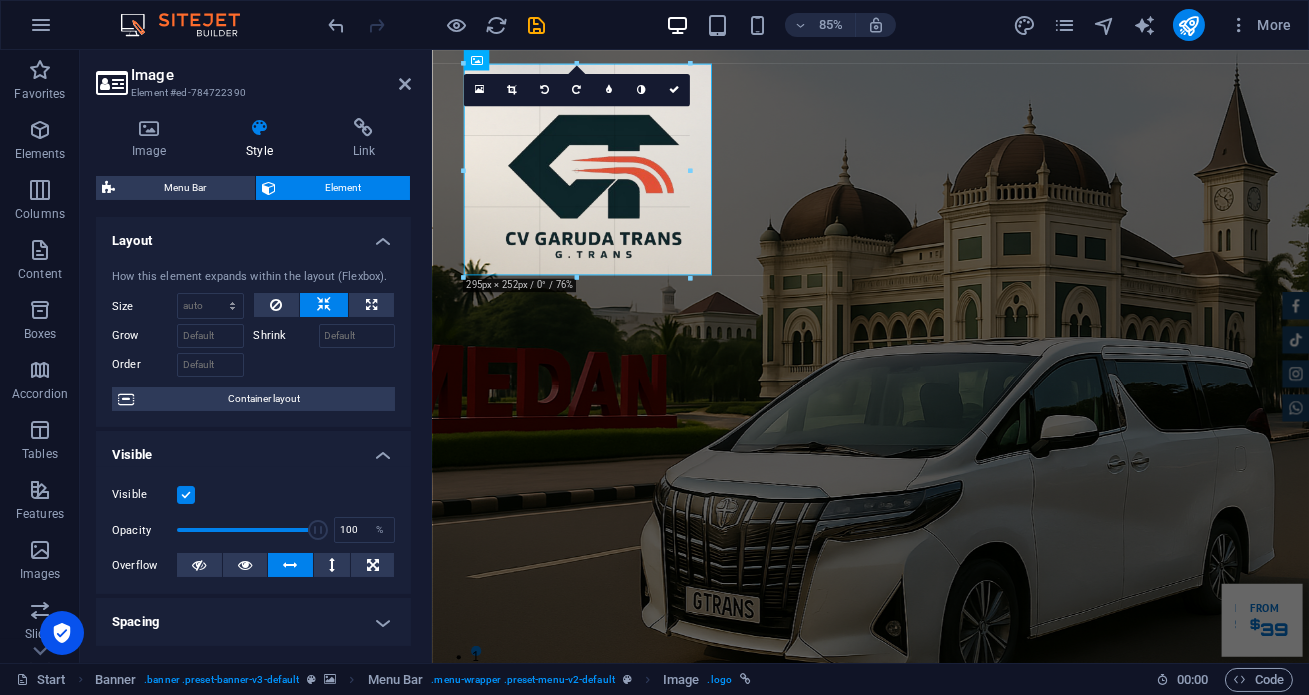 drag, startPoint x: 728, startPoint y: 302, endPoint x: 269, endPoint y: 235, distance: 463.8642 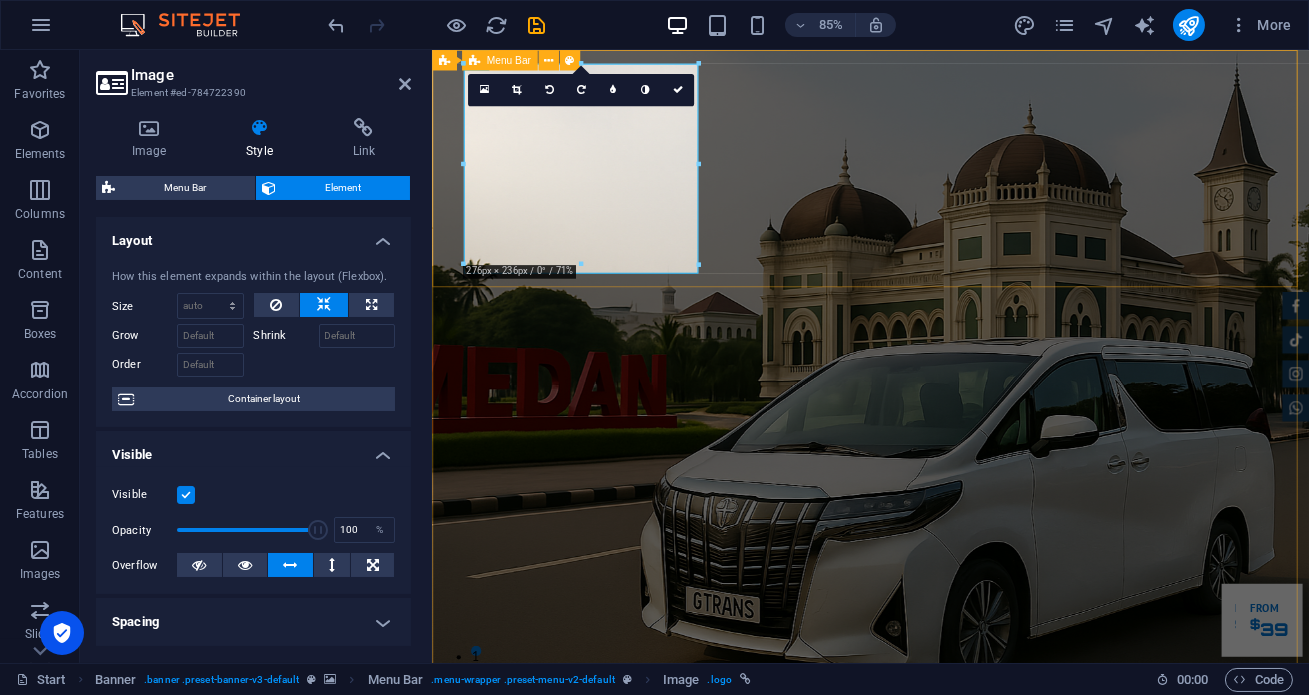 click on "Home Tentang Services Produk Testimoni Contact" at bounding box center [947, 1007] 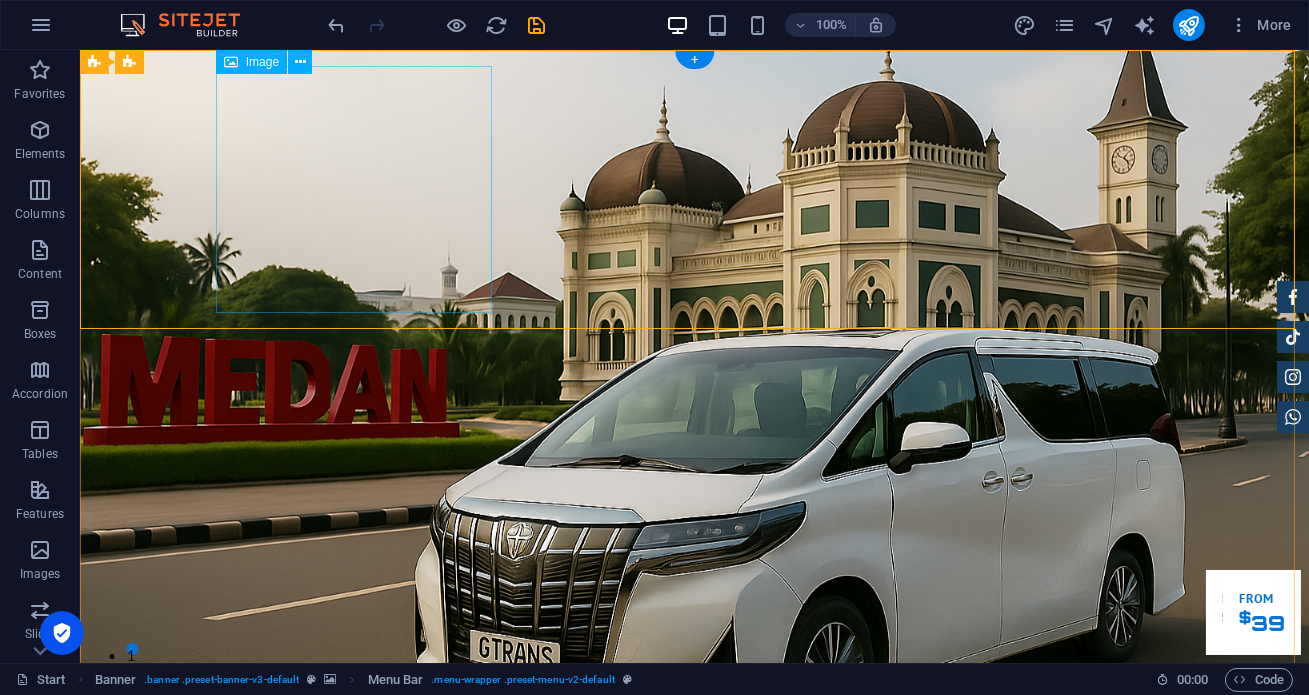 click at bounding box center (695, 937) 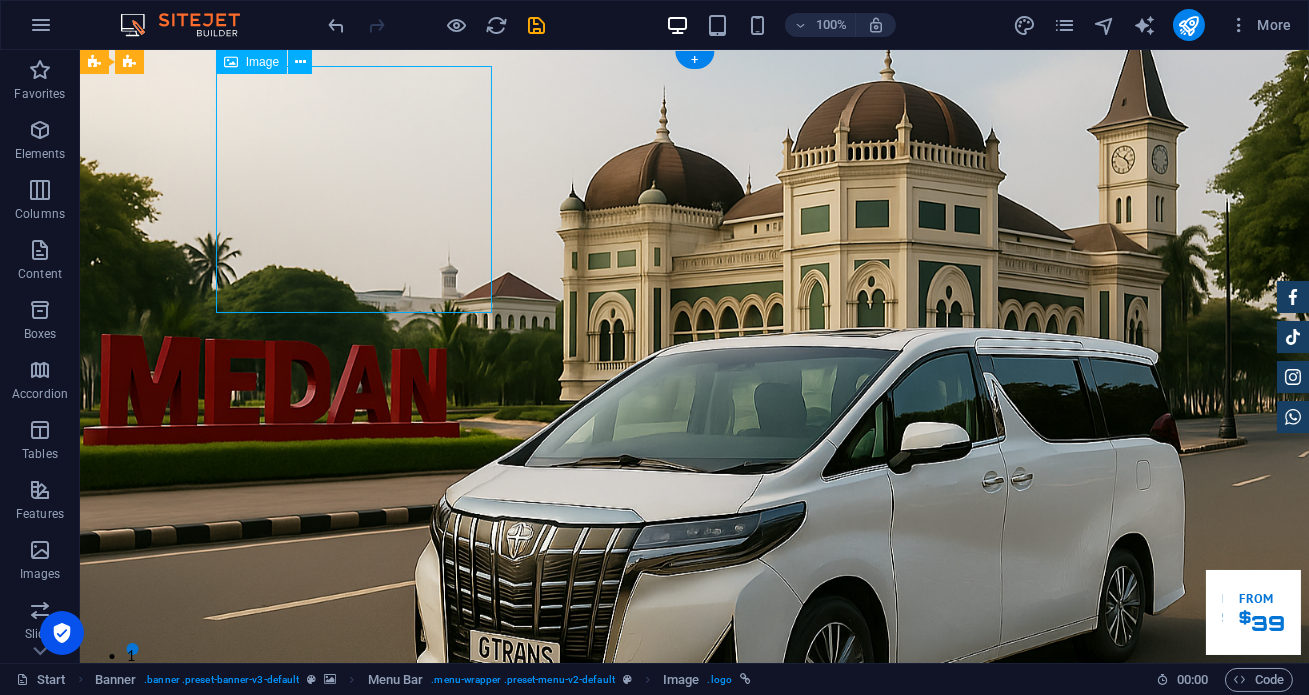 click at bounding box center [695, 937] 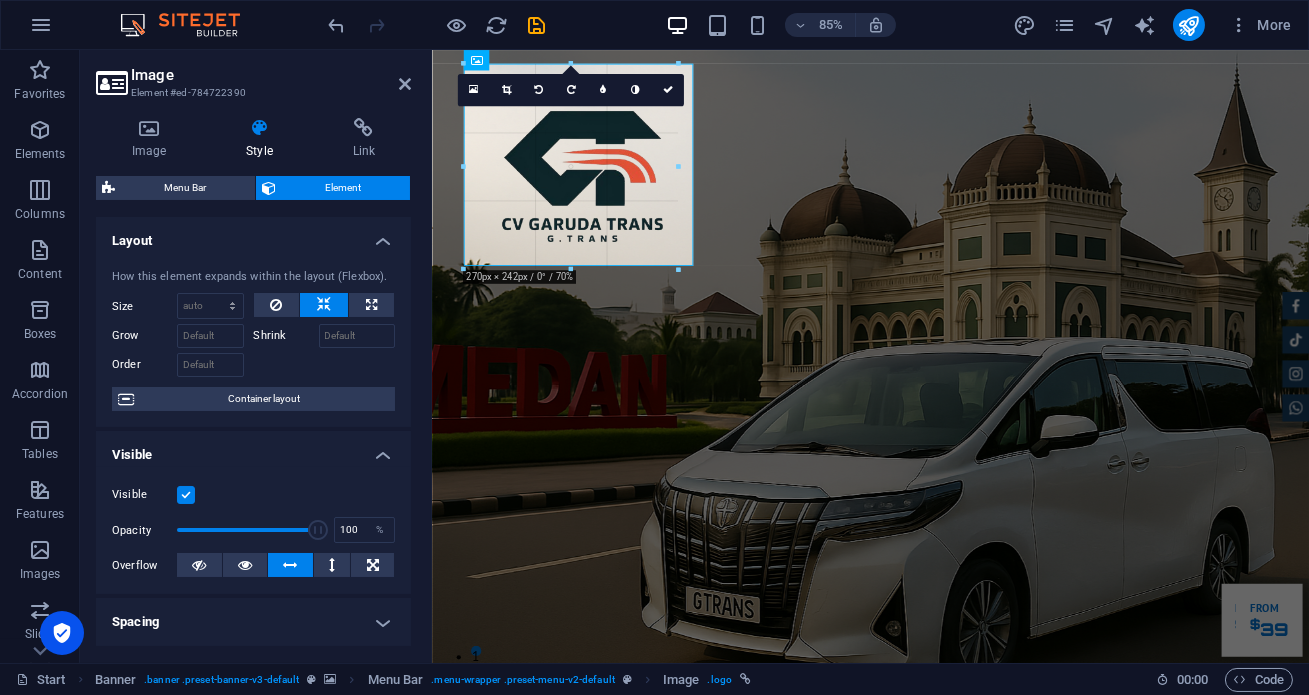 drag, startPoint x: 695, startPoint y: 271, endPoint x: 275, endPoint y: 234, distance: 421.62662 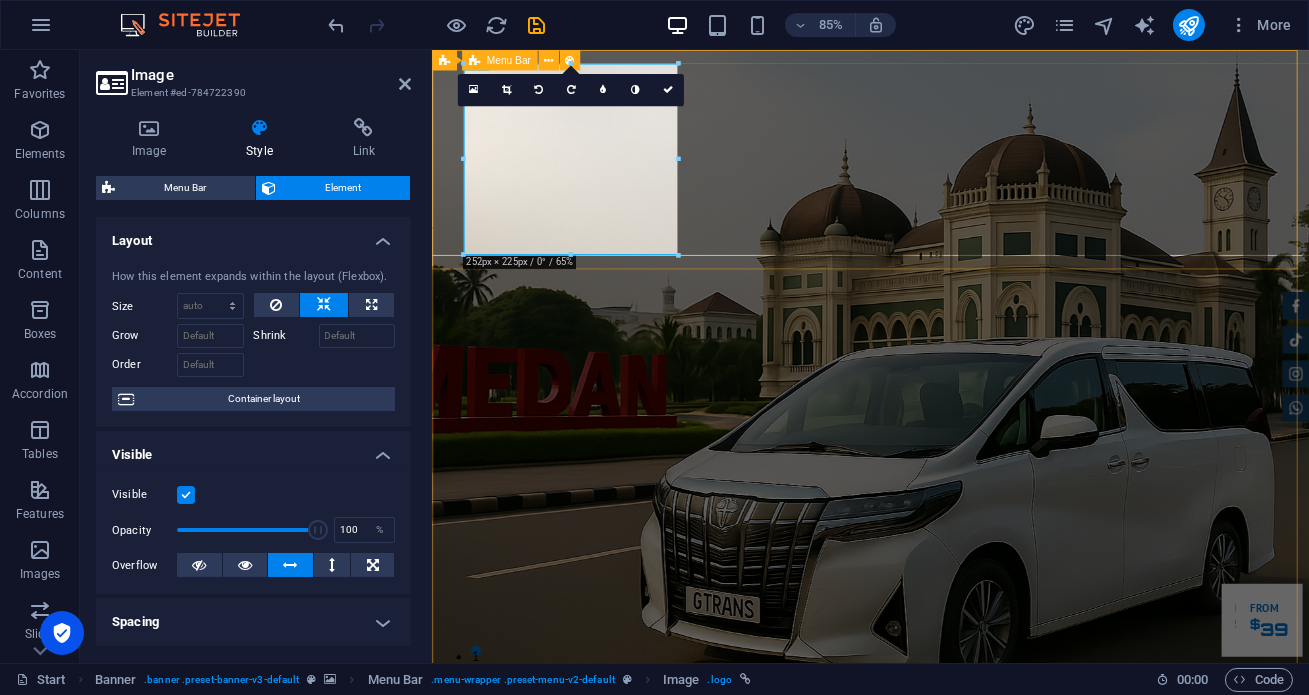 click on "Home Tentang Services Produk Testimoni Contact" at bounding box center [947, 996] 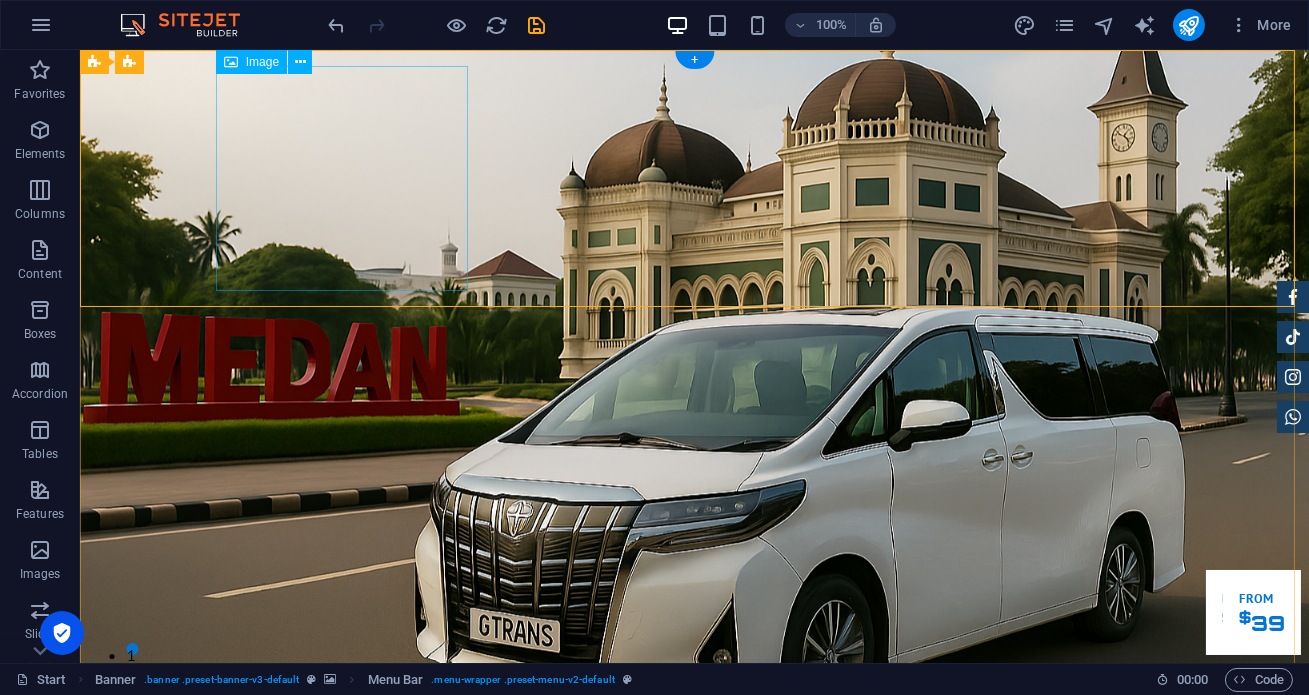 click at bounding box center [695, 904] 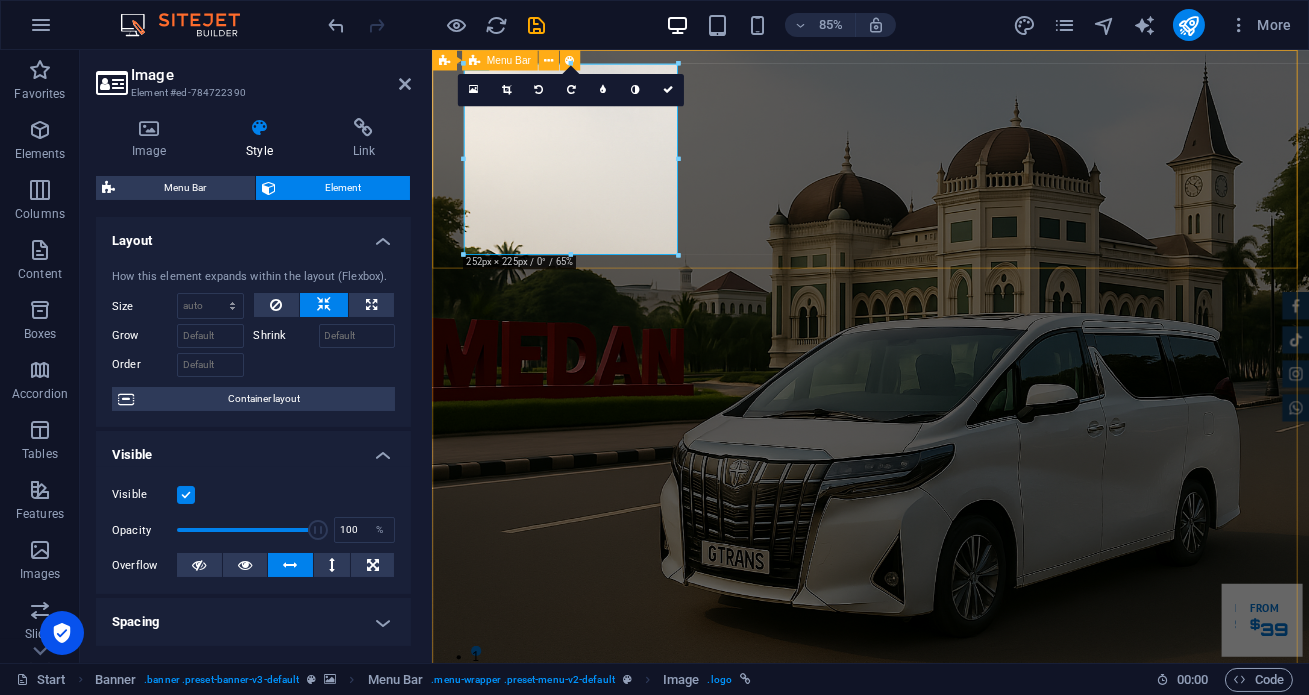 click on "Home Tentang Services Produk Testimoni Contact" at bounding box center (947, 928) 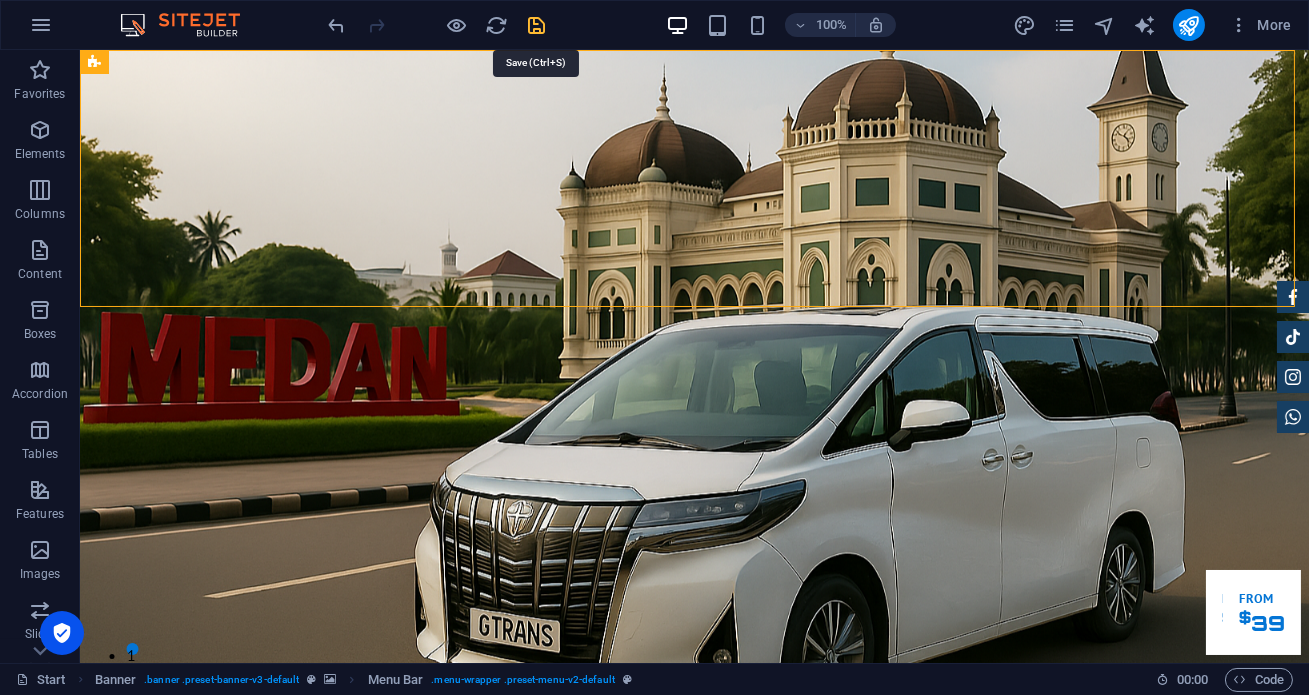 click at bounding box center (537, 25) 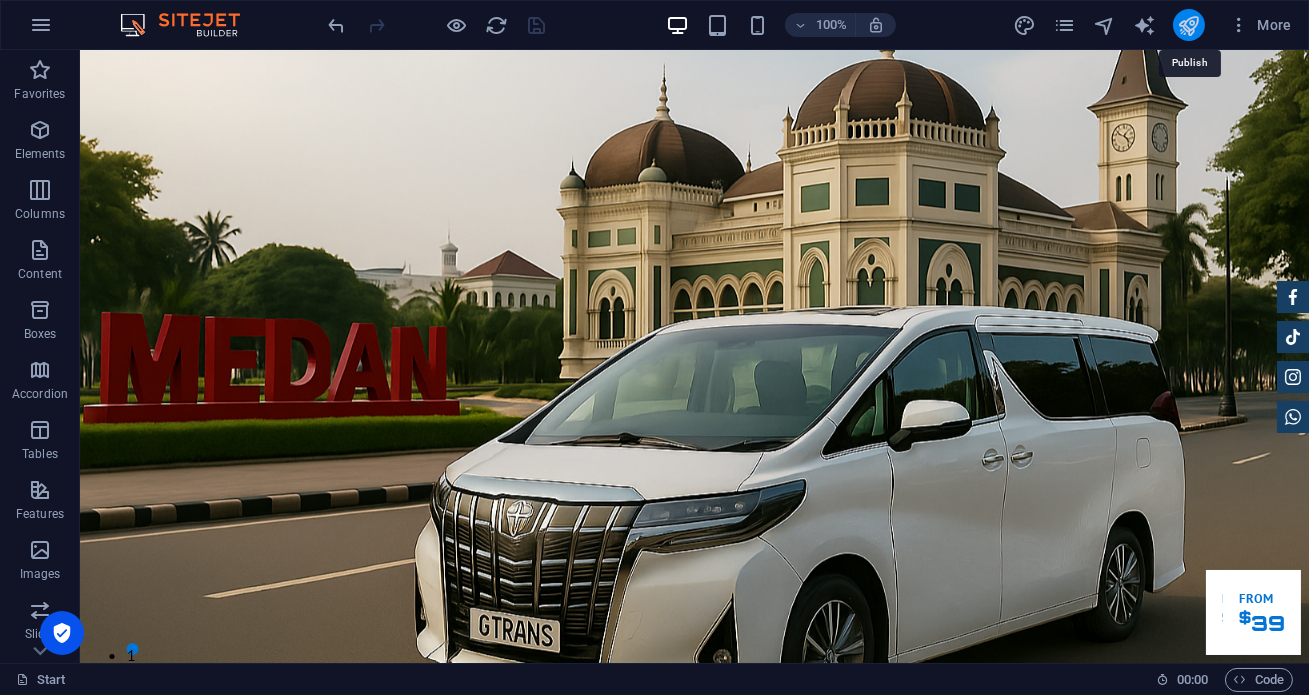 click at bounding box center (1188, 25) 